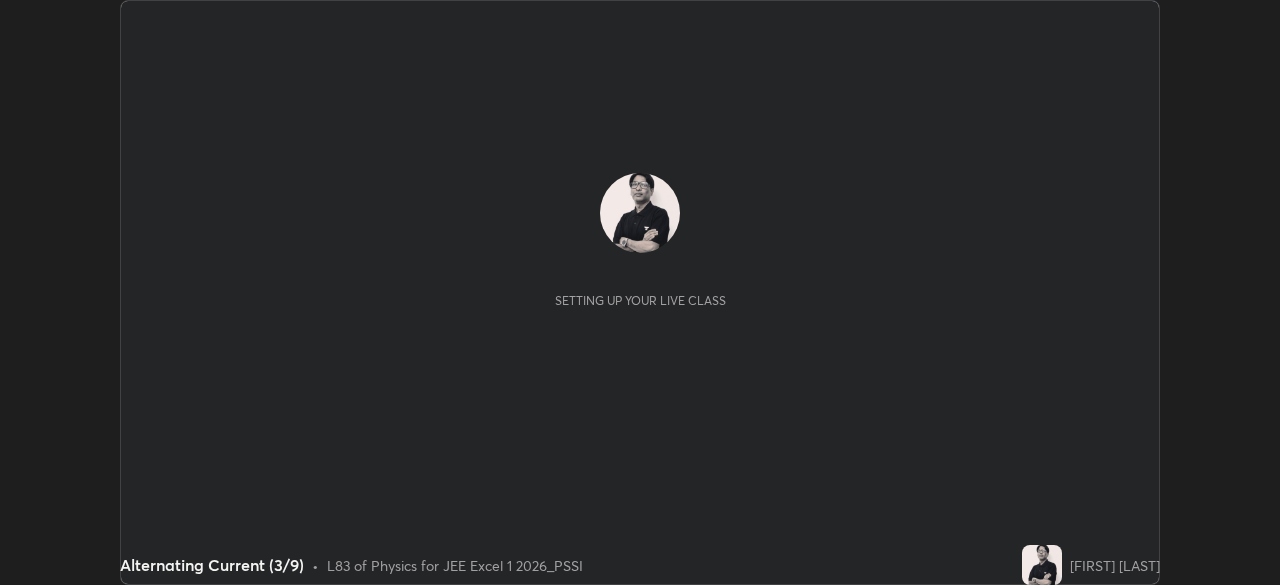 scroll, scrollTop: 0, scrollLeft: 0, axis: both 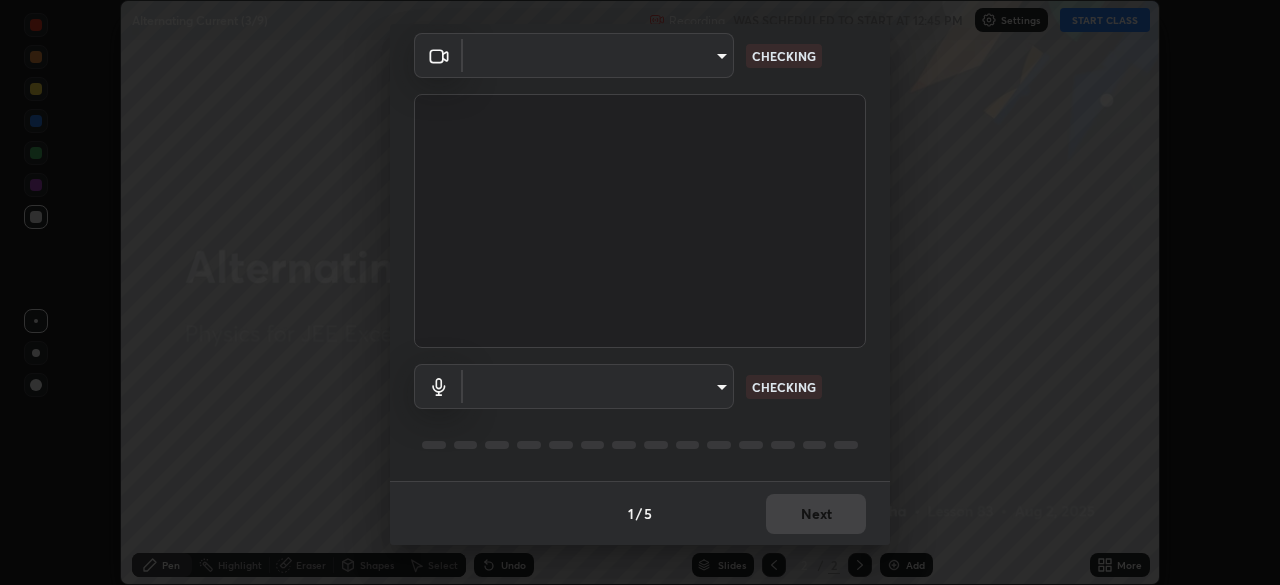 type on "fb57174be8733929c779687b6c747b251f50b7e0b4cf35f724d7f1923dedf309" 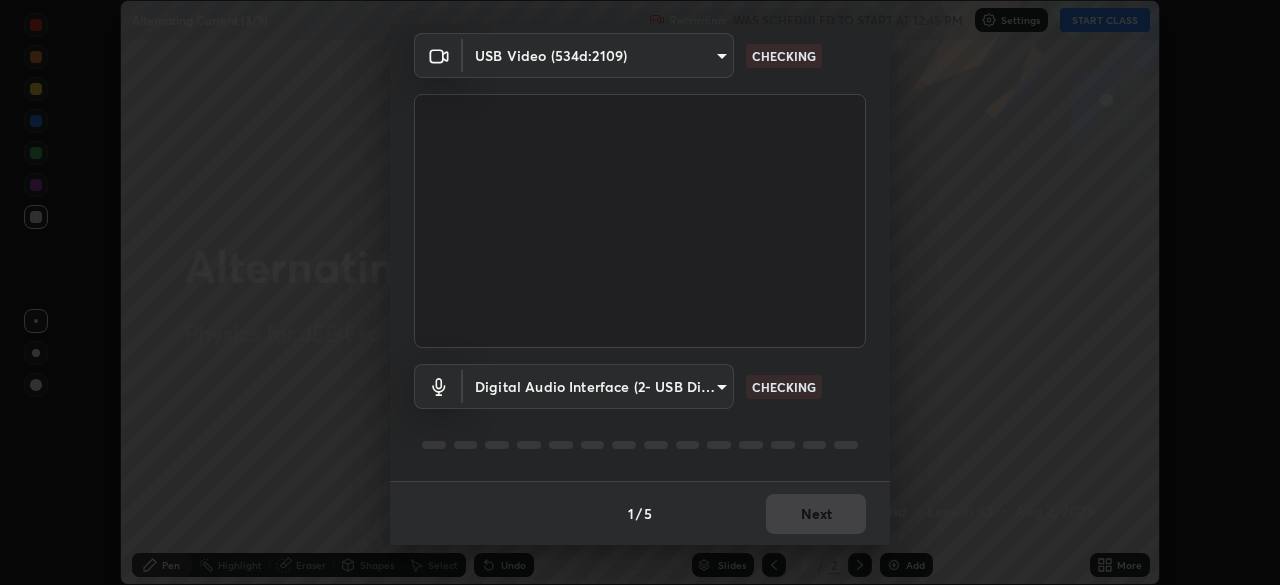 click on "Erase all Alternating Current (3/9) Recording WAS SCHEDULED TO START AT  12:45 PM Settings START CLASS Setting up your live class Alternating Current (3/9) • L83 of Physics for JEE Excel 1 2026_PSSI [FIRST] [LAST] Pen Highlight Eraser Shapes Select Undo Slides 2 / 2 Add More No doubts shared Encourage your learners to ask a doubt for better clarity Report an issue Reason for reporting Buffering Chat not working Audio - Video sync issue Educator video quality low ​ Attach an image Report Media settings USB Video (534d:2109) fb57174be8733929c779687b6c747b251f50b7e0b4cf35f724d7f1923dedf309 CHECKING Digital Audio Interface (2- USB Digital Audio) 054dcff9a364f7d7b915c2693b29439440450d60e64e8afb4aa16a23ef9e7aff CHECKING 1 / 5 Next" at bounding box center [640, 292] 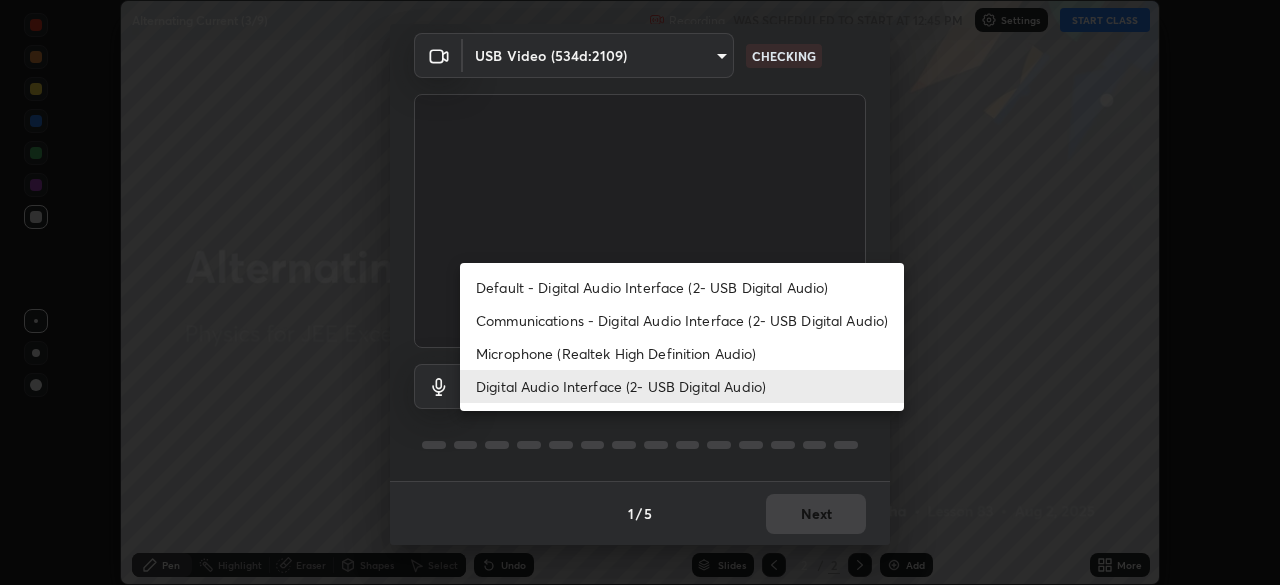 click on "Default - Digital Audio Interface (2- USB Digital Audio)" at bounding box center (682, 287) 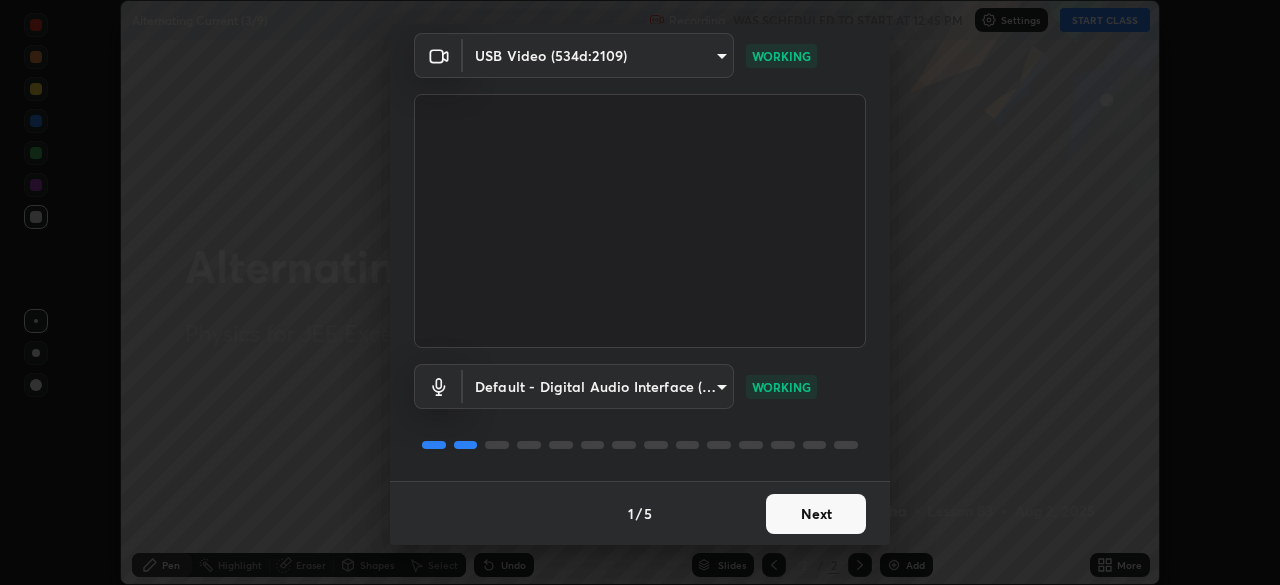click on "Erase all Alternating Current (3/9) Recording WAS SCHEDULED TO START AT  12:45 PM Settings START CLASS Setting up your live class Alternating Current (3/9) • L83 of Physics for JEE Excel 1 2026_PSSI [FIRST] [LAST] Pen Highlight Eraser Shapes Select Undo Slides 2 / 2 Add More No doubts shared Encourage your learners to ask a doubt for better clarity Report an issue Reason for reporting Buffering Chat not working Audio - Video sync issue Educator video quality low ​ Attach an image Report Media settings USB Video (534d:2109) fb57174be8733929c779687b6c747b251f50b7e0b4cf35f724d7f1923dedf309 WORKING Default - Digital Audio Interface (2- USB Digital Audio) default WORKING 1 / 5 Next" at bounding box center (640, 292) 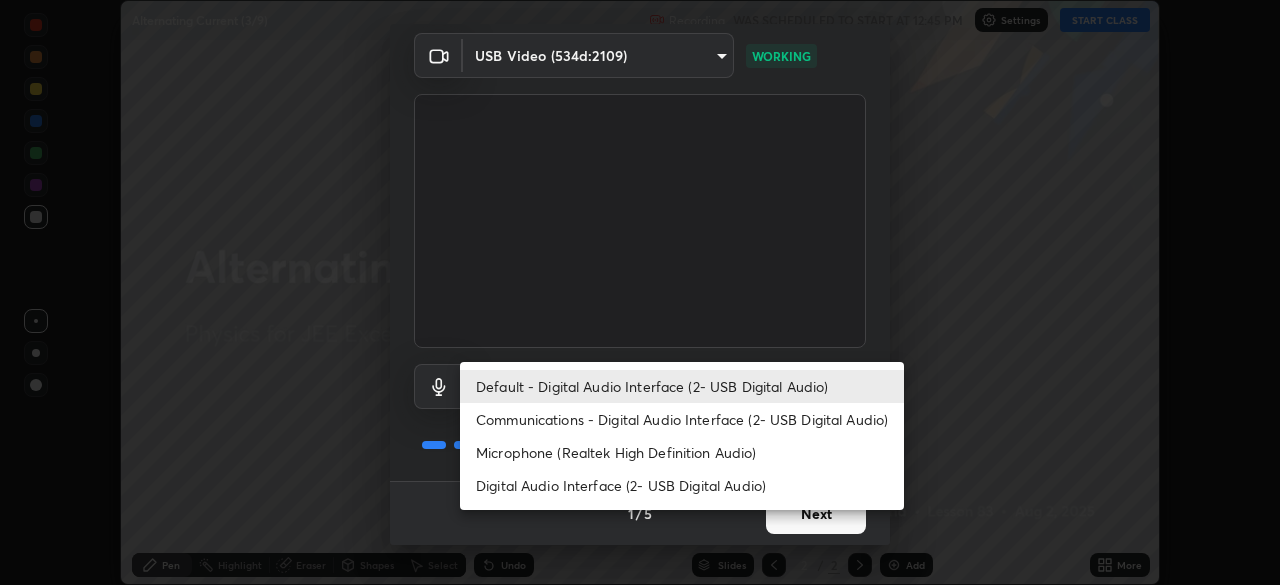 click on "Digital Audio Interface (2- USB Digital Audio)" at bounding box center [682, 485] 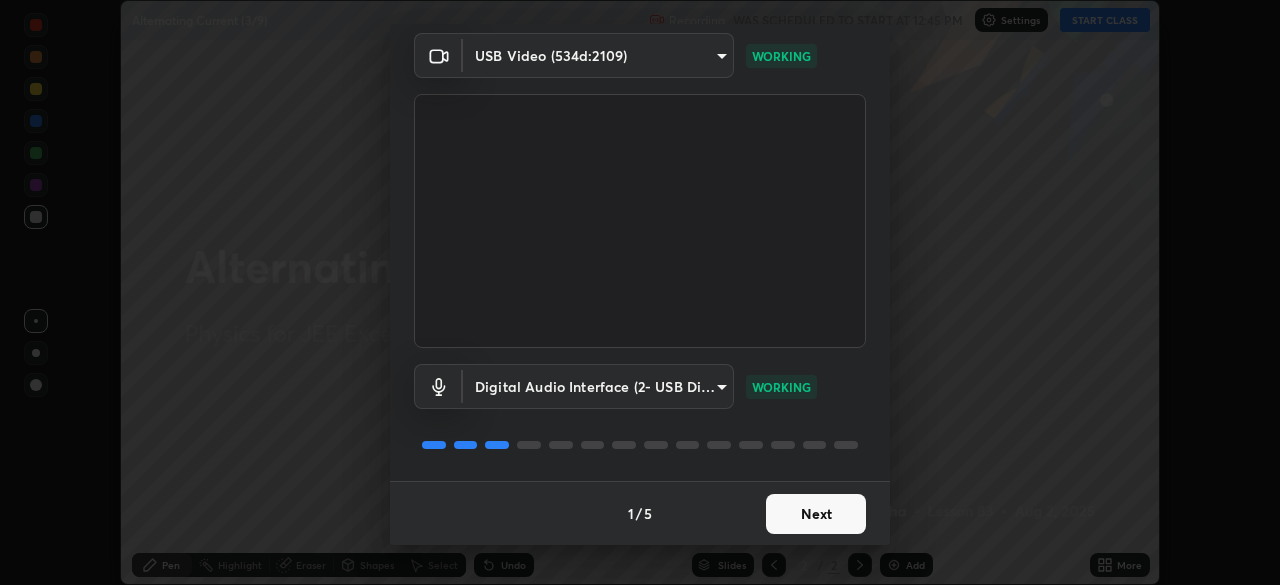 click on "Next" at bounding box center (816, 514) 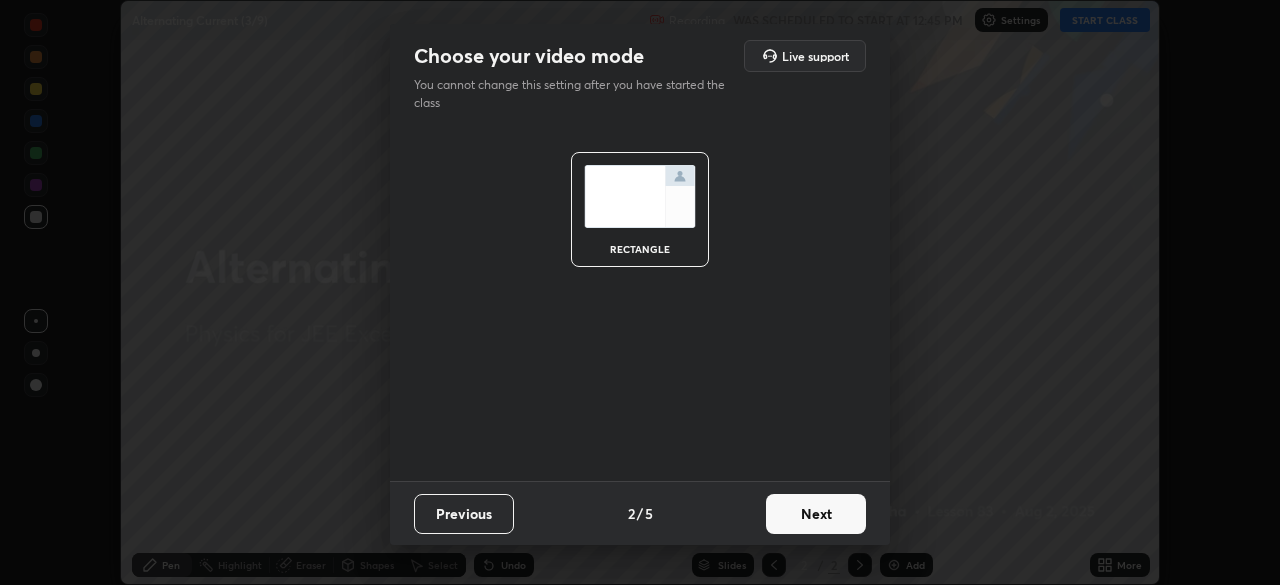 click on "Next" at bounding box center [816, 514] 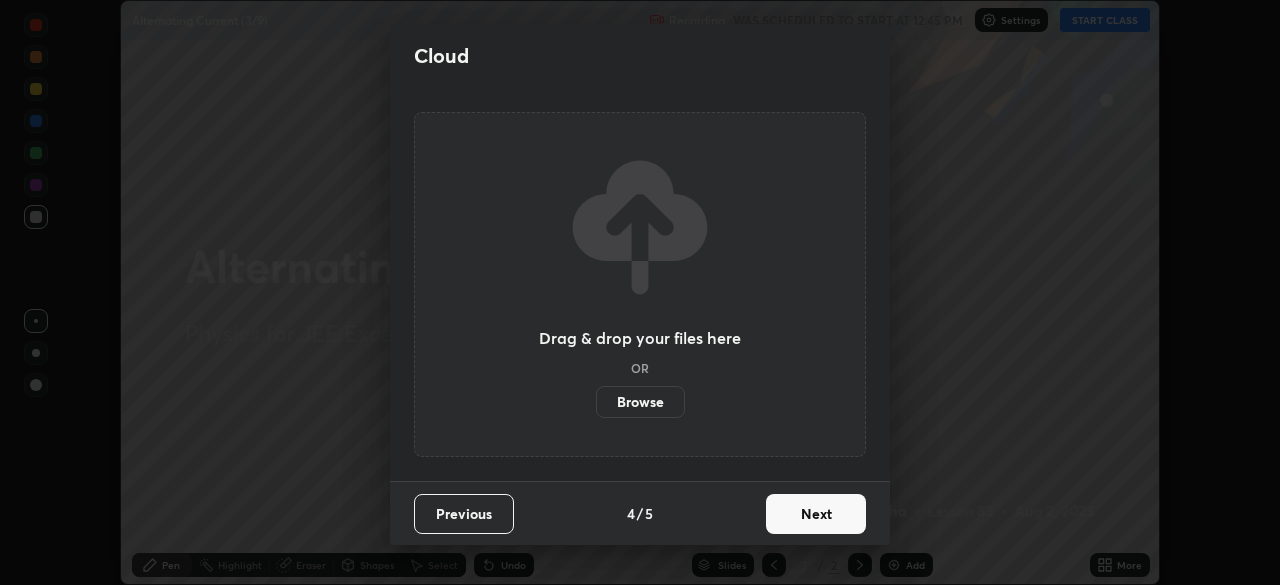 click on "Next" at bounding box center [816, 514] 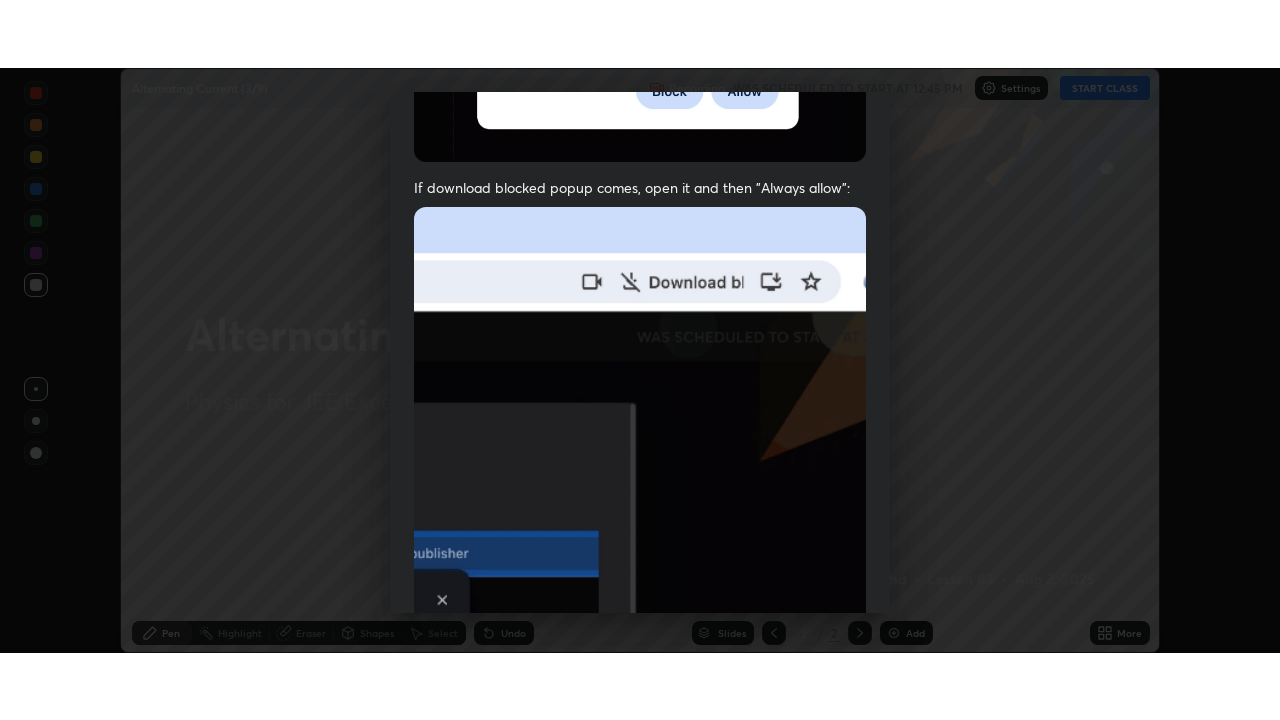 scroll, scrollTop: 479, scrollLeft: 0, axis: vertical 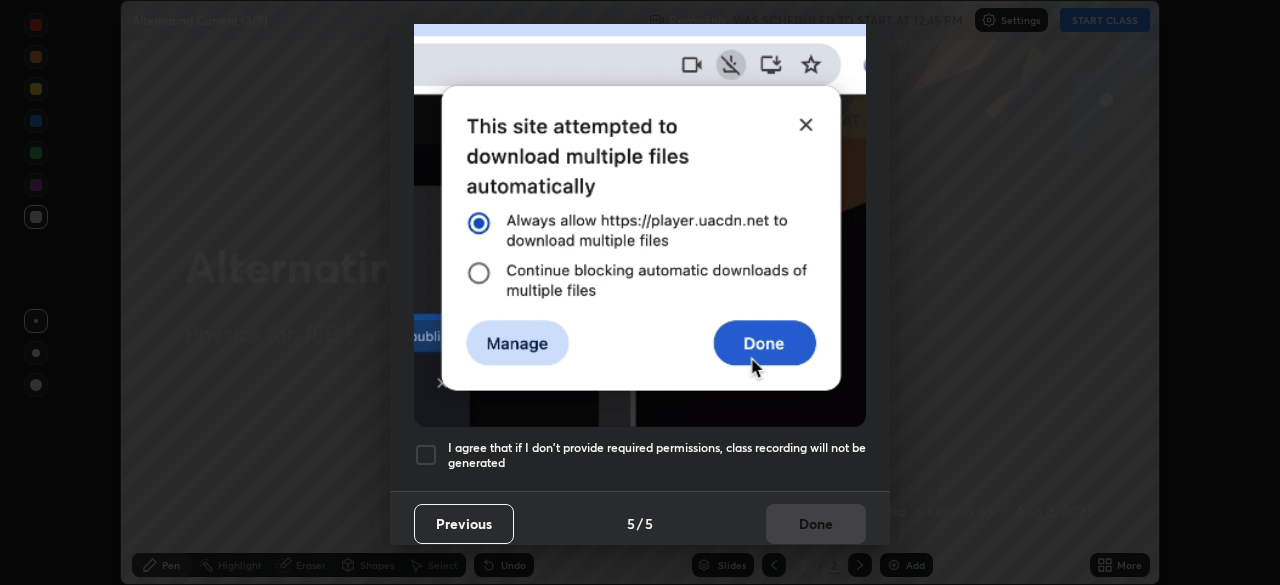 click at bounding box center (426, 455) 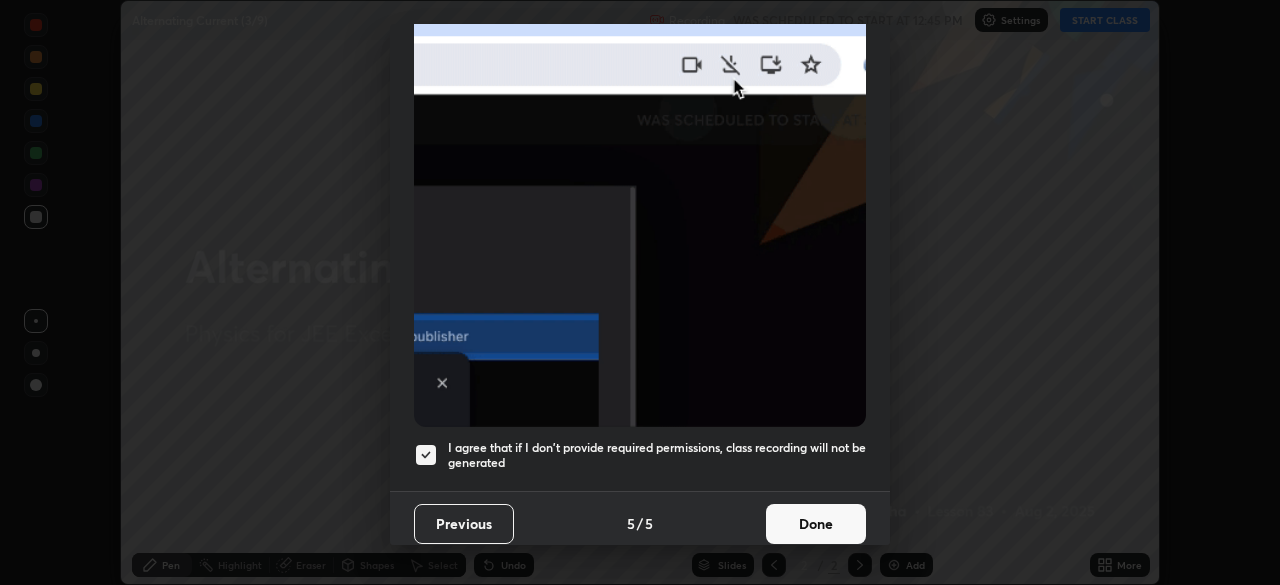 click on "Done" at bounding box center (816, 524) 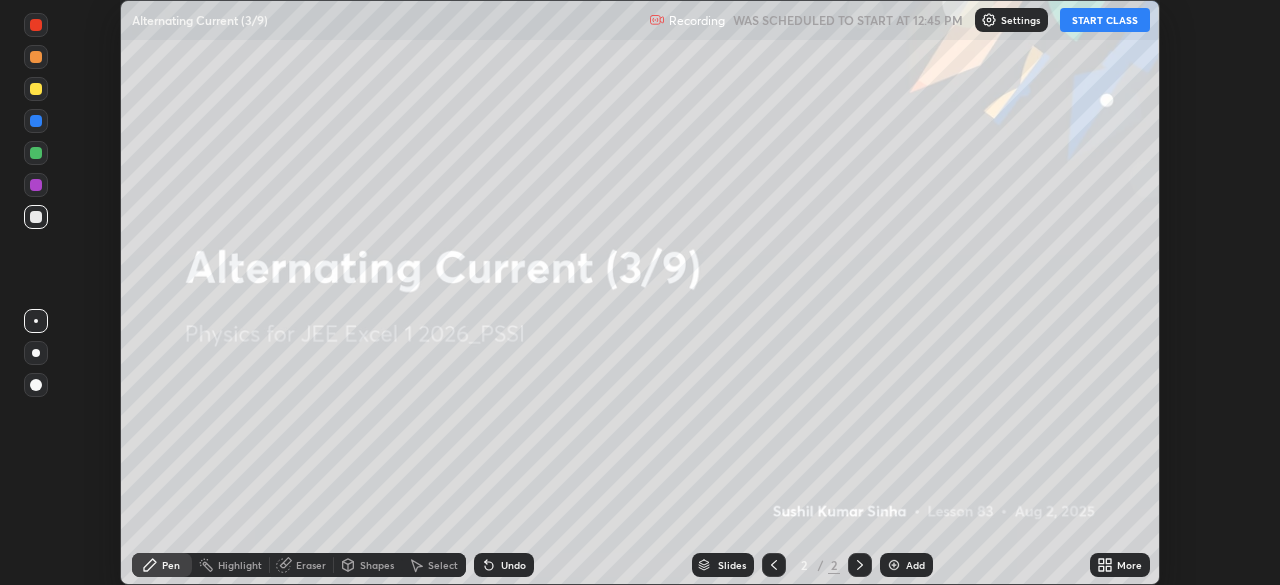 click on "START CLASS" at bounding box center (1105, 20) 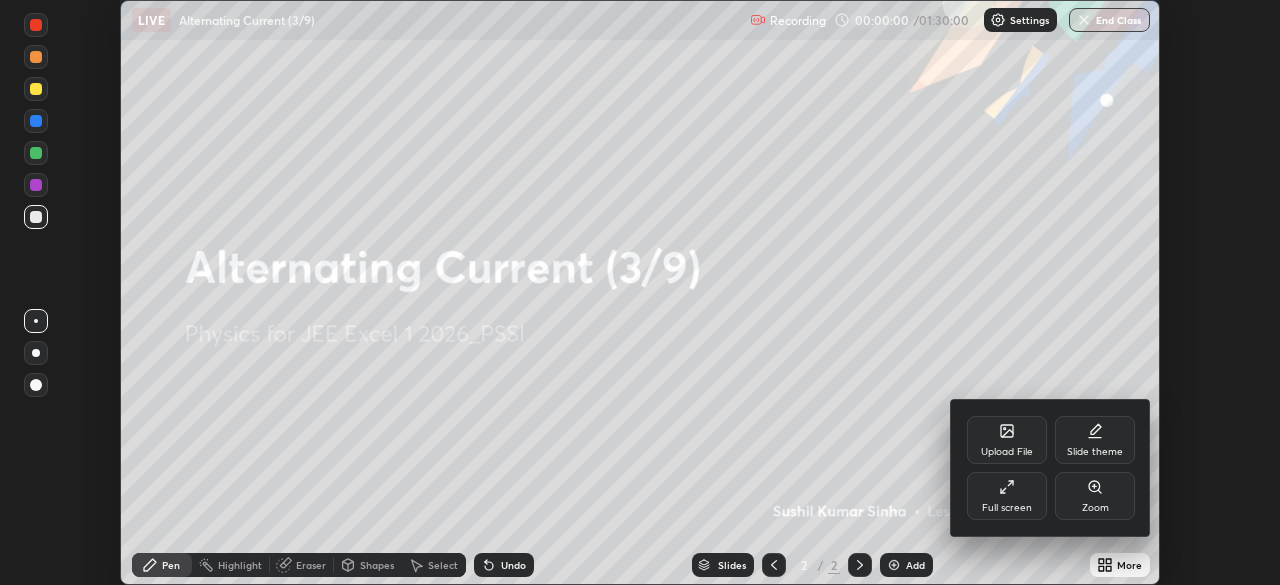 click on "Full screen" at bounding box center [1007, 496] 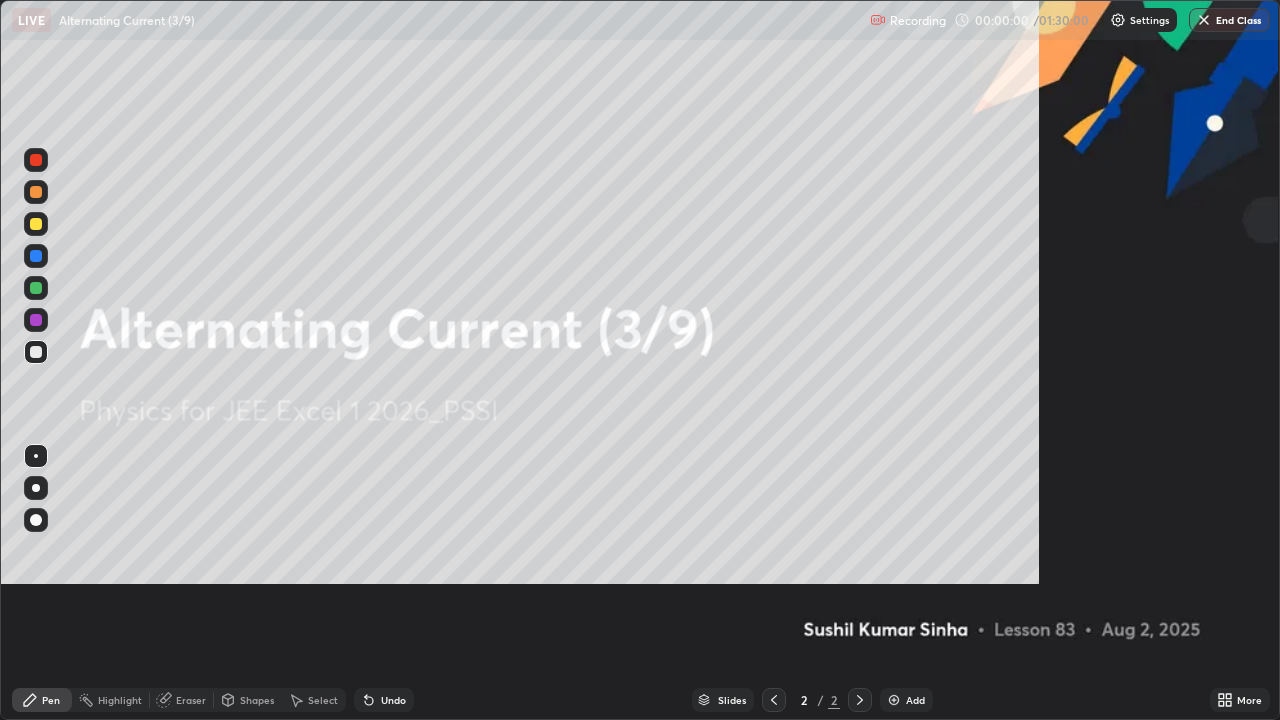 scroll, scrollTop: 99280, scrollLeft: 98720, axis: both 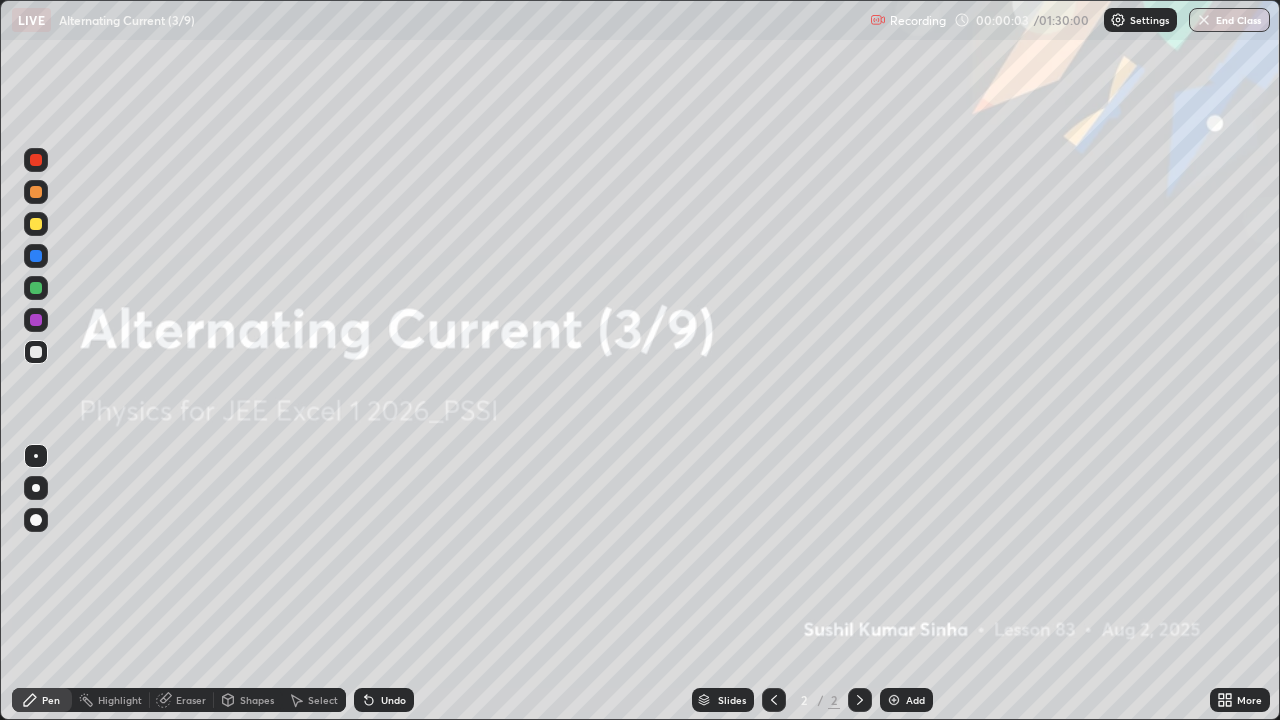 click at bounding box center (894, 700) 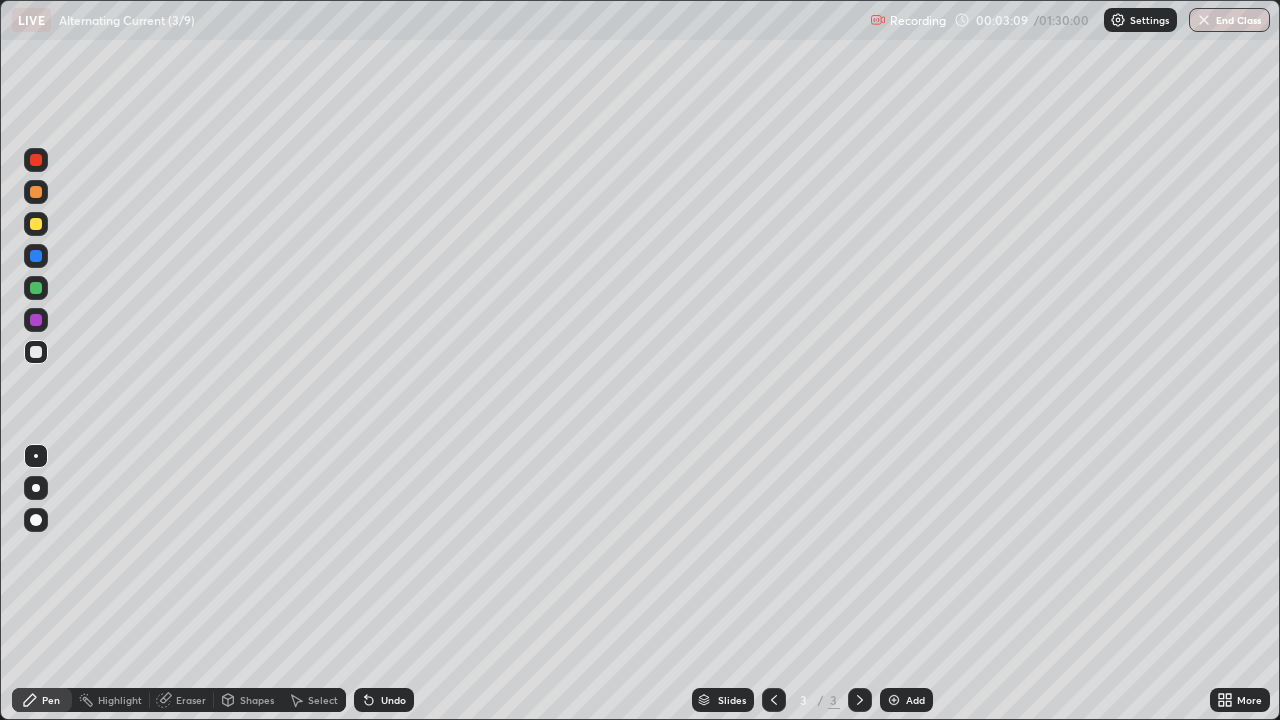 click at bounding box center [36, 352] 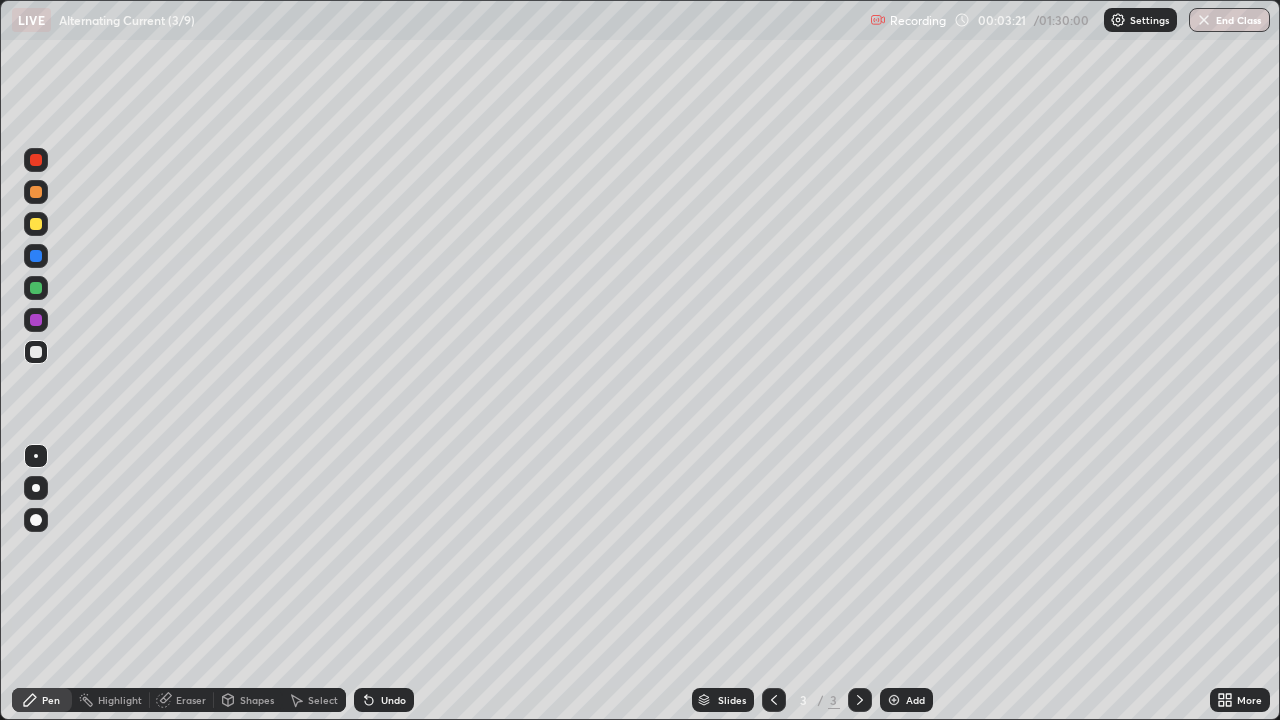click at bounding box center [36, 224] 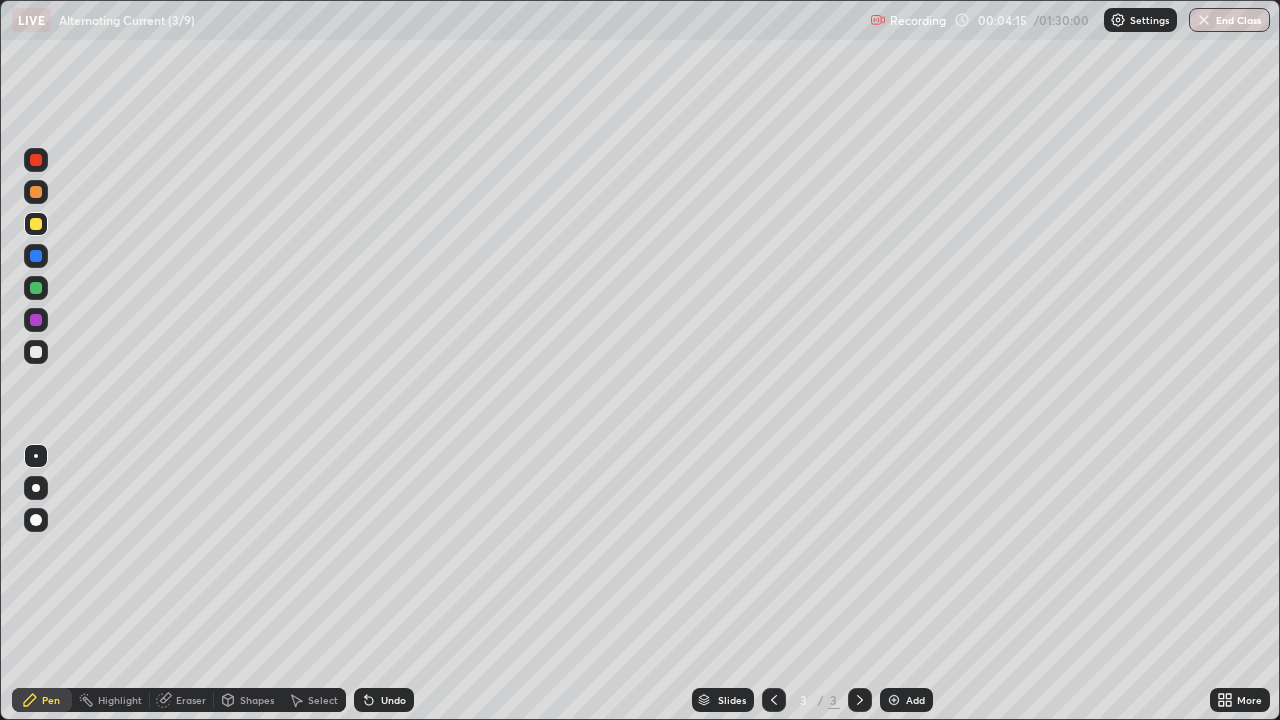 click on "Undo" at bounding box center [384, 700] 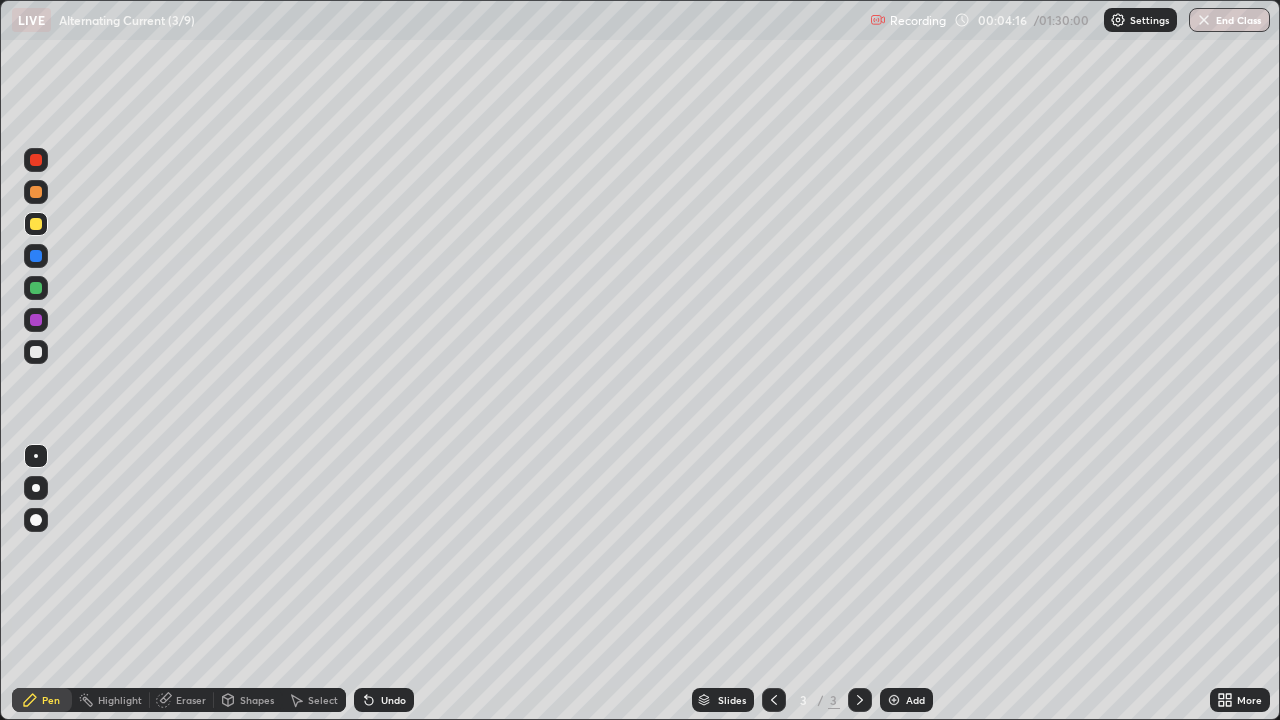 click on "Undo" at bounding box center [384, 700] 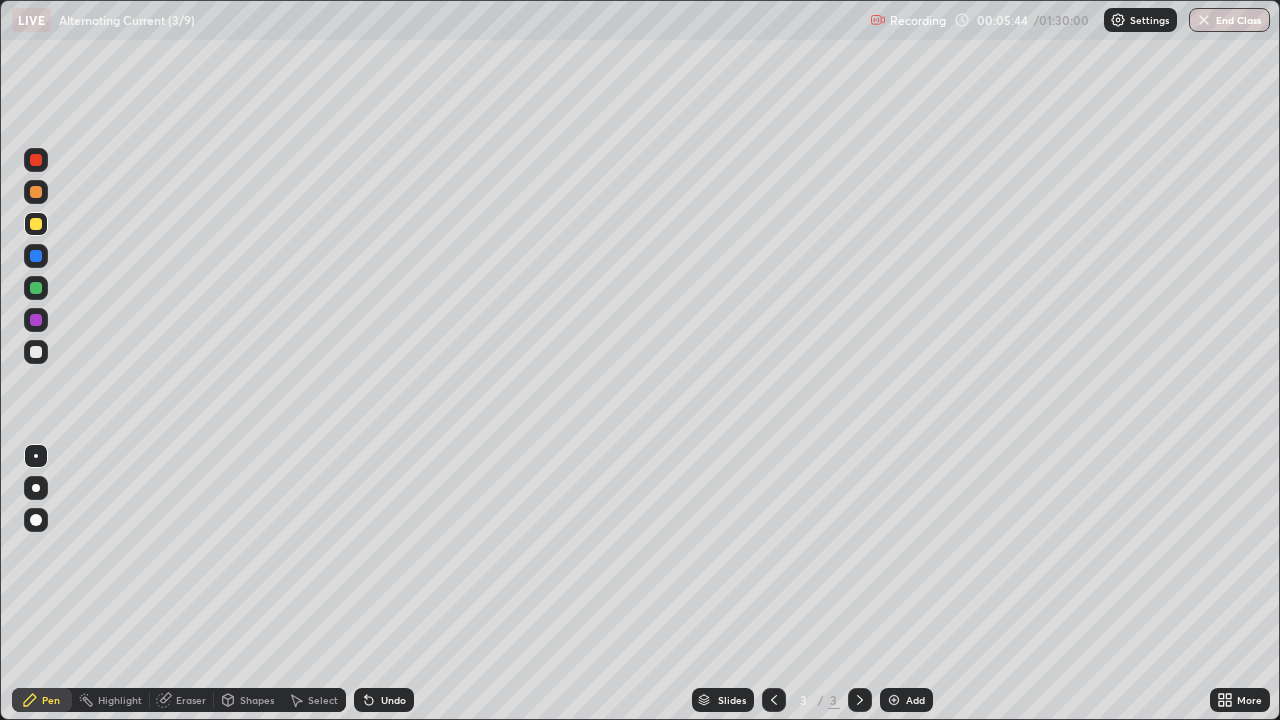 click at bounding box center (36, 288) 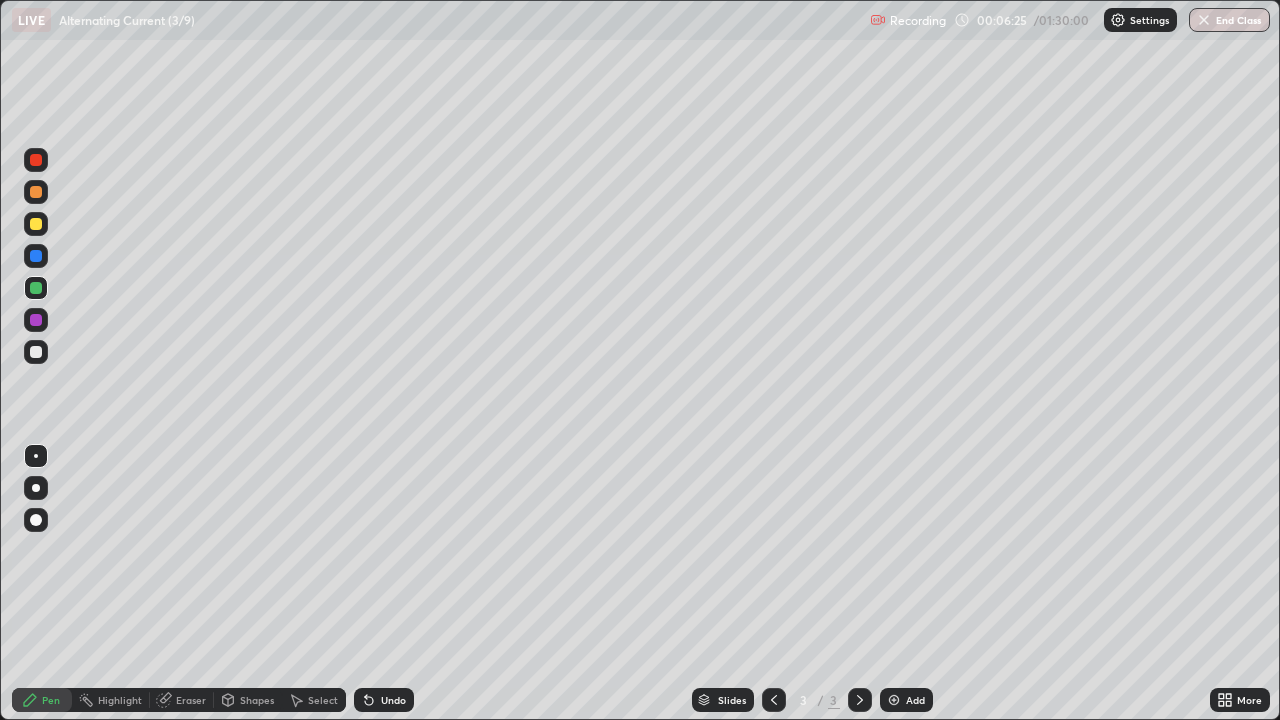 click at bounding box center (894, 700) 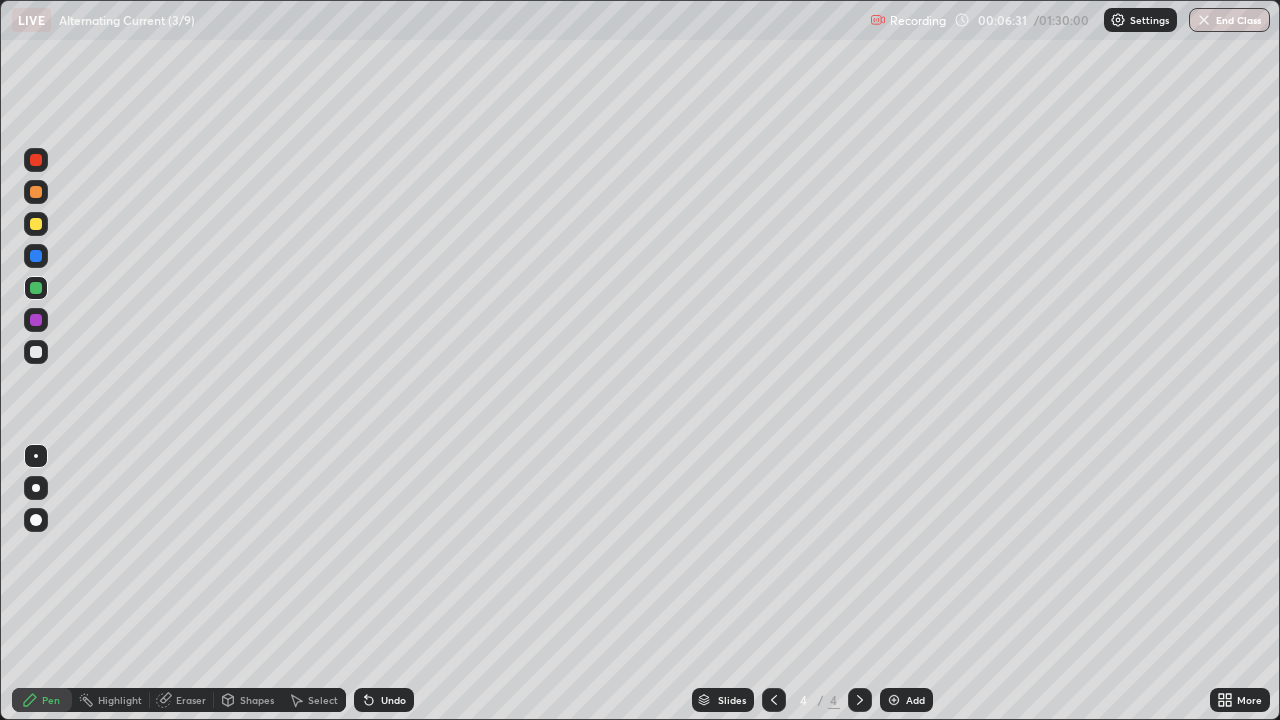 click at bounding box center [36, 352] 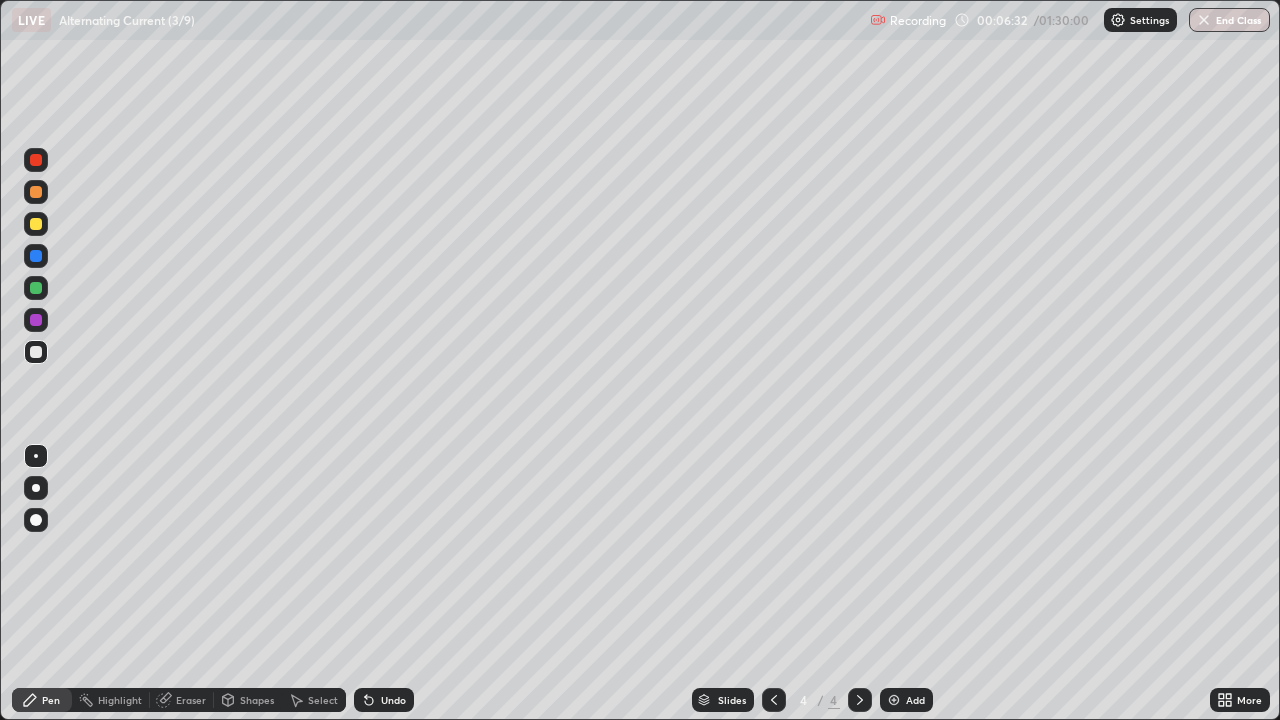 click on "Shapes" at bounding box center [248, 700] 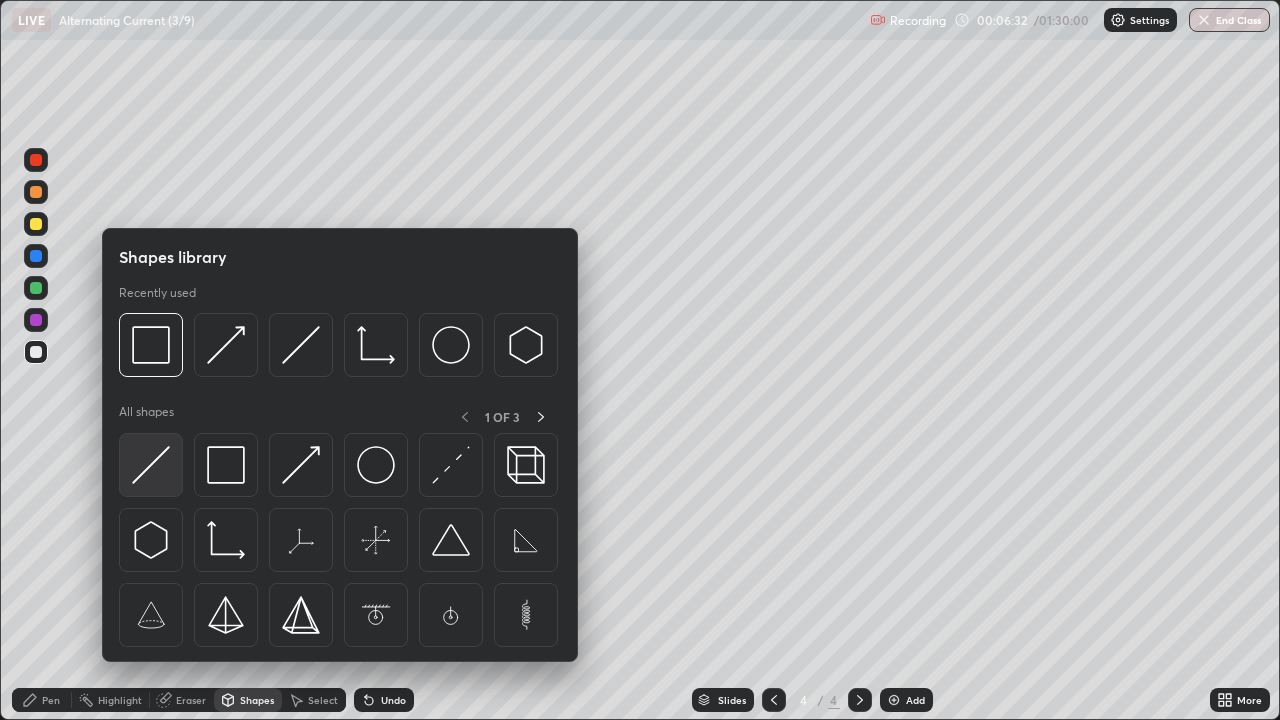 click at bounding box center (151, 465) 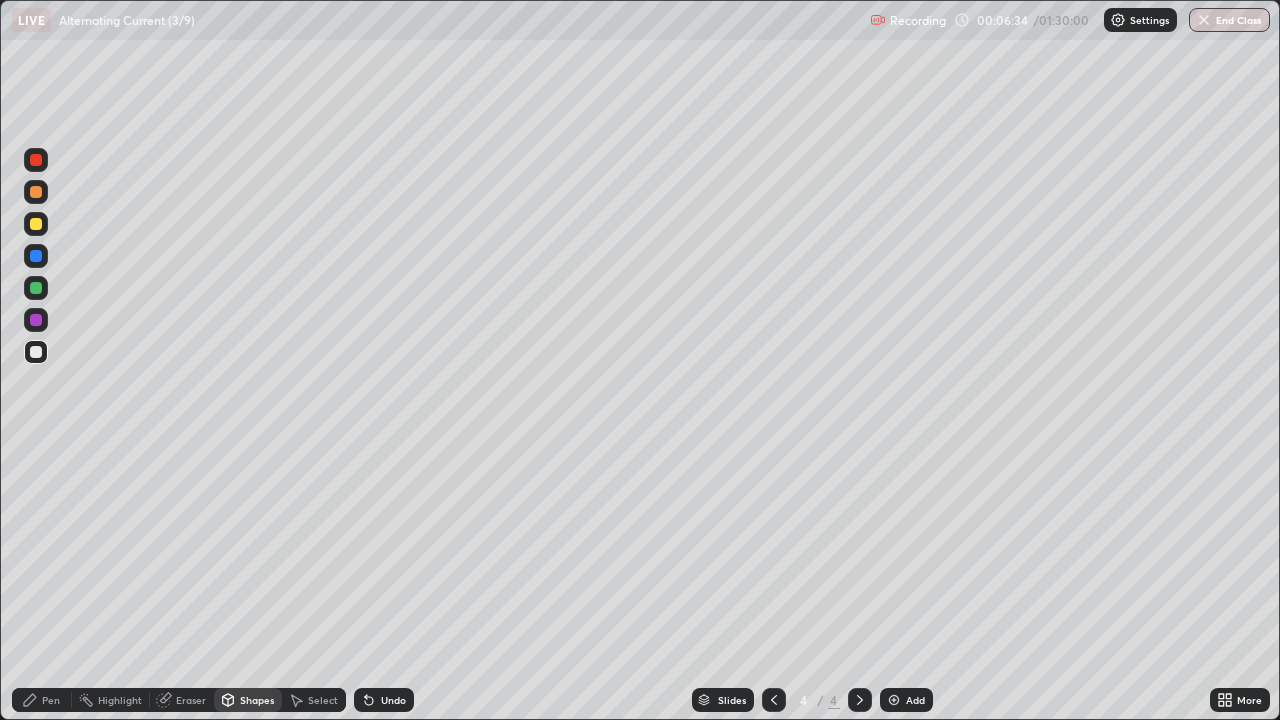 click on "Shapes" at bounding box center [257, 700] 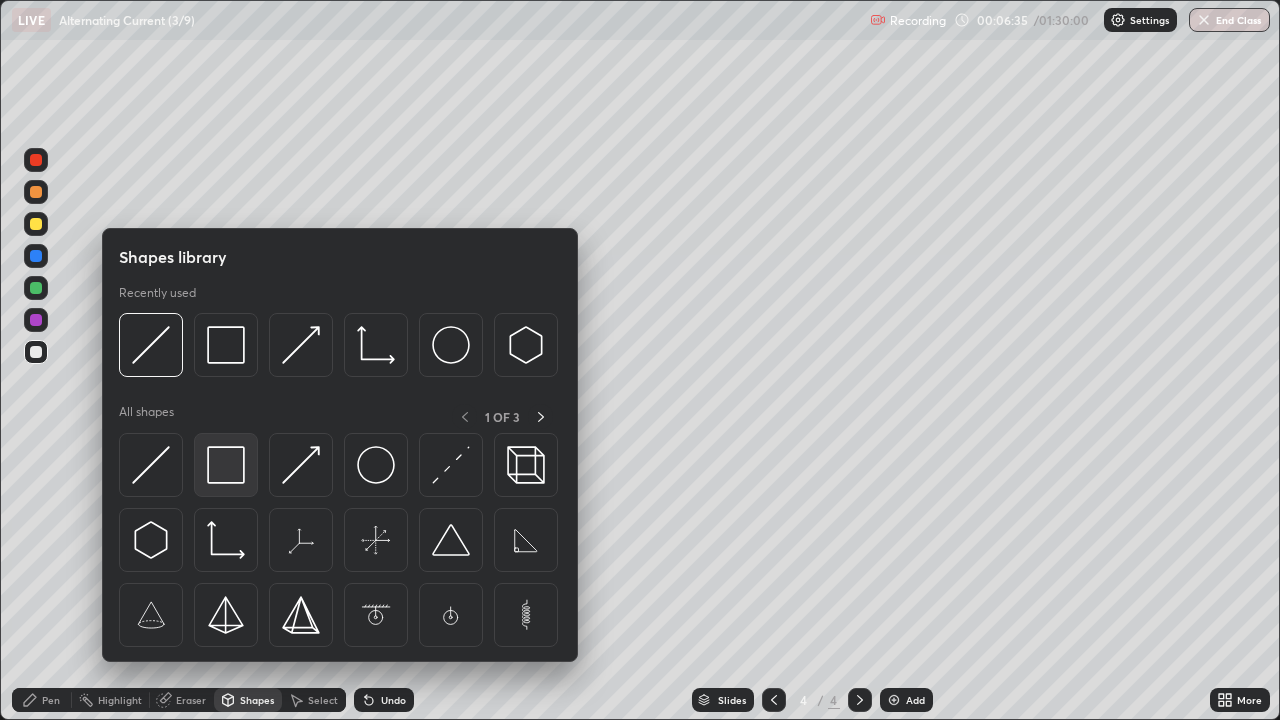 click at bounding box center (226, 465) 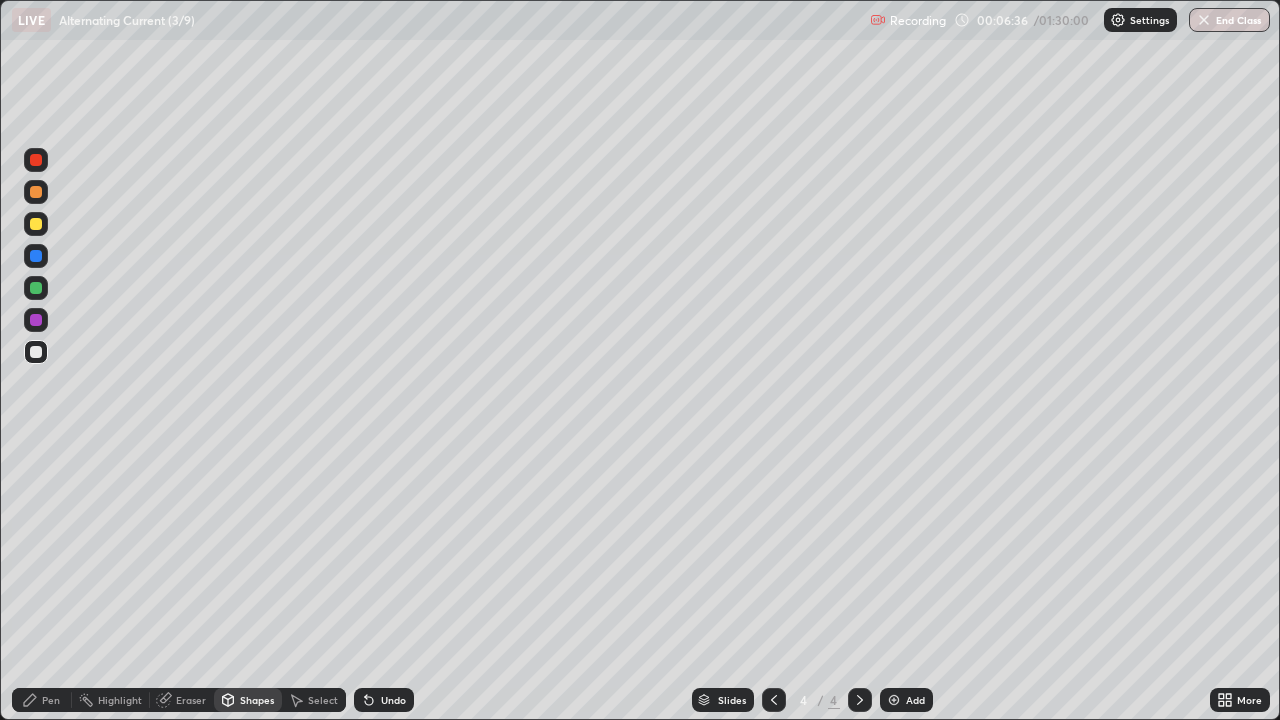 click at bounding box center (36, 224) 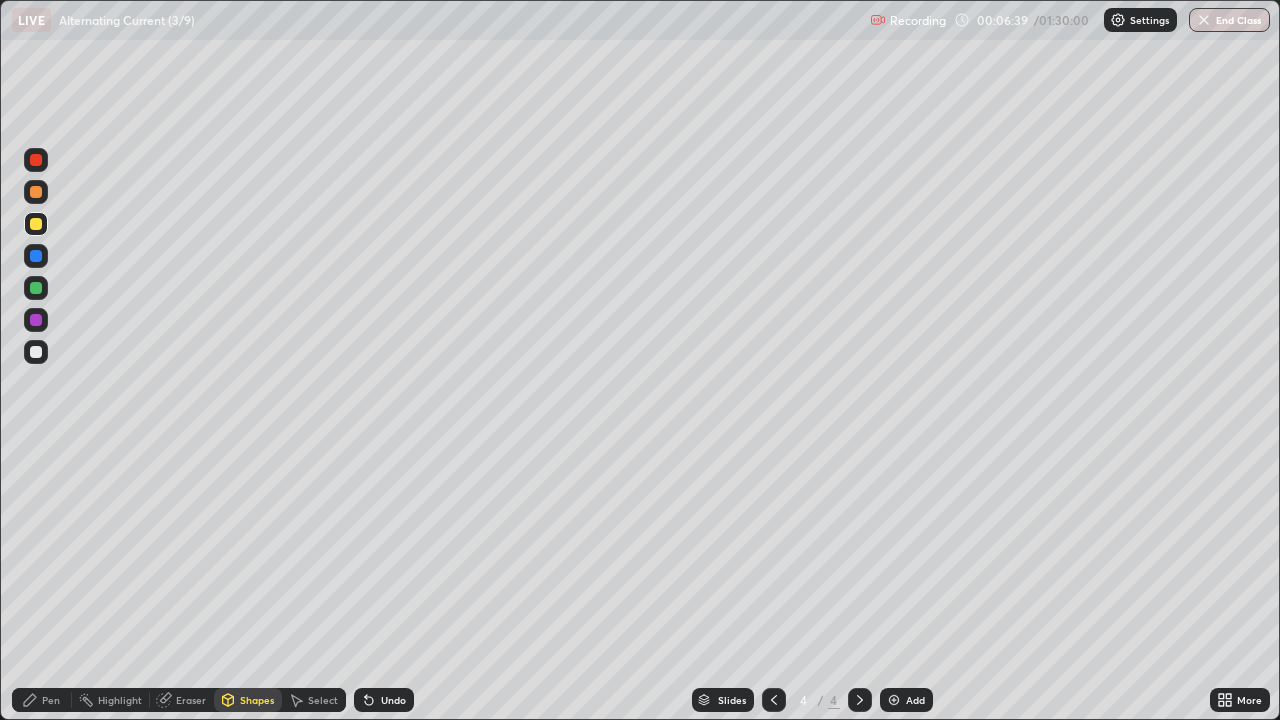 click on "Pen" at bounding box center [51, 700] 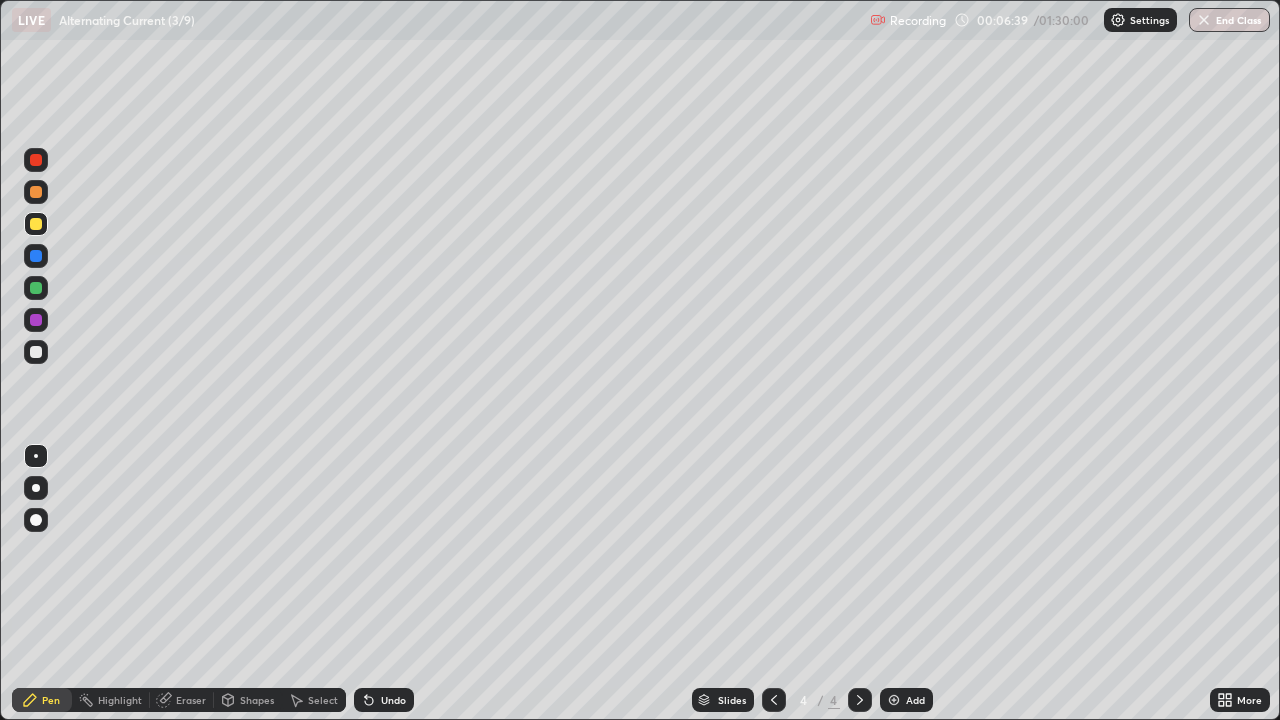 click at bounding box center (36, 320) 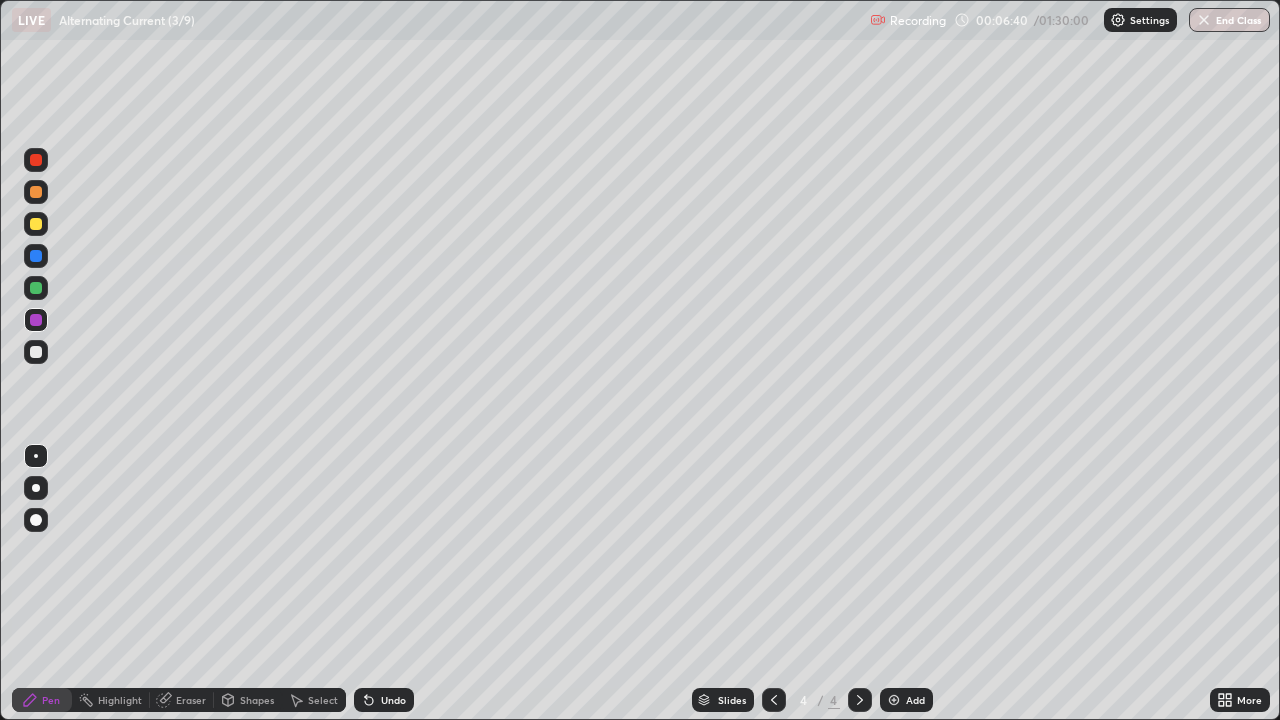 click at bounding box center [36, 320] 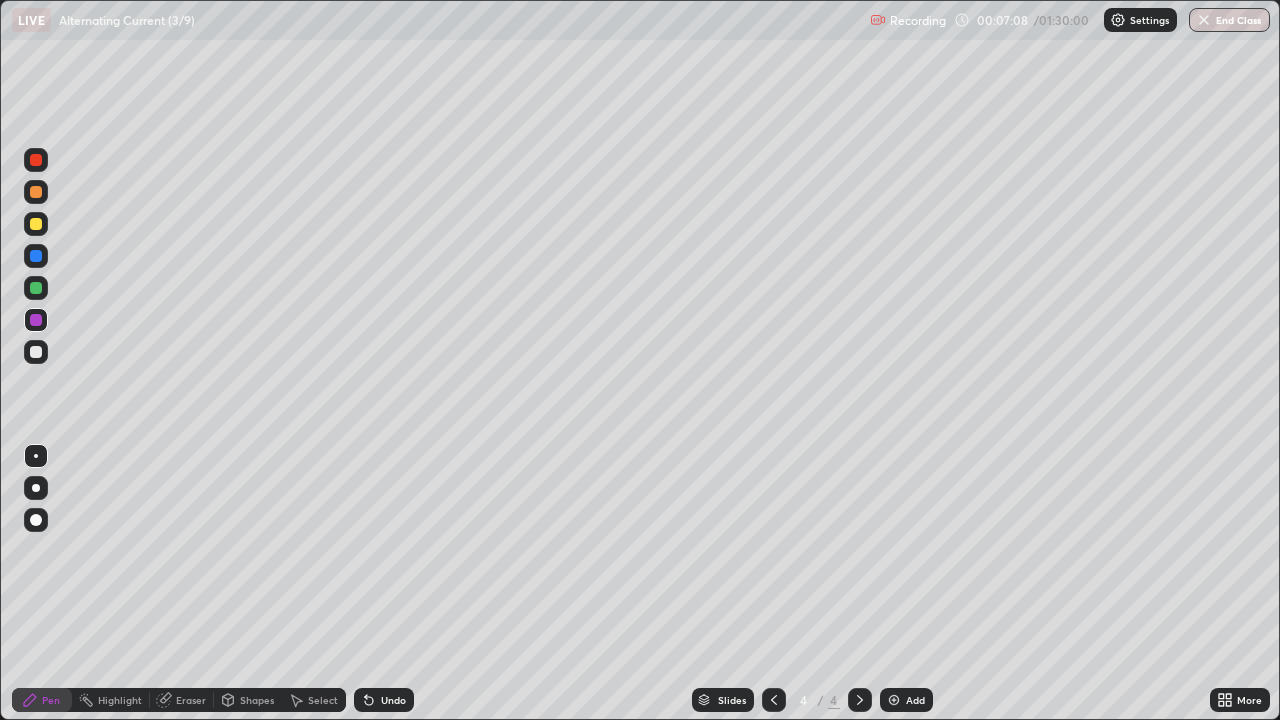 click at bounding box center (36, 288) 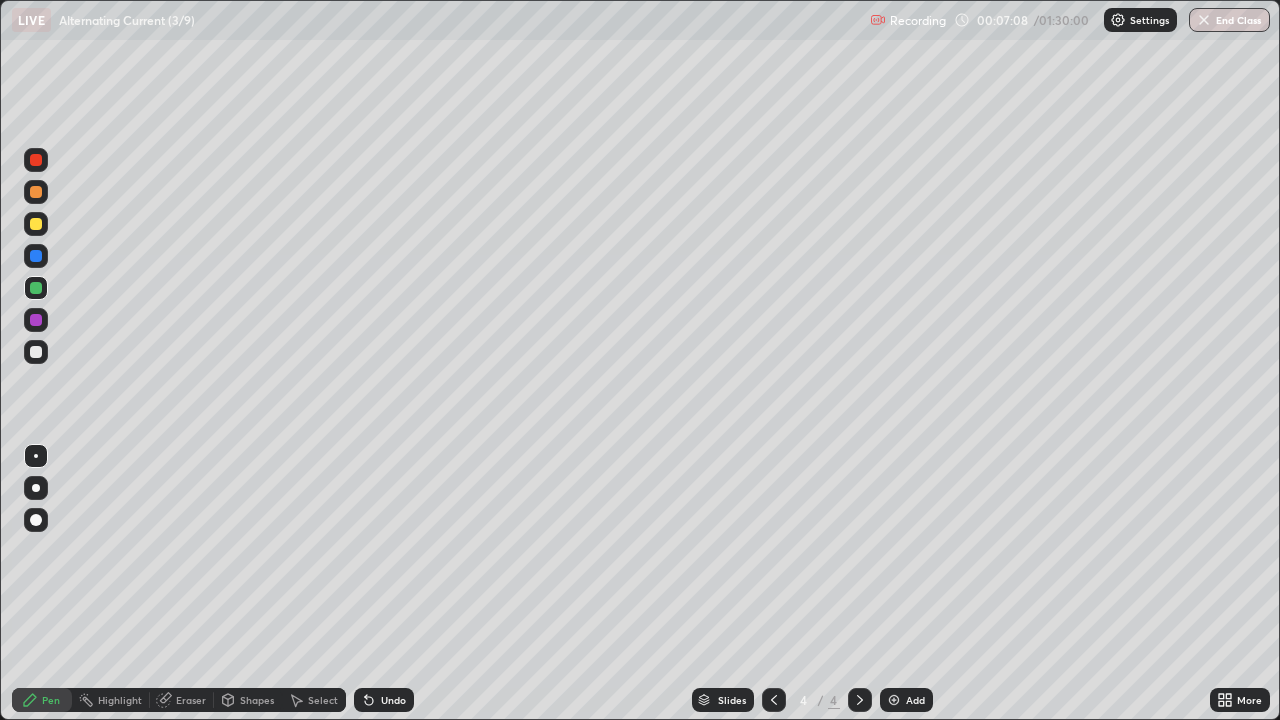click at bounding box center (36, 288) 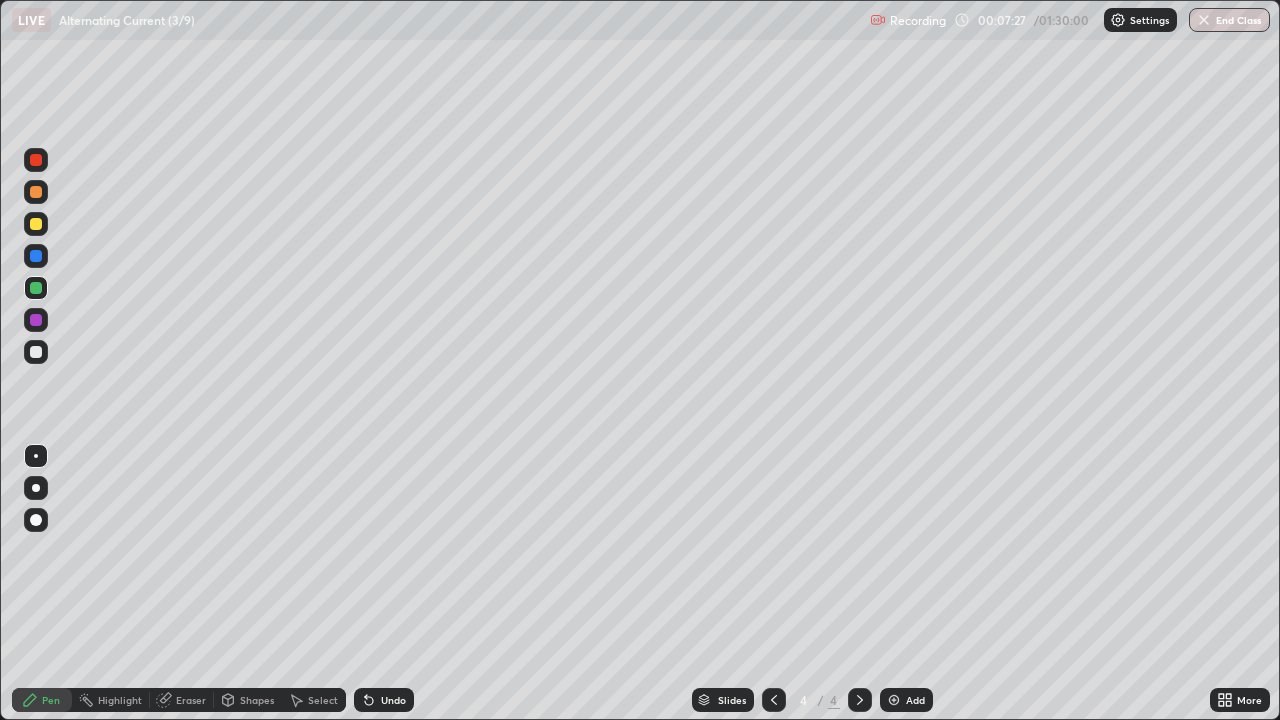 click at bounding box center (36, 320) 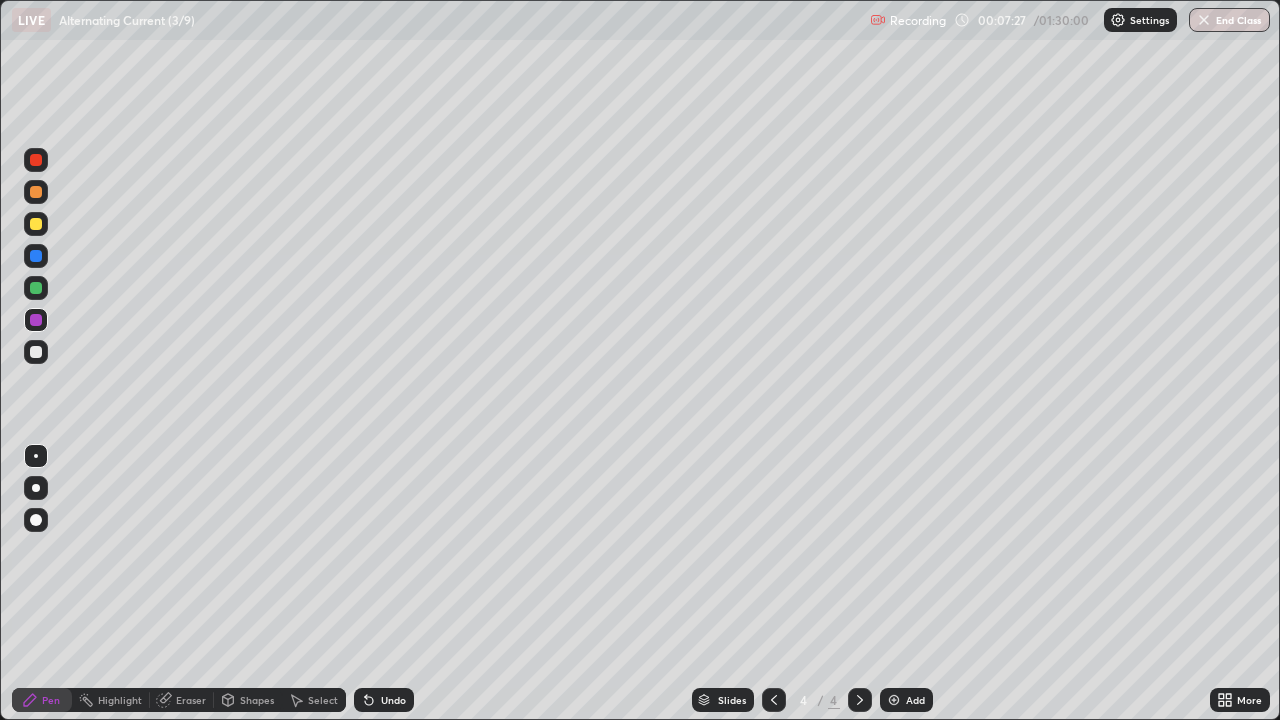 click at bounding box center (36, 320) 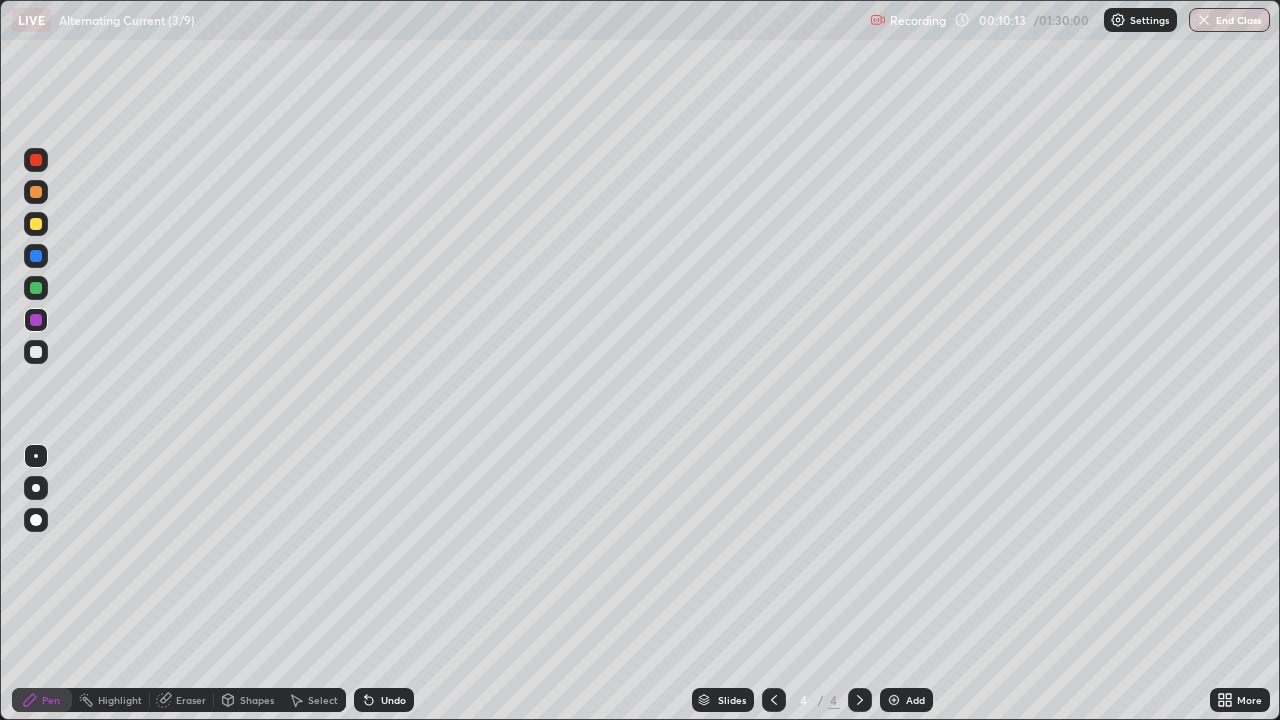 click at bounding box center (894, 700) 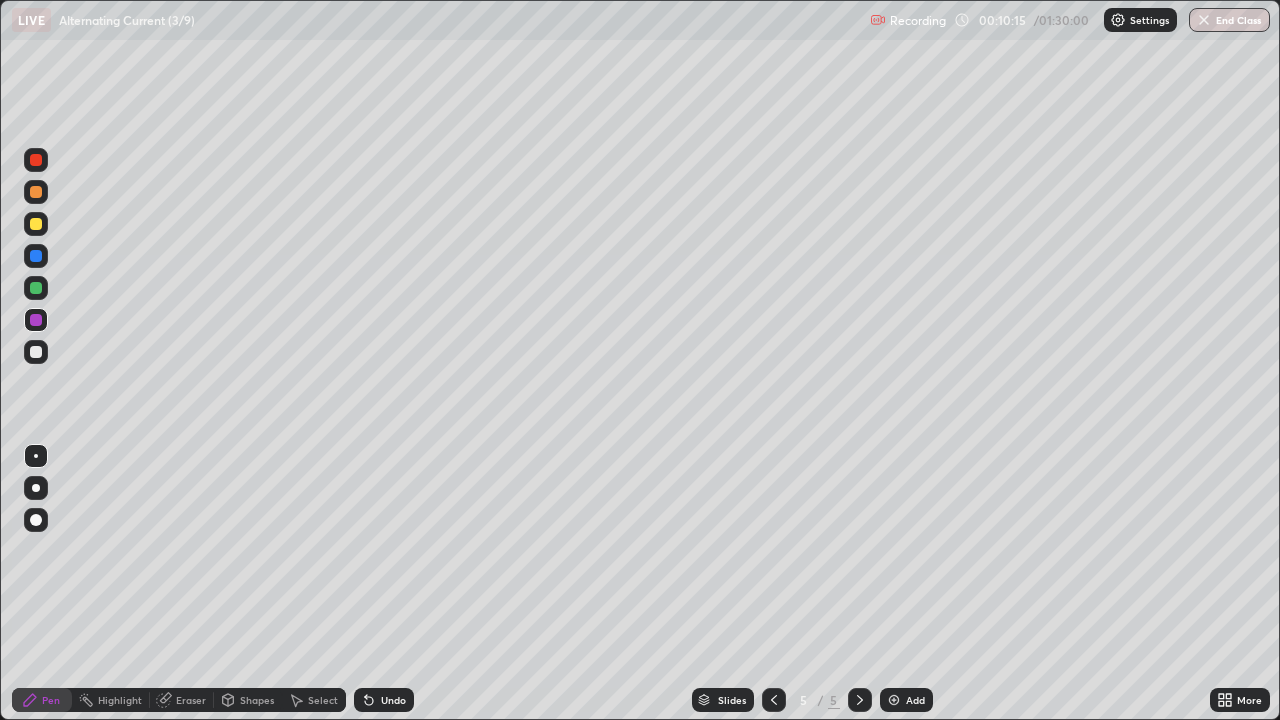 click at bounding box center [36, 224] 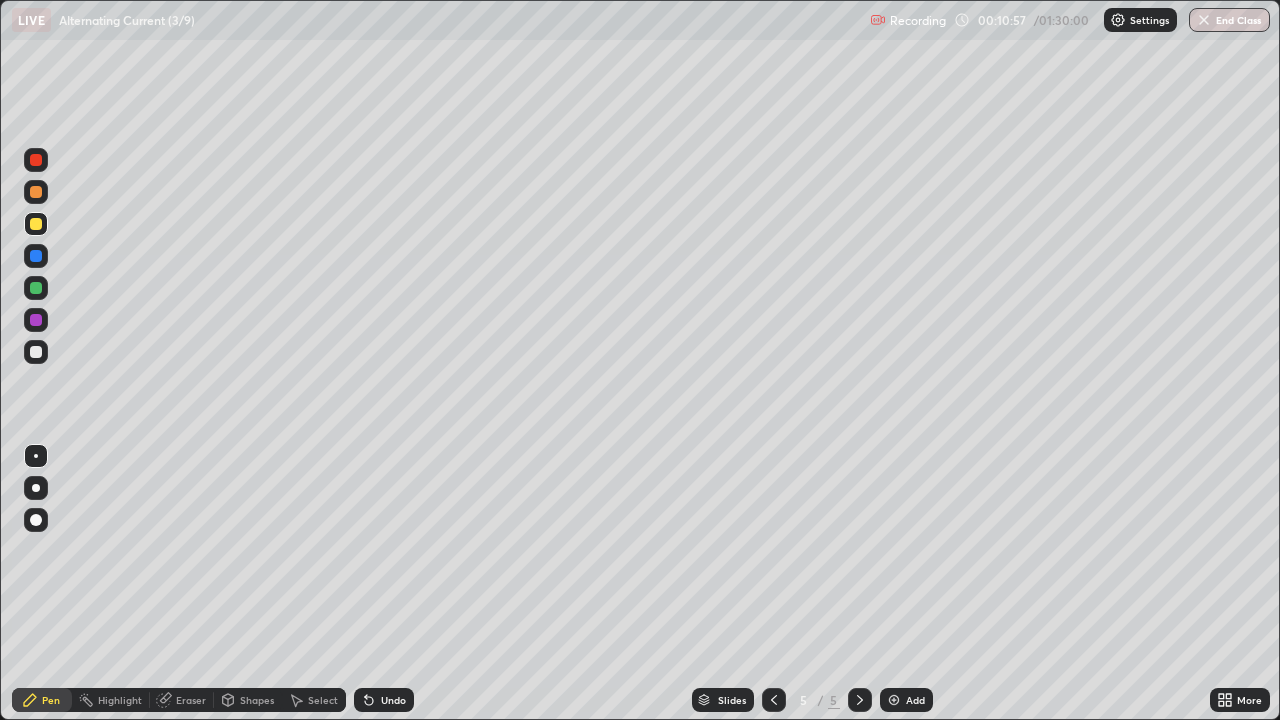 click at bounding box center (36, 352) 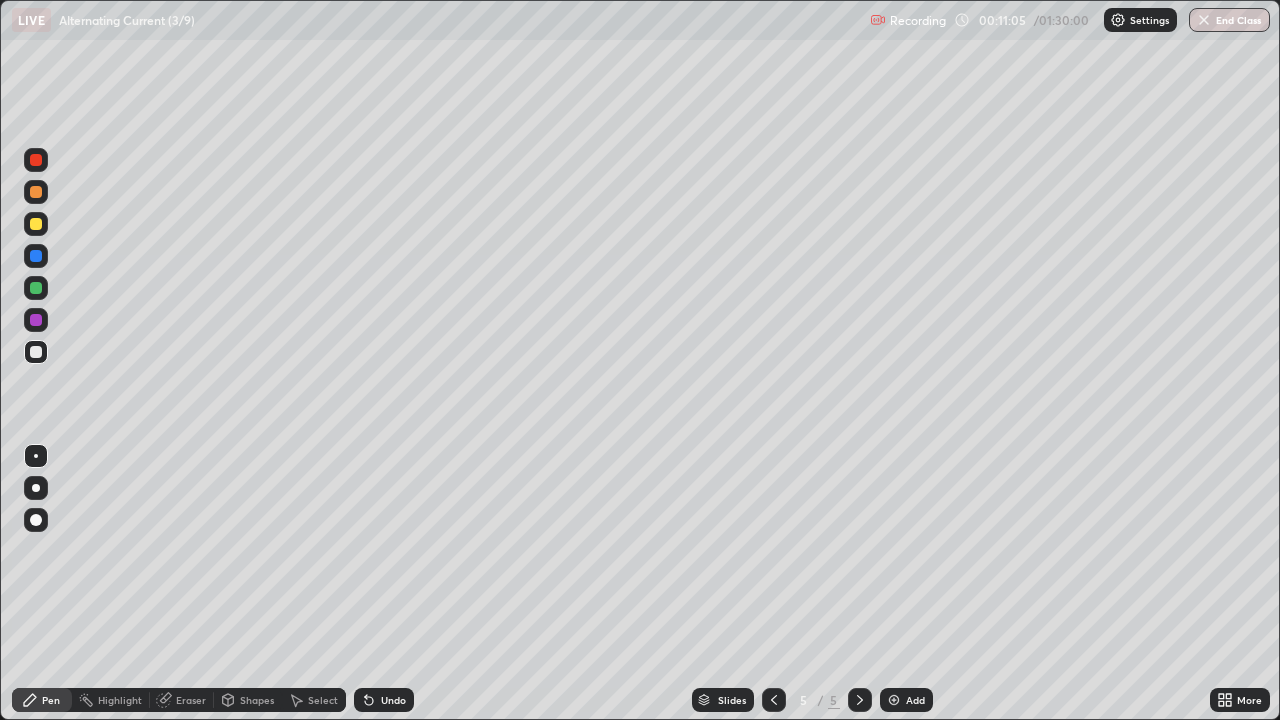 click at bounding box center (36, 256) 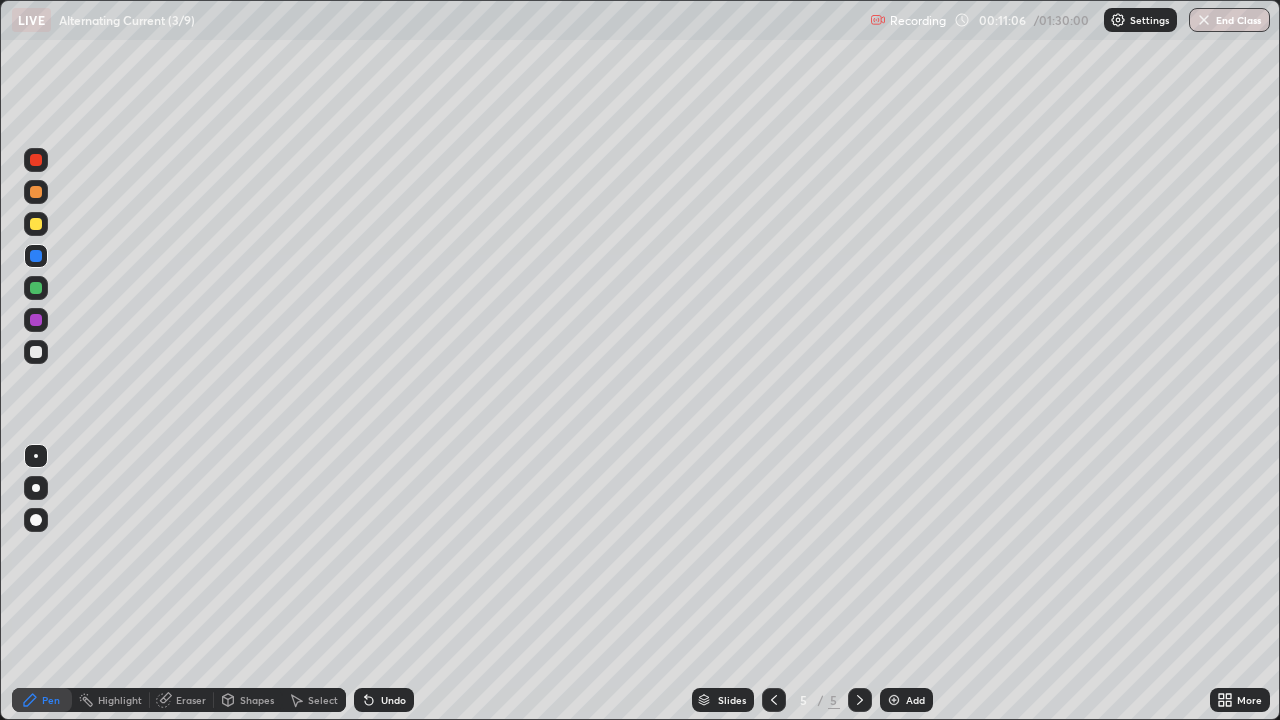 click at bounding box center (36, 256) 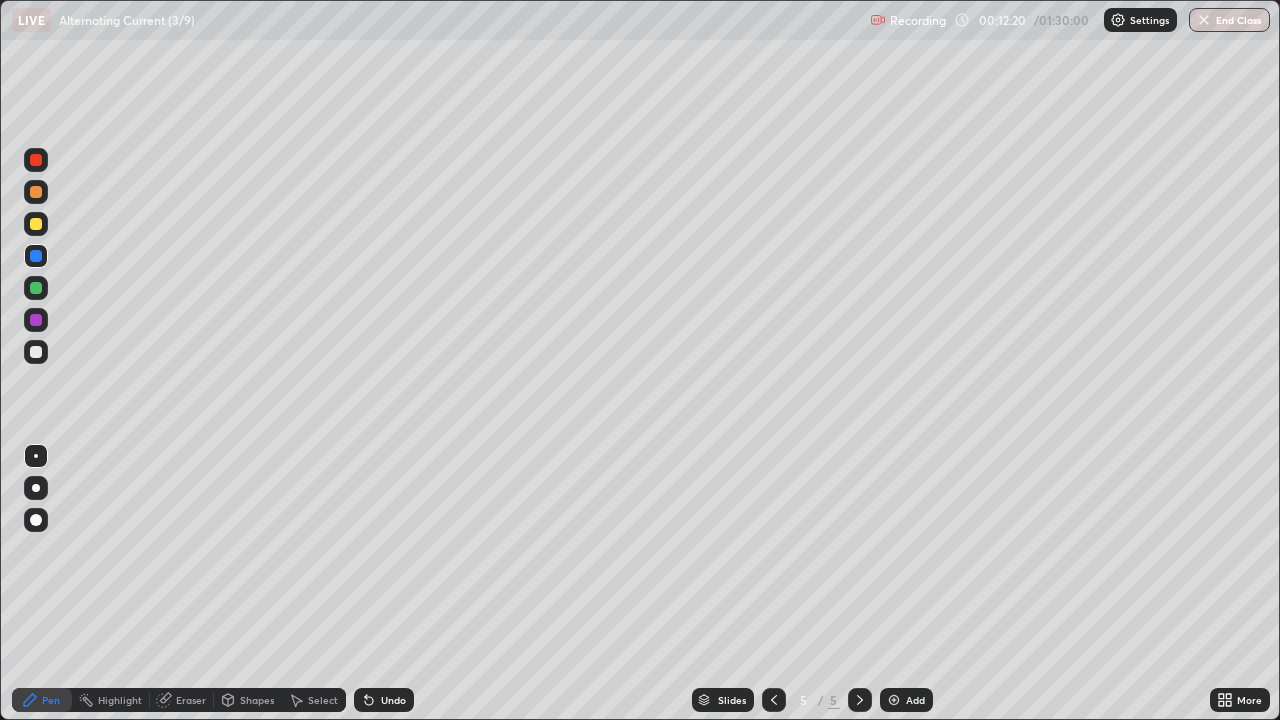click at bounding box center [36, 288] 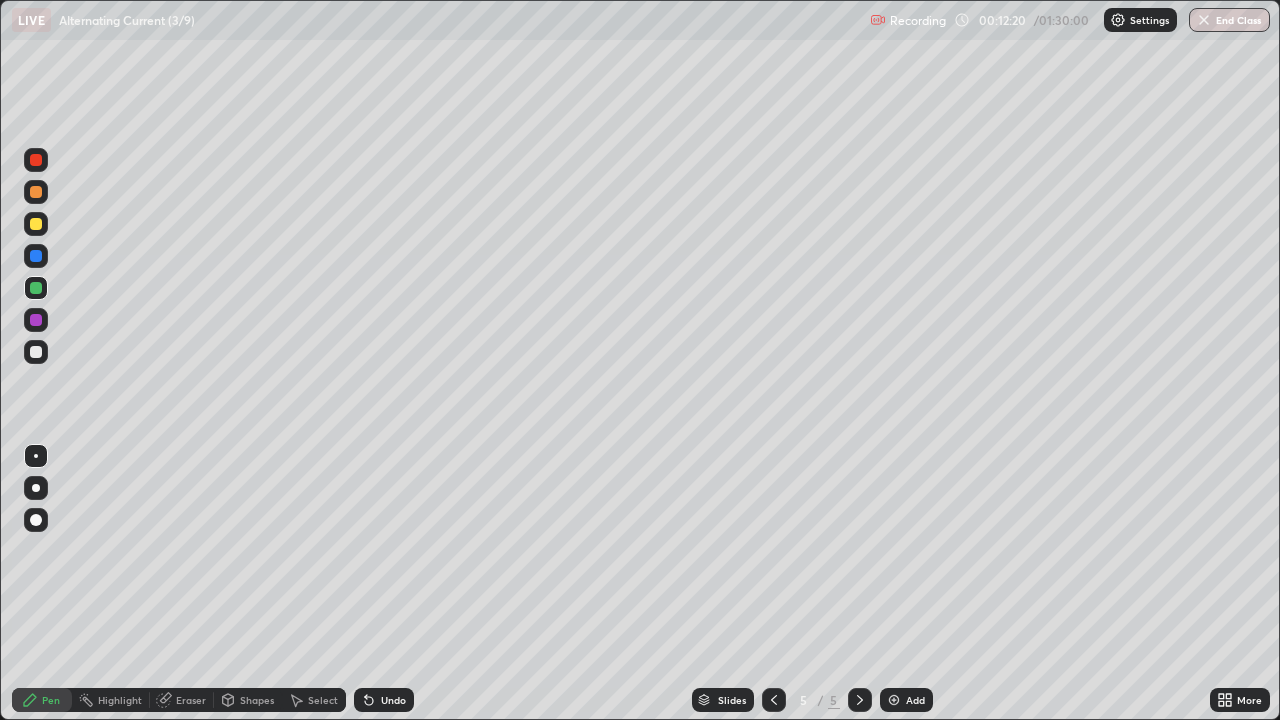 click at bounding box center (36, 288) 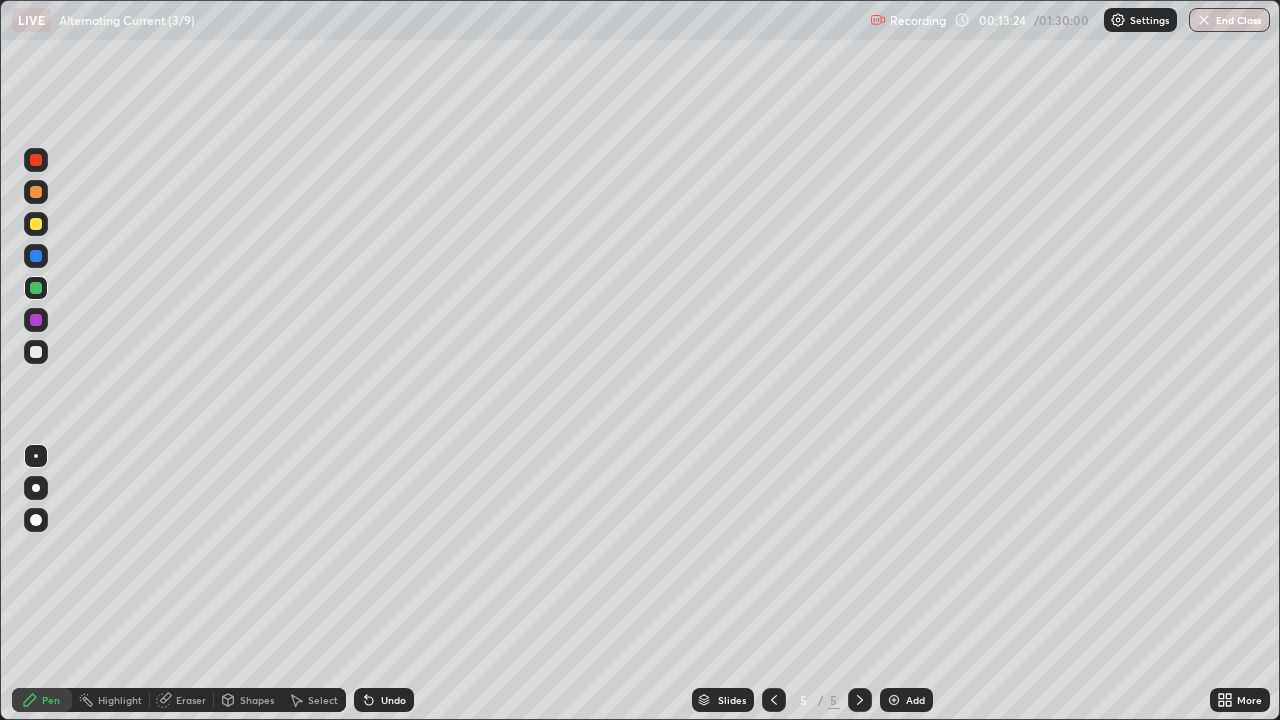 click on "Shapes" at bounding box center (257, 700) 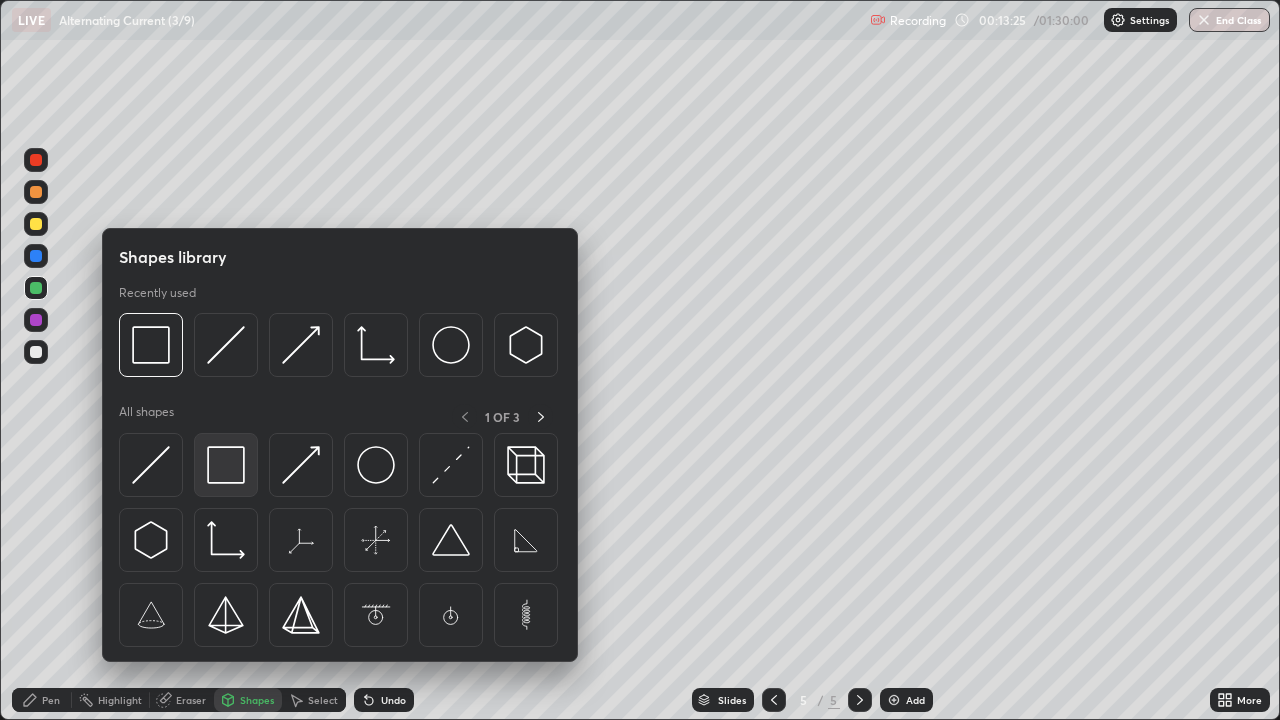 click at bounding box center [226, 465] 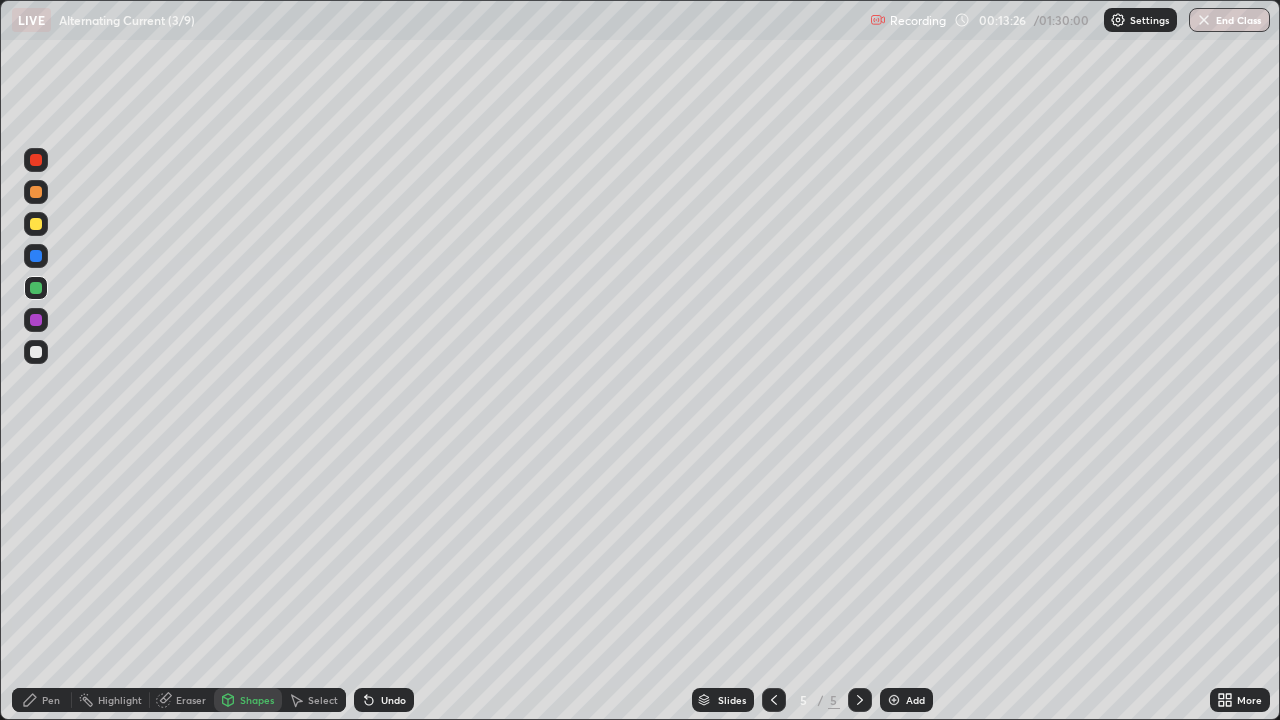 click at bounding box center (36, 320) 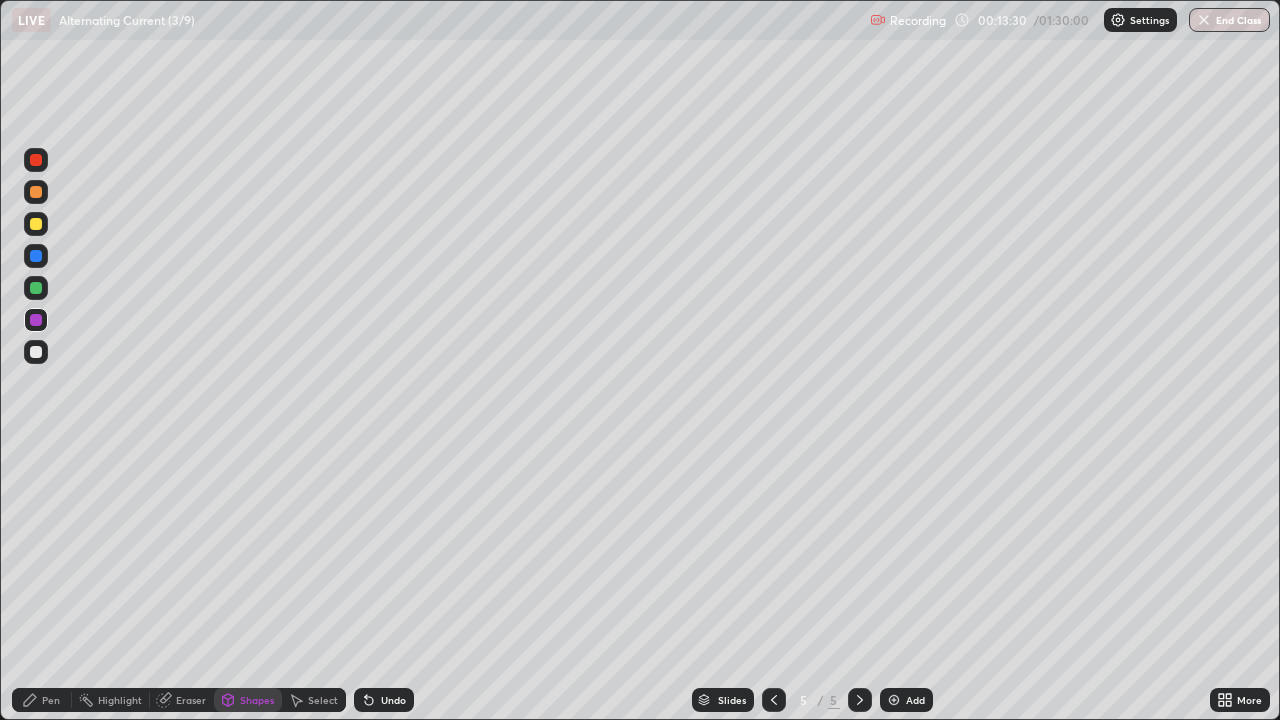 click on "Pen" at bounding box center (42, 700) 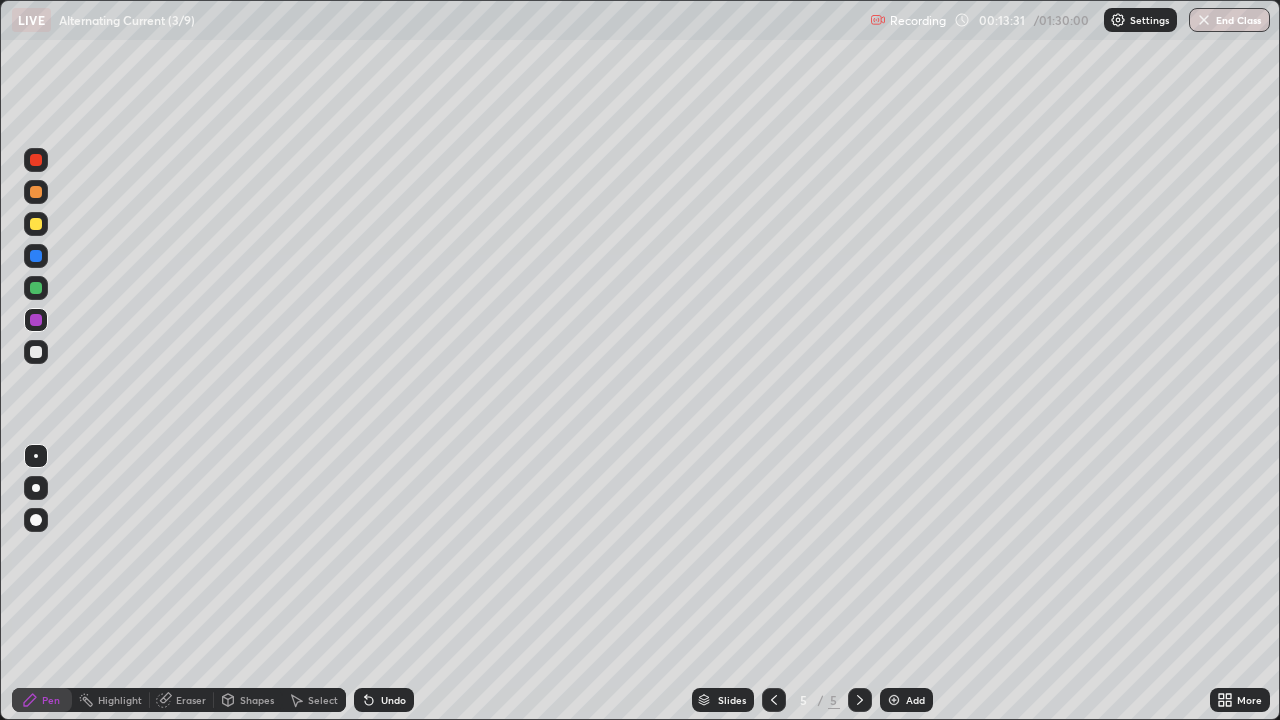 click at bounding box center [36, 256] 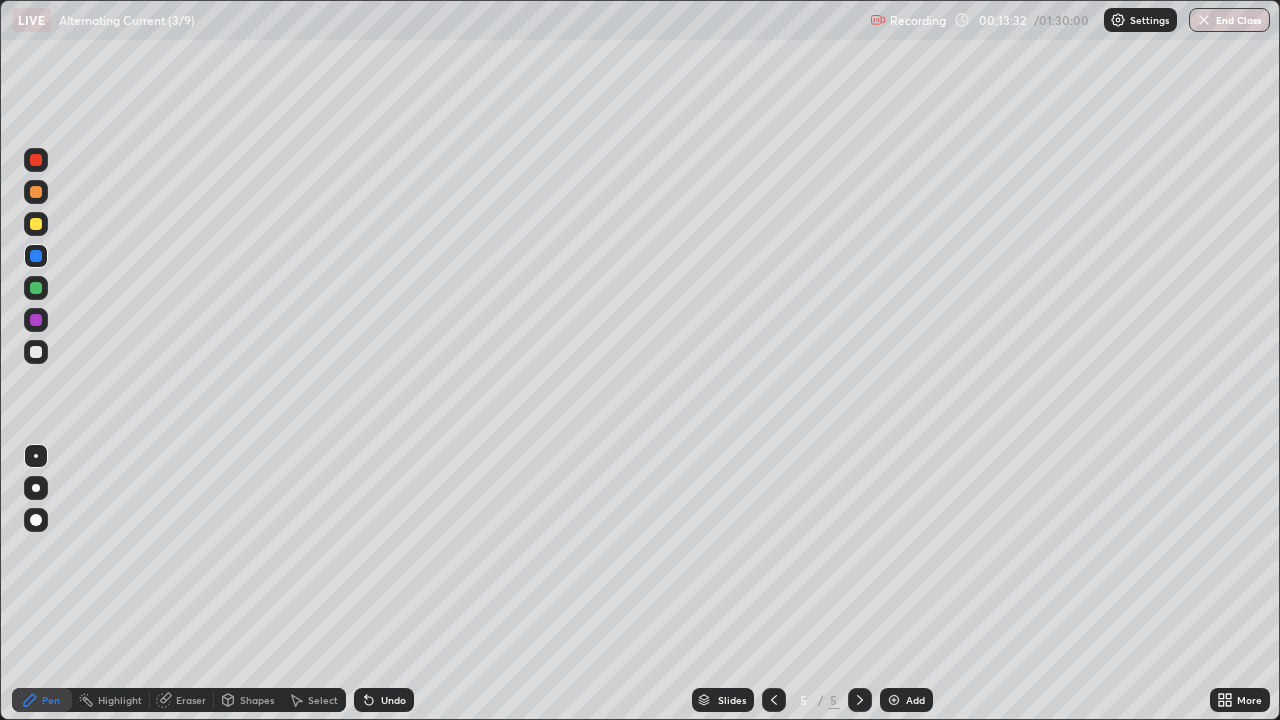 click at bounding box center [36, 224] 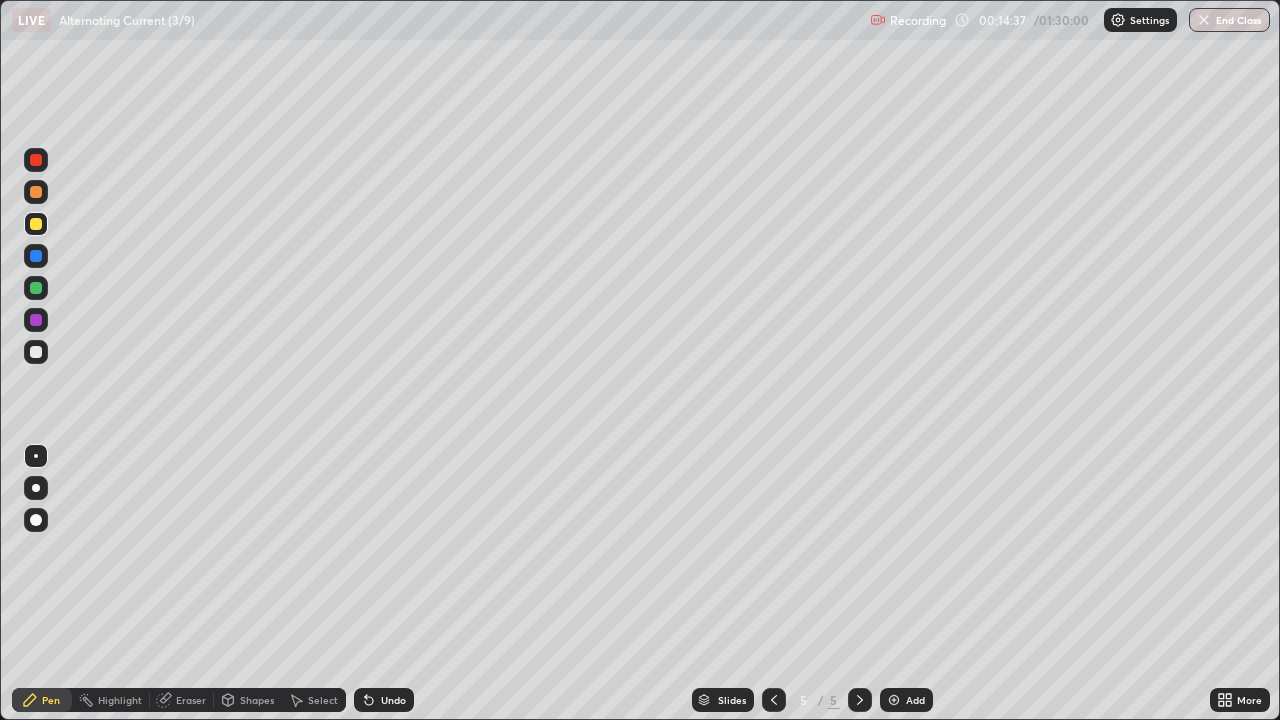 click at bounding box center (36, 352) 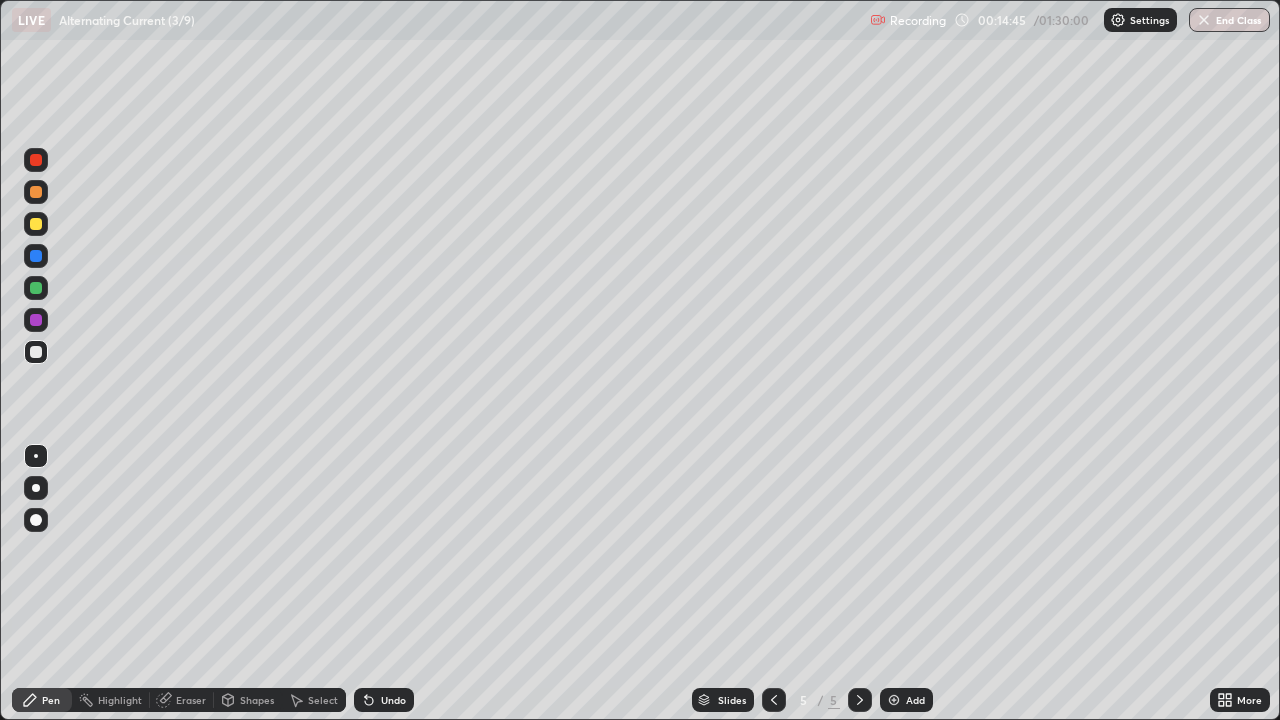 click on "Undo" at bounding box center [393, 700] 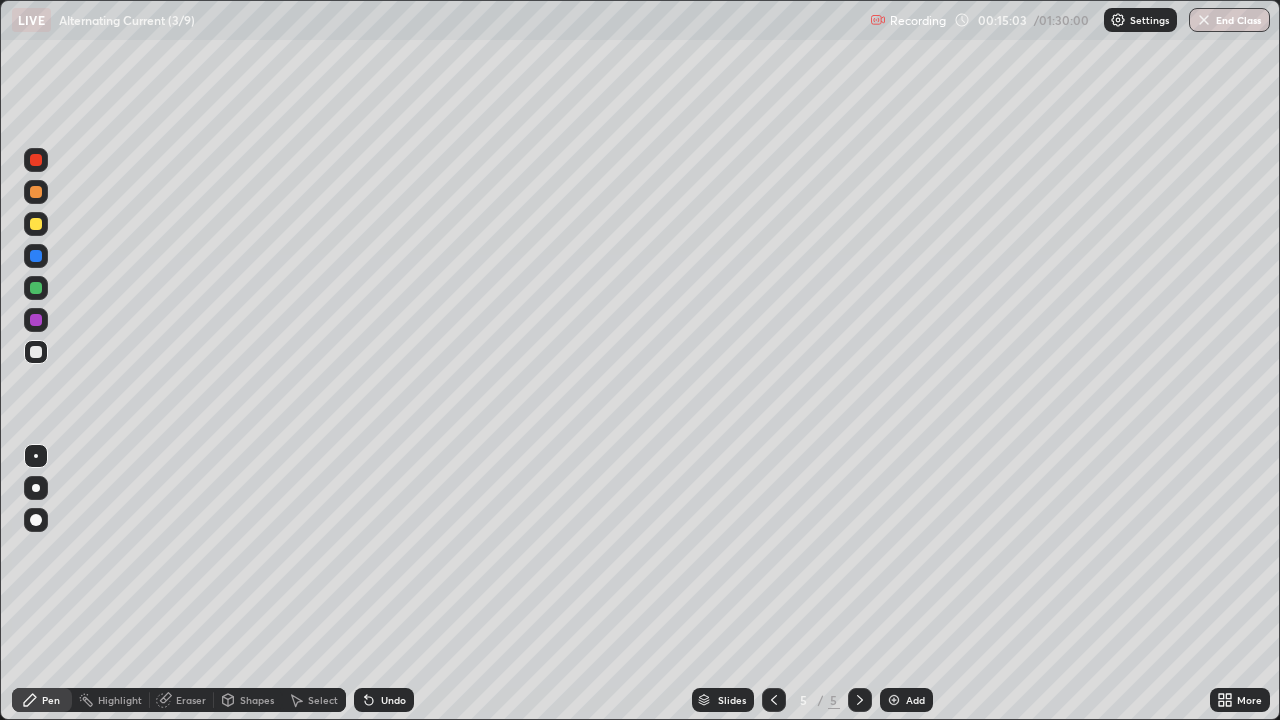 click at bounding box center (36, 288) 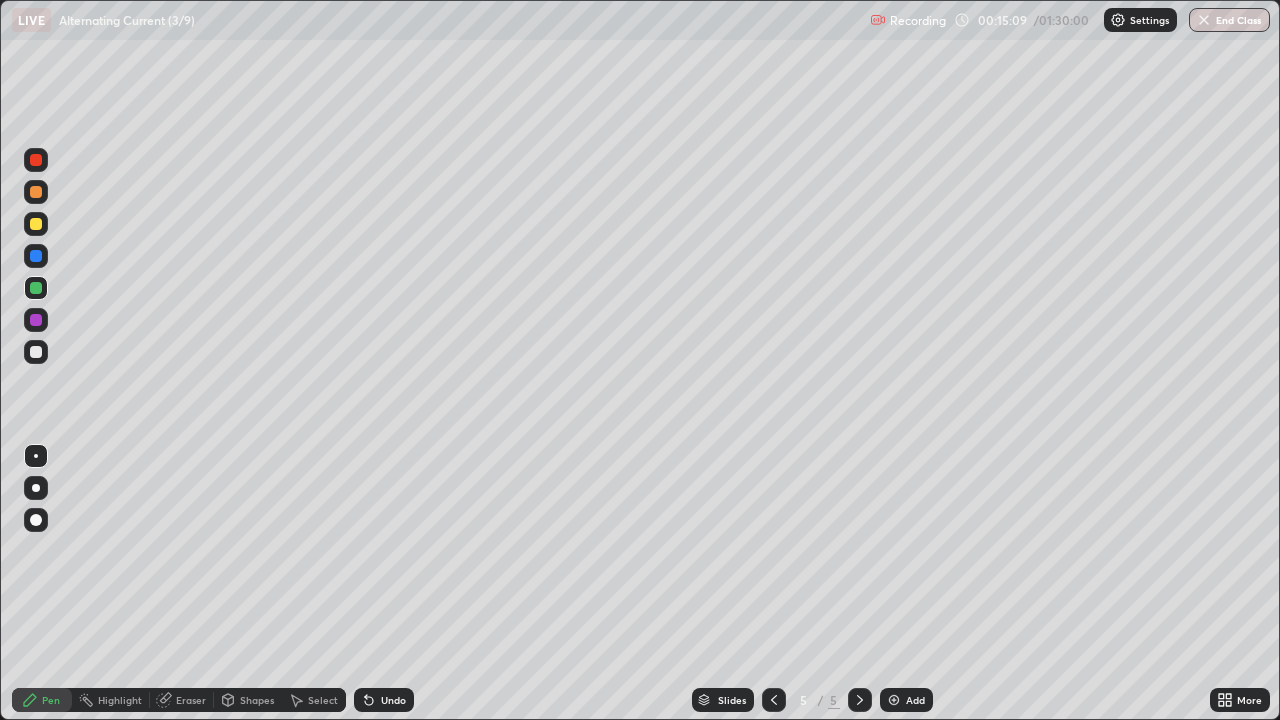 click at bounding box center (36, 160) 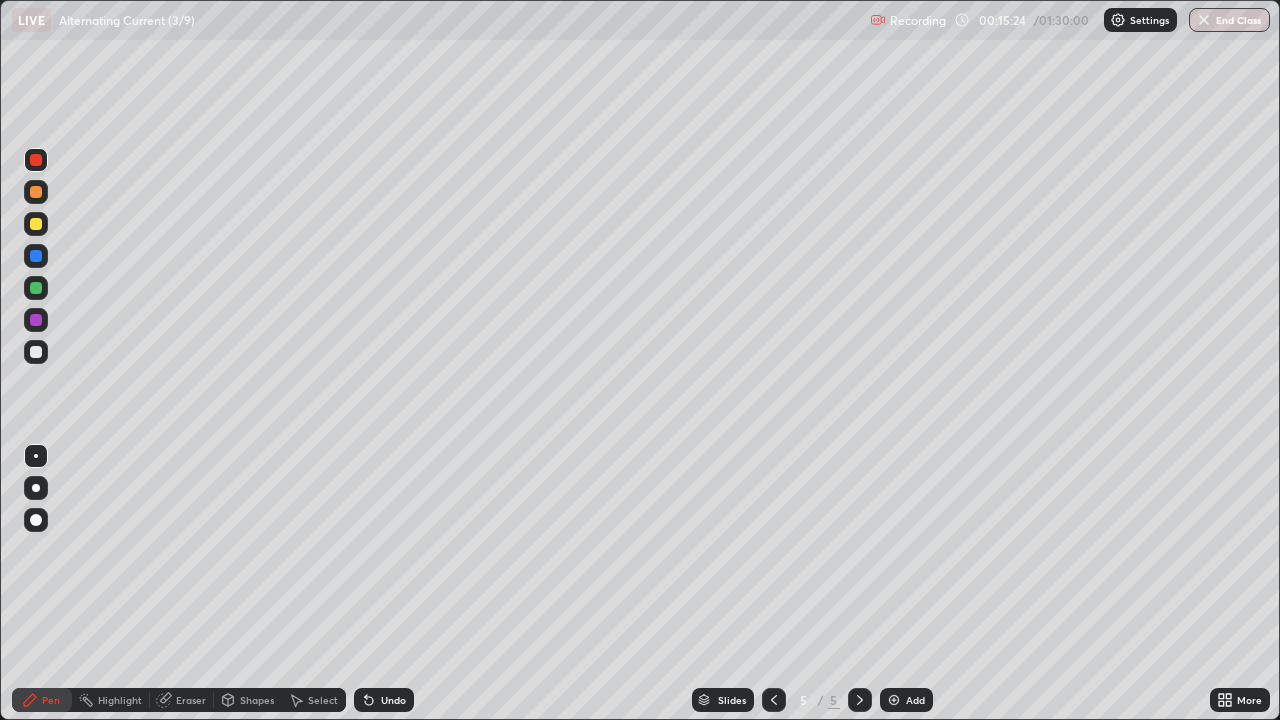 click at bounding box center (36, 288) 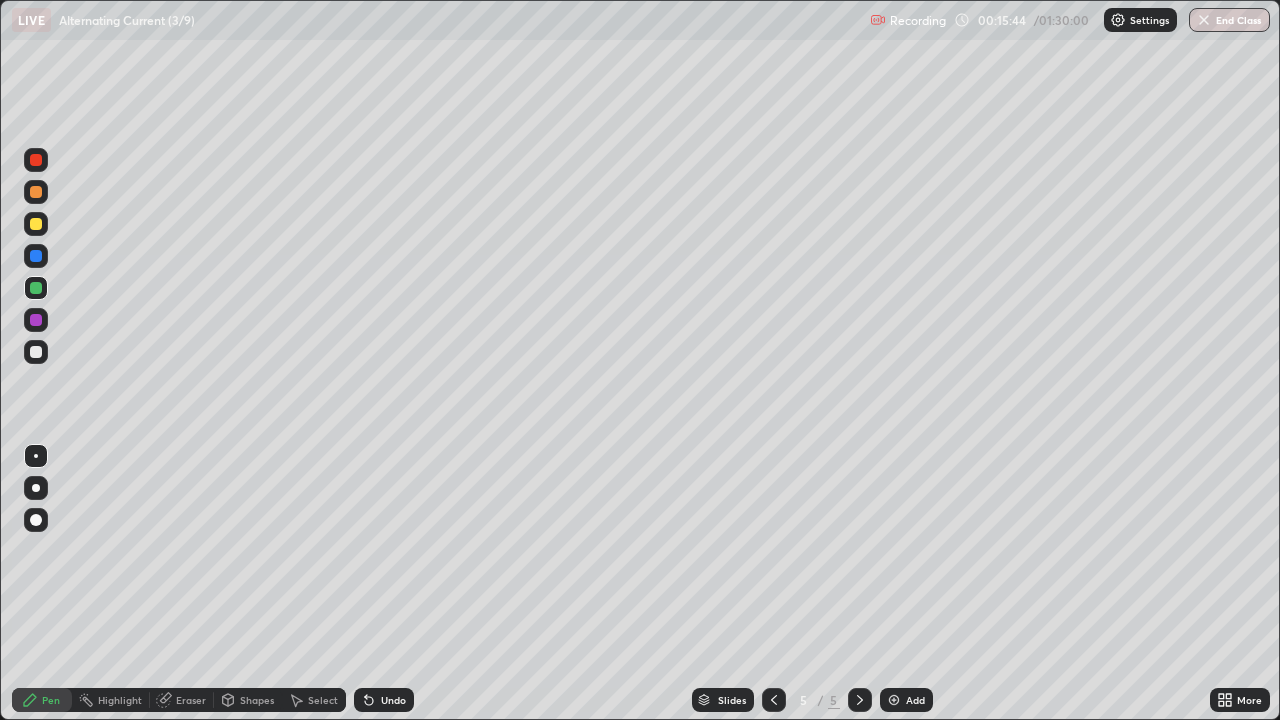 click at bounding box center (894, 700) 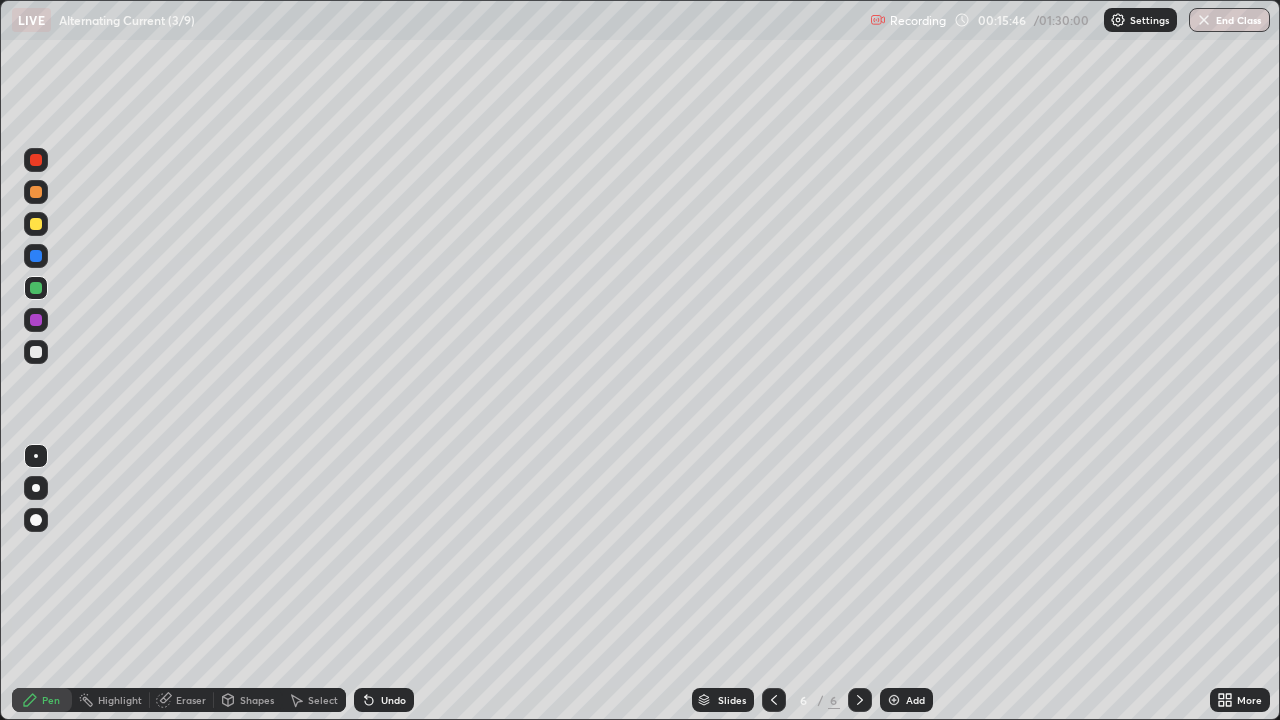 click at bounding box center [36, 224] 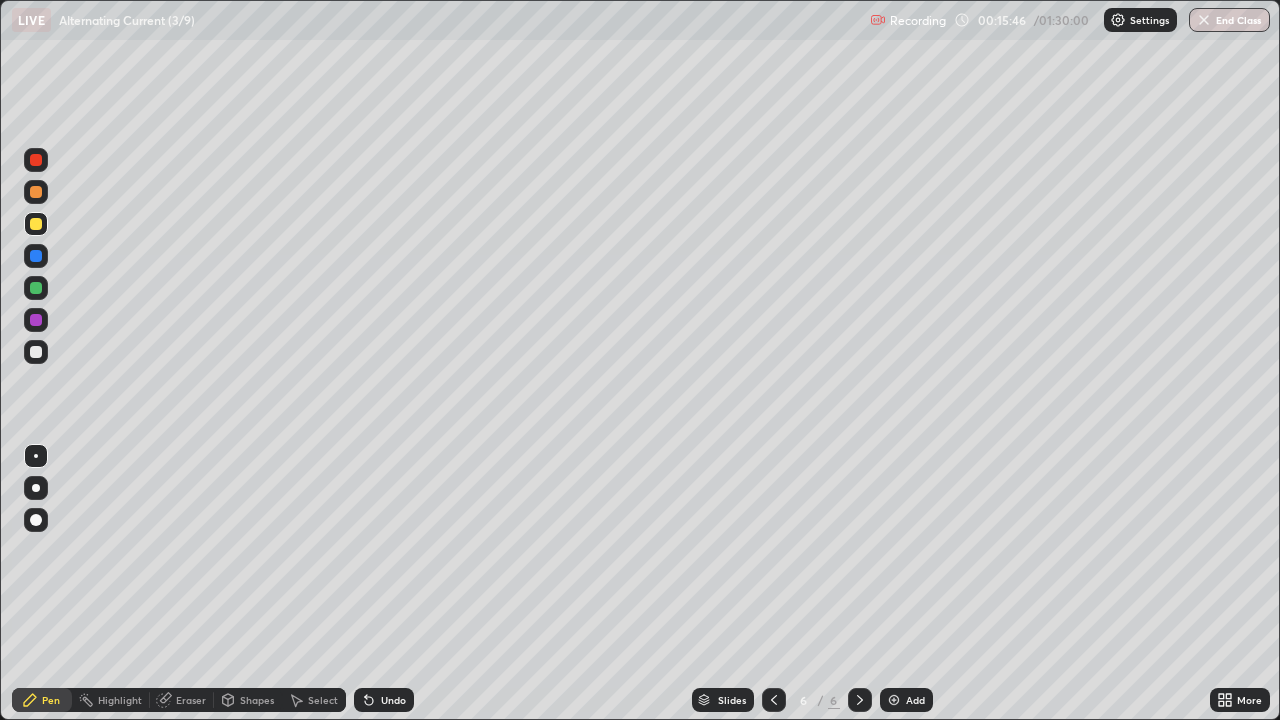 click at bounding box center (36, 224) 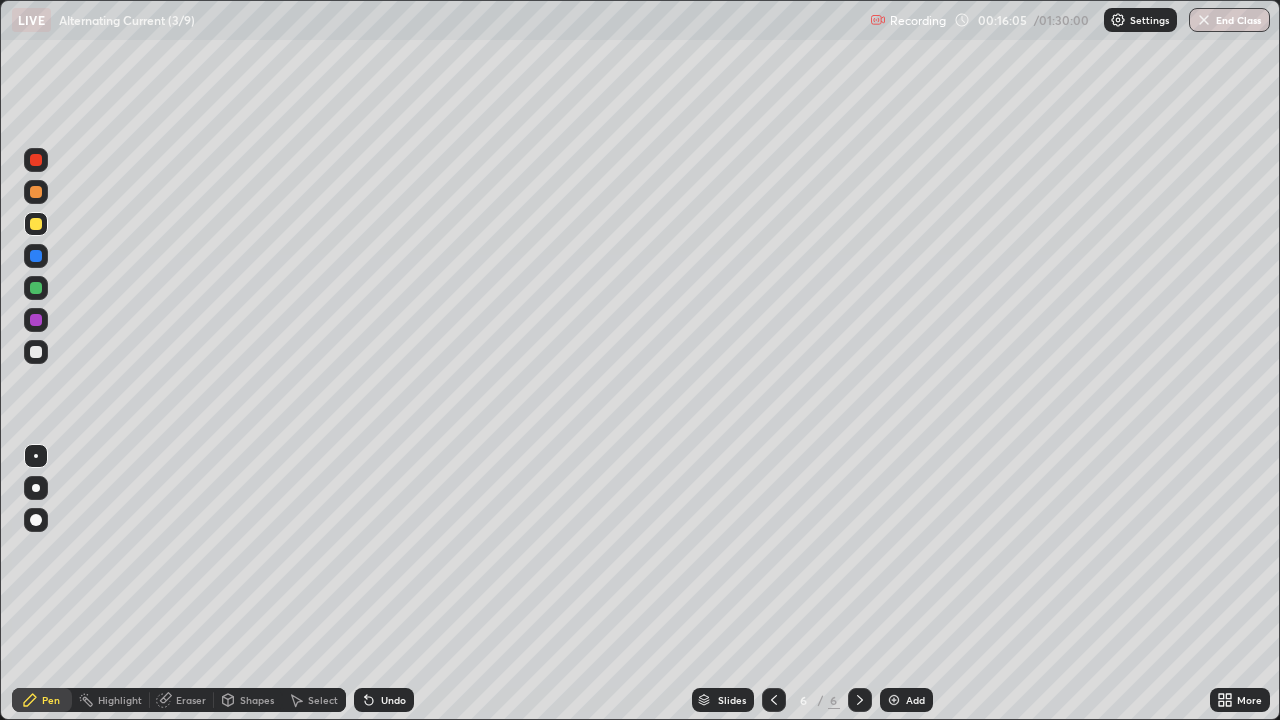 click at bounding box center [36, 352] 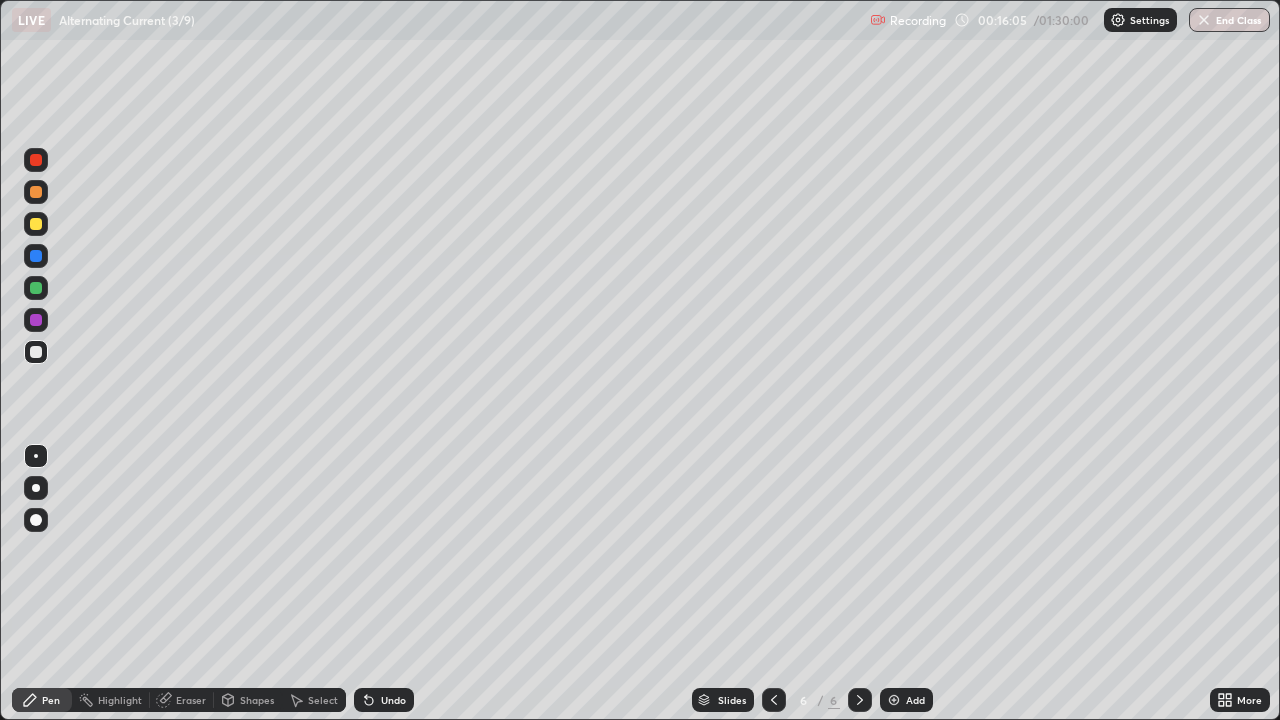 click at bounding box center [36, 352] 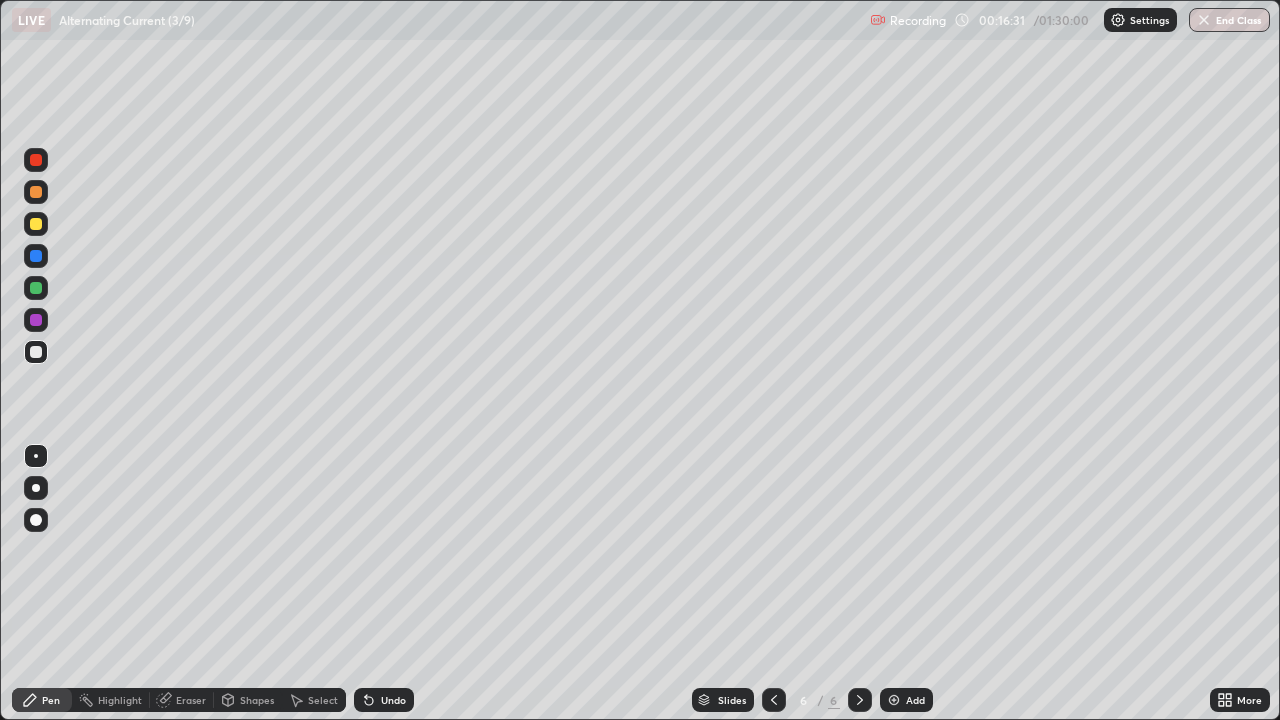 click at bounding box center [36, 288] 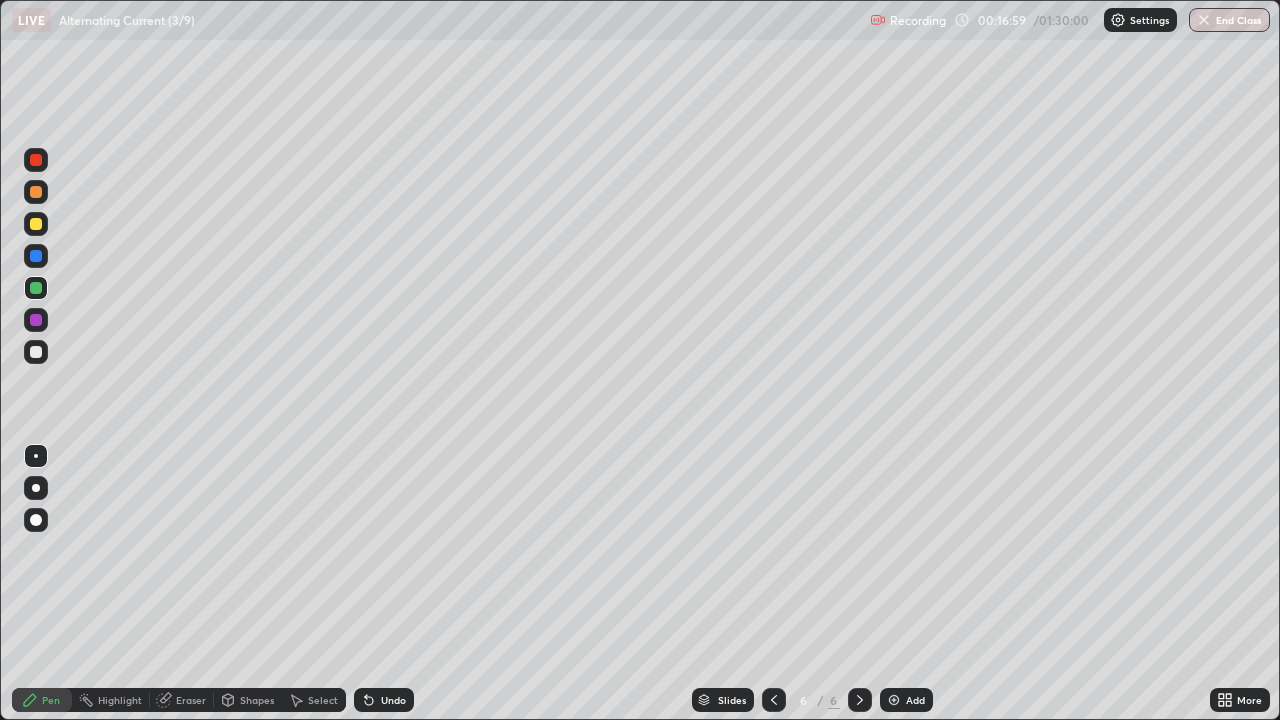 click at bounding box center [36, 352] 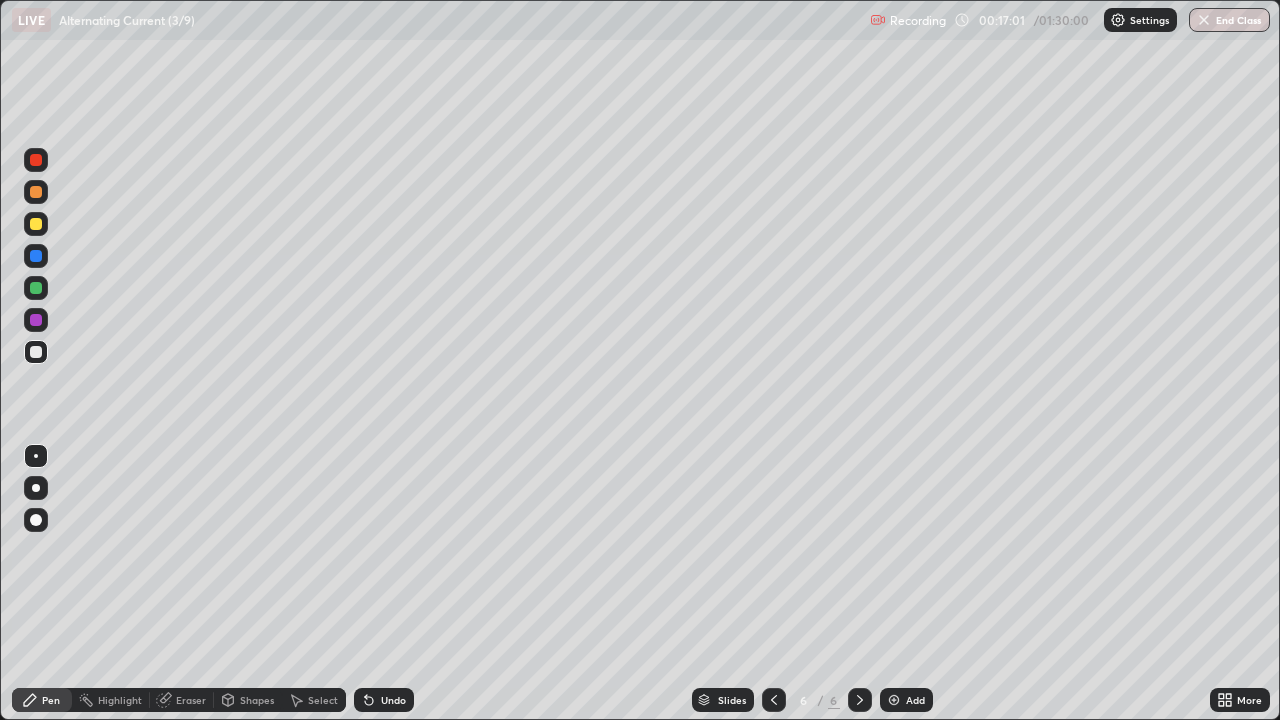 click at bounding box center [36, 224] 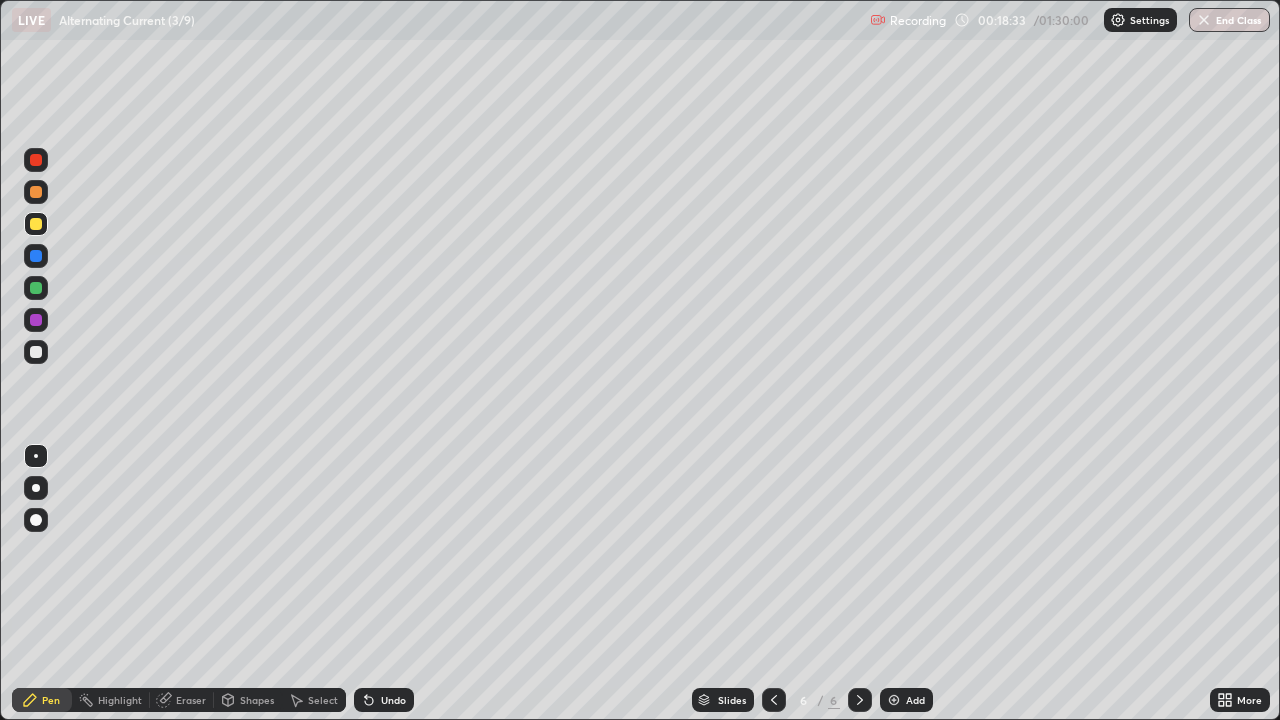 click on "Shapes" at bounding box center [257, 700] 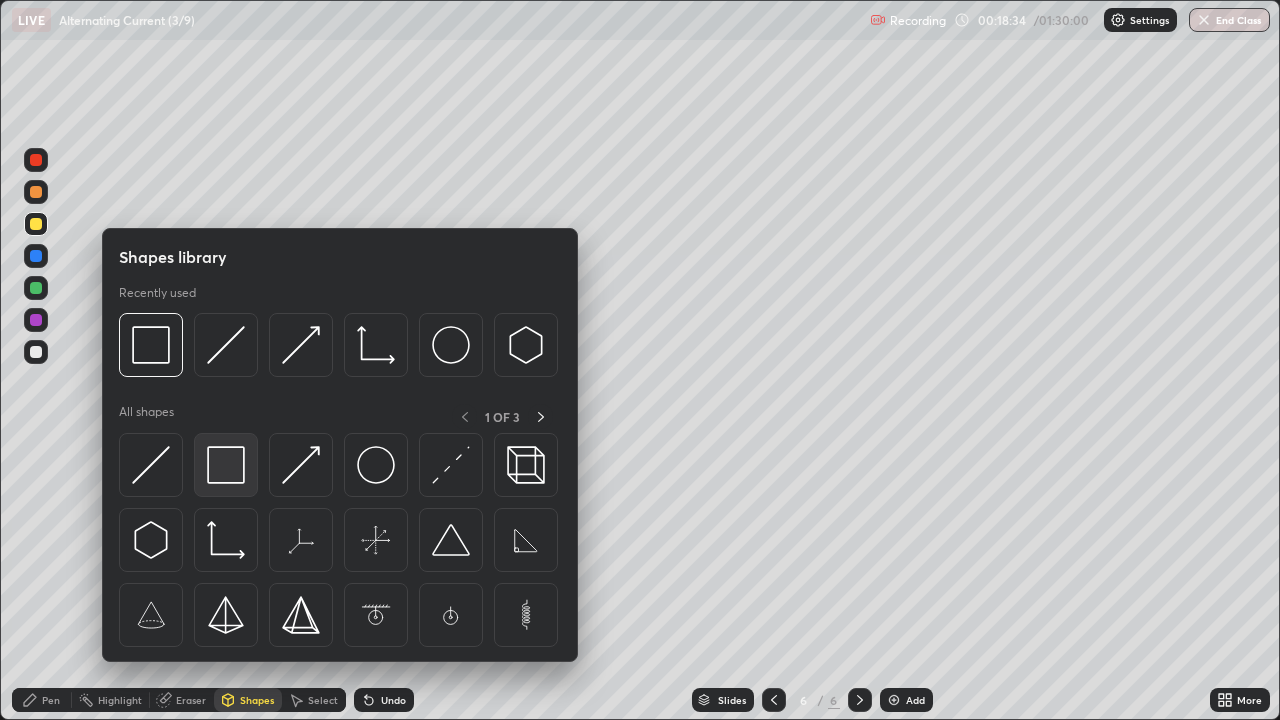 click at bounding box center (226, 465) 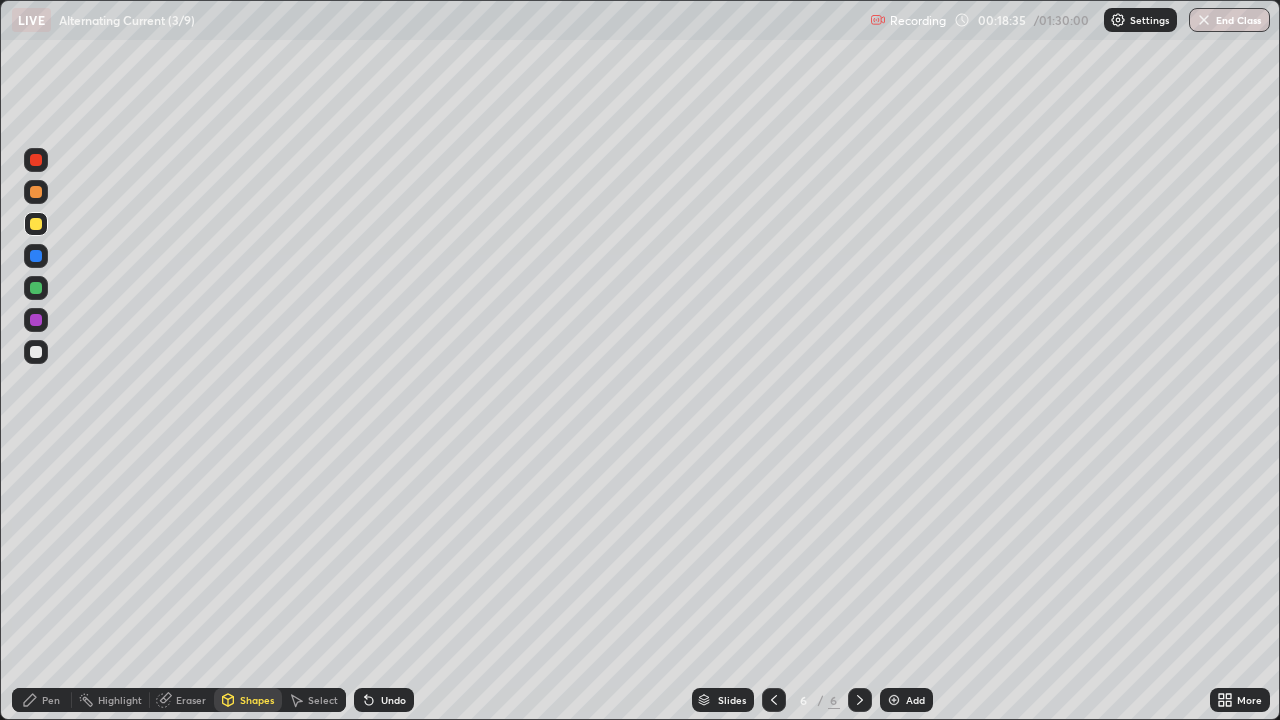 click at bounding box center (36, 288) 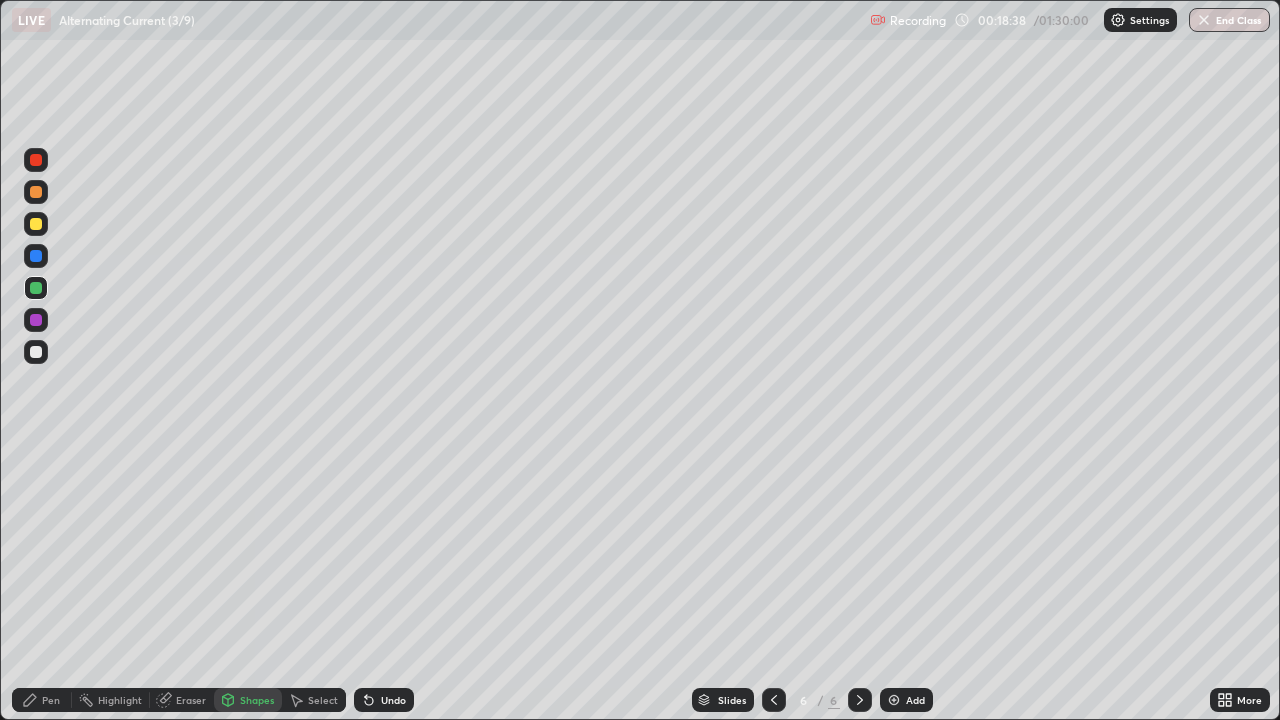 click on "Undo" at bounding box center (393, 700) 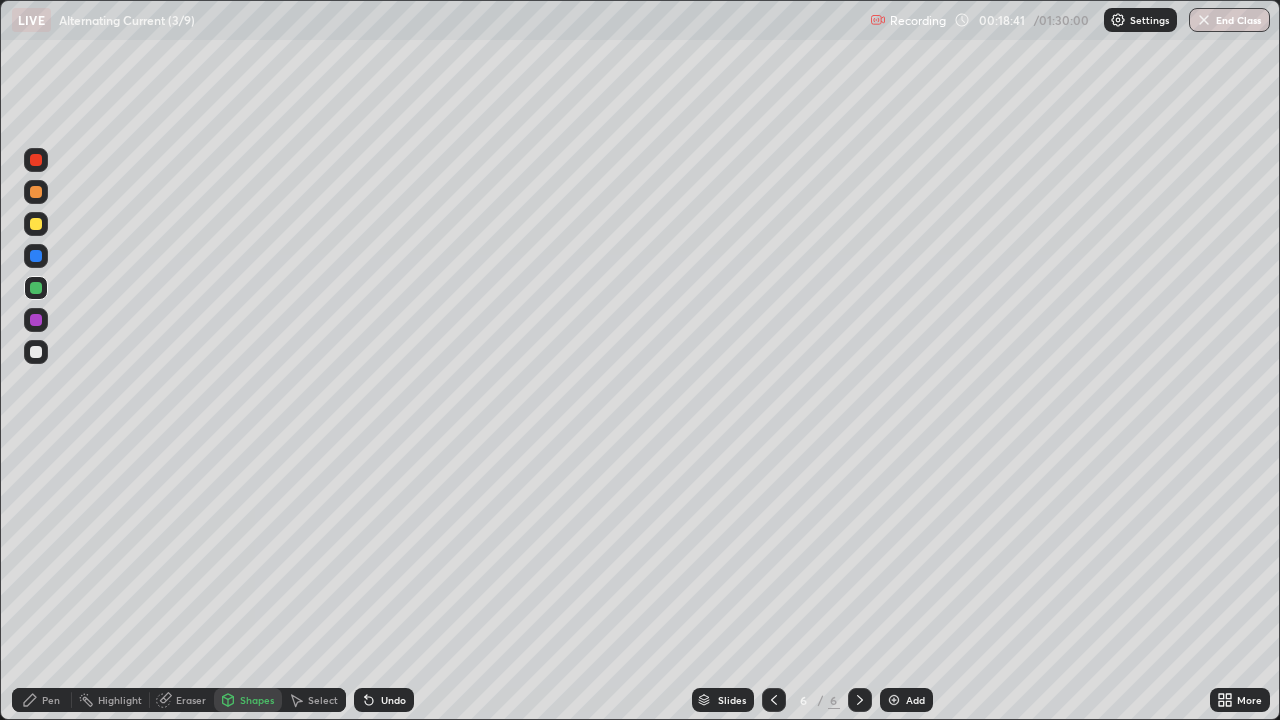 click at bounding box center [36, 320] 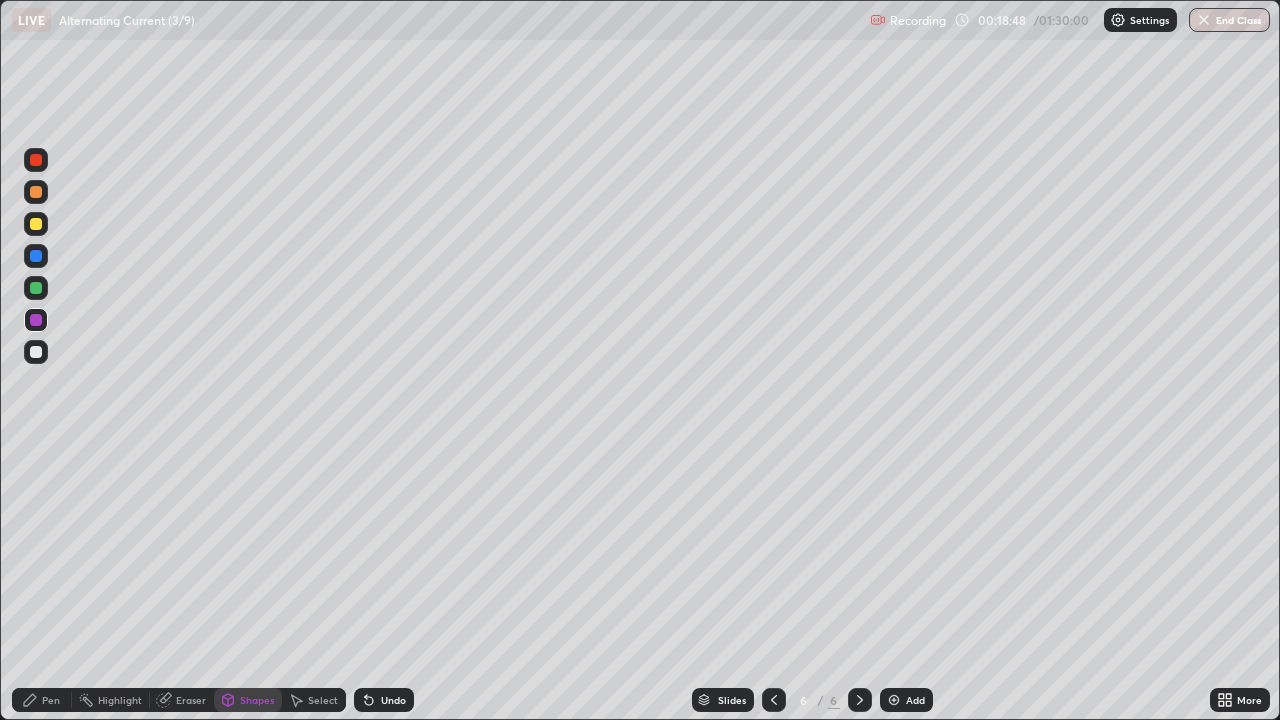 click at bounding box center (36, 288) 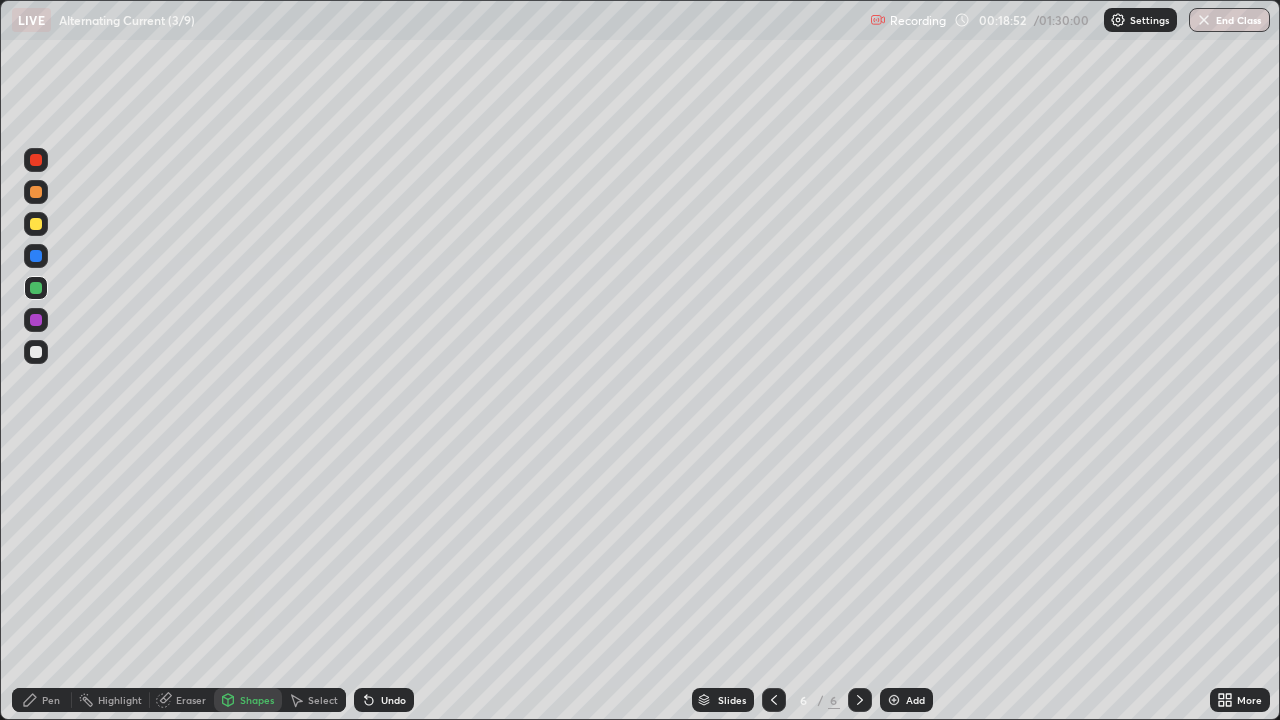 click at bounding box center (36, 352) 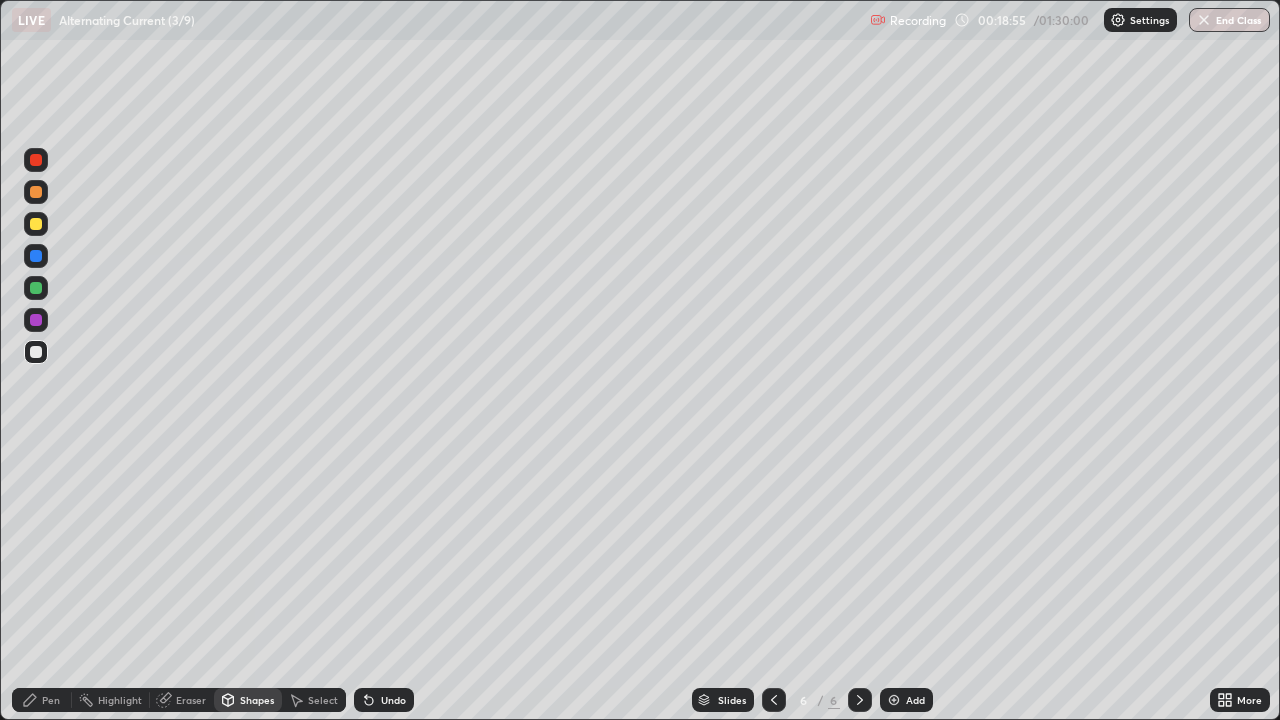 click on "Undo" at bounding box center (393, 700) 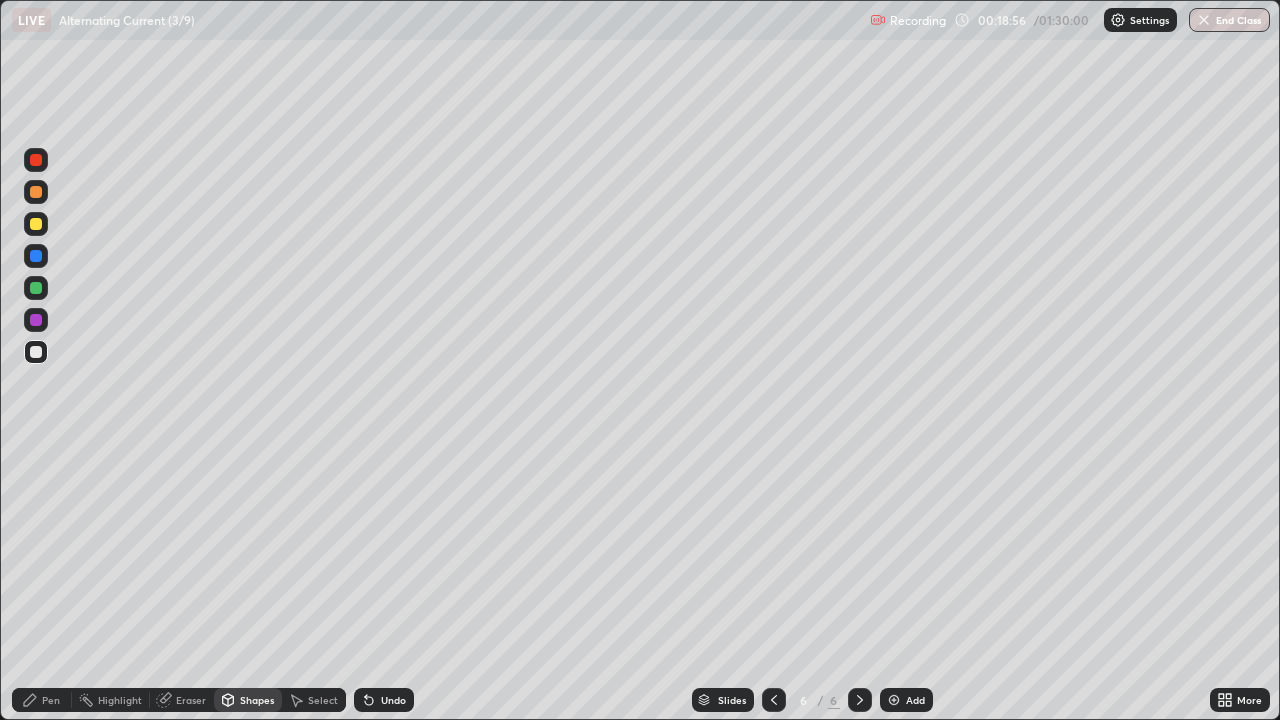 click on "Undo" at bounding box center (393, 700) 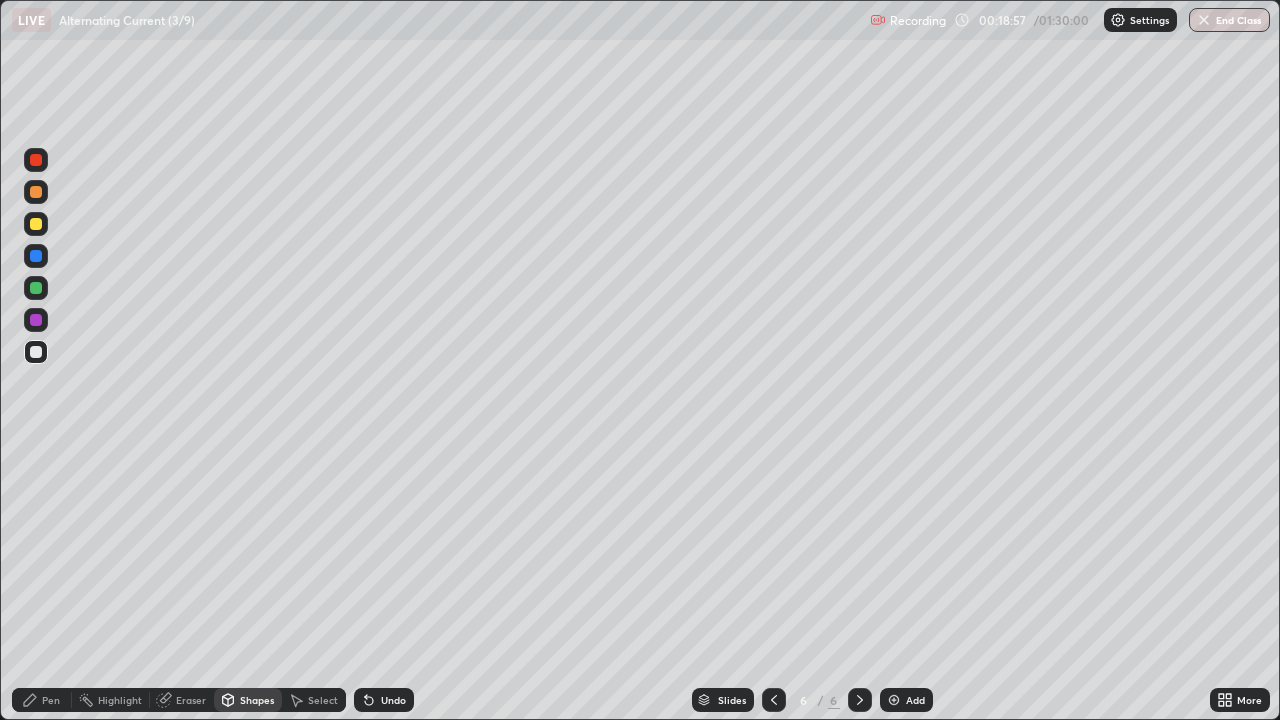 click on "Pen" at bounding box center (51, 700) 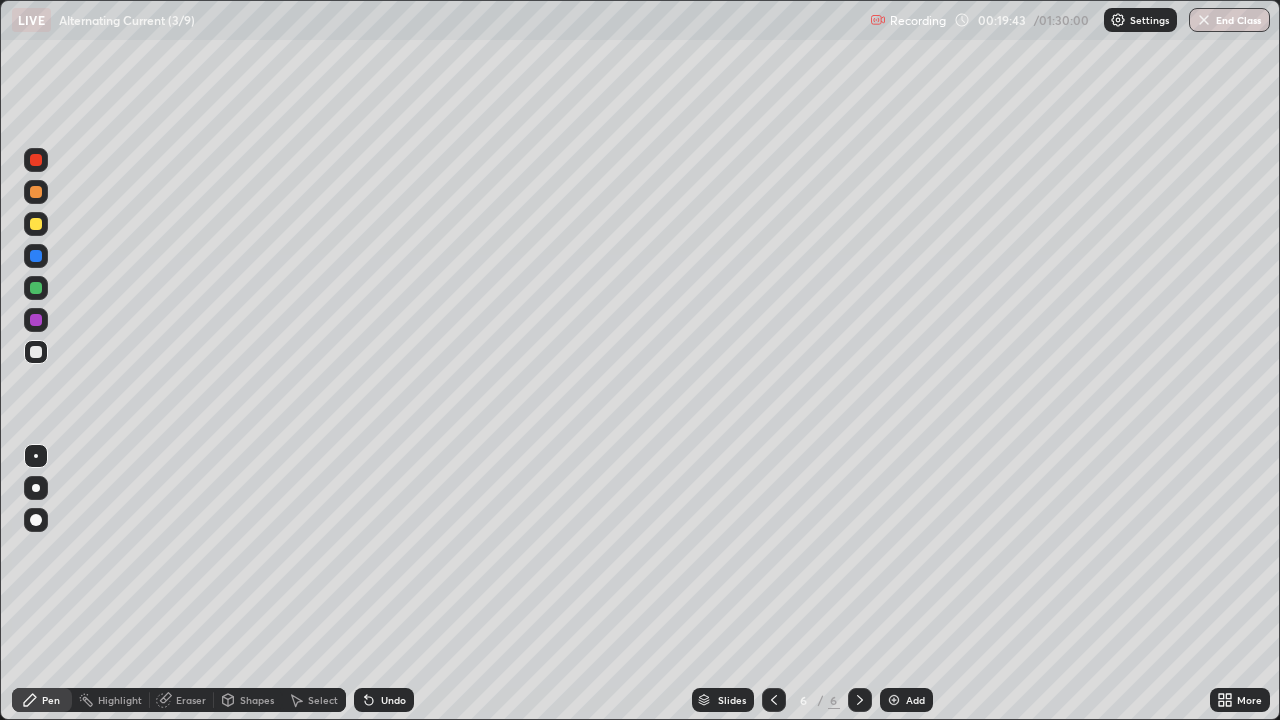 click at bounding box center [36, 320] 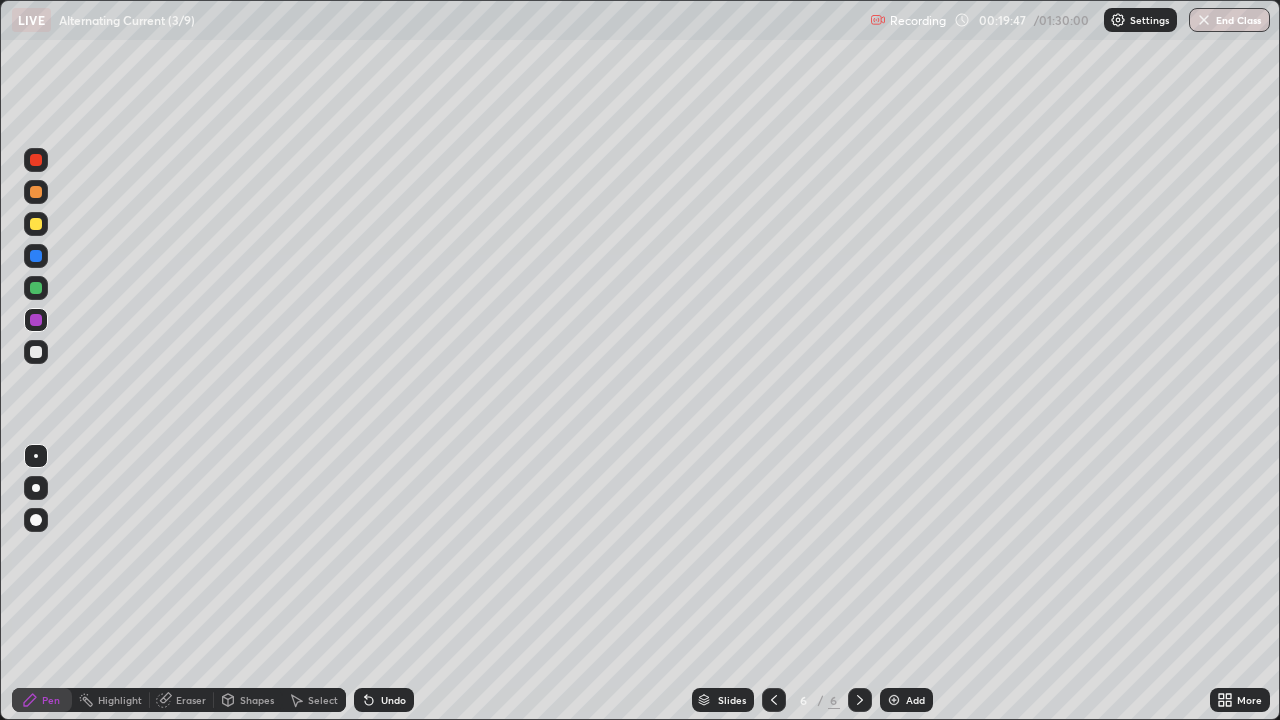 click on "Undo" at bounding box center (393, 700) 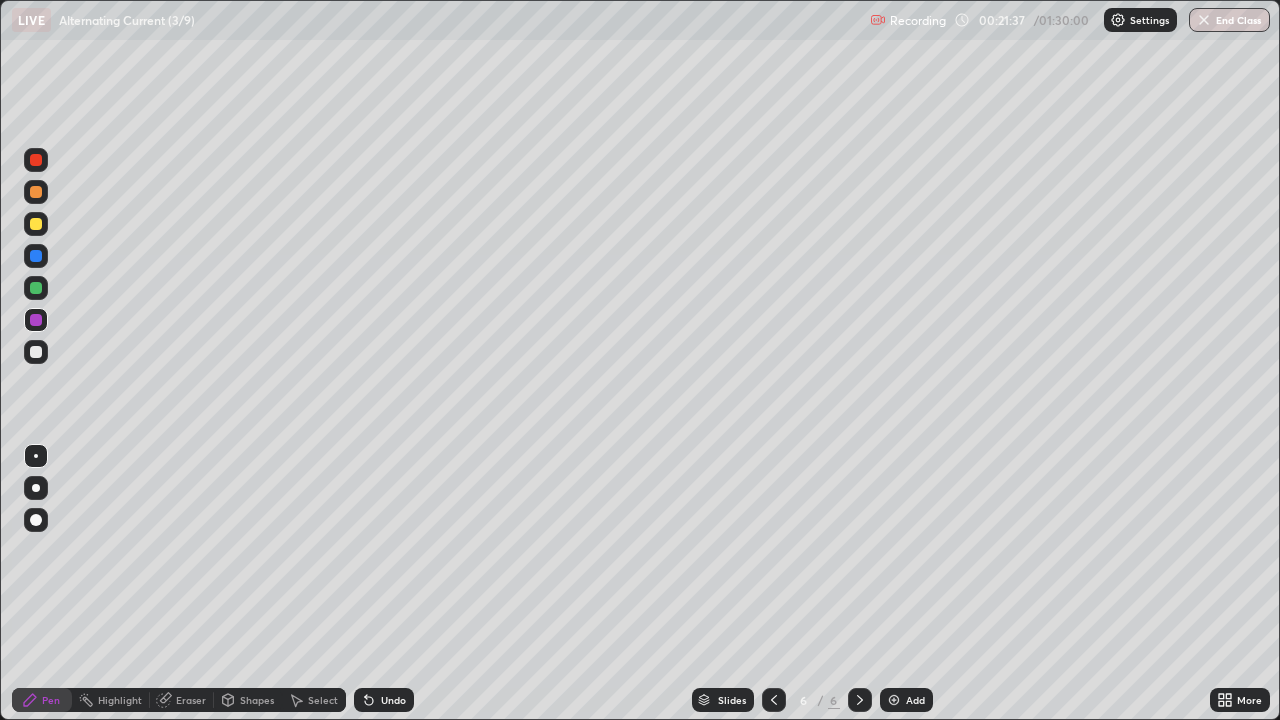 click on "Shapes" at bounding box center (257, 700) 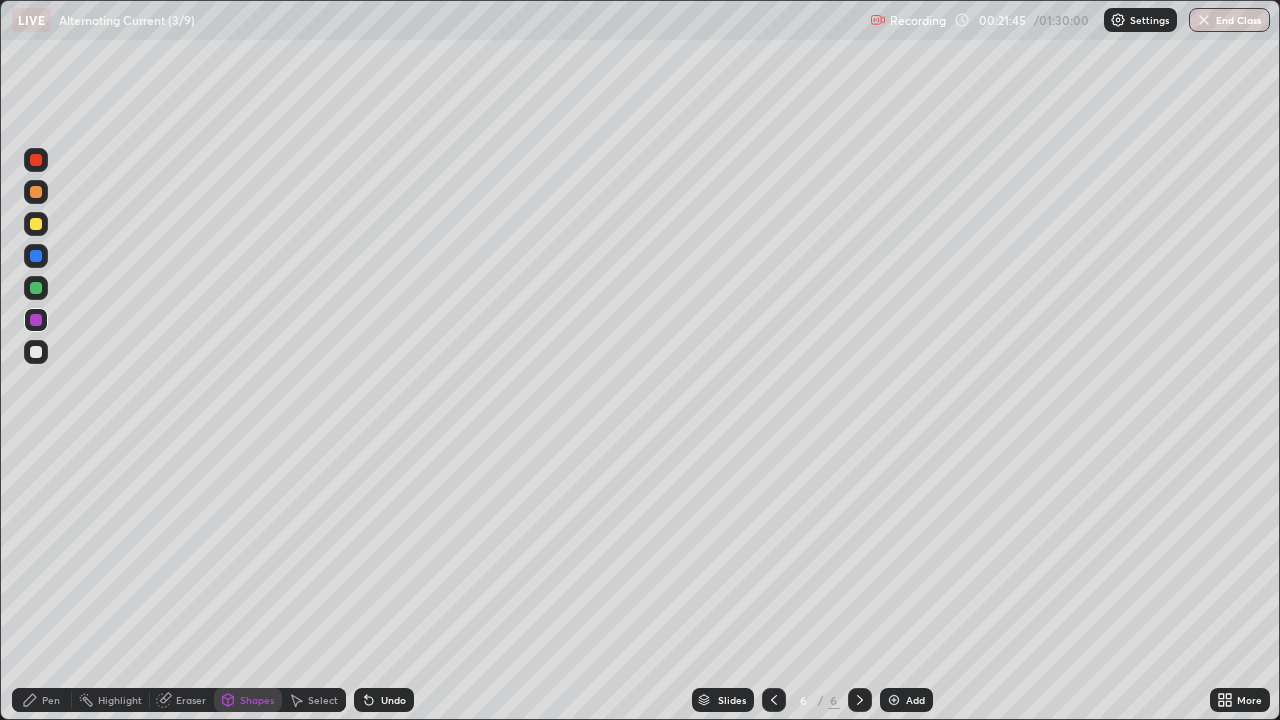 click at bounding box center [36, 352] 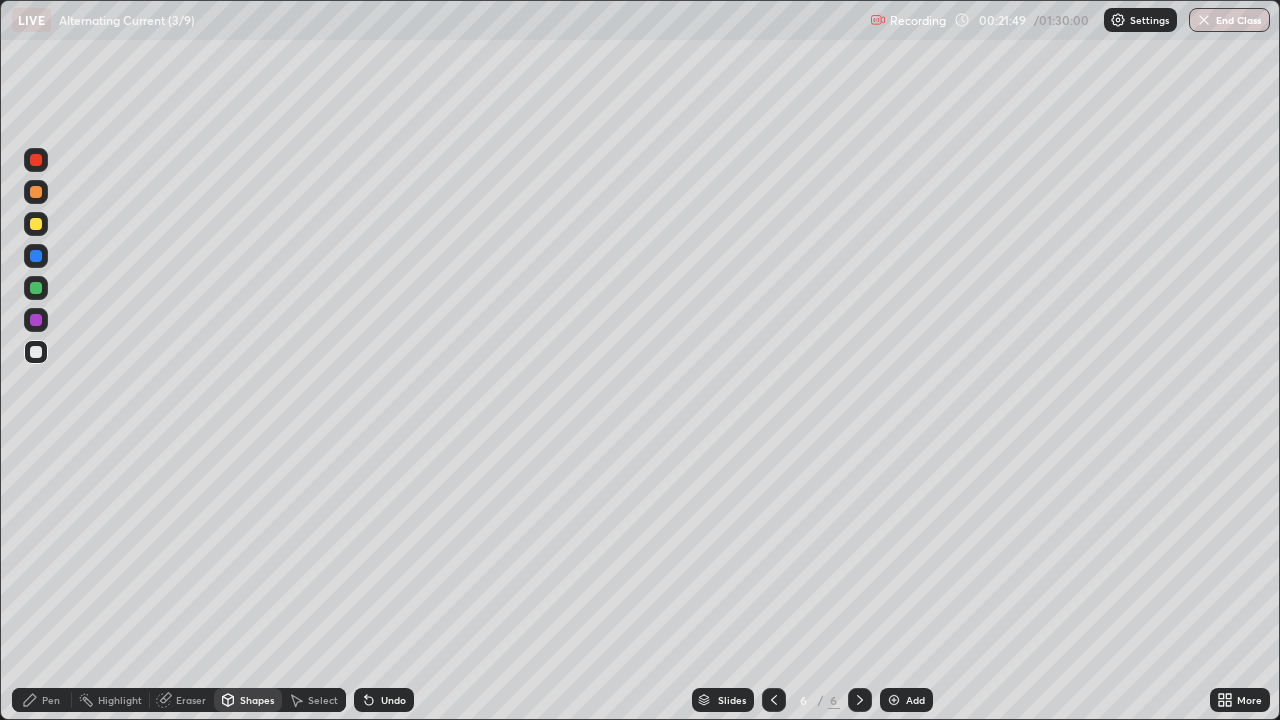 click on "Undo" at bounding box center (384, 700) 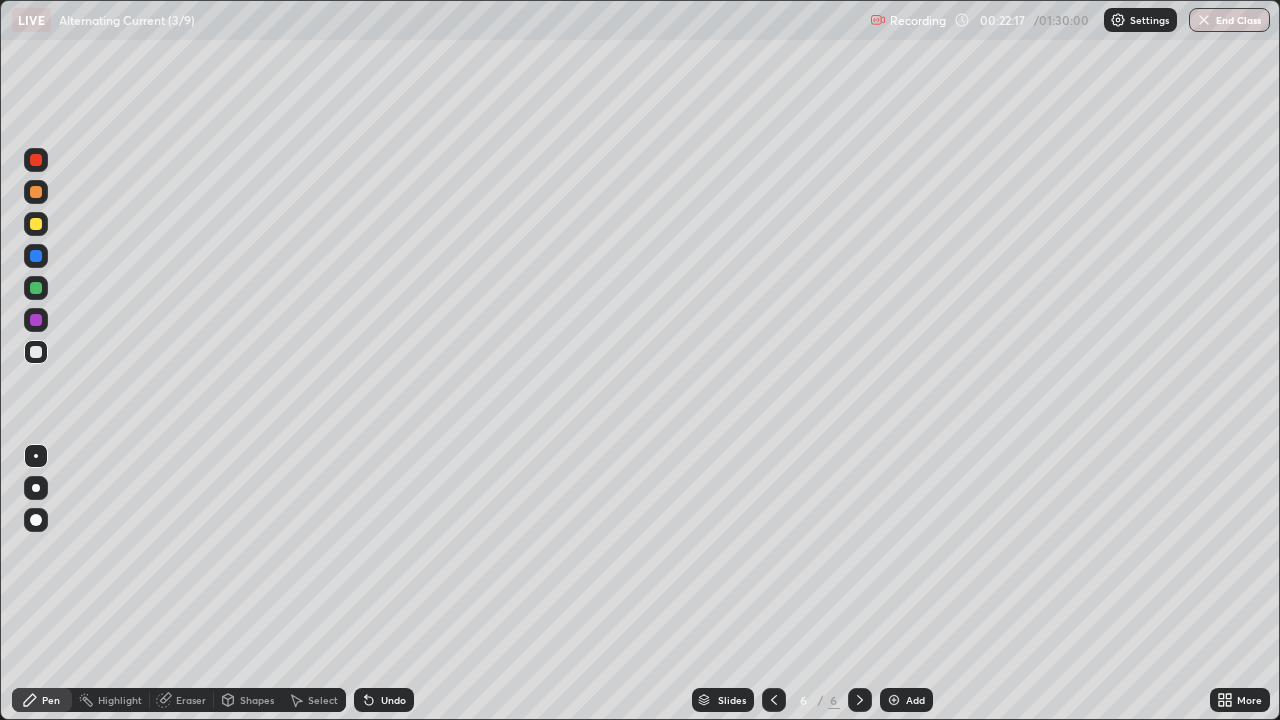 click on "Undo" at bounding box center [393, 700] 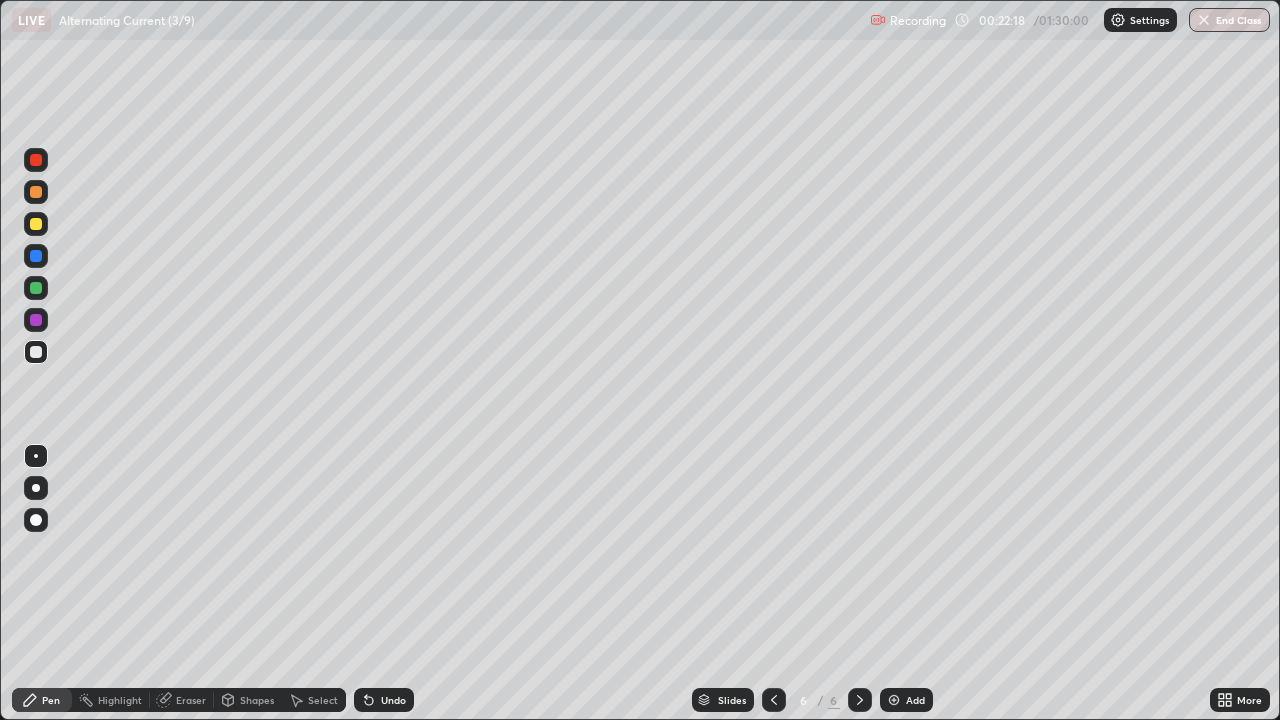 click on "Undo" at bounding box center [393, 700] 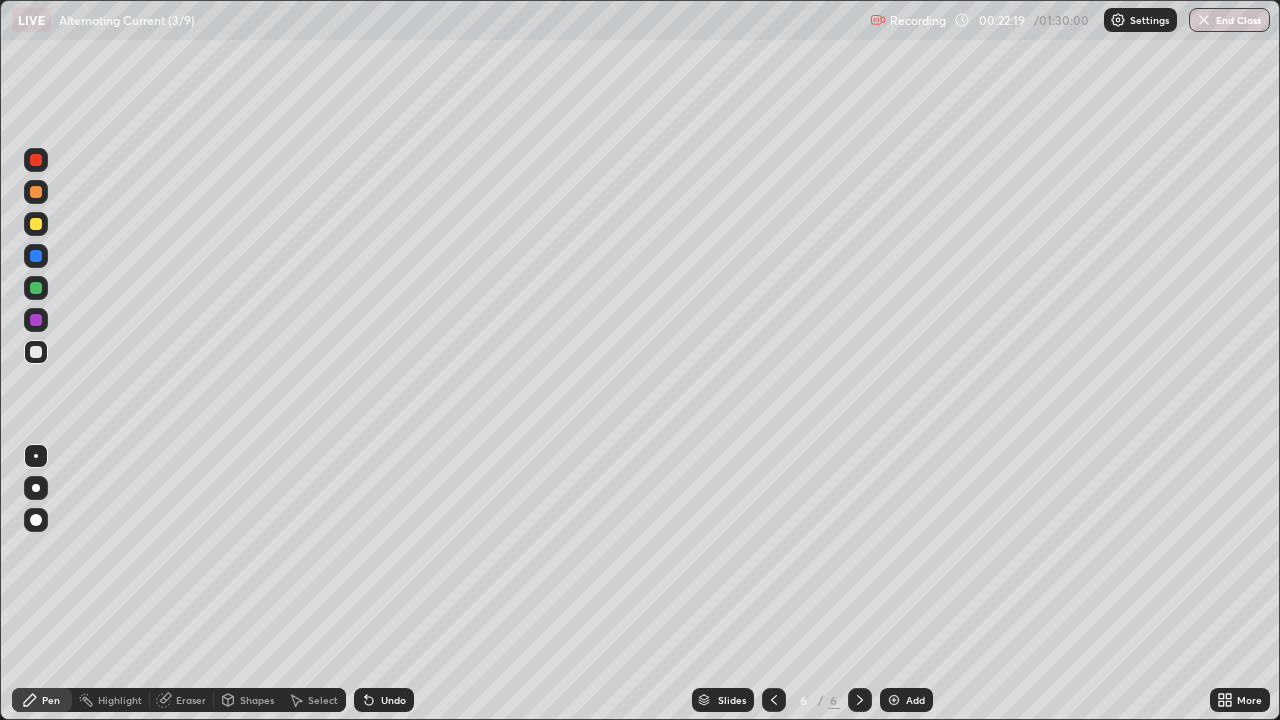 click on "Undo" at bounding box center (393, 700) 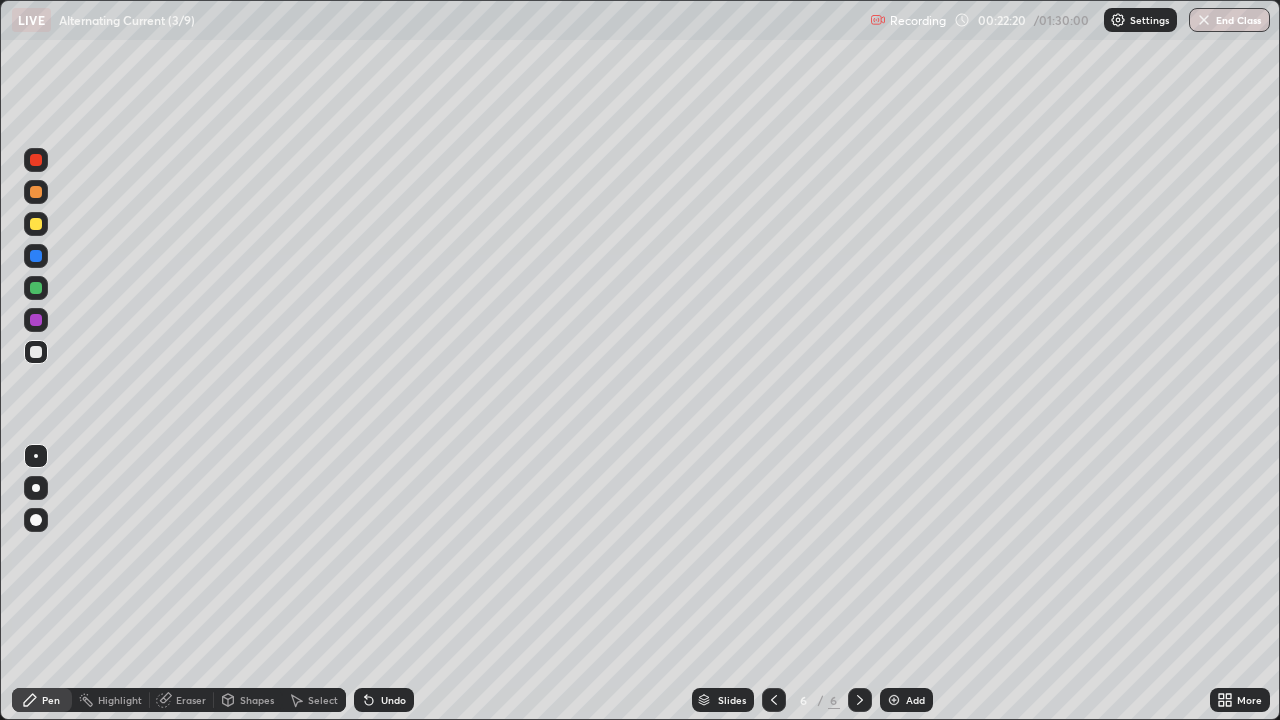 click on "Undo" at bounding box center (393, 700) 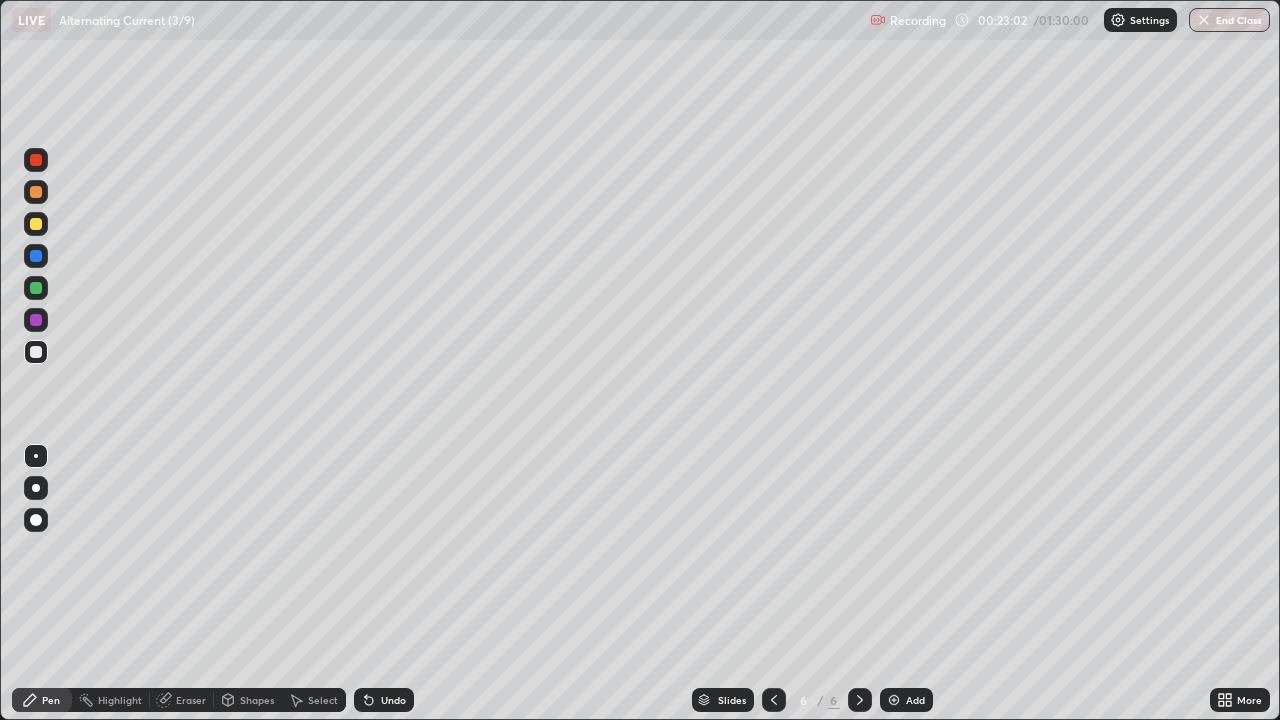 click on "Undo" at bounding box center (384, 700) 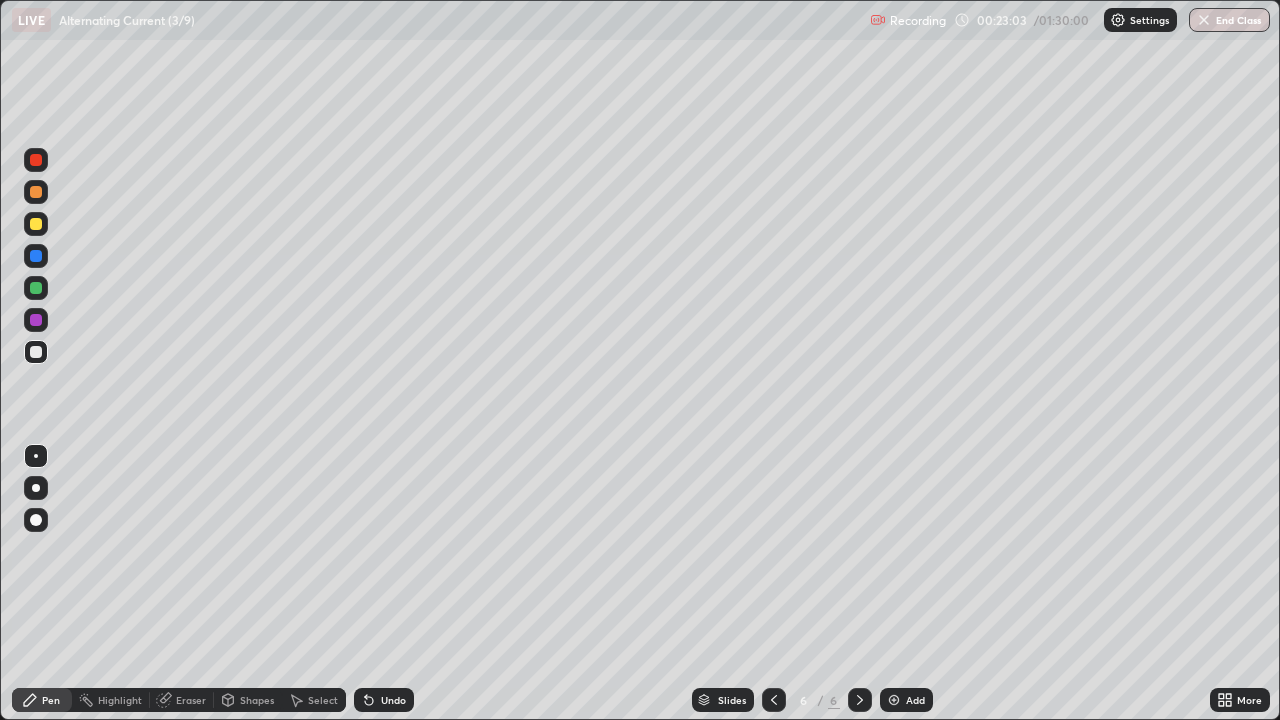 click on "Undo" at bounding box center (380, 700) 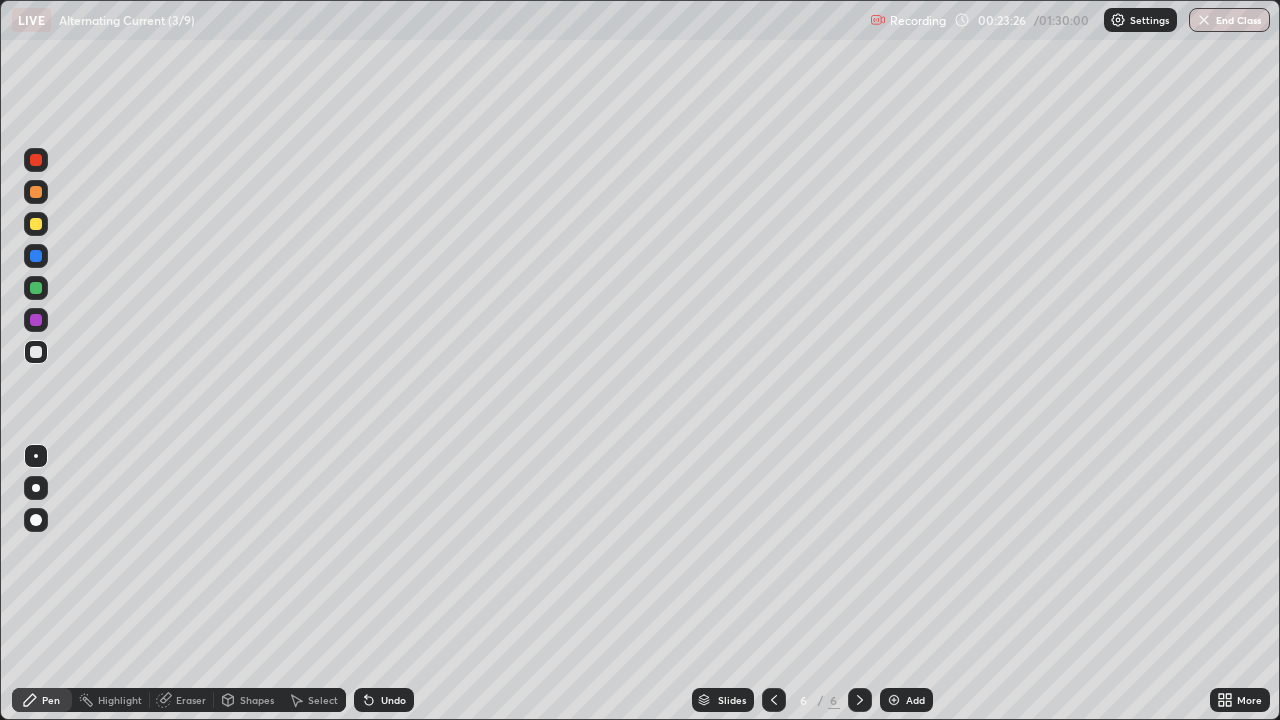 click on "Select" at bounding box center [323, 700] 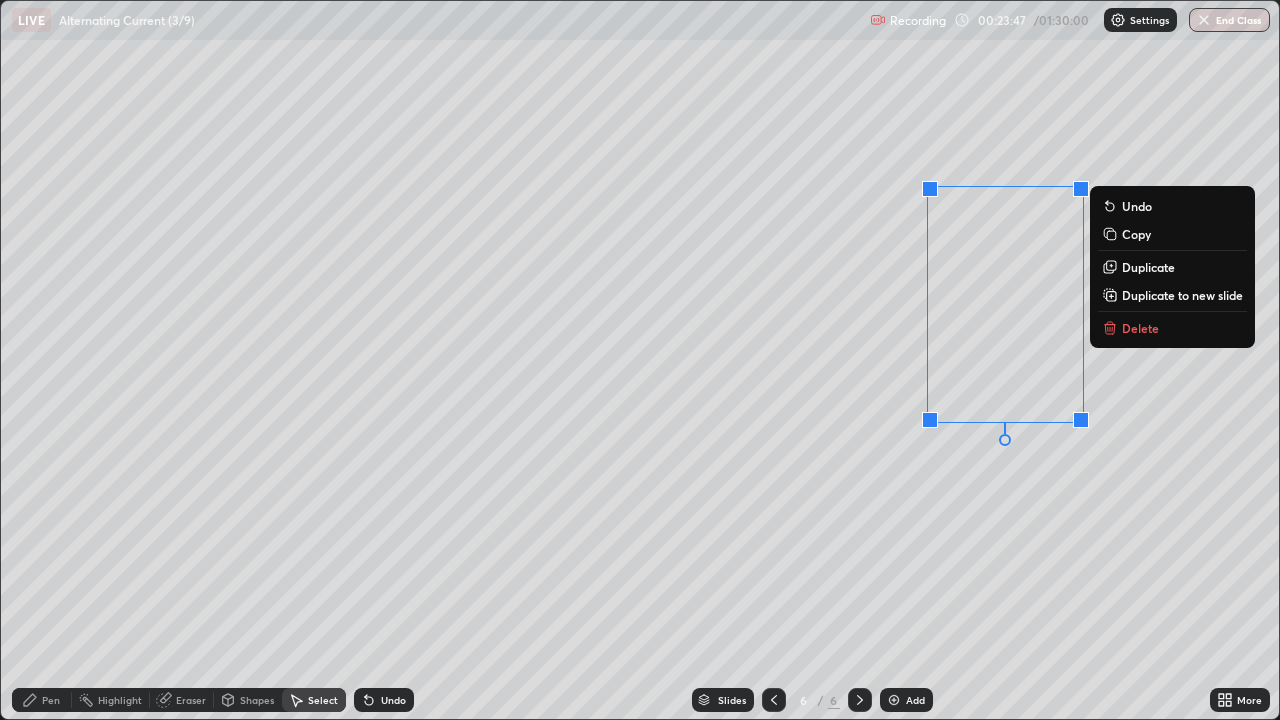 click on "0 ° Undo Copy Duplicate Duplicate to new slide Delete" at bounding box center [640, 360] 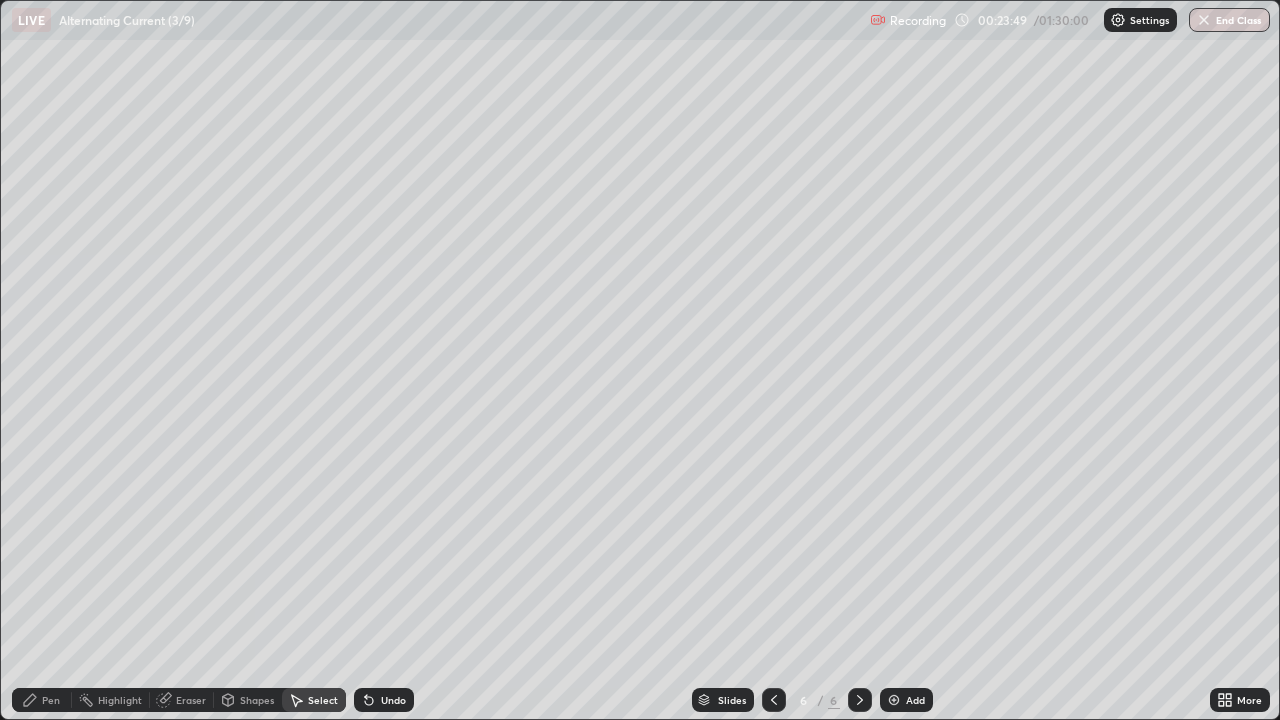 click on "Undo" at bounding box center (393, 700) 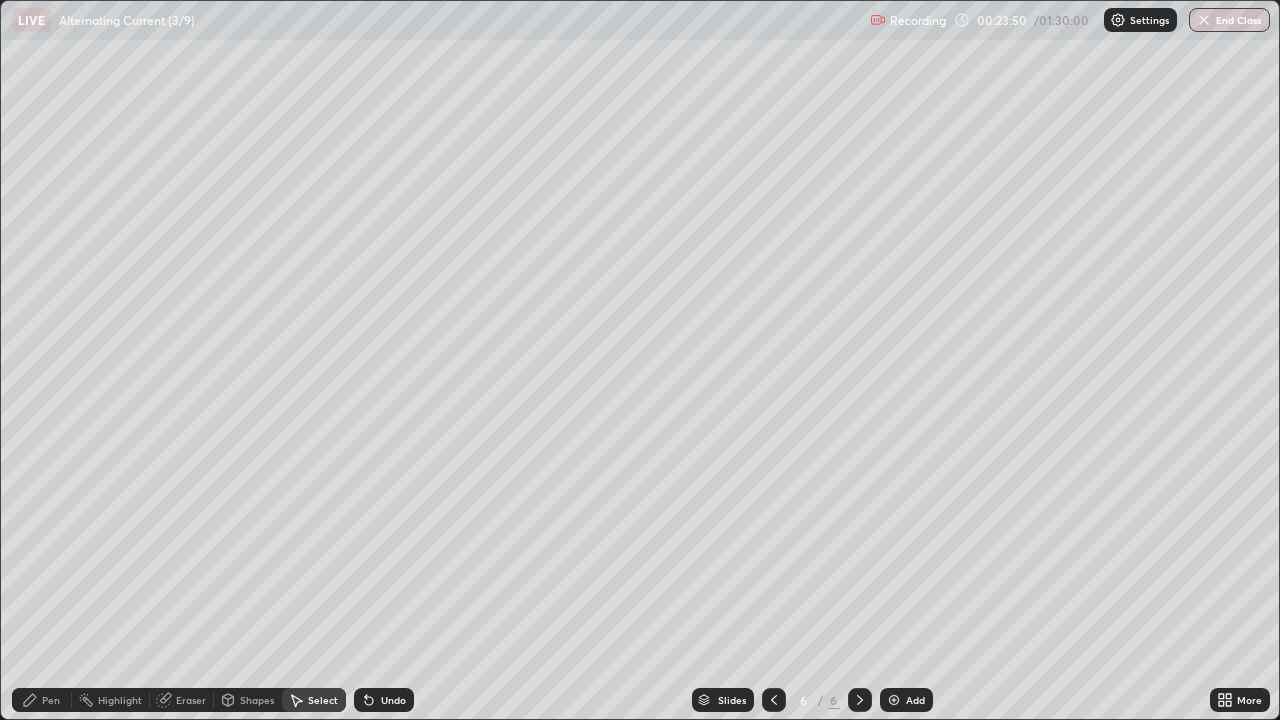 click on "Undo" at bounding box center [384, 700] 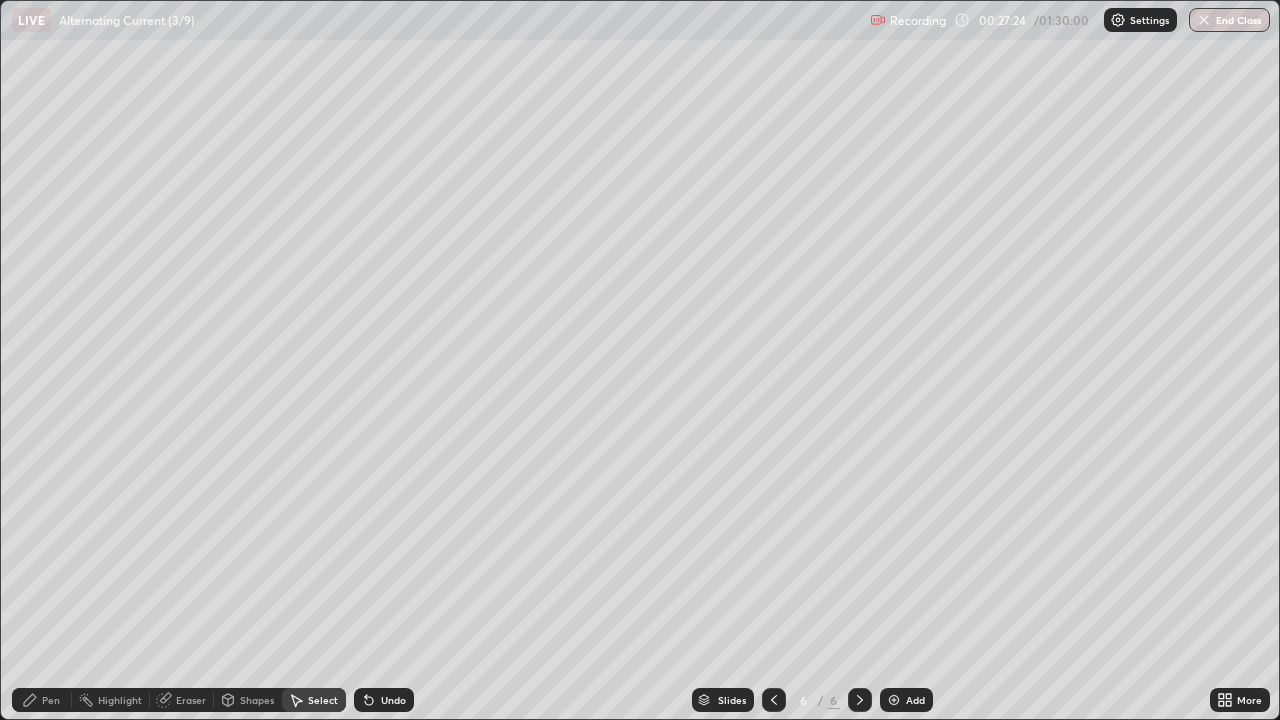 click at bounding box center (894, 700) 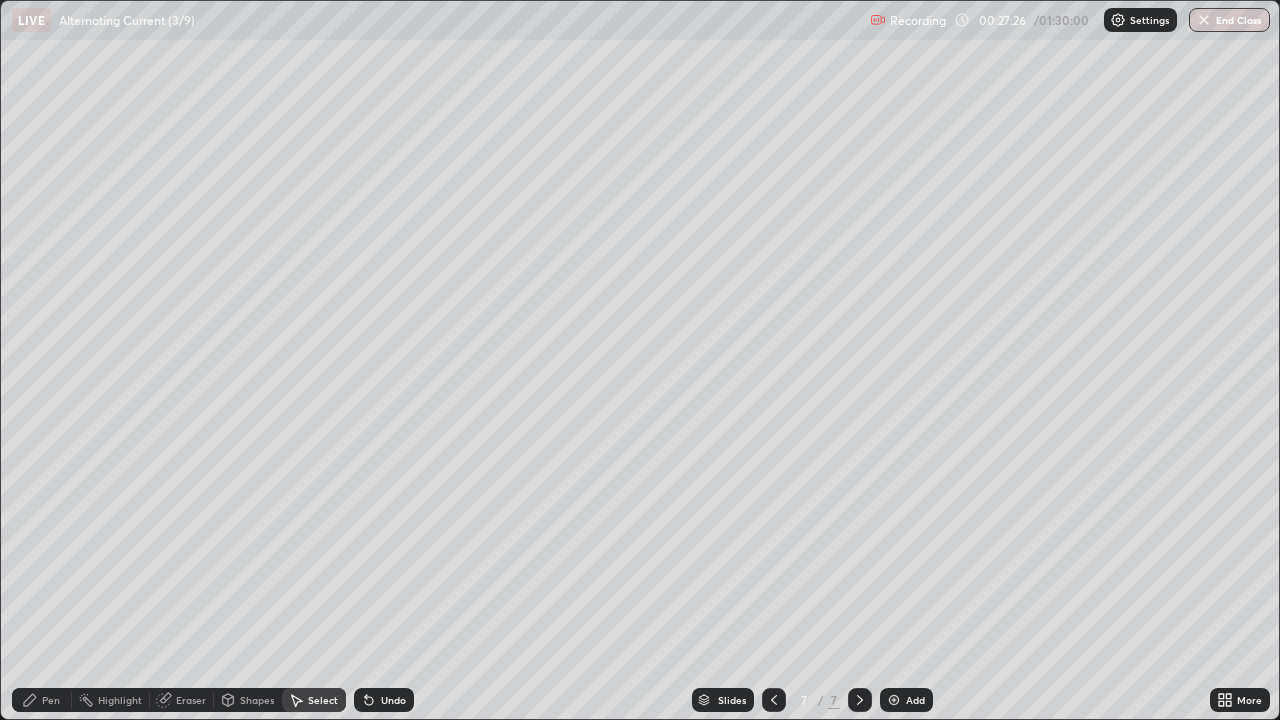 click on "Pen" at bounding box center [42, 700] 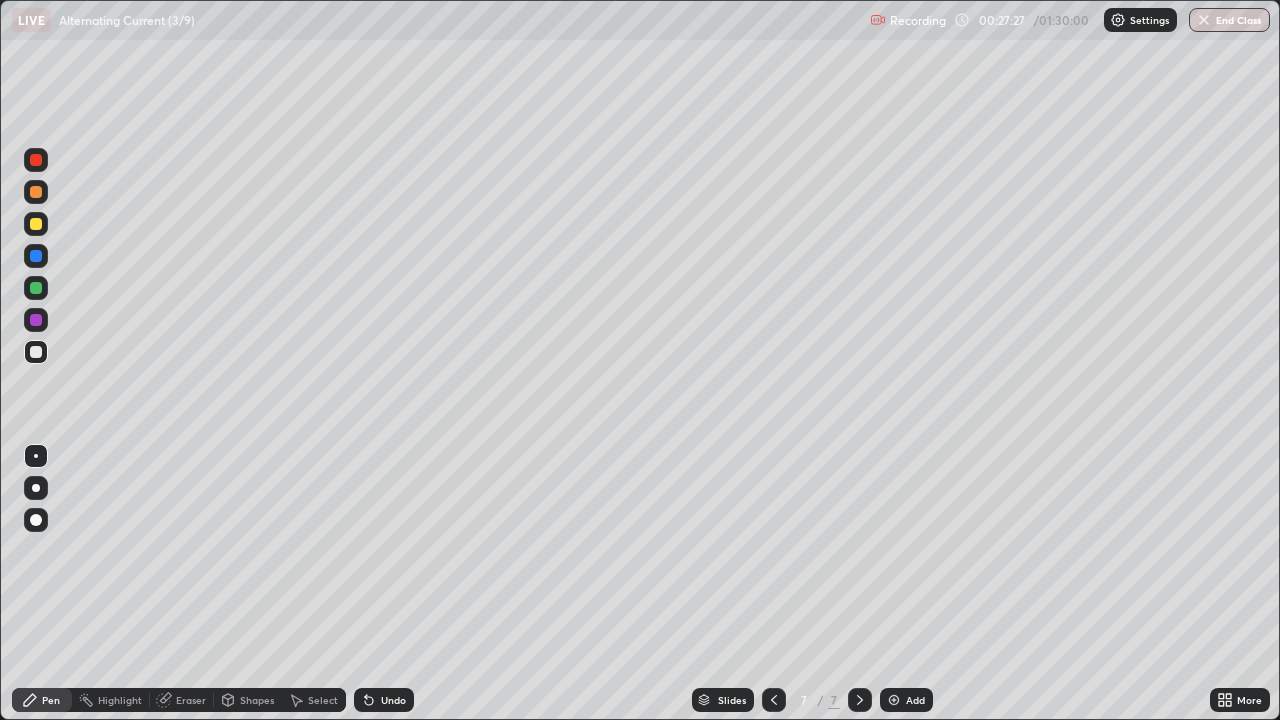 click at bounding box center [36, 224] 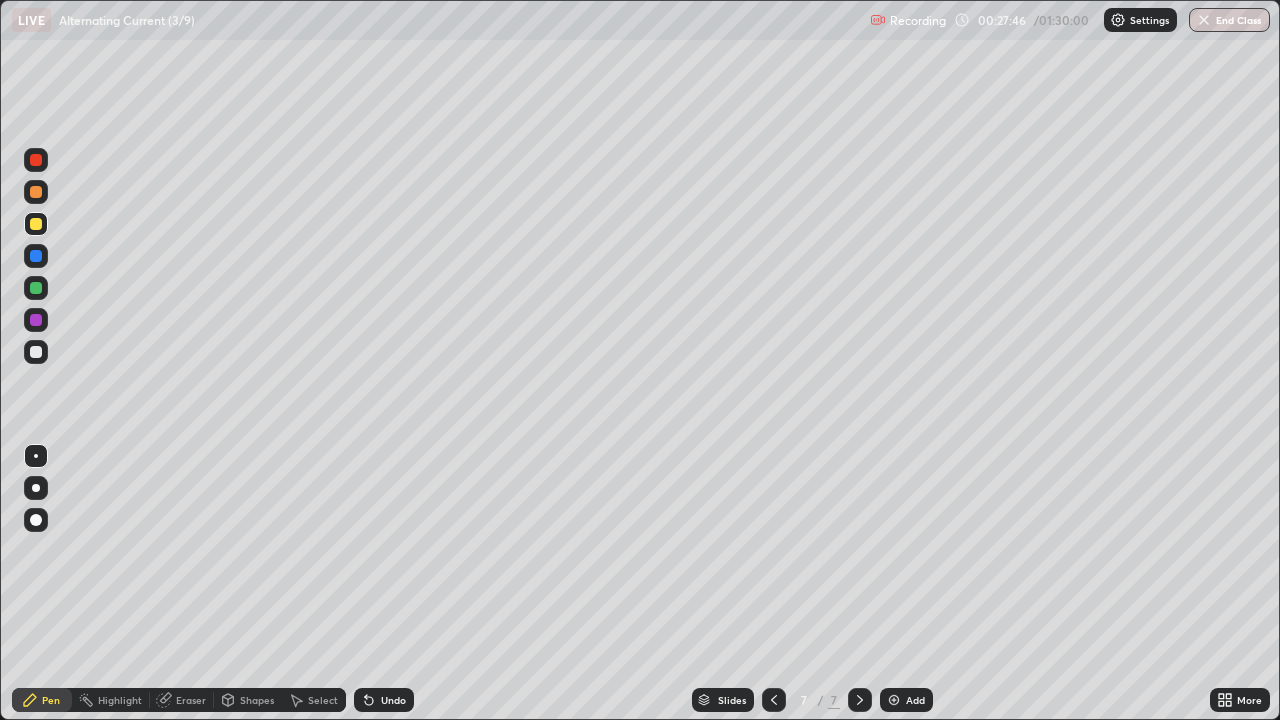 click at bounding box center [36, 352] 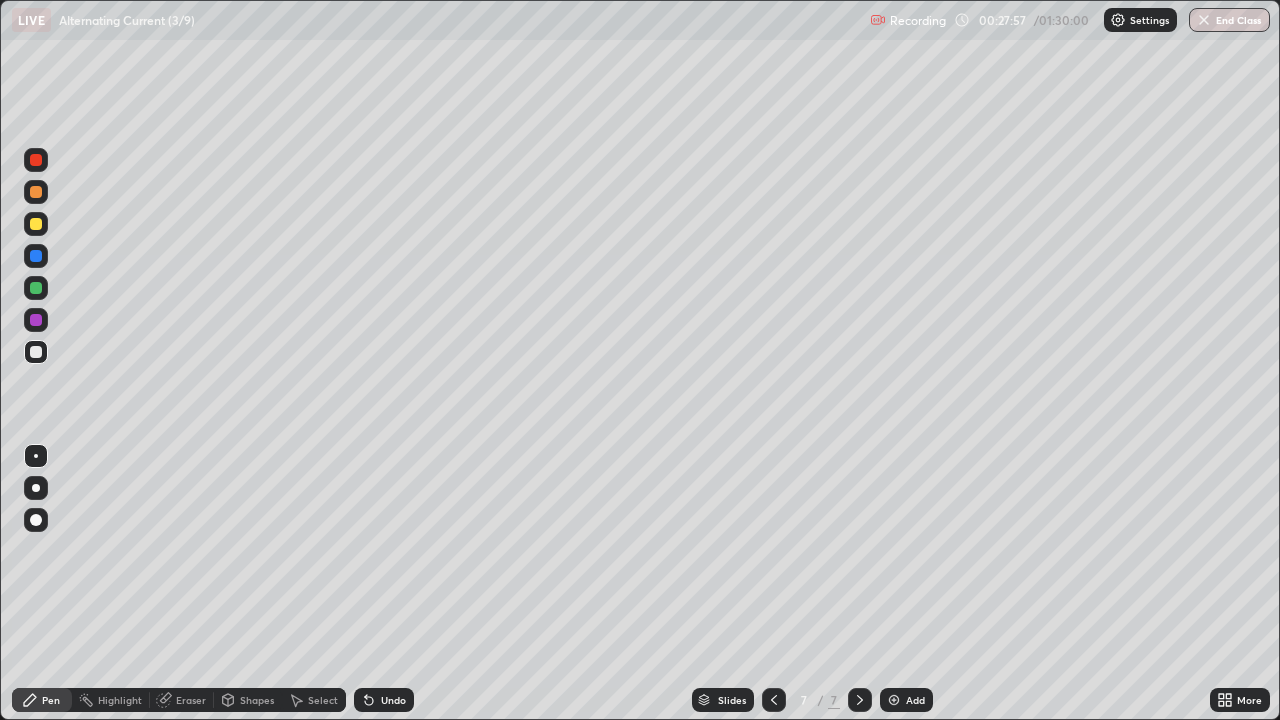 click at bounding box center (36, 224) 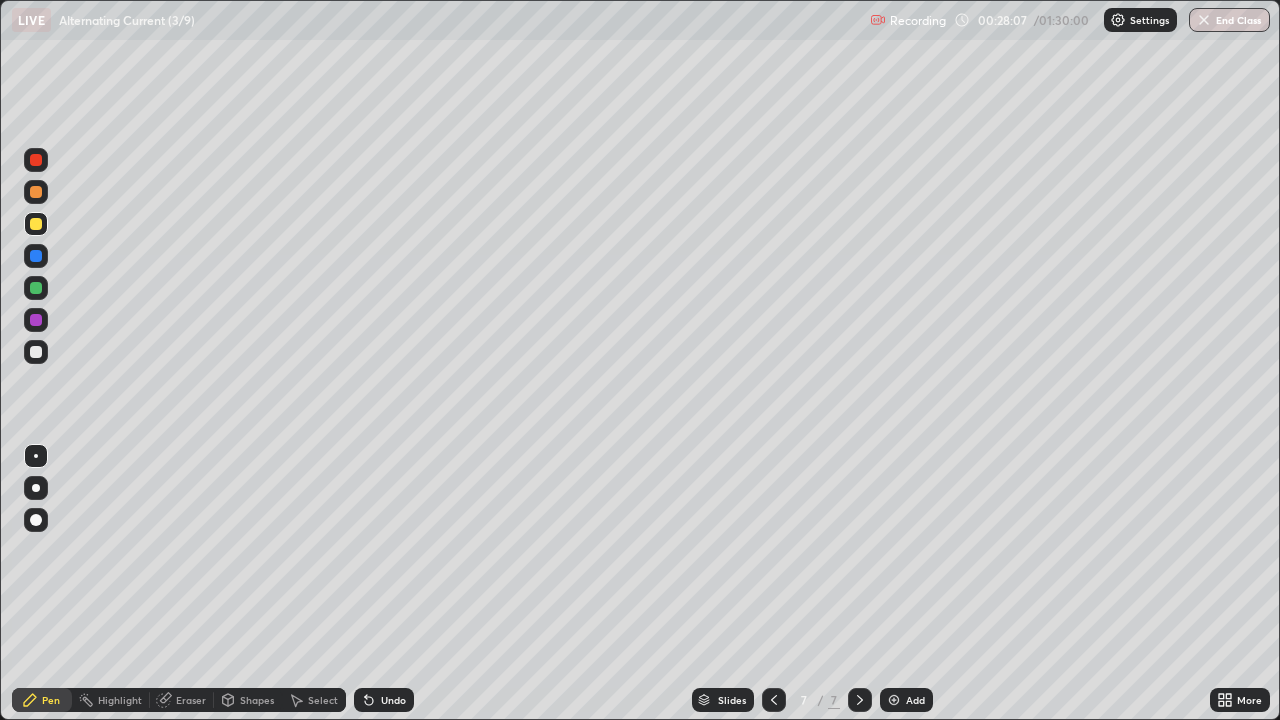 click at bounding box center (36, 352) 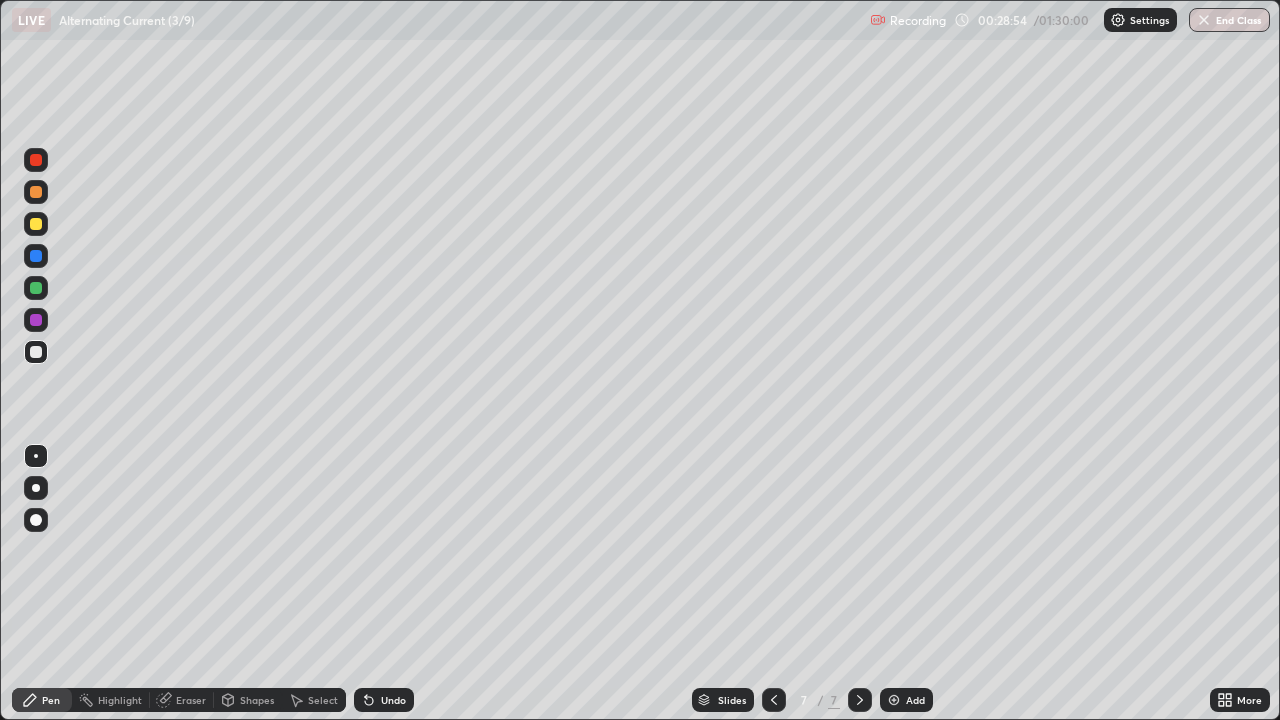 click on "Undo" at bounding box center [393, 700] 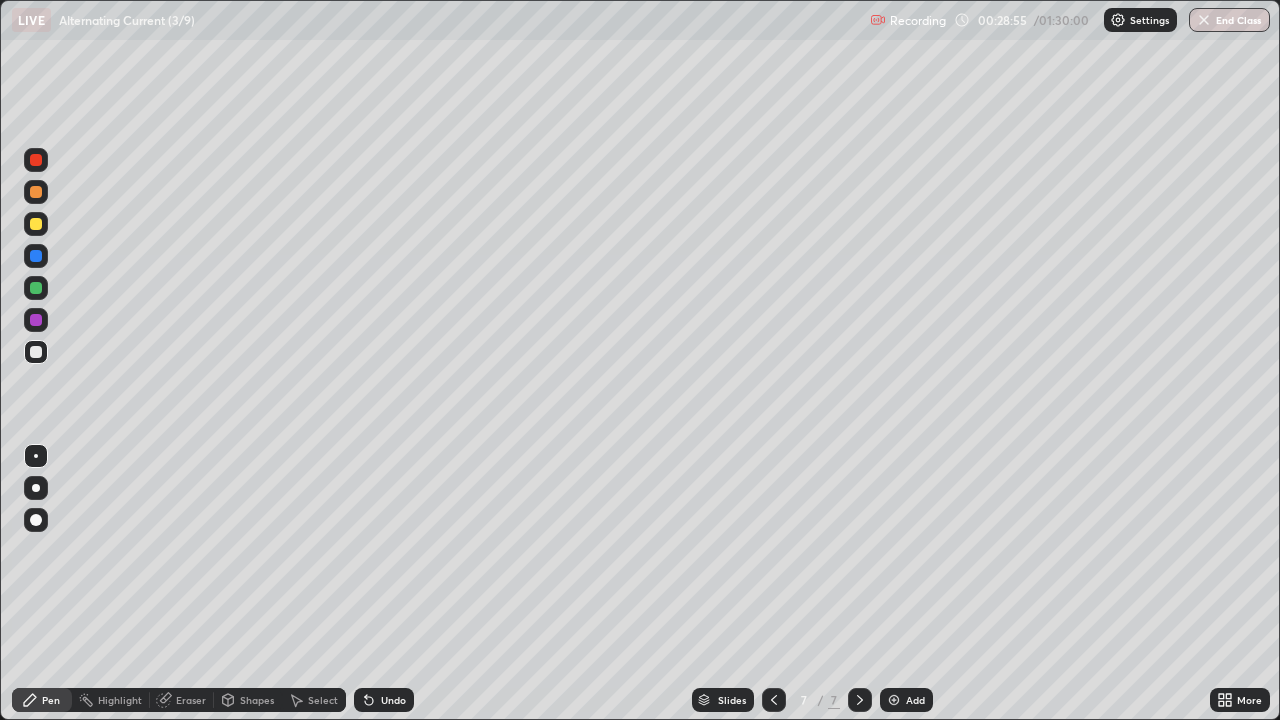 click on "Undo" at bounding box center [393, 700] 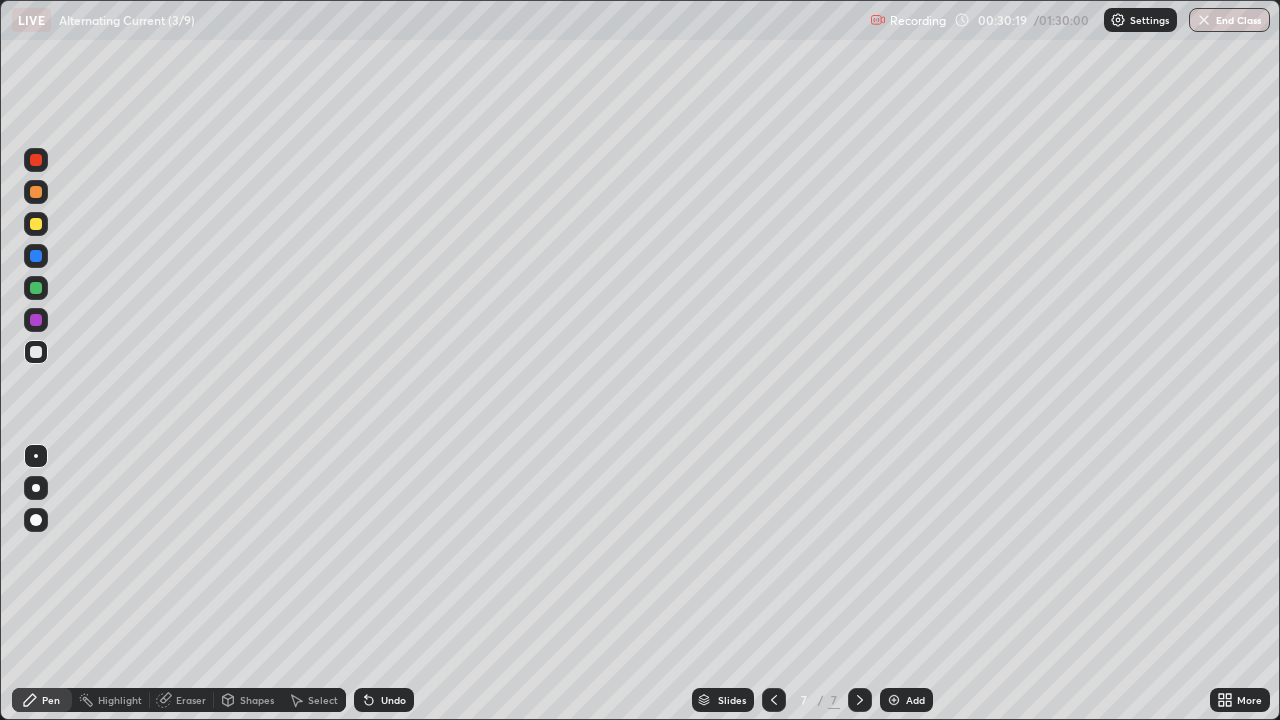 click on "Select" at bounding box center [323, 700] 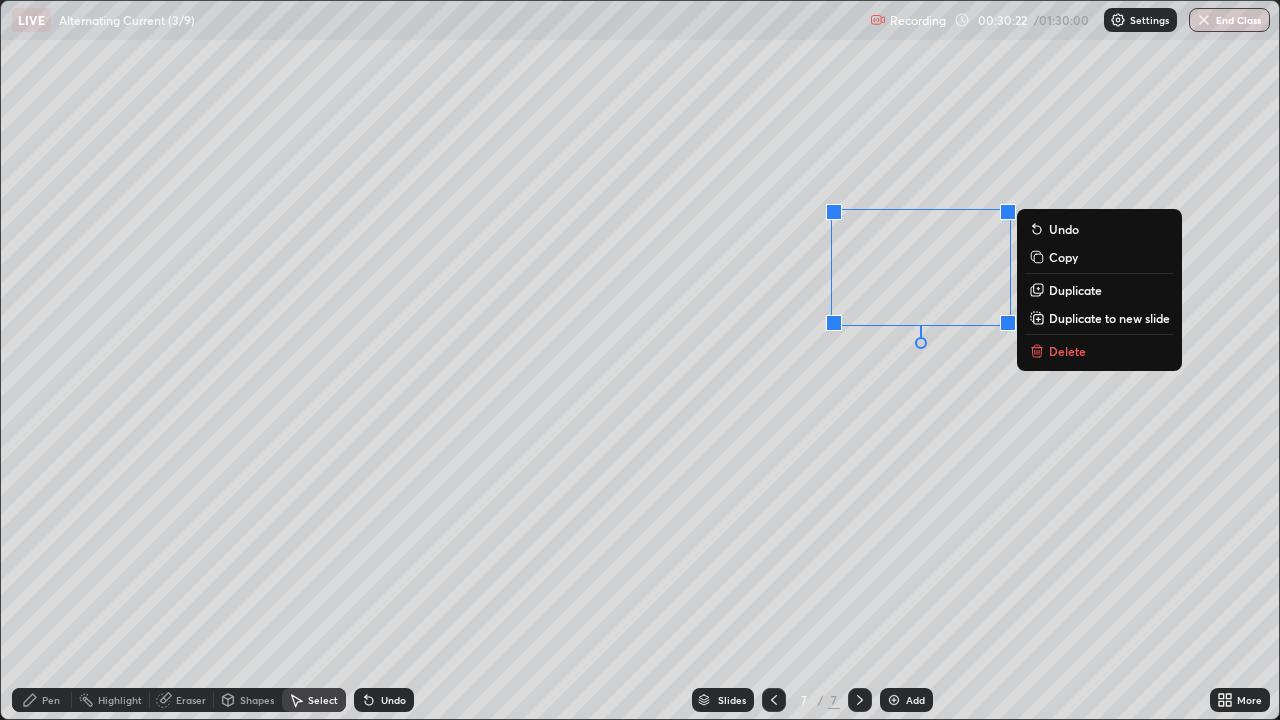 click on "Delete" at bounding box center [1067, 351] 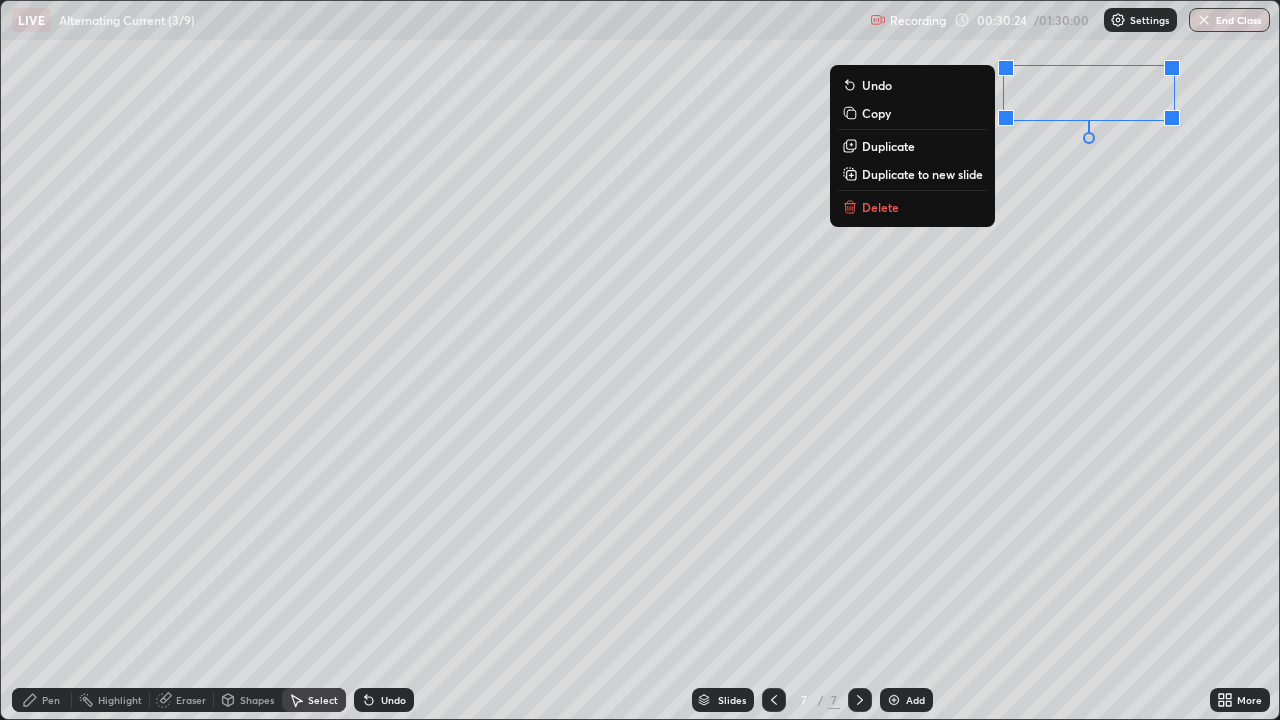 click on "Delete" at bounding box center (880, 207) 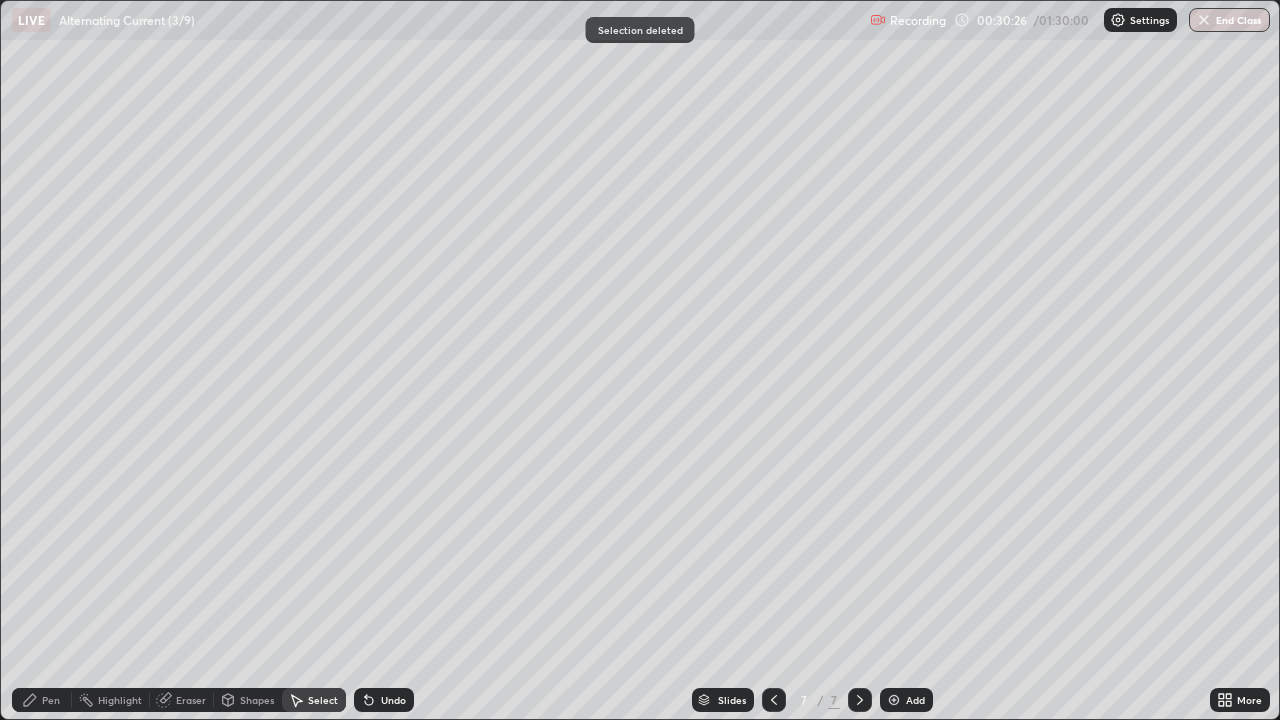 click on "Shapes" at bounding box center [248, 700] 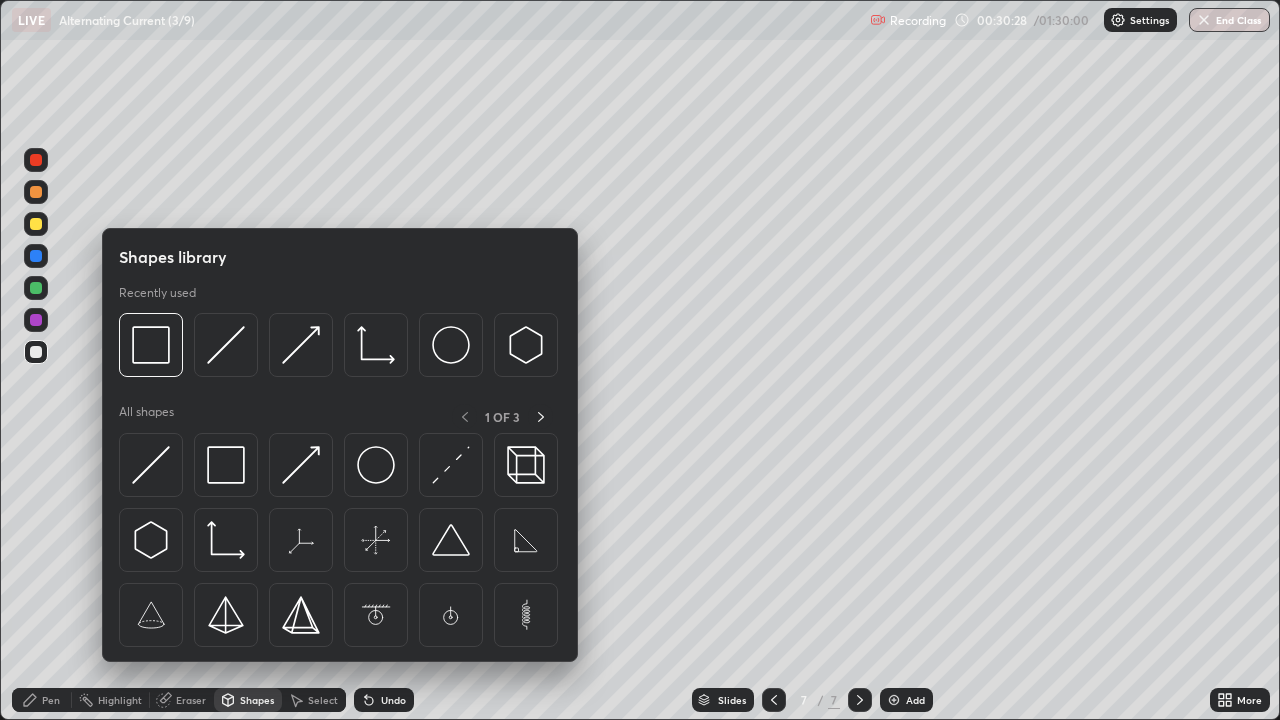 click at bounding box center [36, 288] 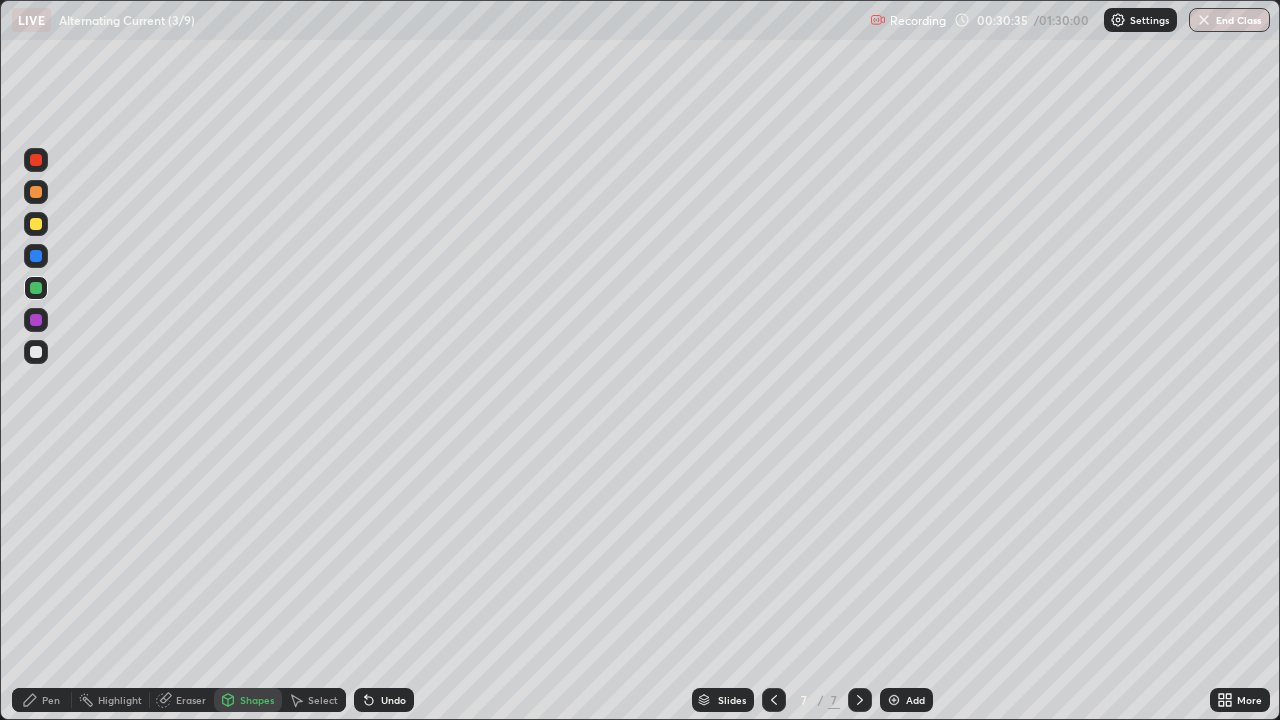 click on "Undo" at bounding box center (380, 700) 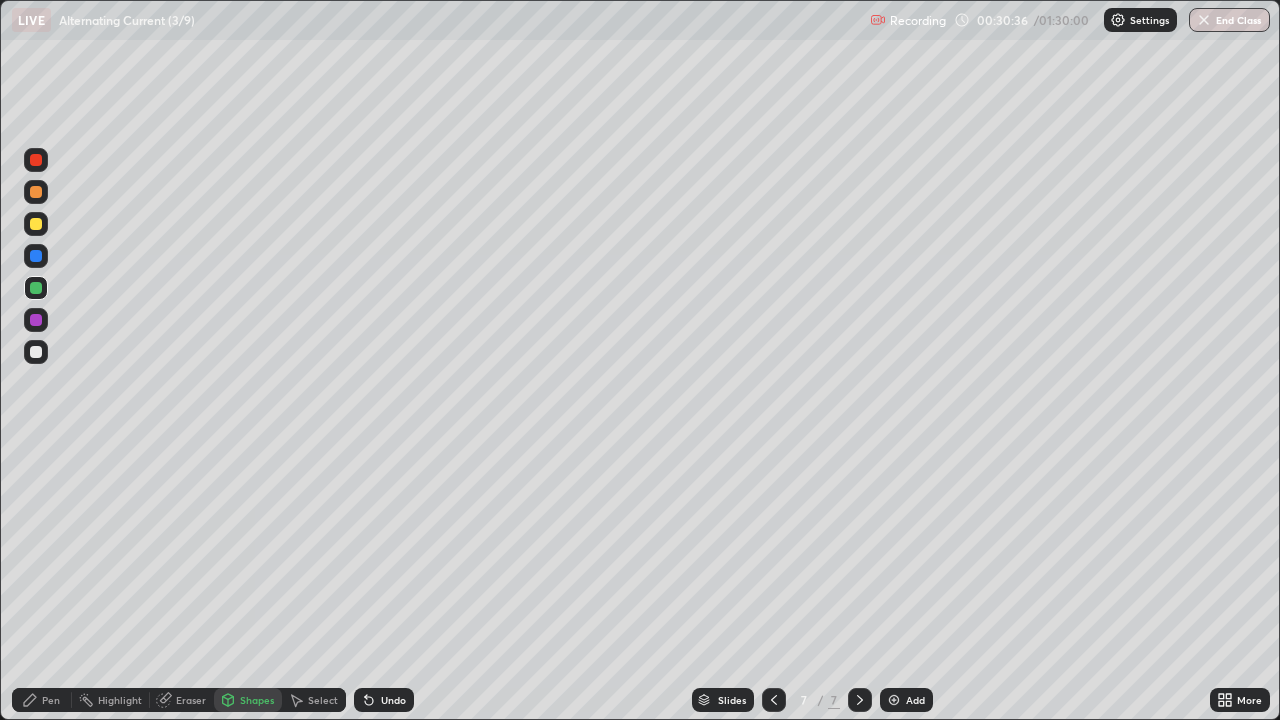click on "Pen" at bounding box center [42, 700] 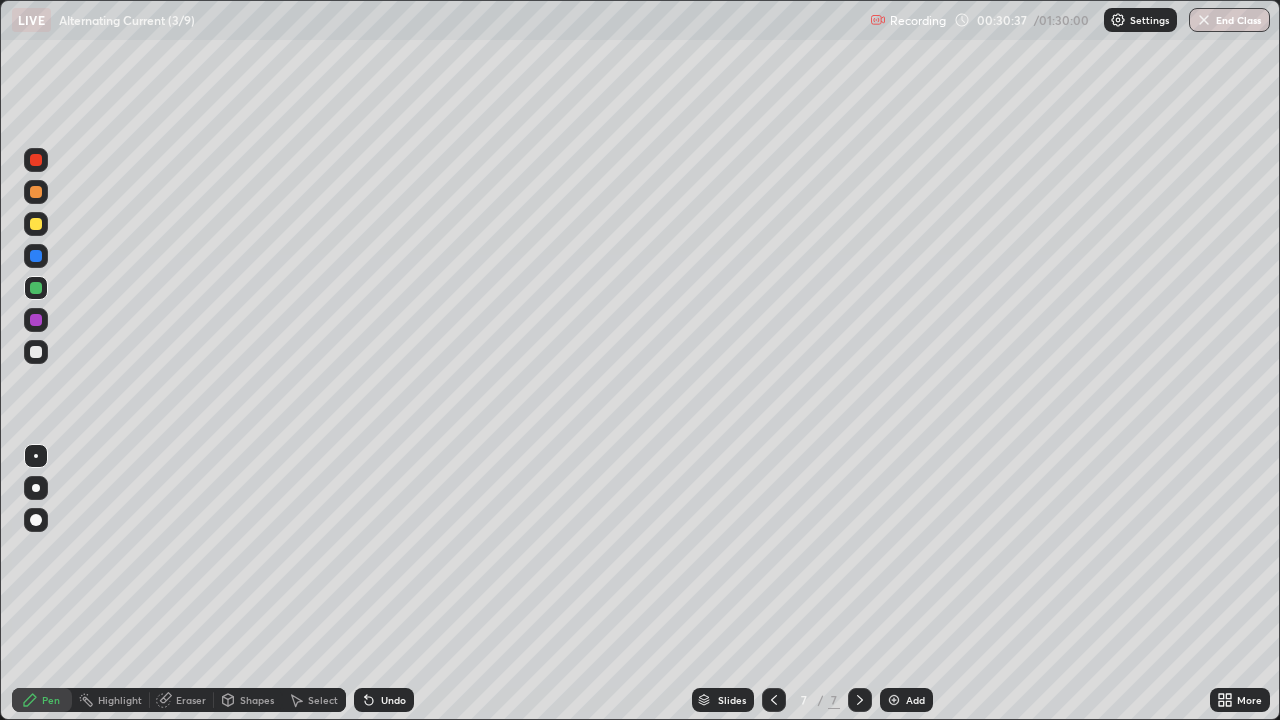 click at bounding box center [36, 352] 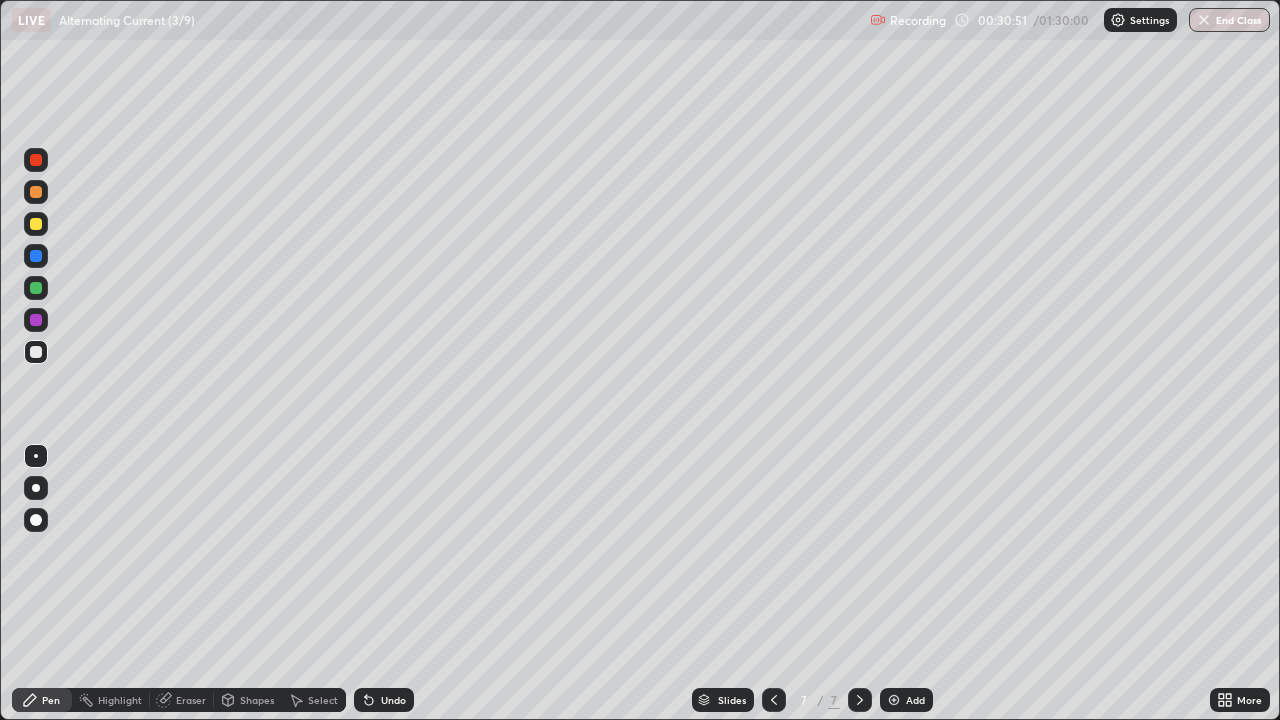 click on "Shapes" at bounding box center (248, 700) 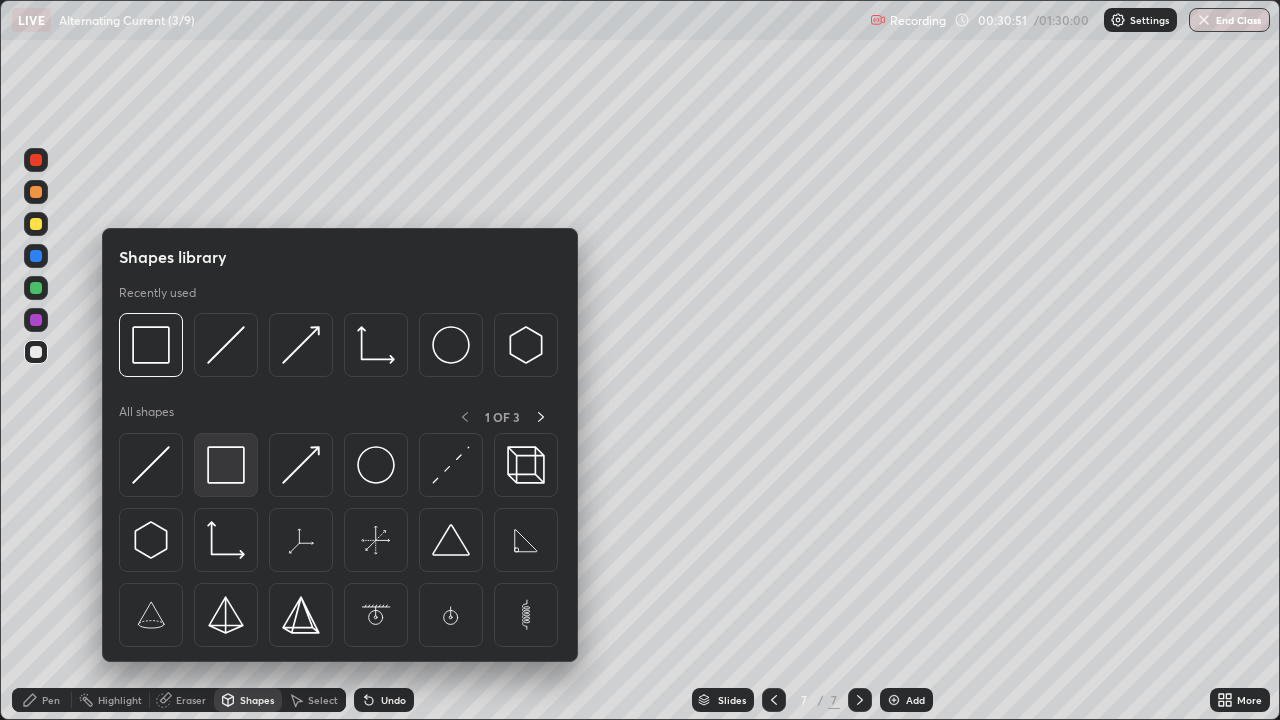 click at bounding box center [226, 465] 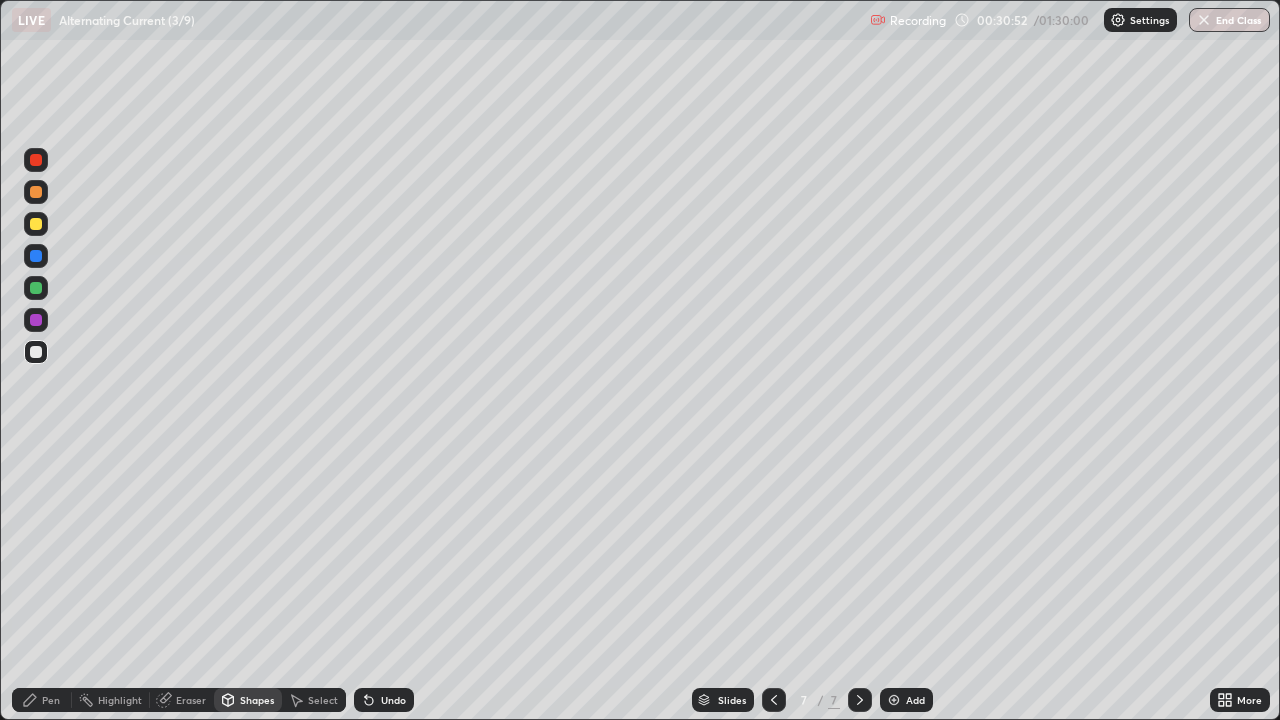 click at bounding box center (36, 288) 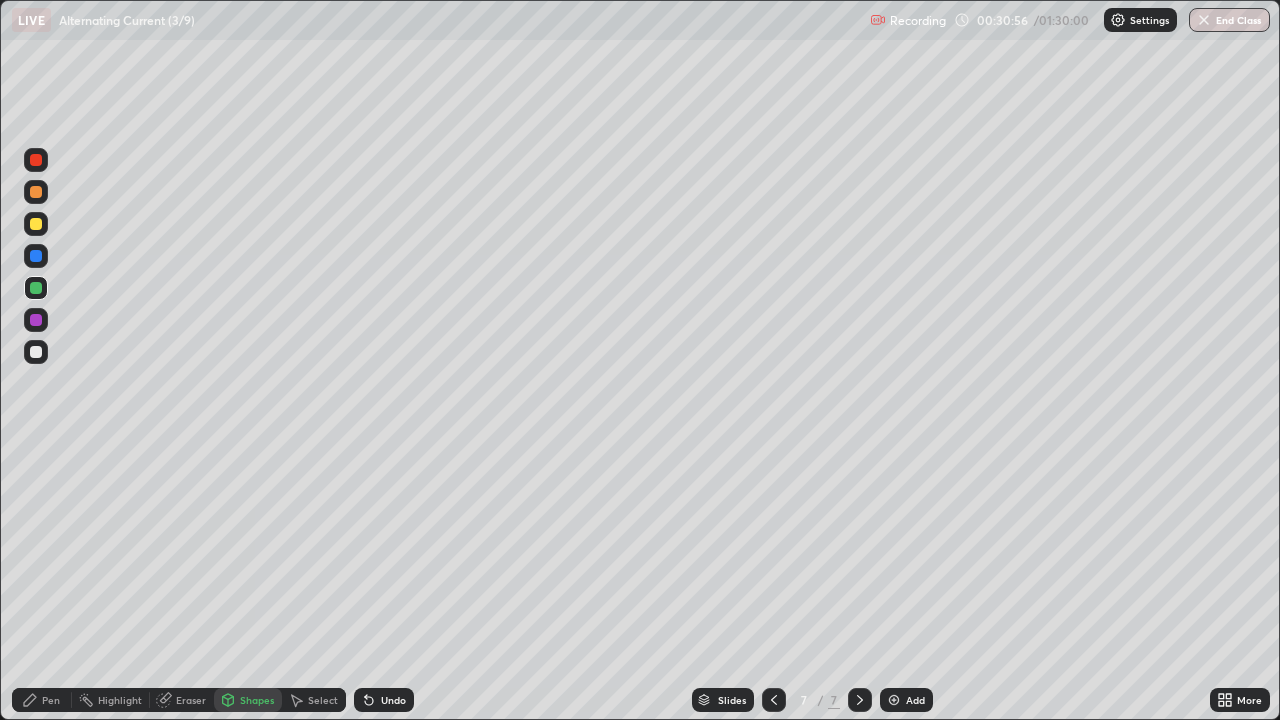 click on "Pen" at bounding box center [42, 700] 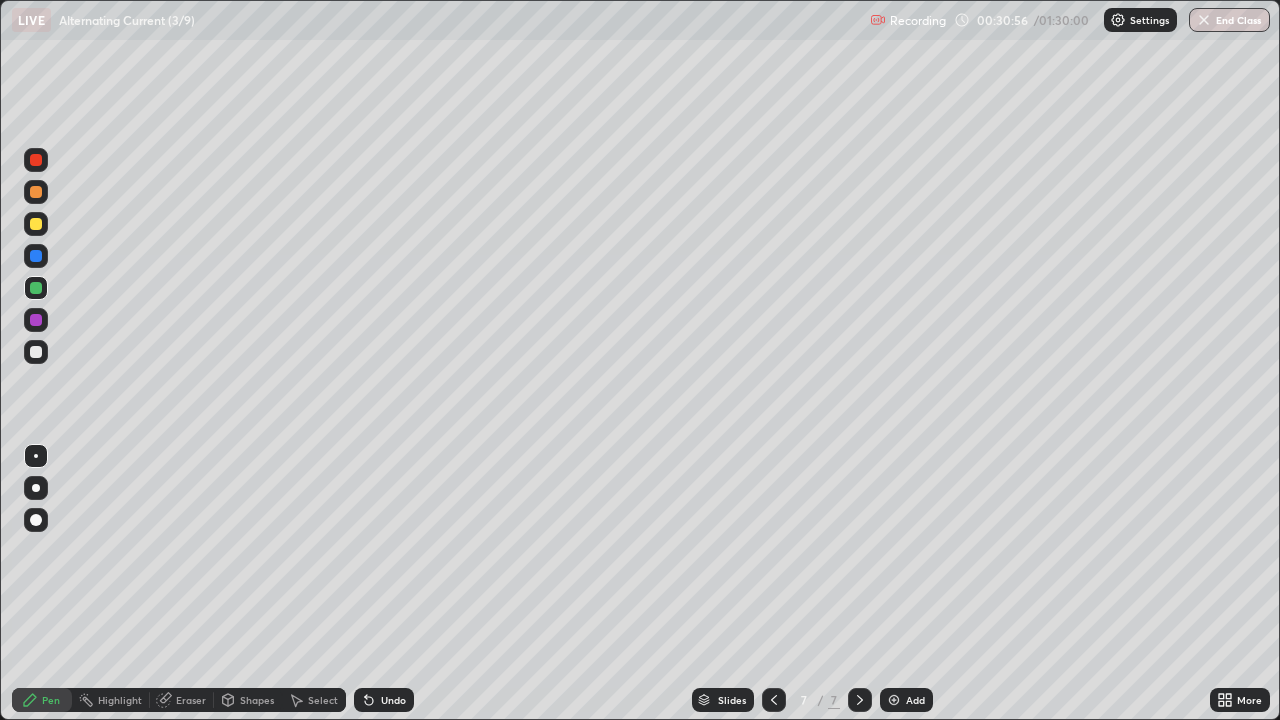 click at bounding box center (36, 320) 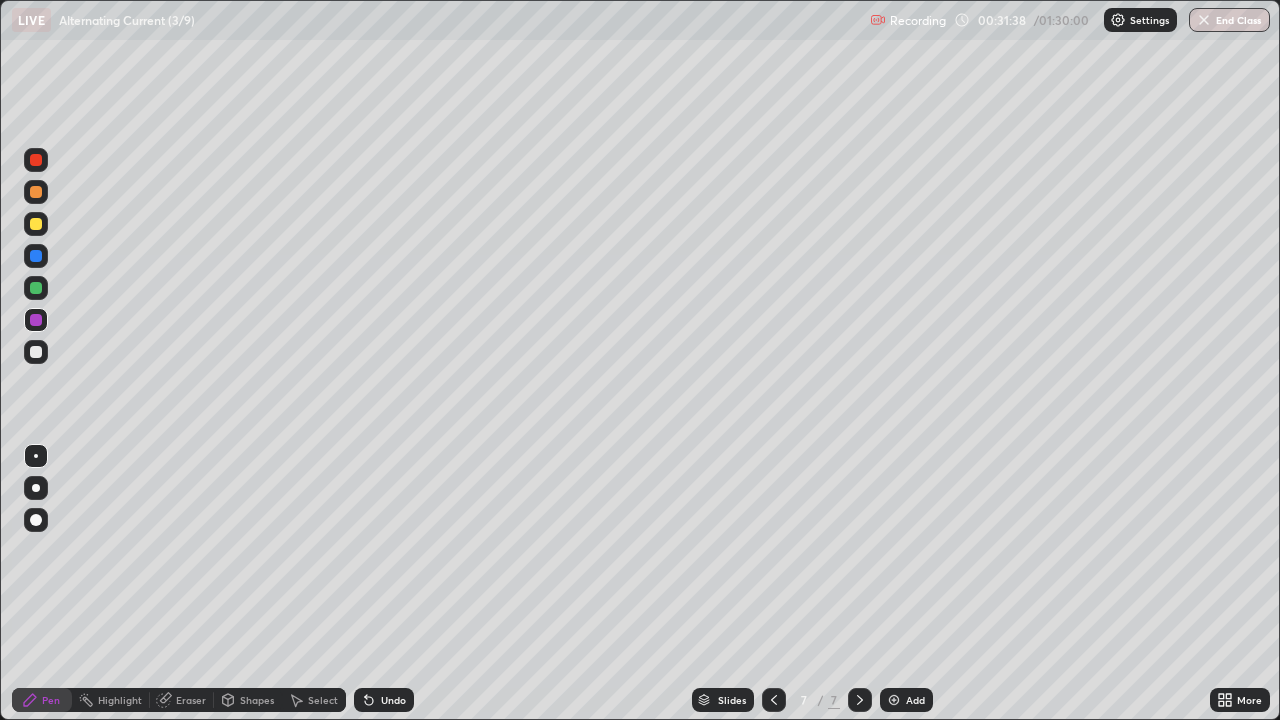 click 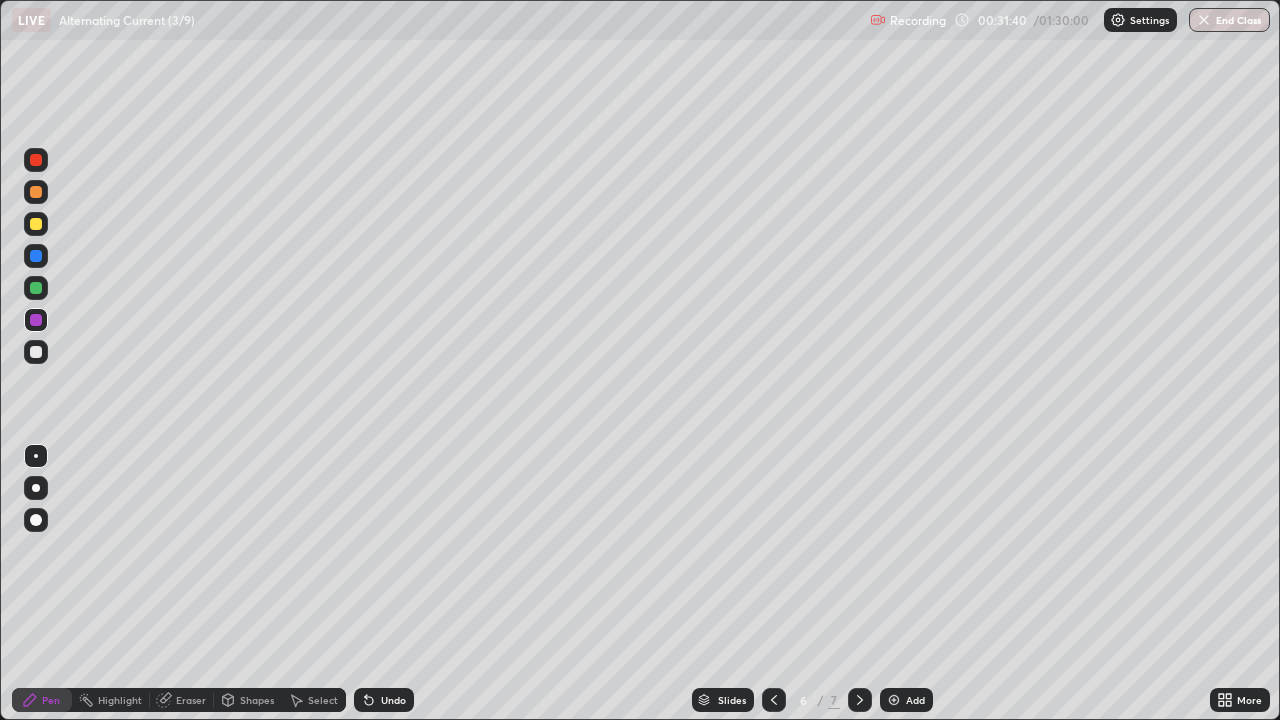 click 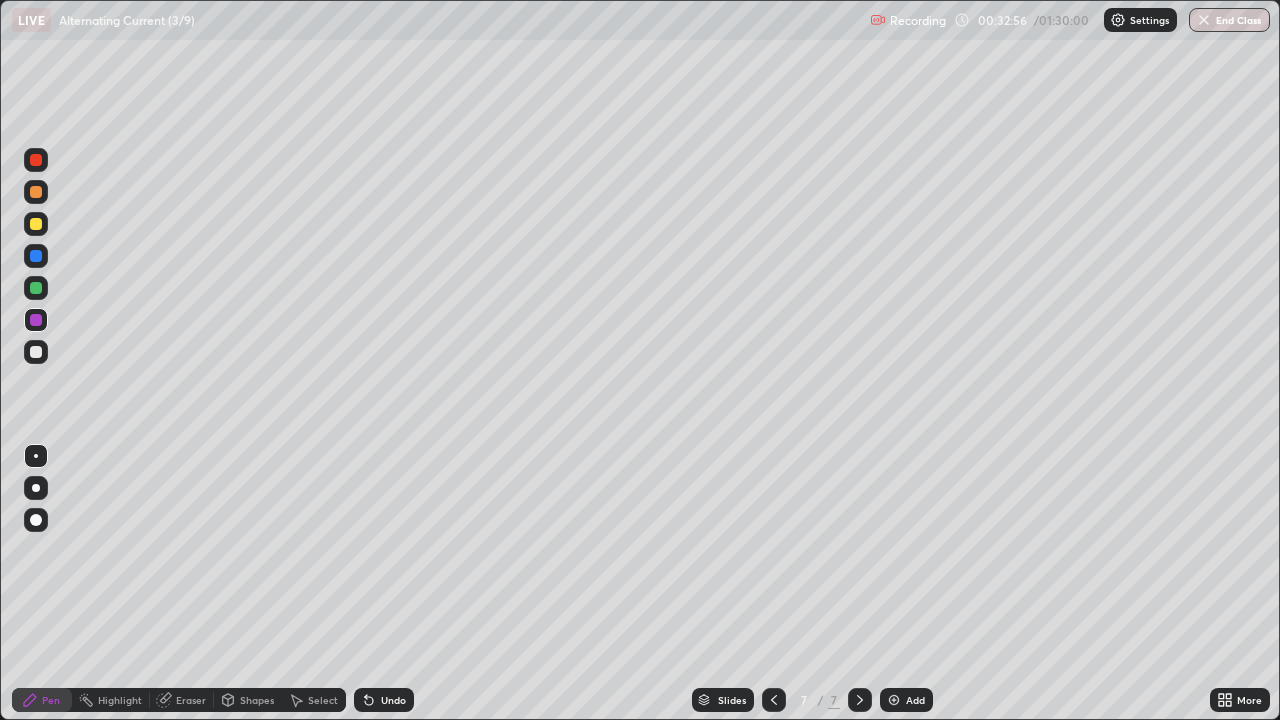 click at bounding box center [36, 352] 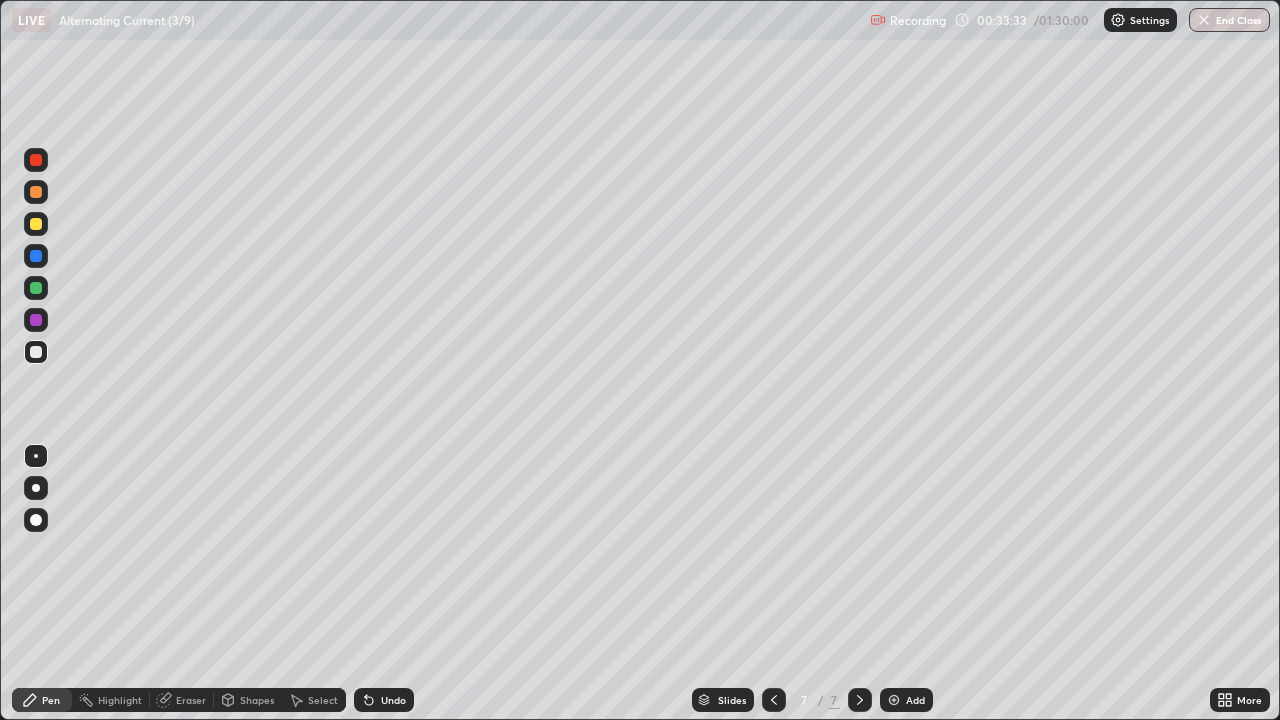 click on "Undo" at bounding box center (384, 700) 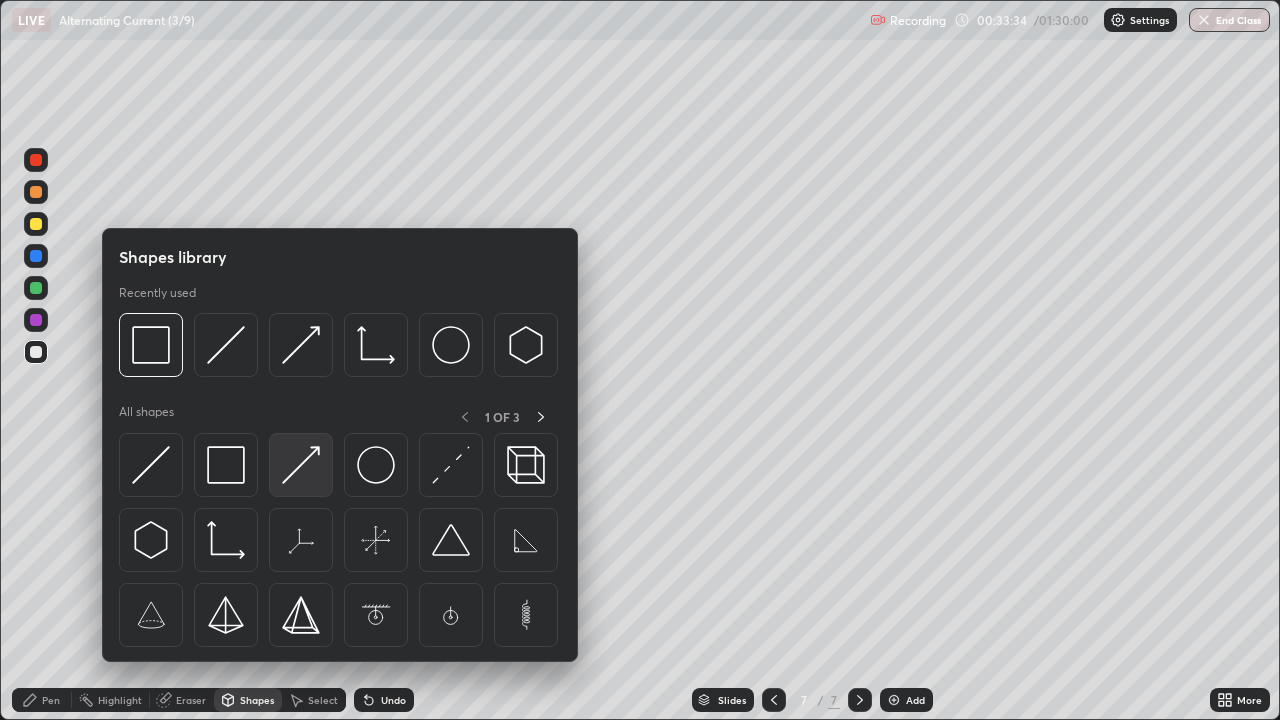click at bounding box center (301, 465) 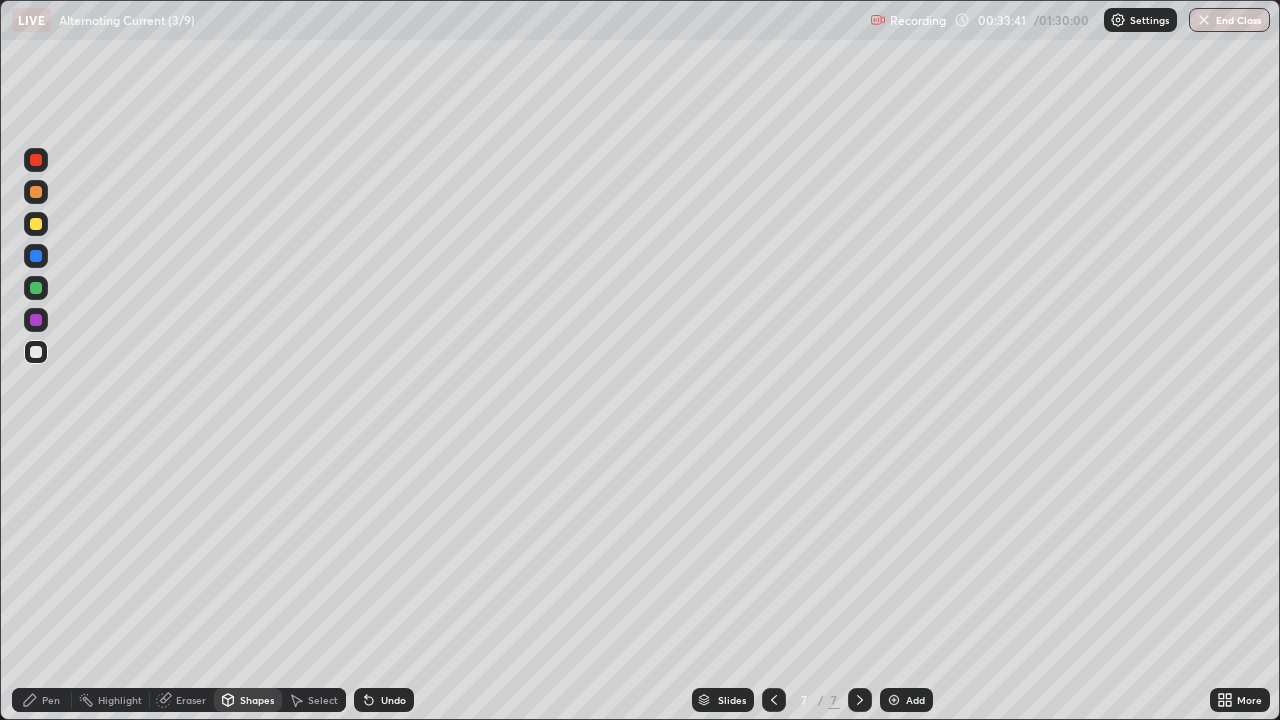 click on "Pen" at bounding box center [51, 700] 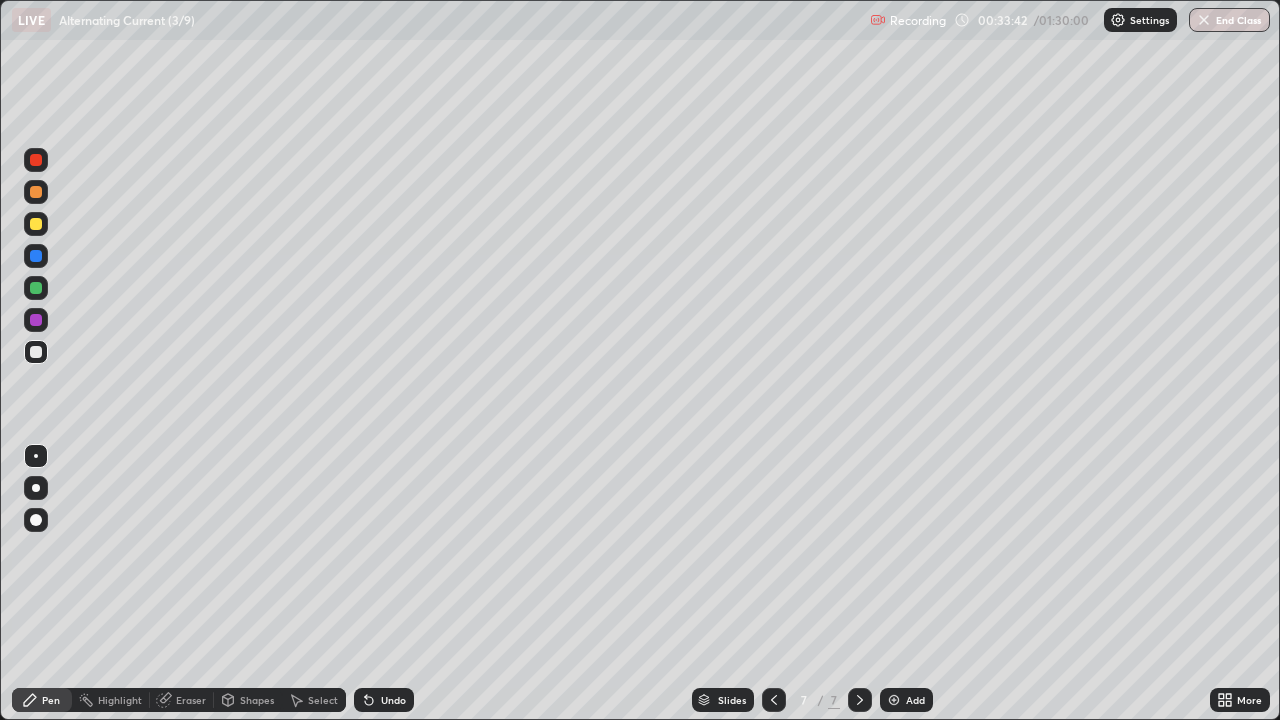 click at bounding box center (36, 288) 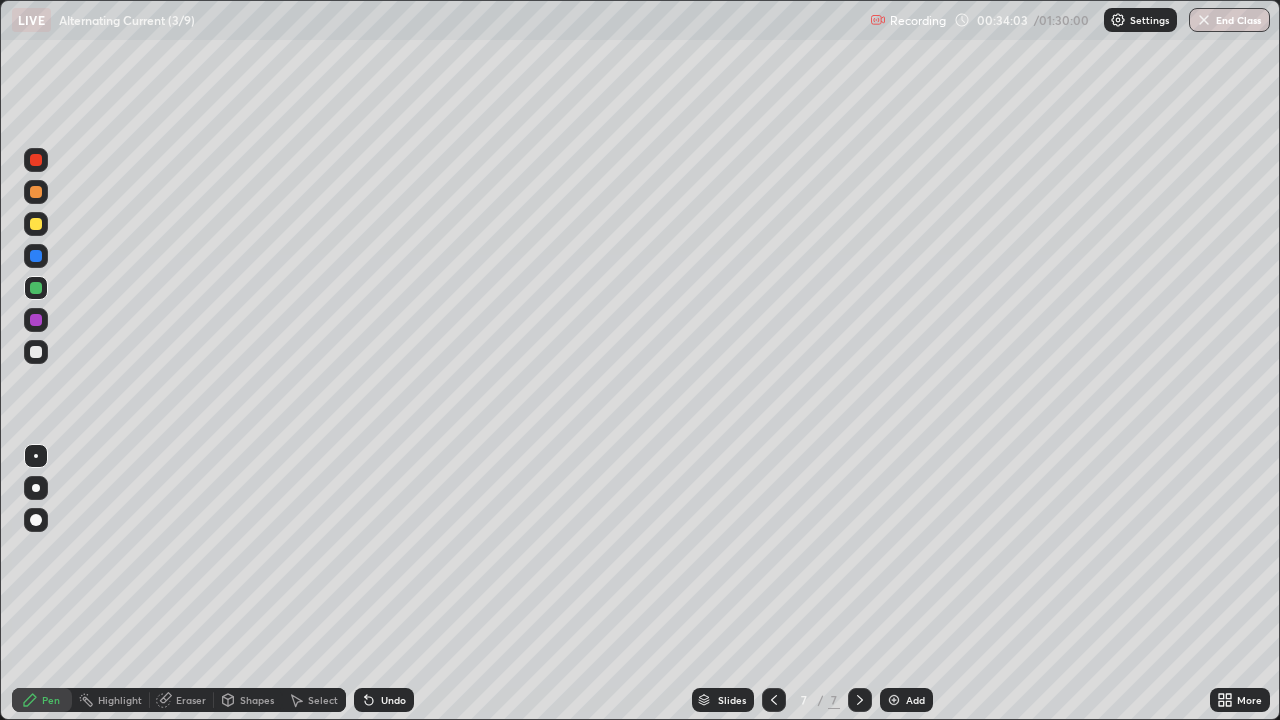 click 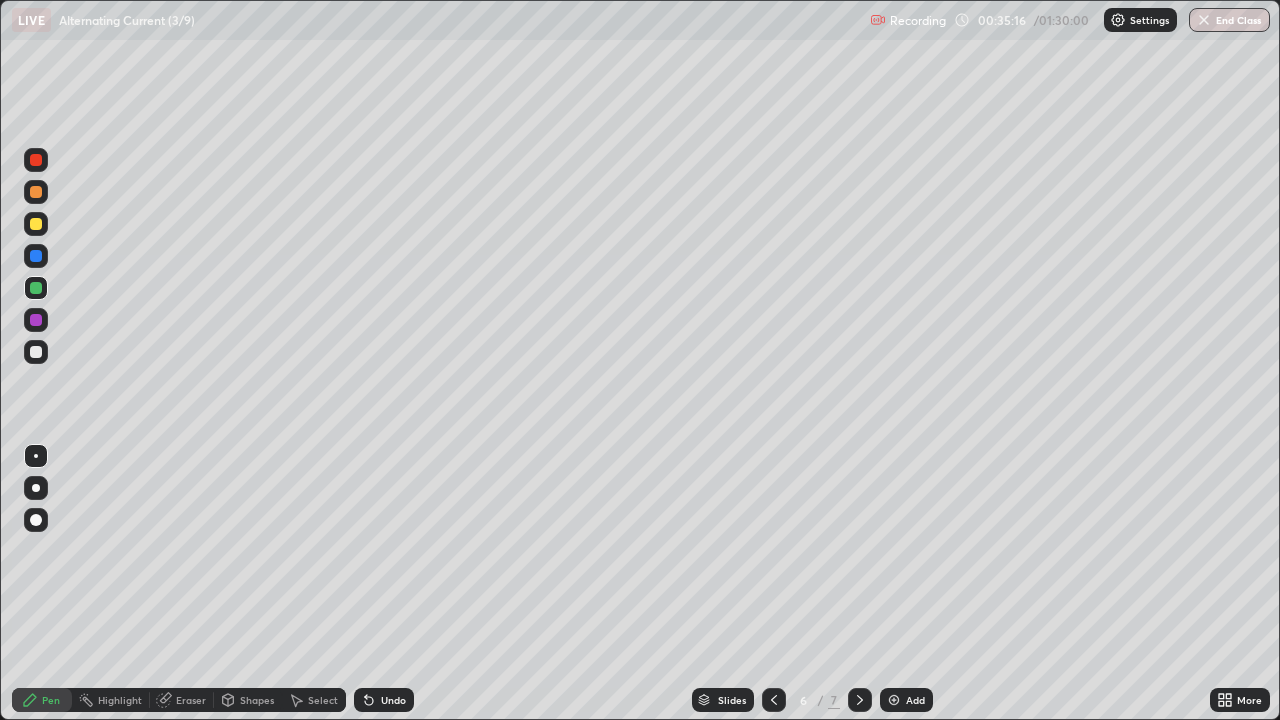 click 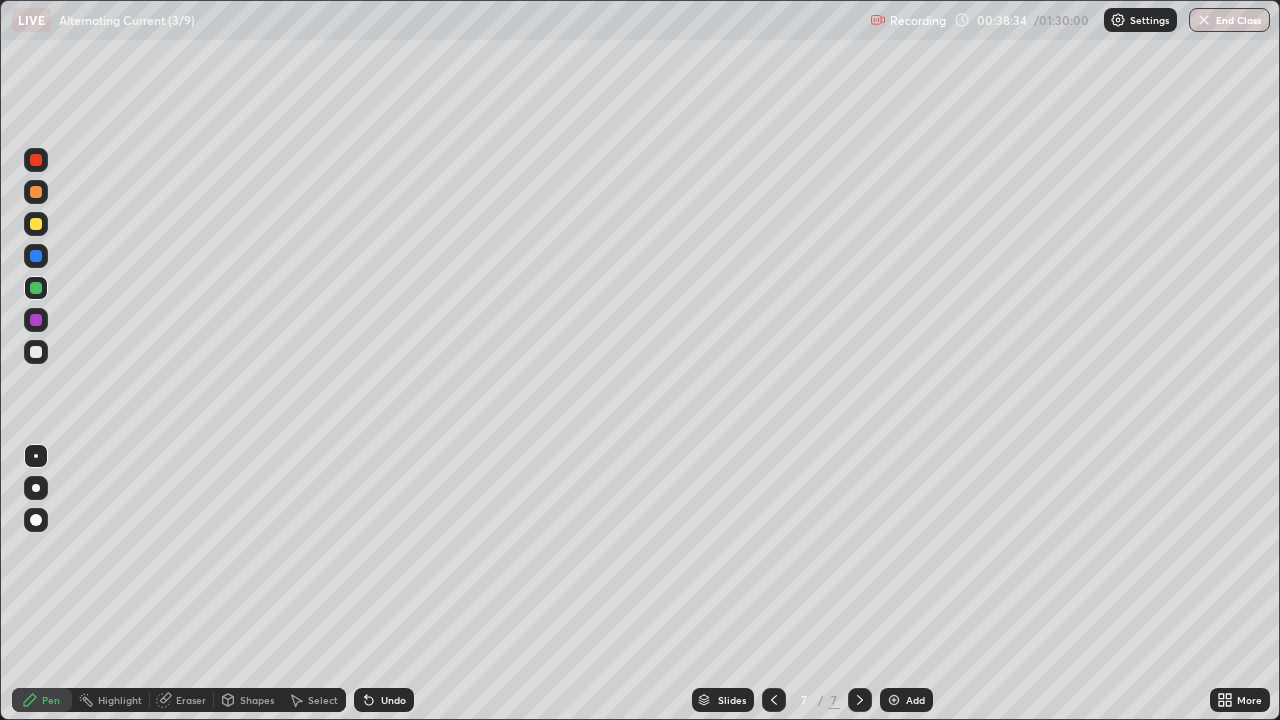click on "Shapes" at bounding box center [248, 700] 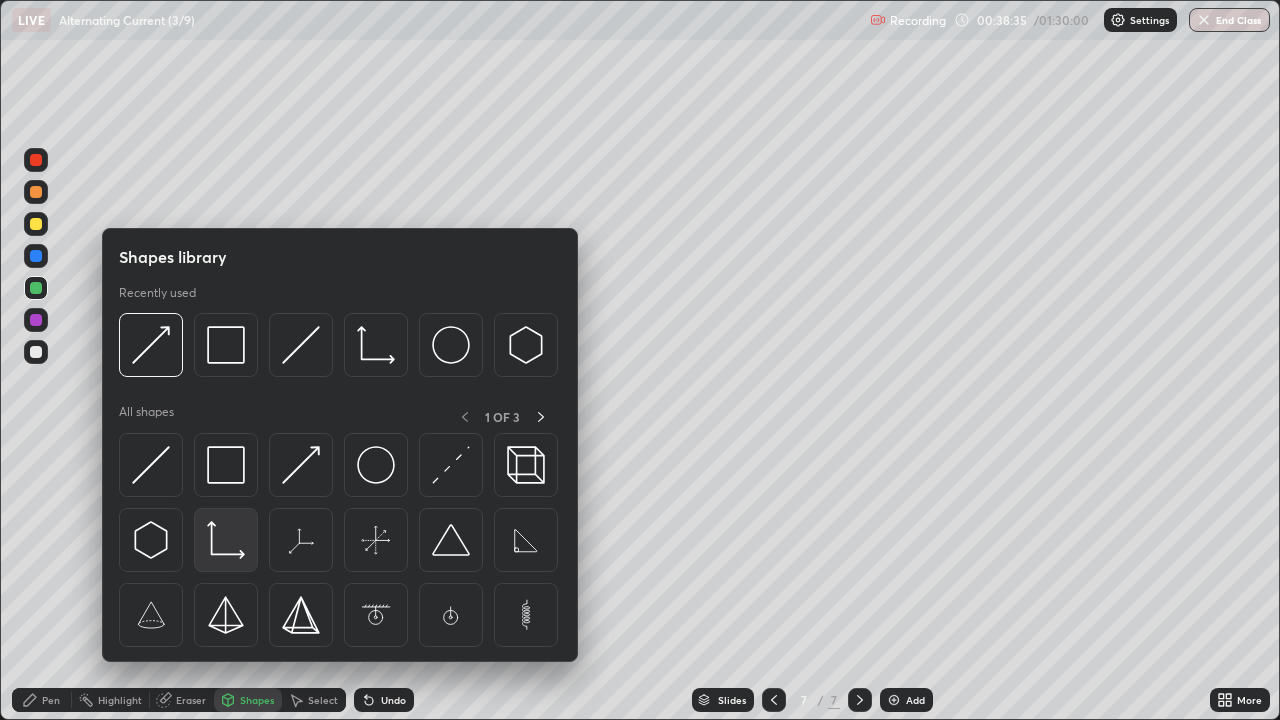 click at bounding box center [226, 540] 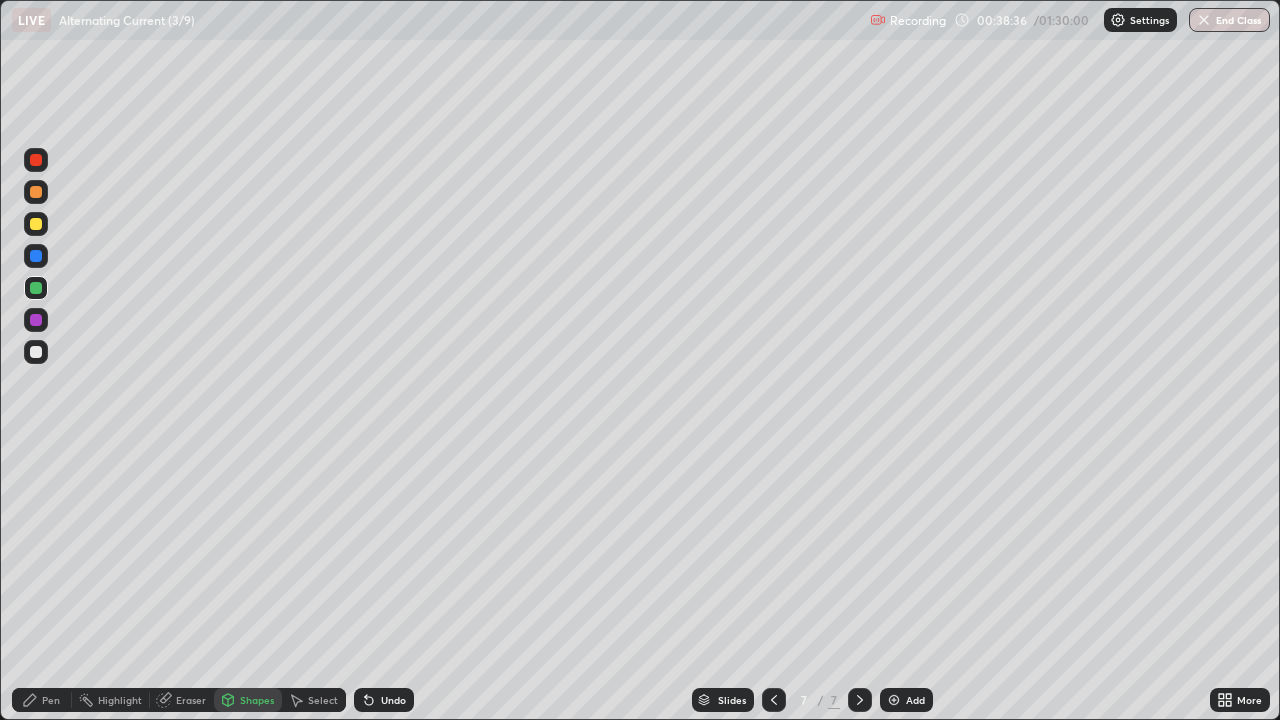 click at bounding box center (36, 352) 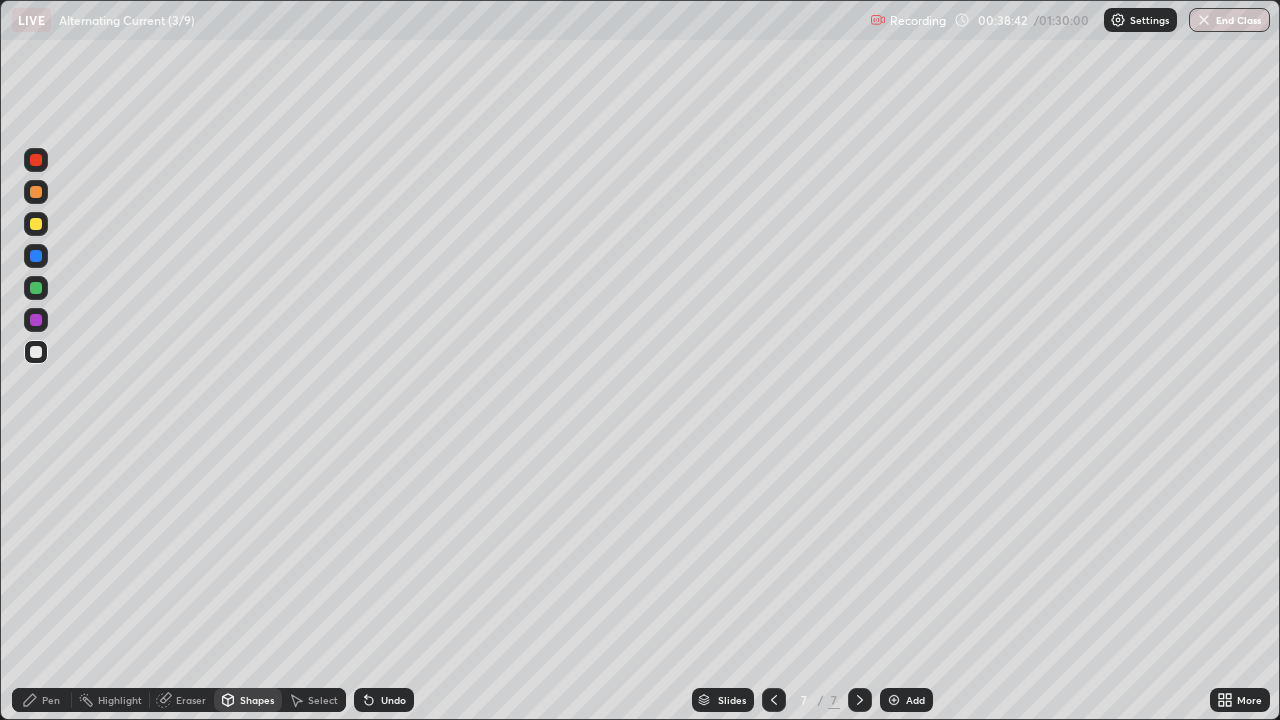 click at bounding box center (36, 224) 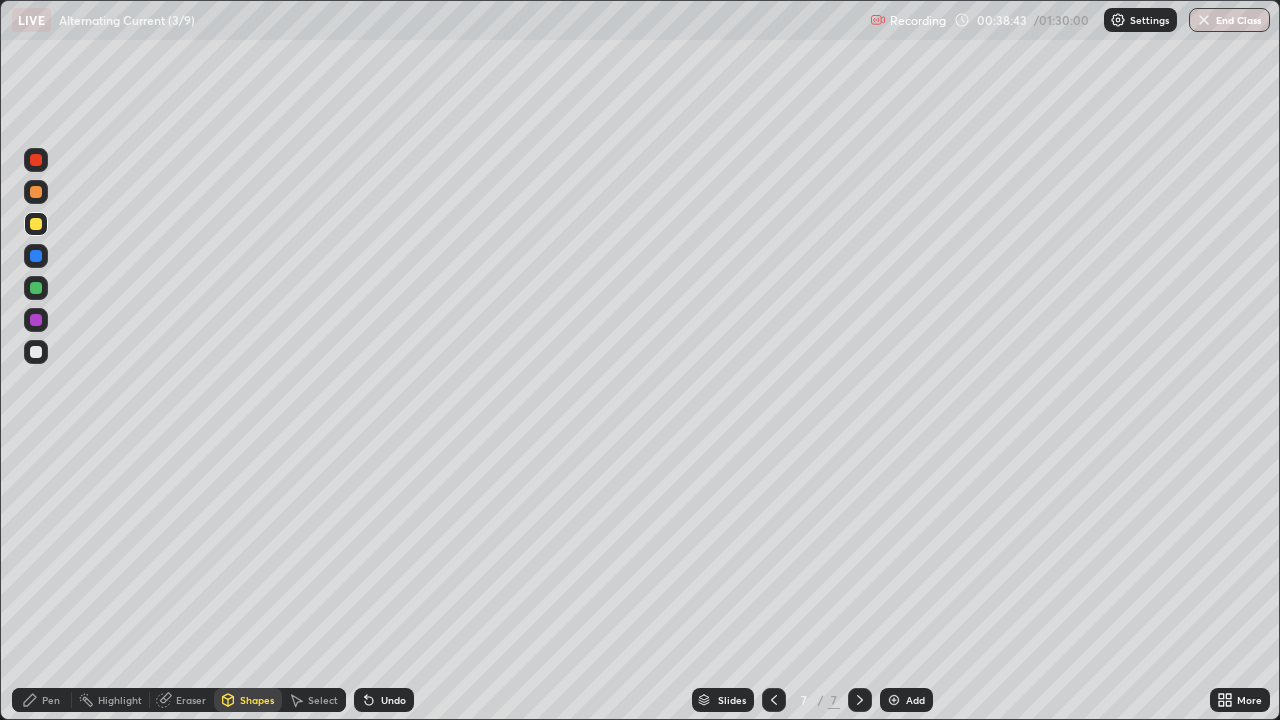 click on "Pen" at bounding box center [51, 700] 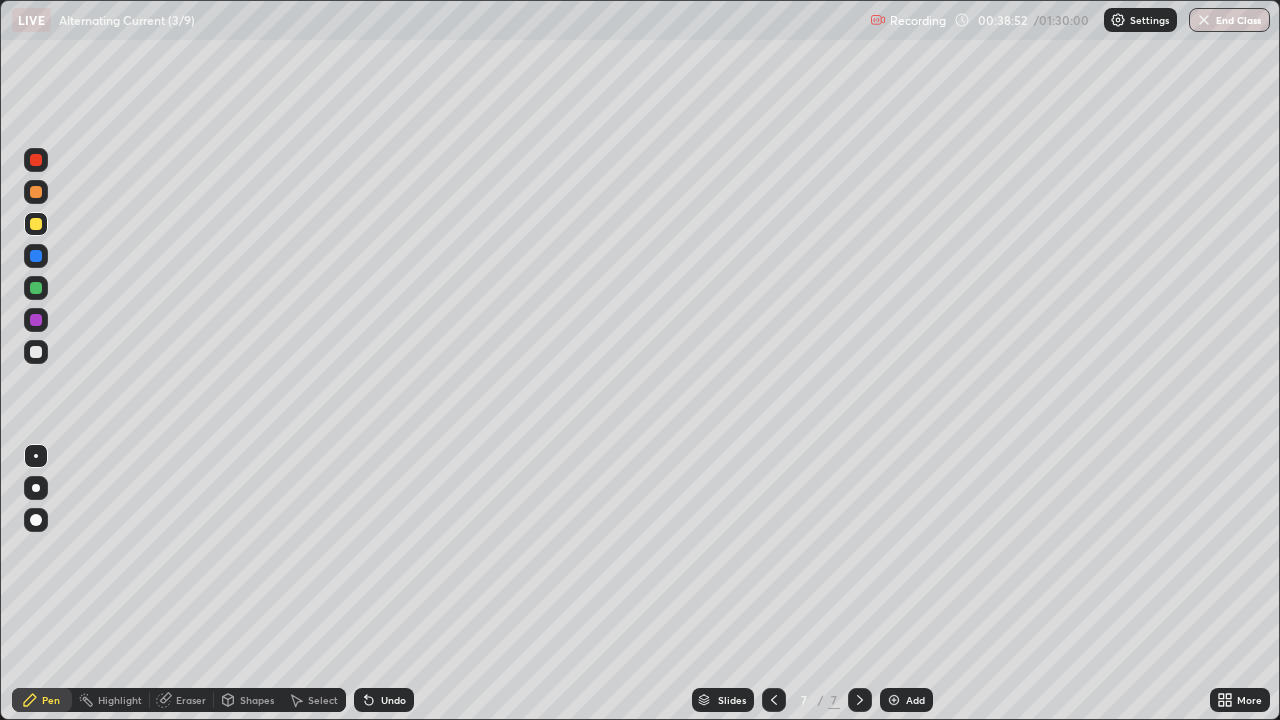 click at bounding box center (36, 352) 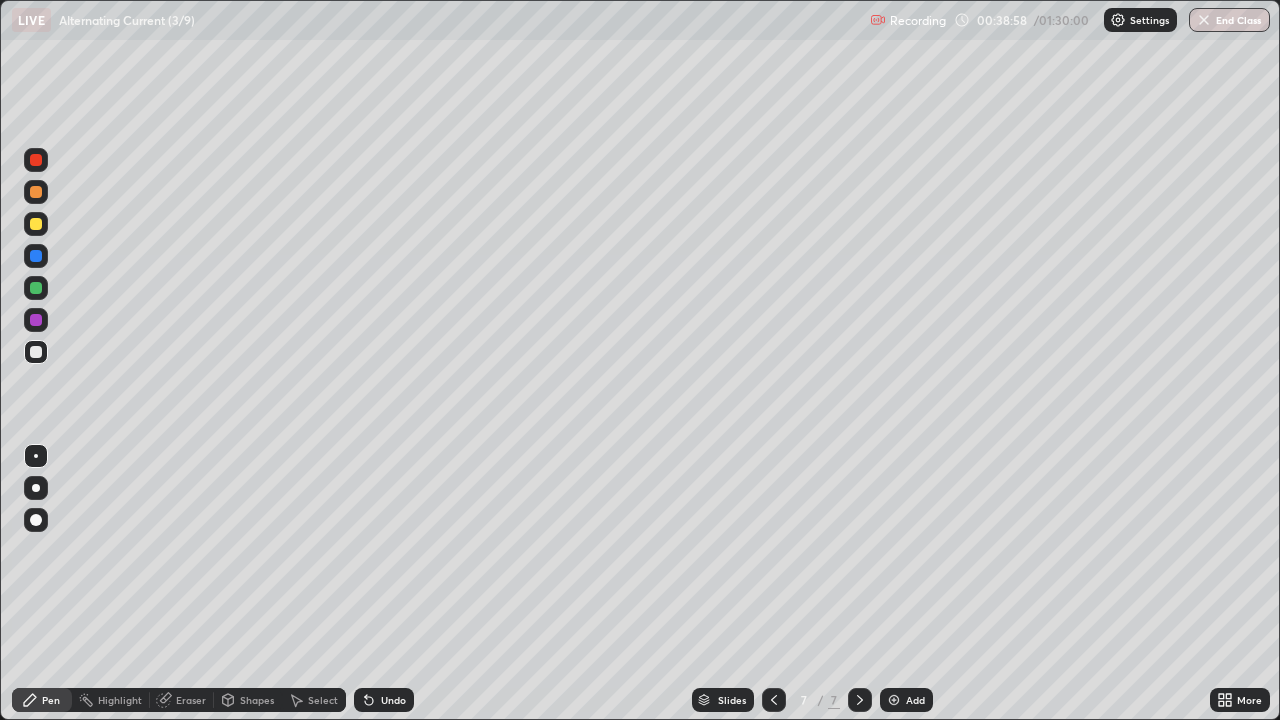 click at bounding box center [36, 288] 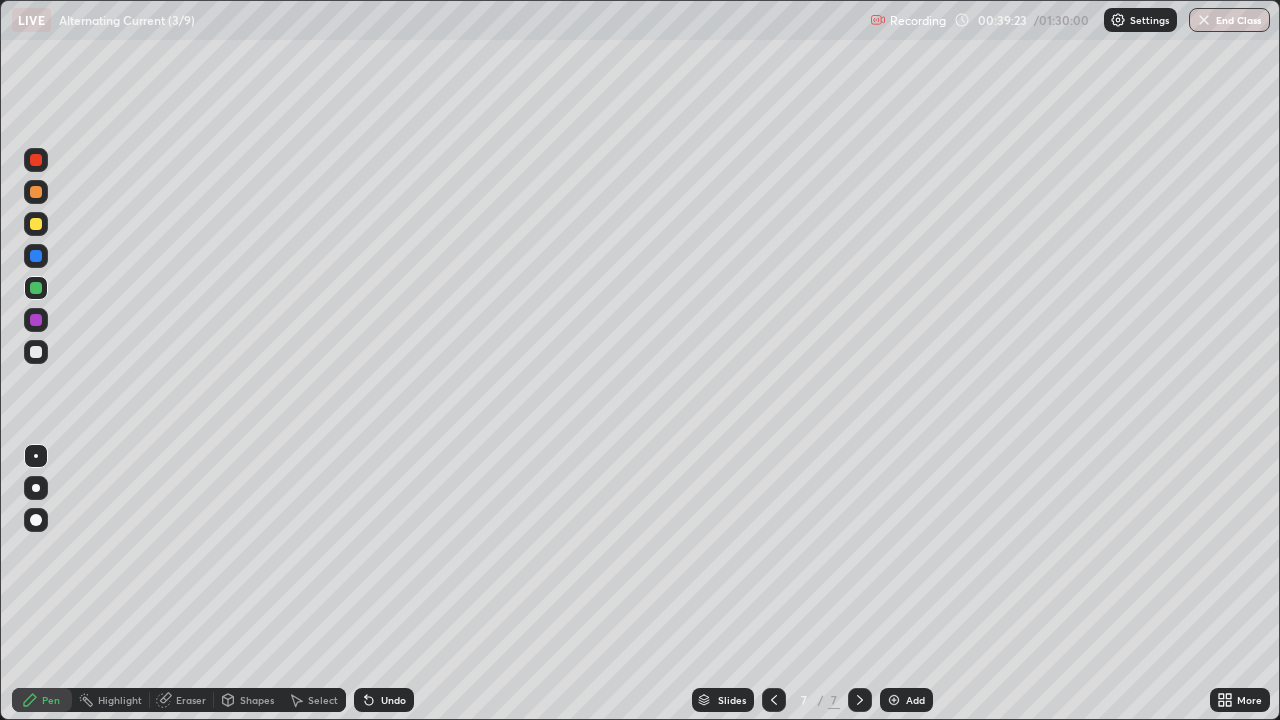 click on "Undo" at bounding box center [393, 700] 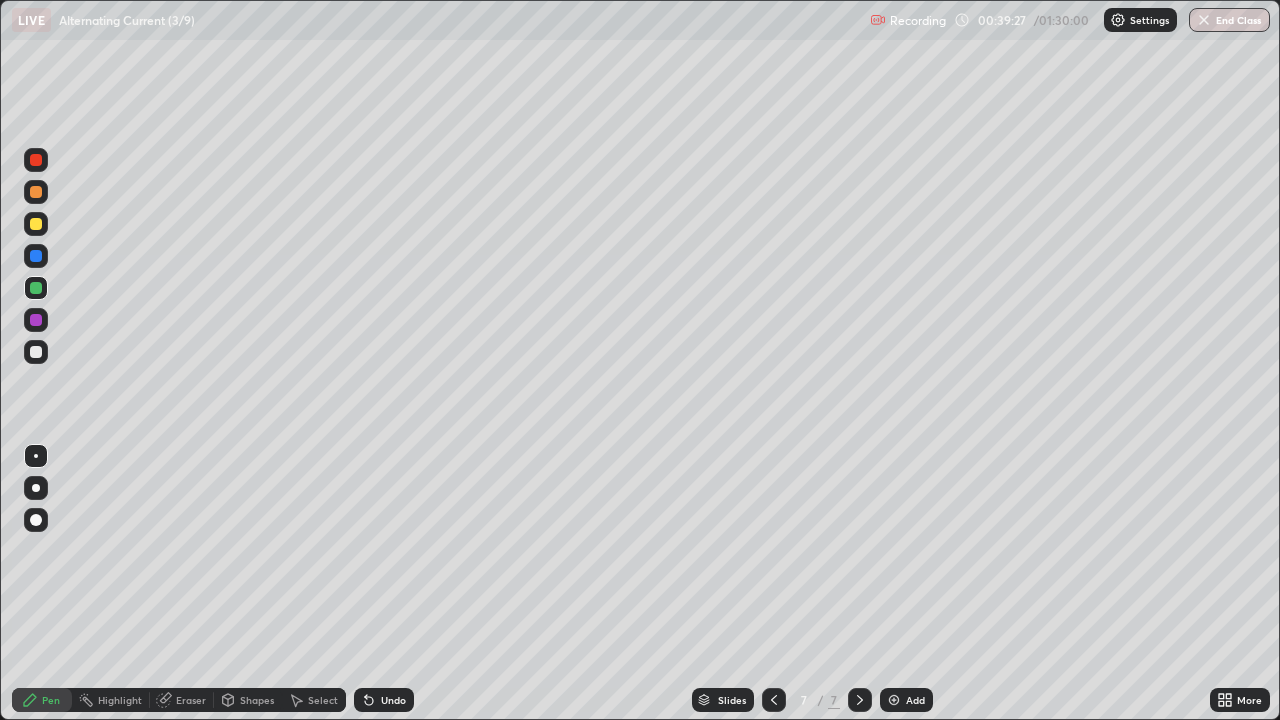 click at bounding box center (36, 224) 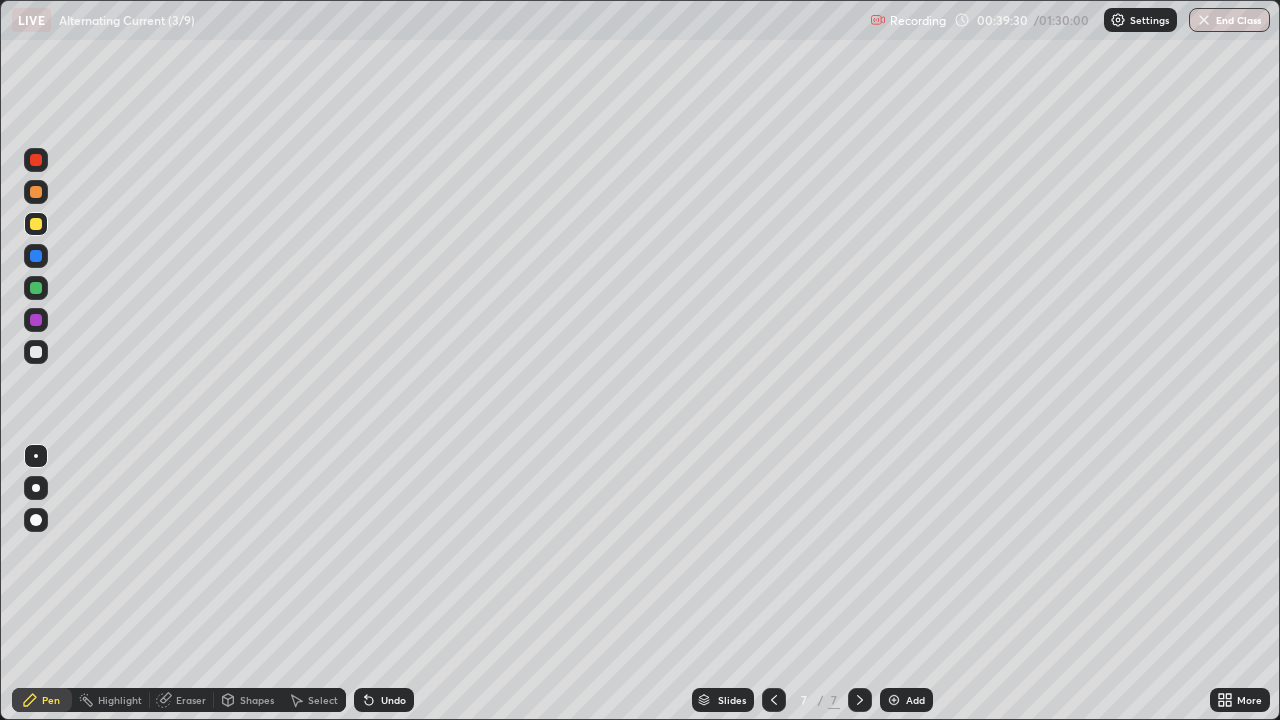 click at bounding box center [36, 288] 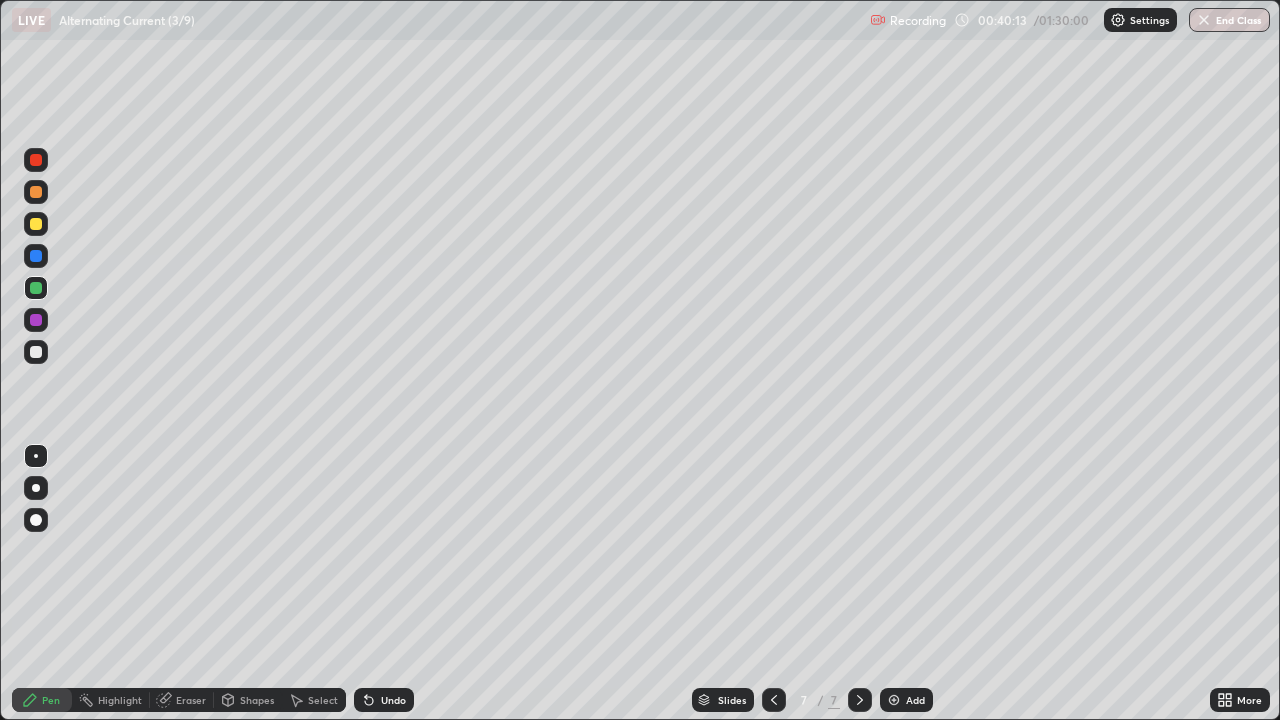 click on "Eraser" at bounding box center [191, 700] 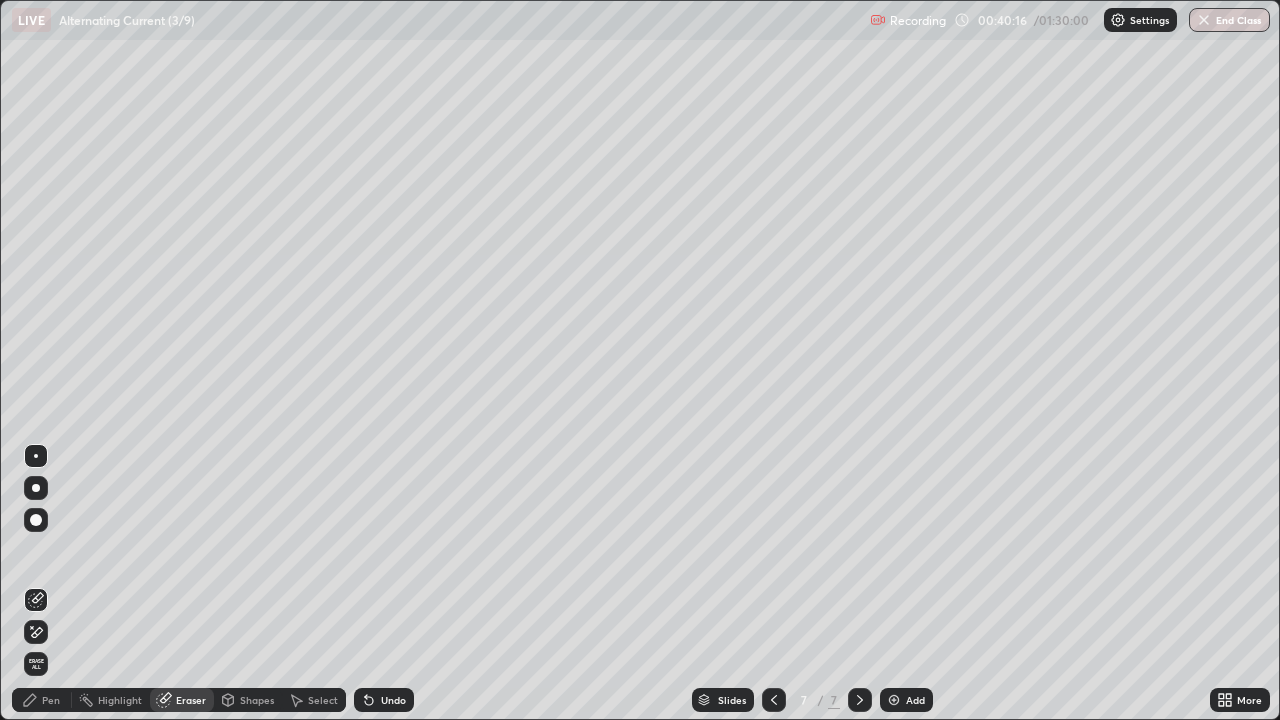 click on "Pen" at bounding box center [42, 700] 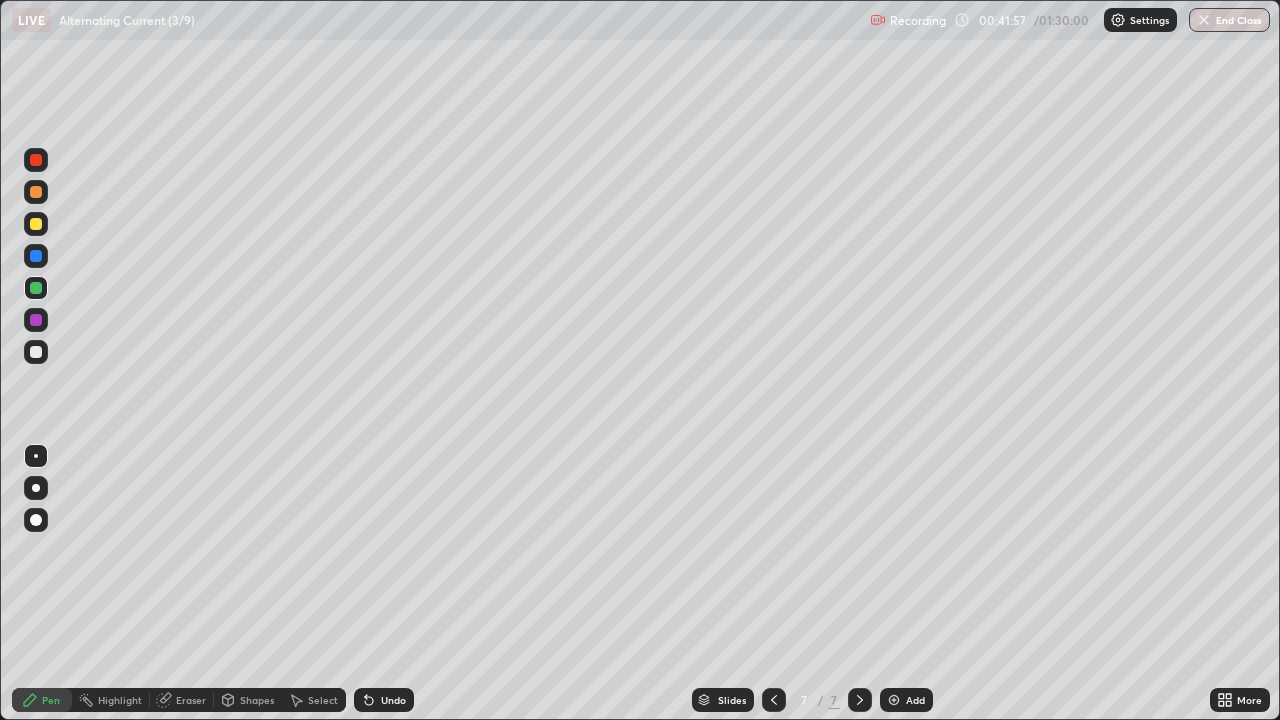 click 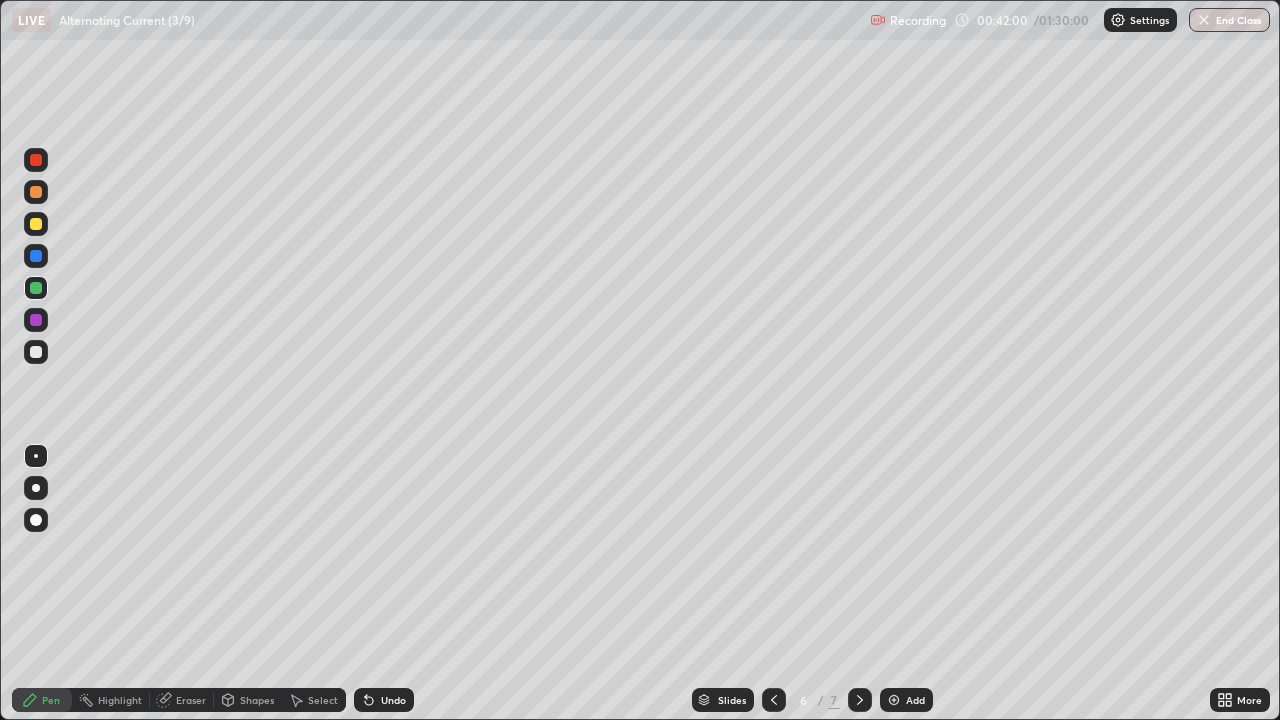 click on "Shapes" at bounding box center [257, 700] 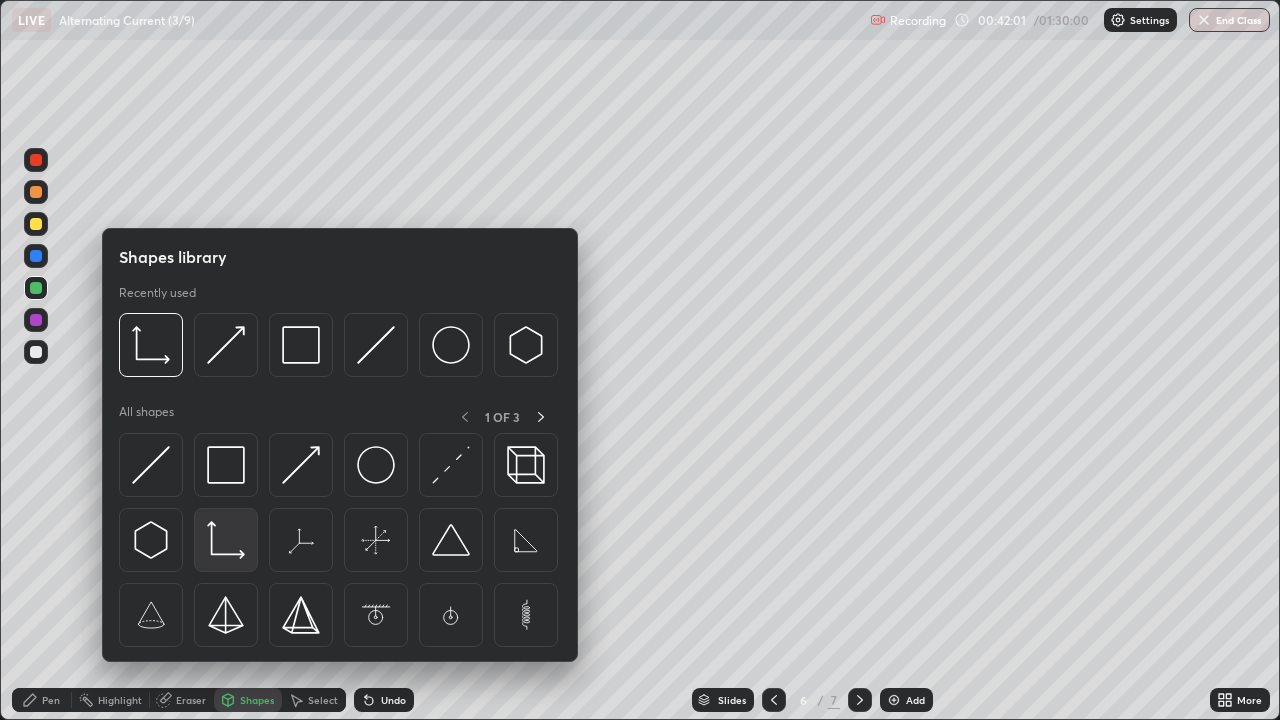 click at bounding box center [226, 540] 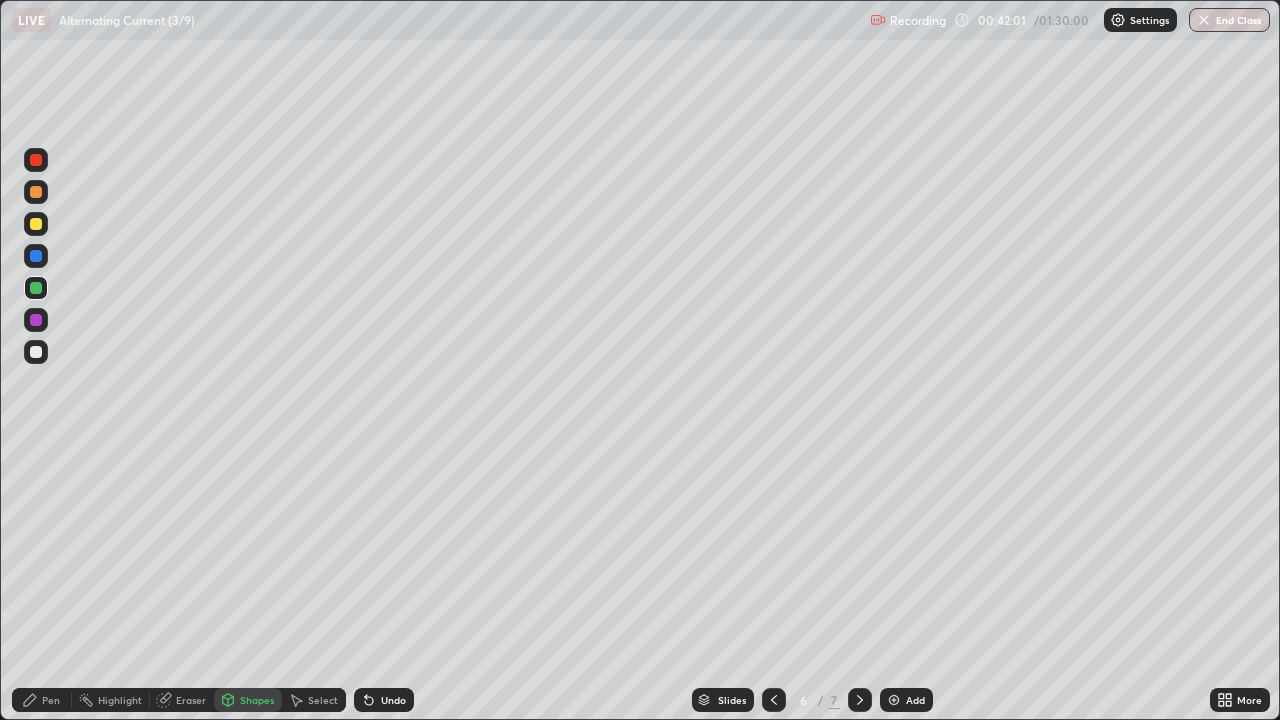 click at bounding box center [36, 352] 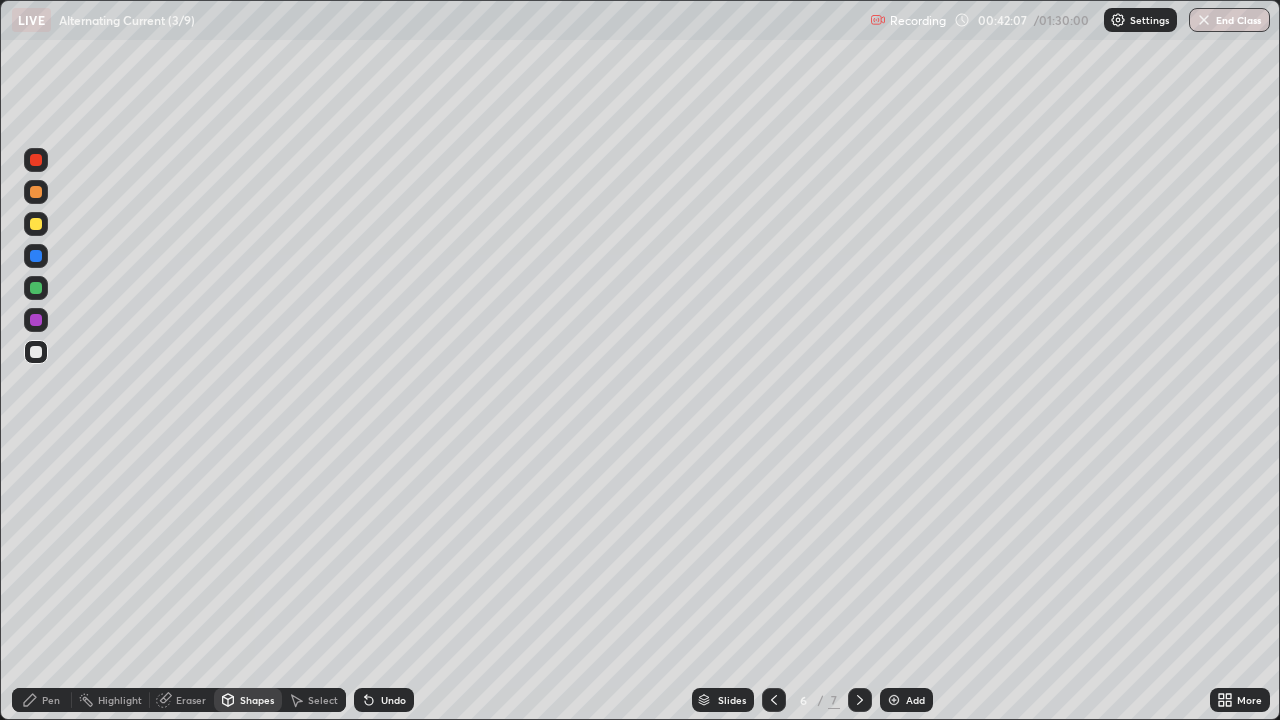 click at bounding box center [36, 224] 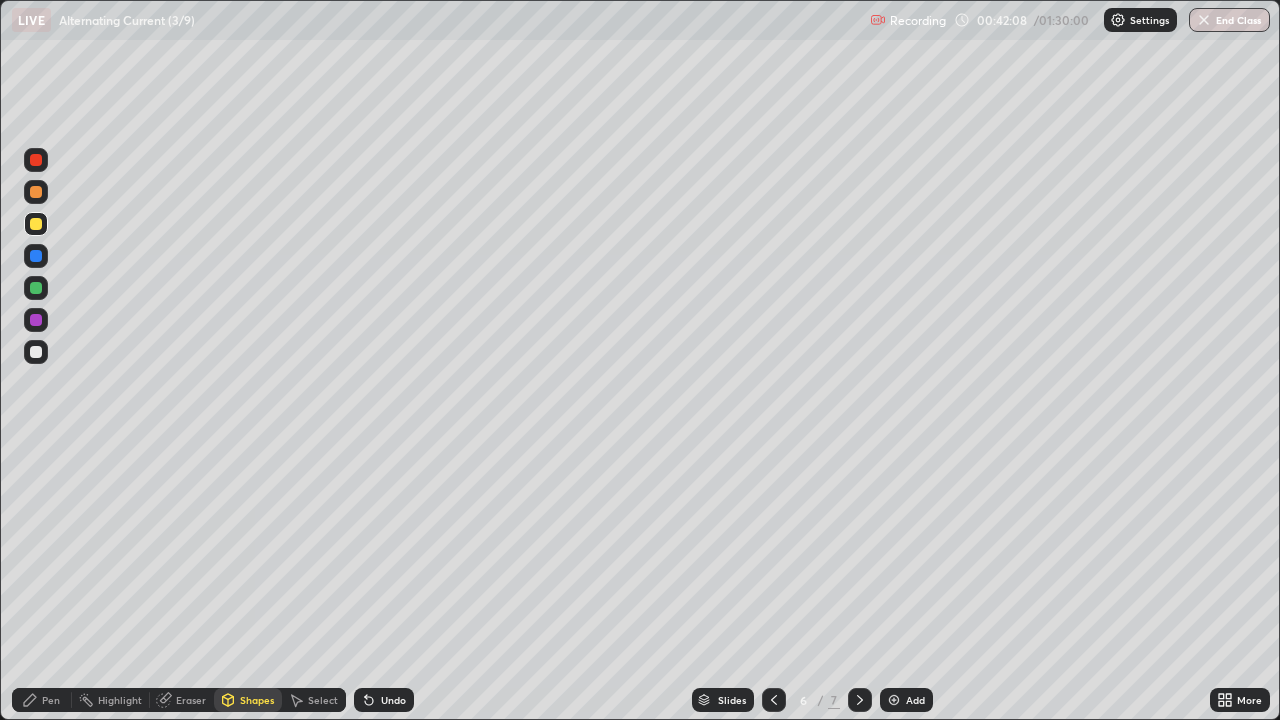 click on "Pen" at bounding box center [51, 700] 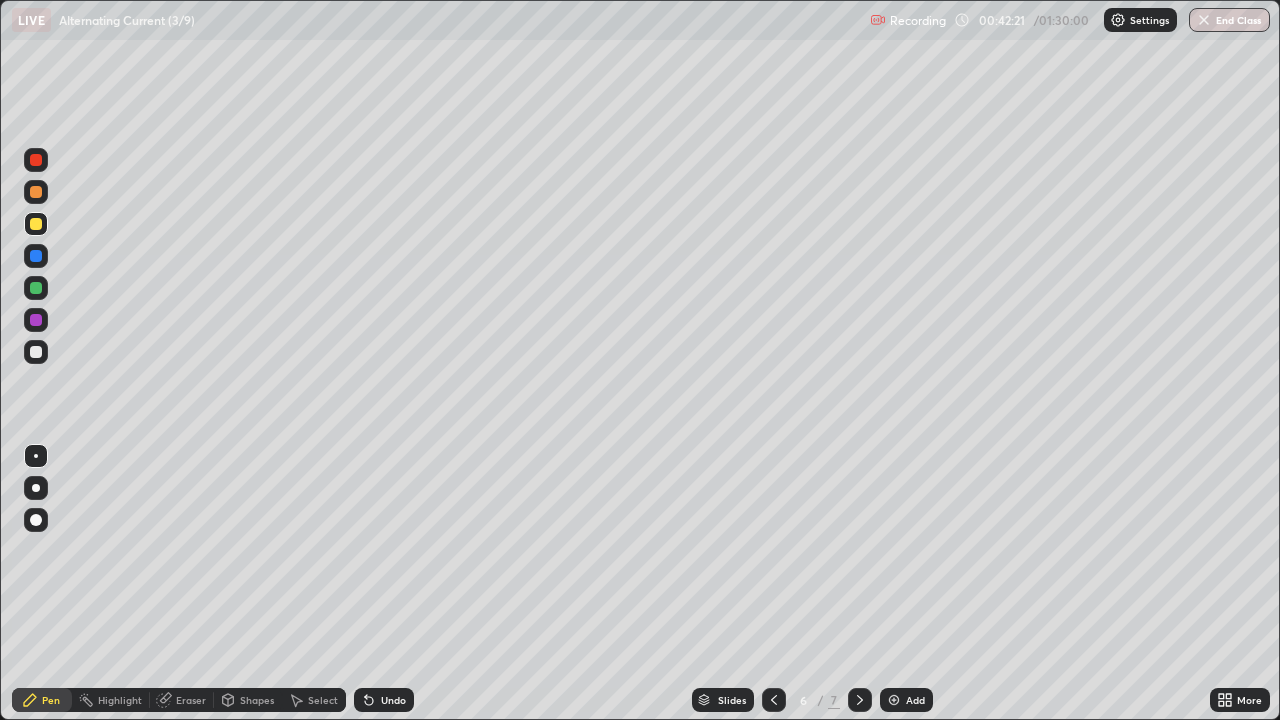 click at bounding box center (36, 288) 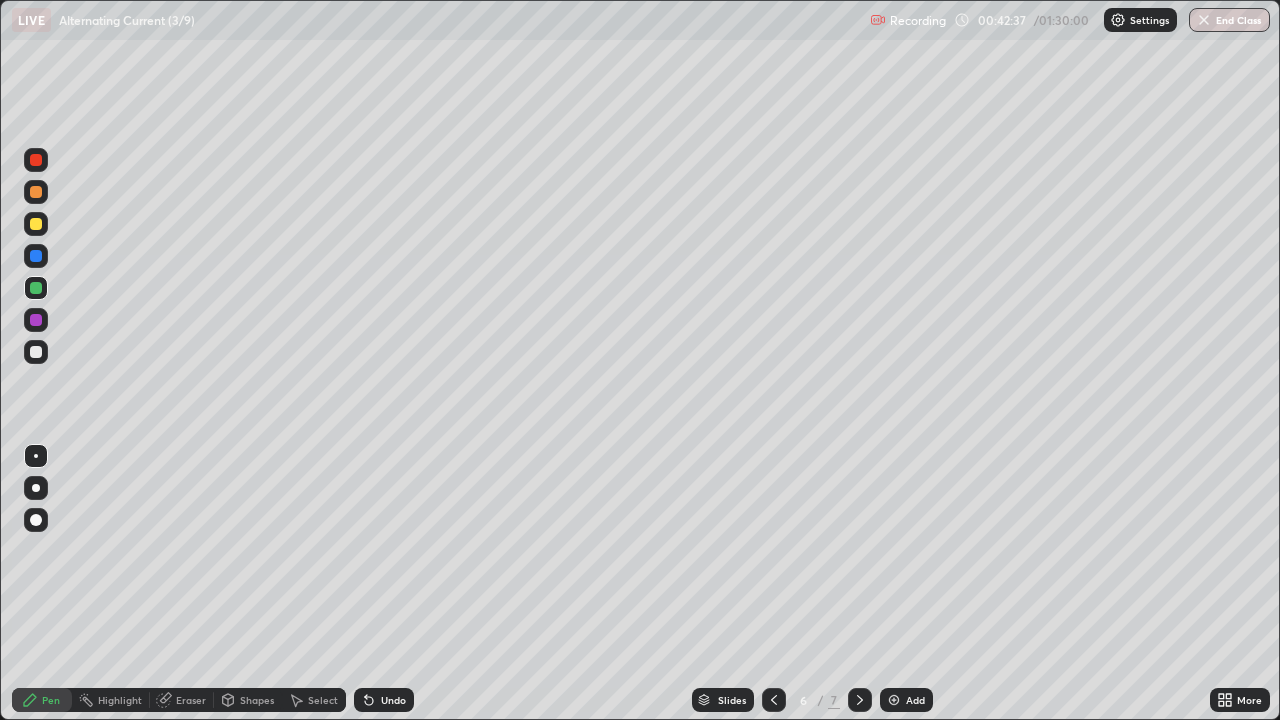 click on "Eraser" at bounding box center [191, 700] 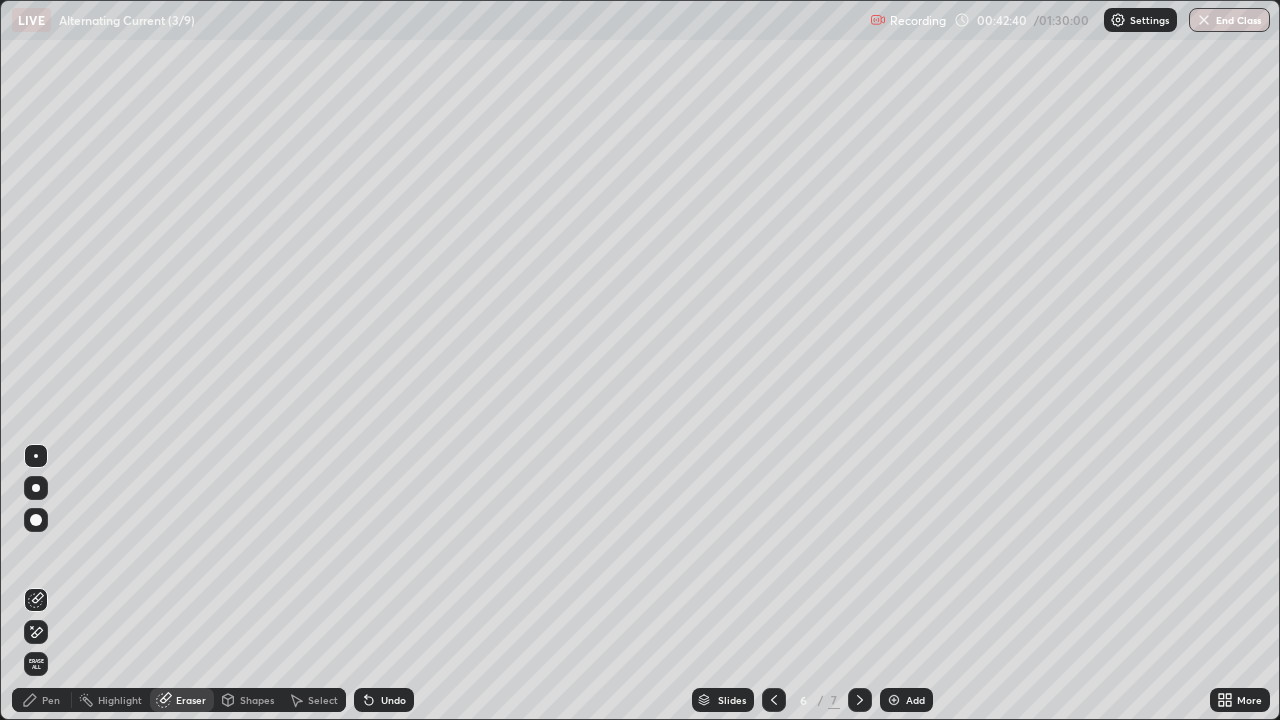 click on "Pen" at bounding box center [51, 700] 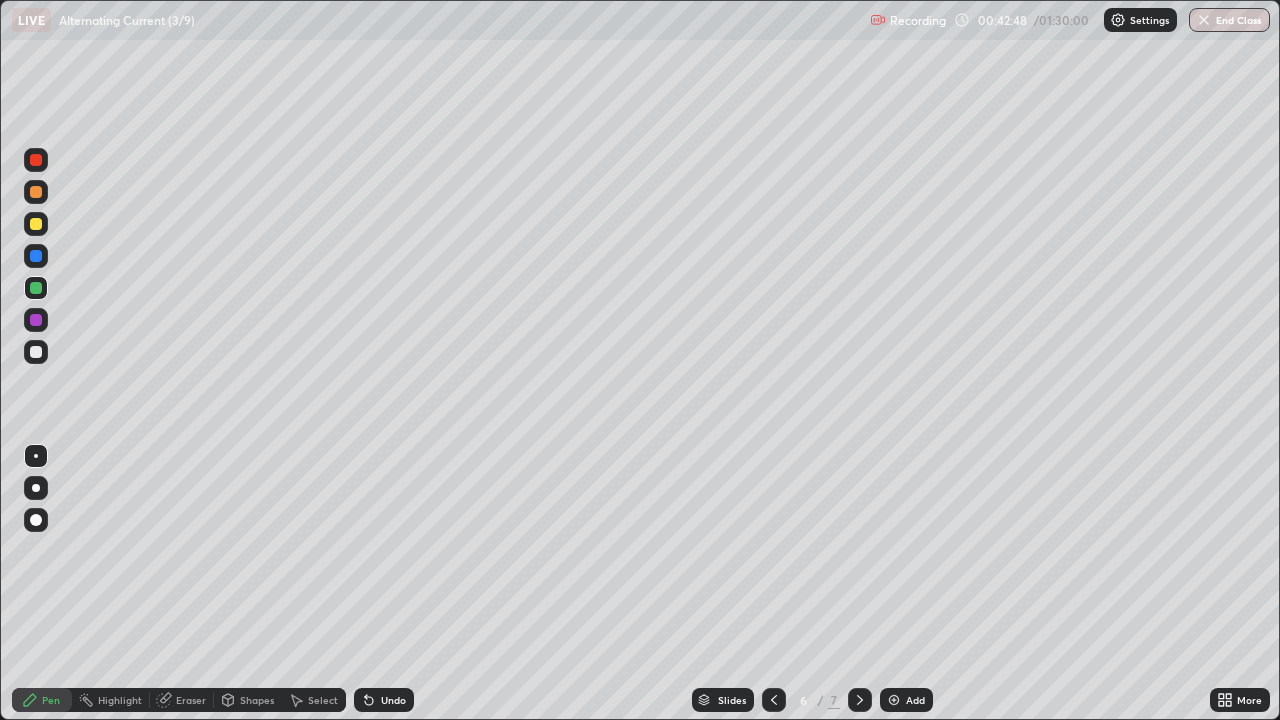 click at bounding box center [36, 224] 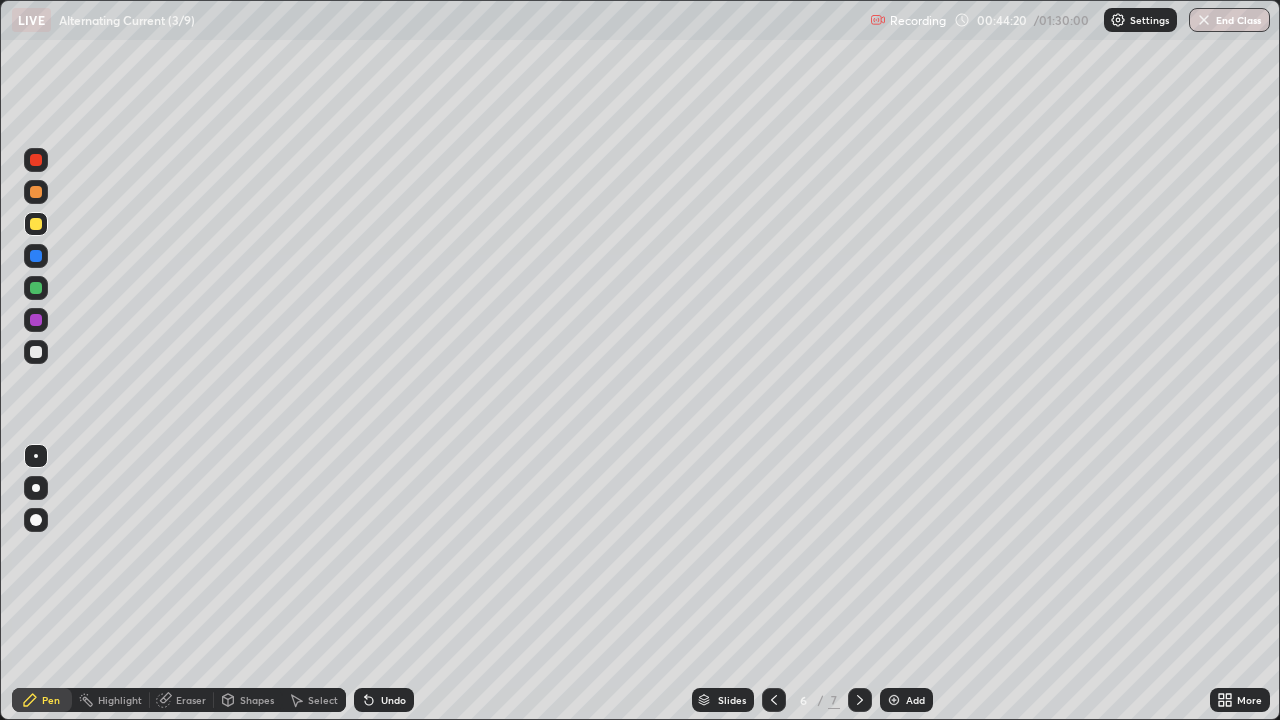 click 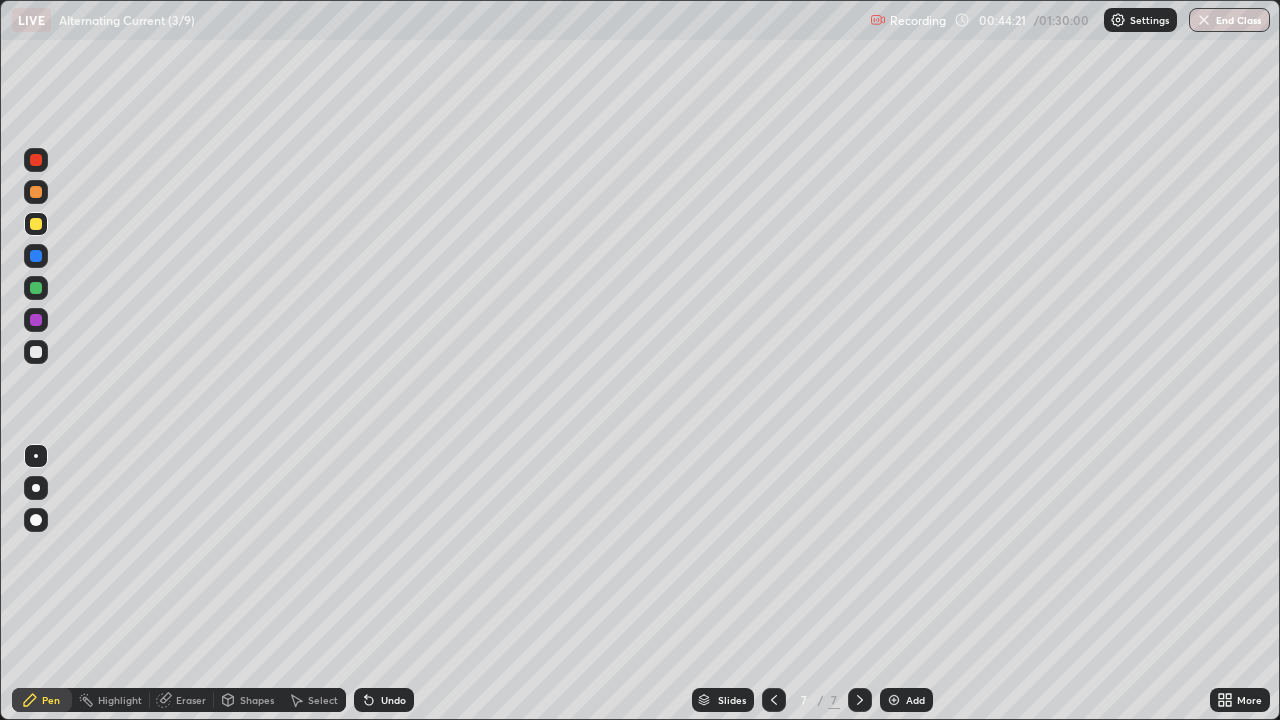 click at bounding box center (894, 700) 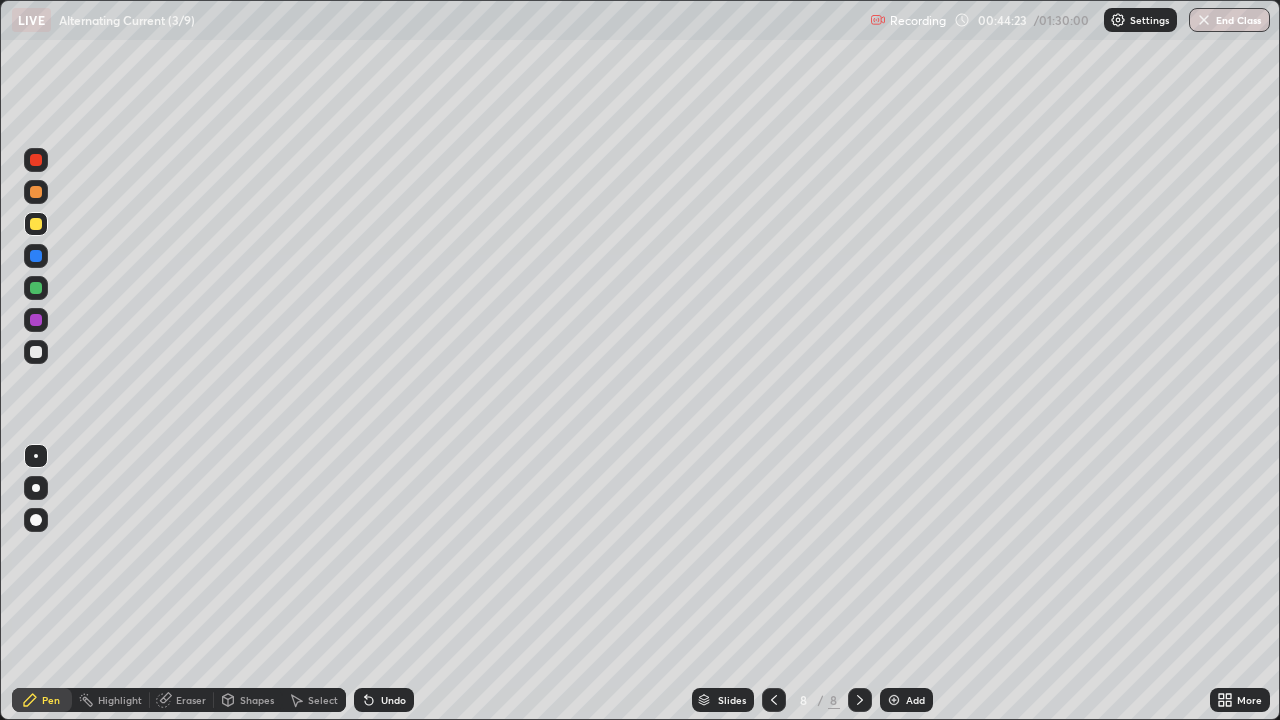 click at bounding box center [36, 352] 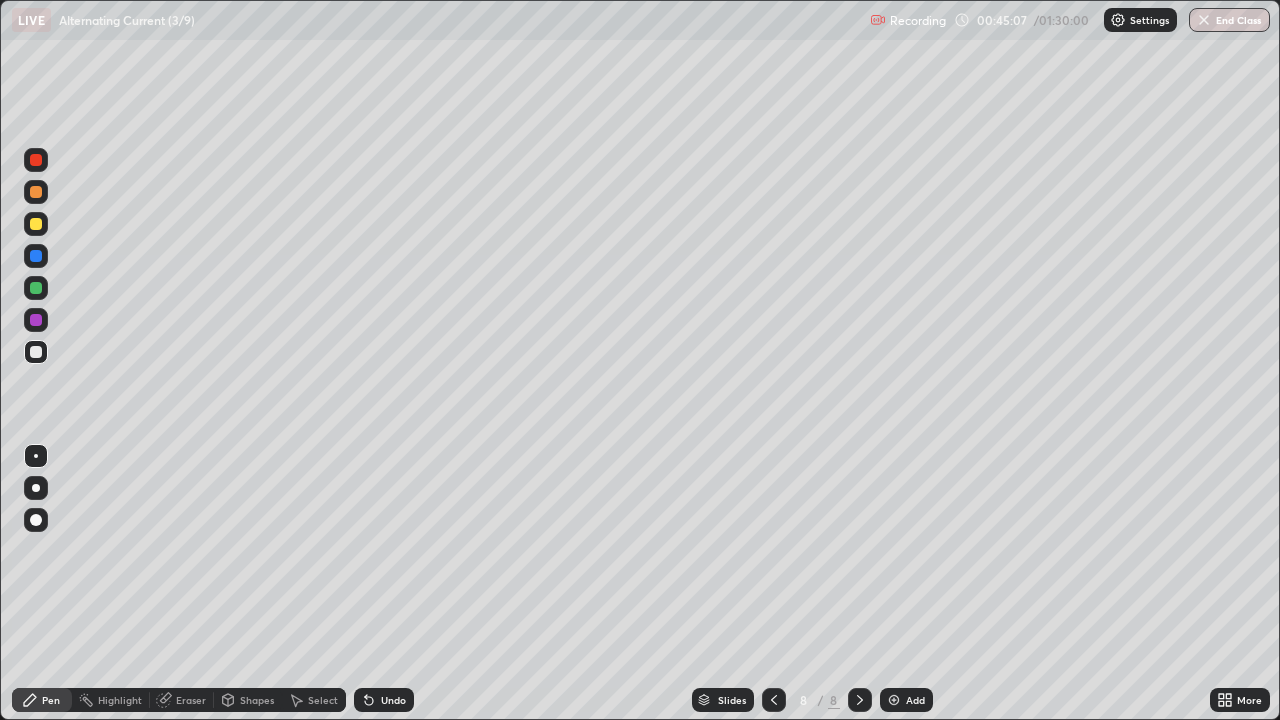 click at bounding box center (36, 224) 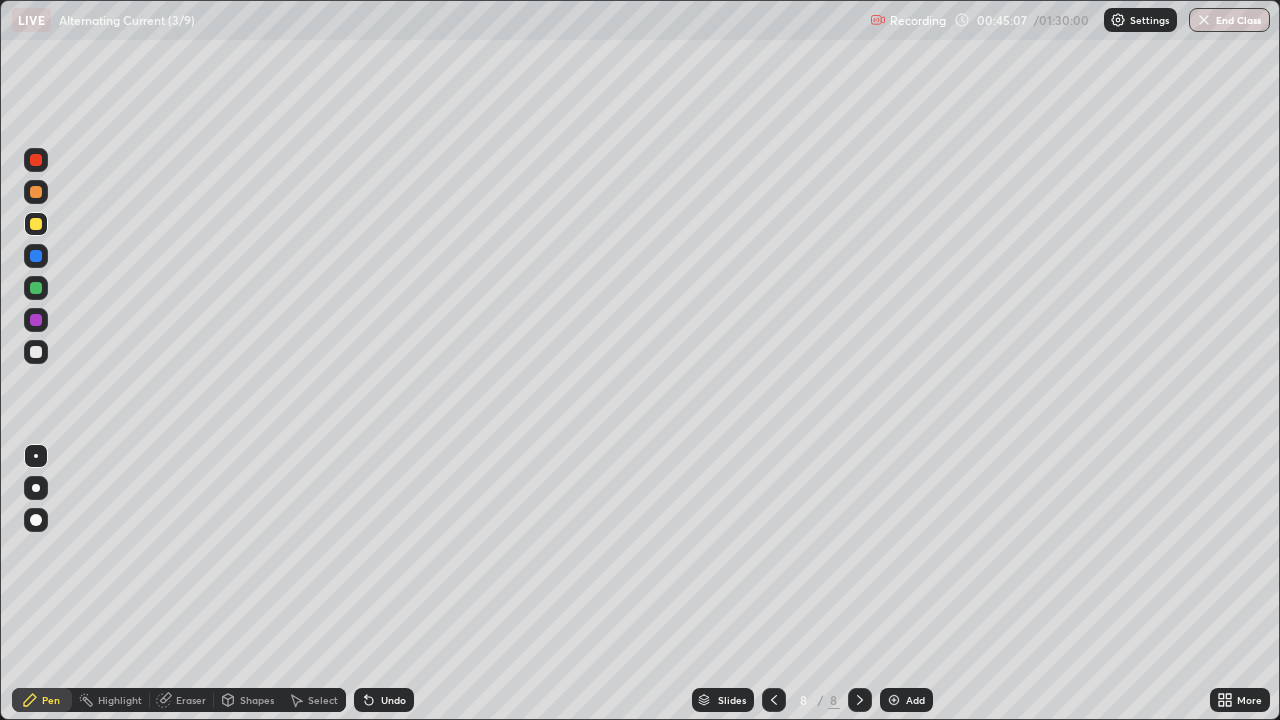 click at bounding box center (36, 224) 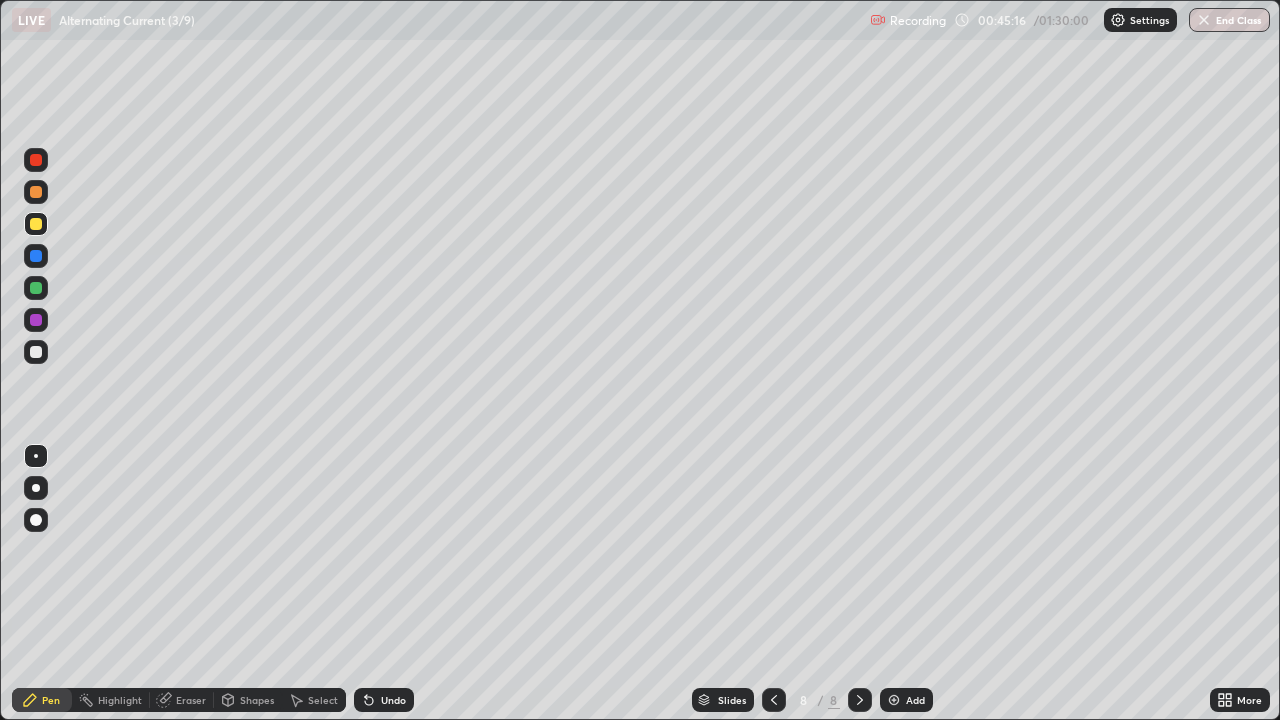 click on "Undo" at bounding box center (384, 700) 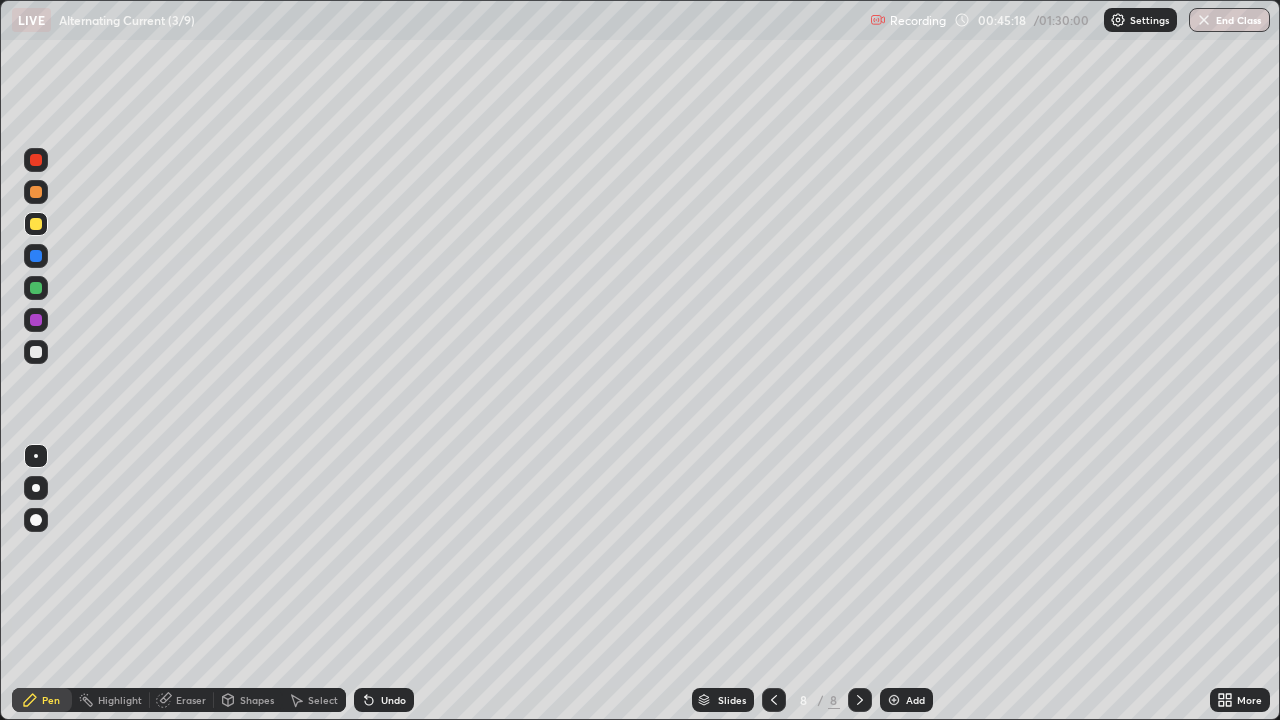 click on "Shapes" at bounding box center (248, 700) 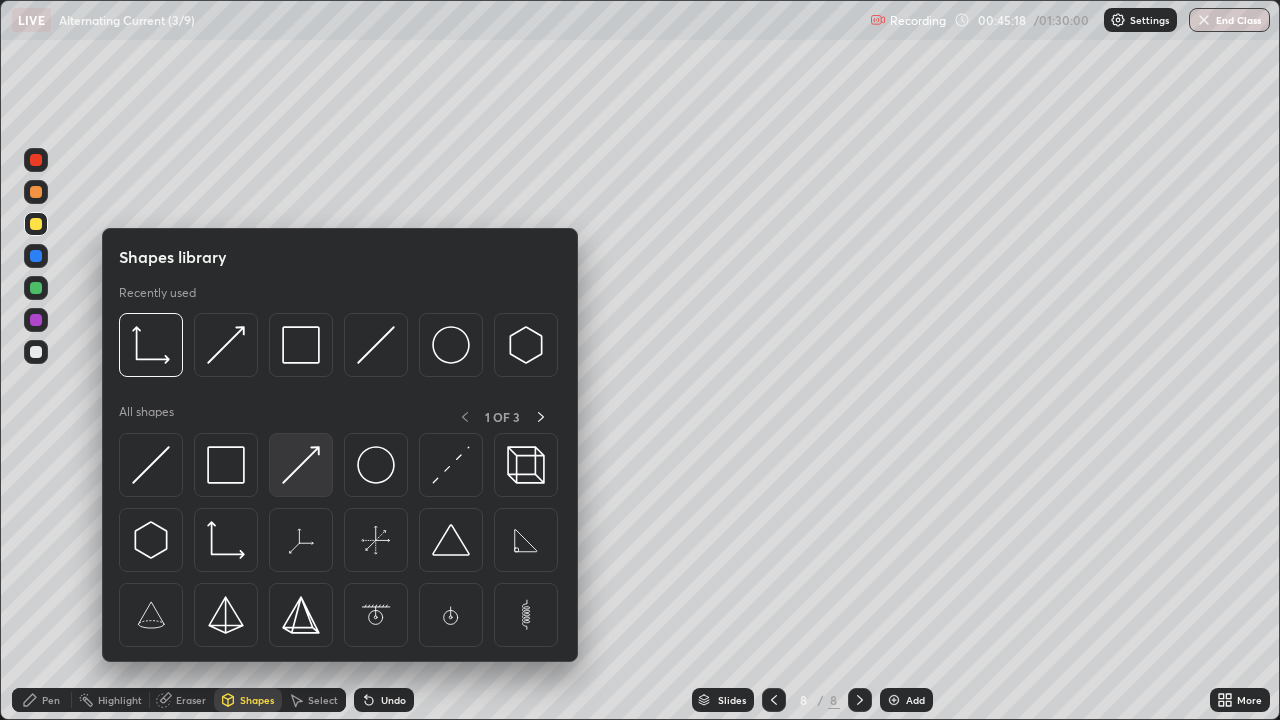 click at bounding box center (301, 465) 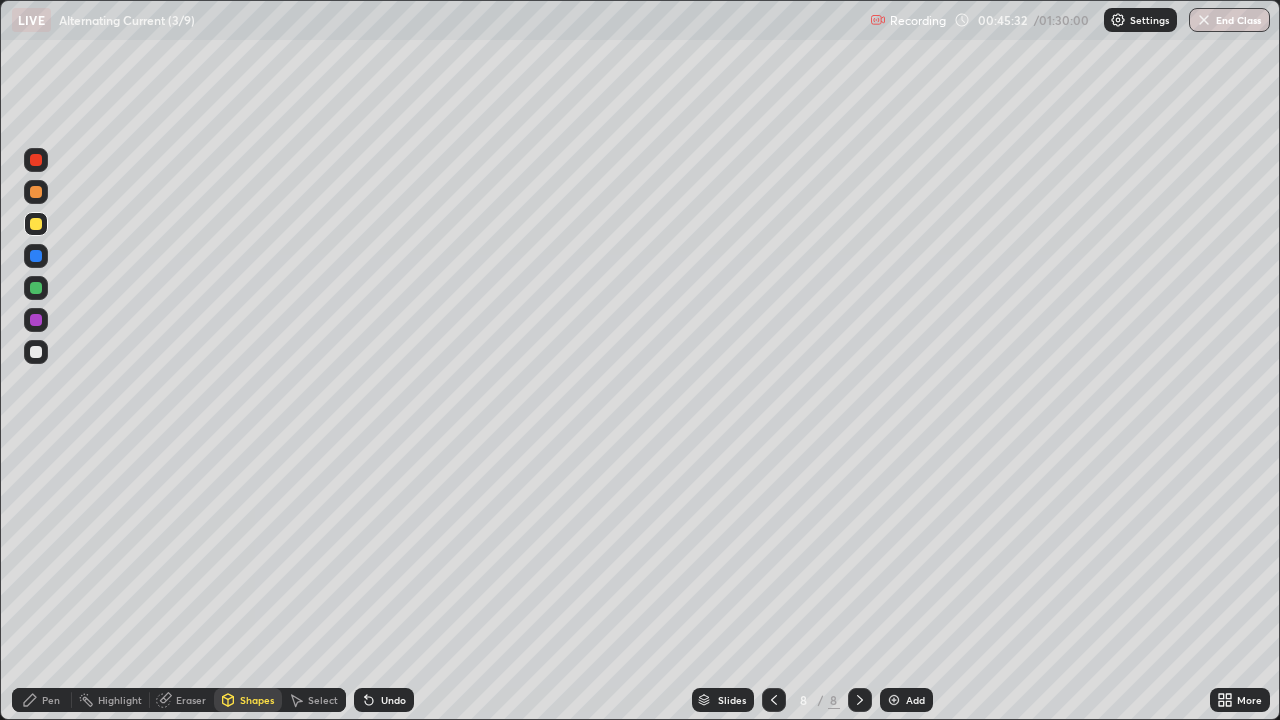 click on "Undo" at bounding box center (393, 700) 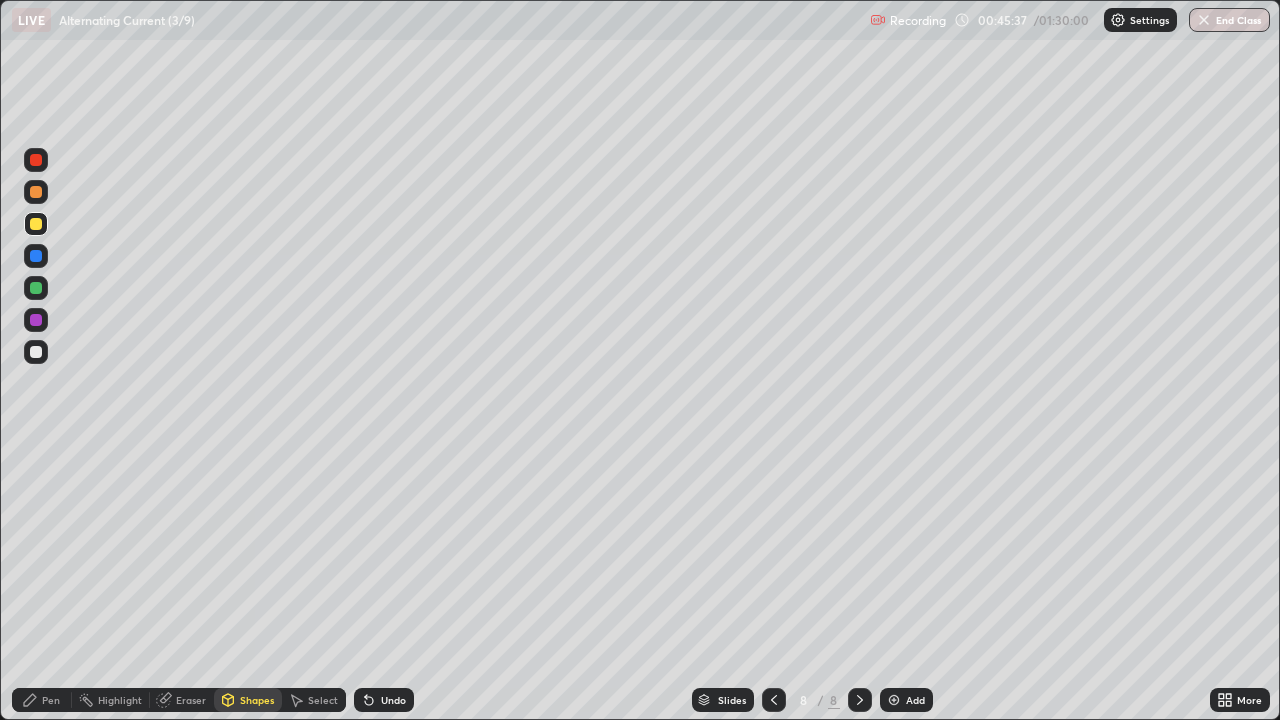 click on "Pen" at bounding box center [42, 700] 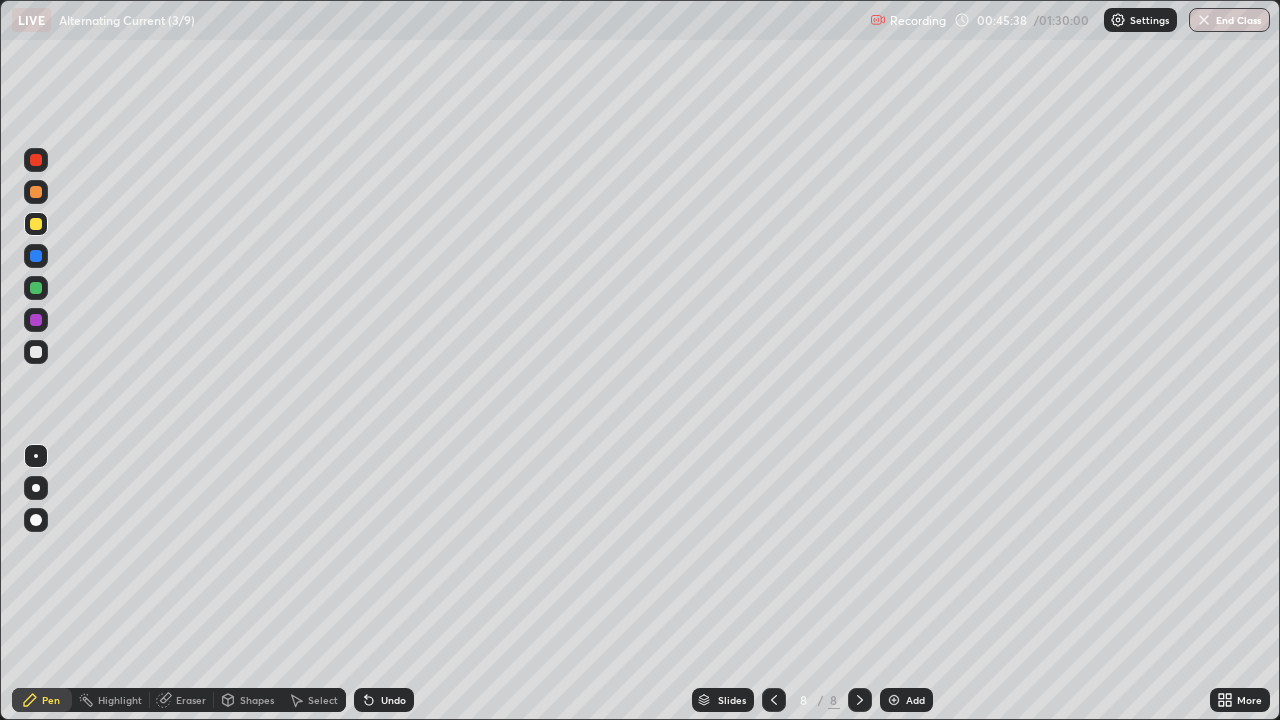 click at bounding box center [36, 288] 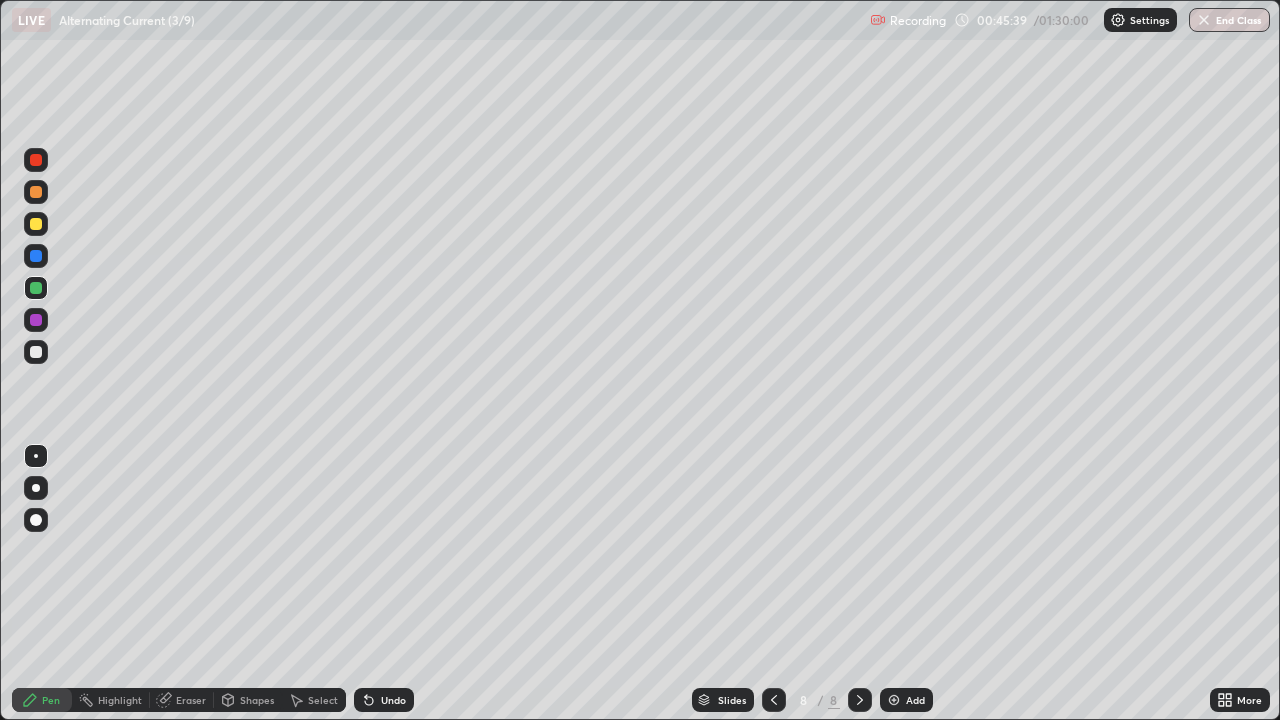 click on "Select" at bounding box center (323, 700) 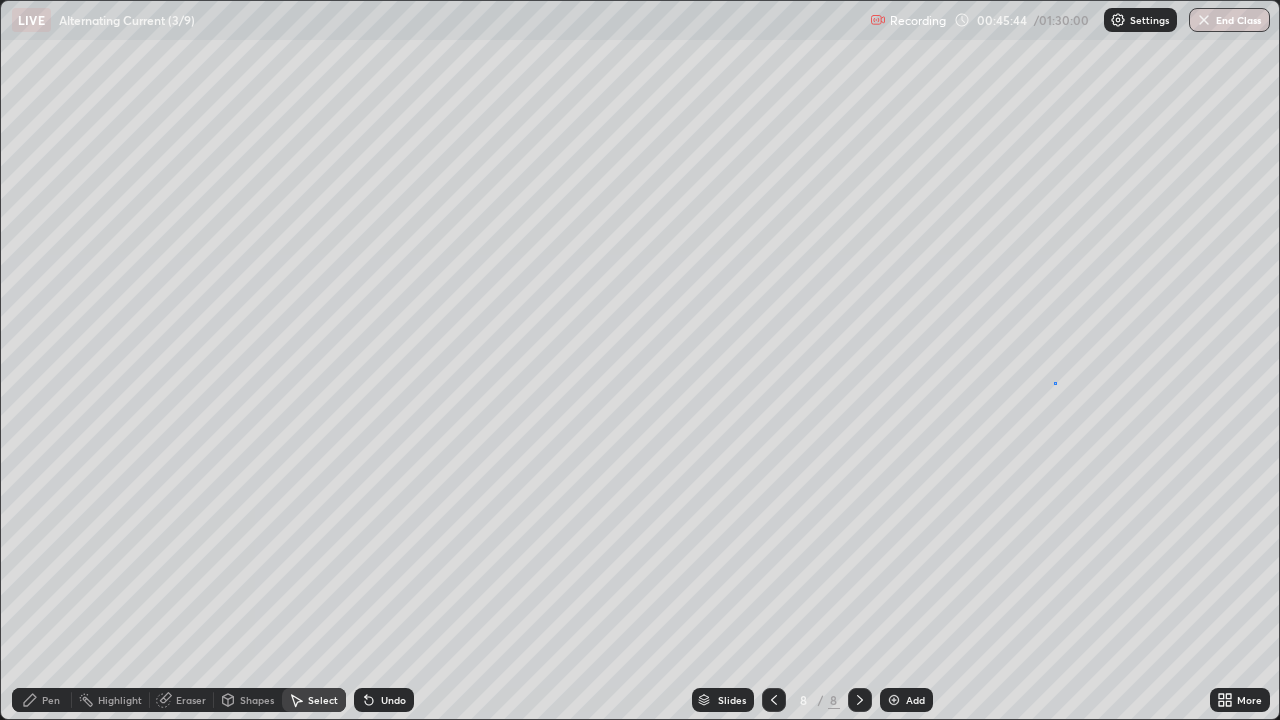 click on "0 ° Undo Copy Duplicate Duplicate to new slide Delete" at bounding box center [640, 360] 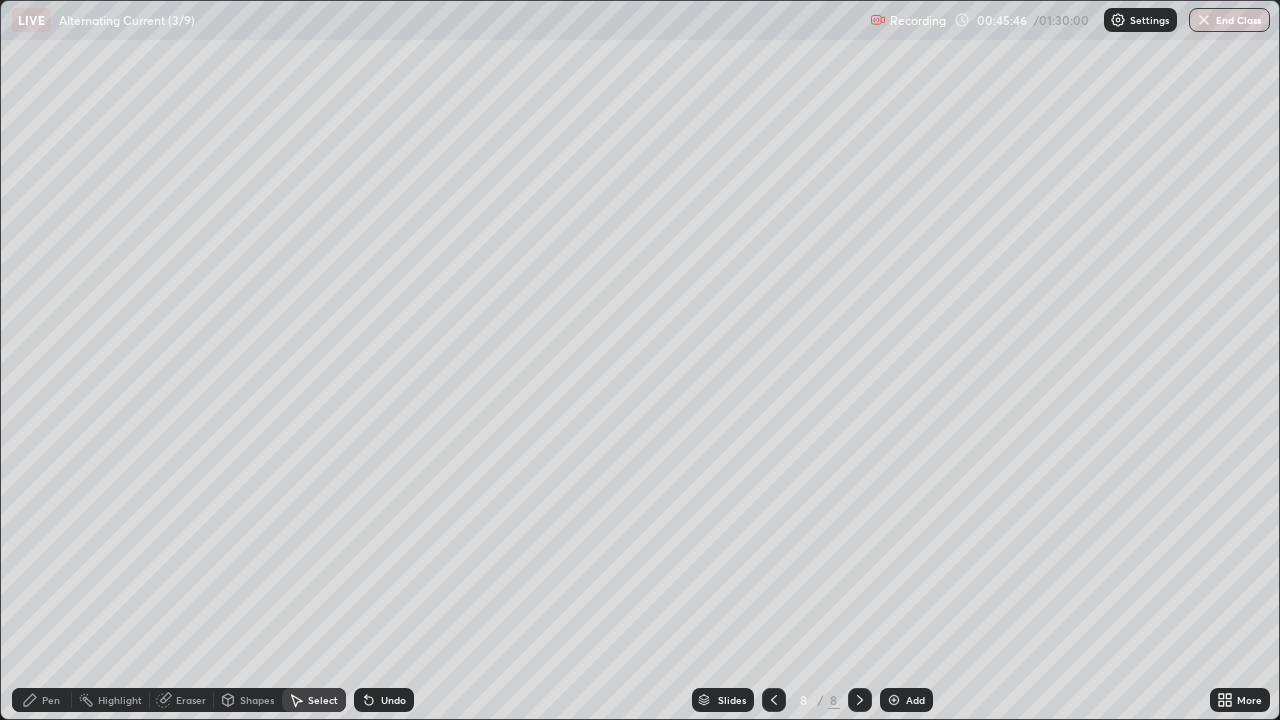 click on "Pen" at bounding box center (51, 700) 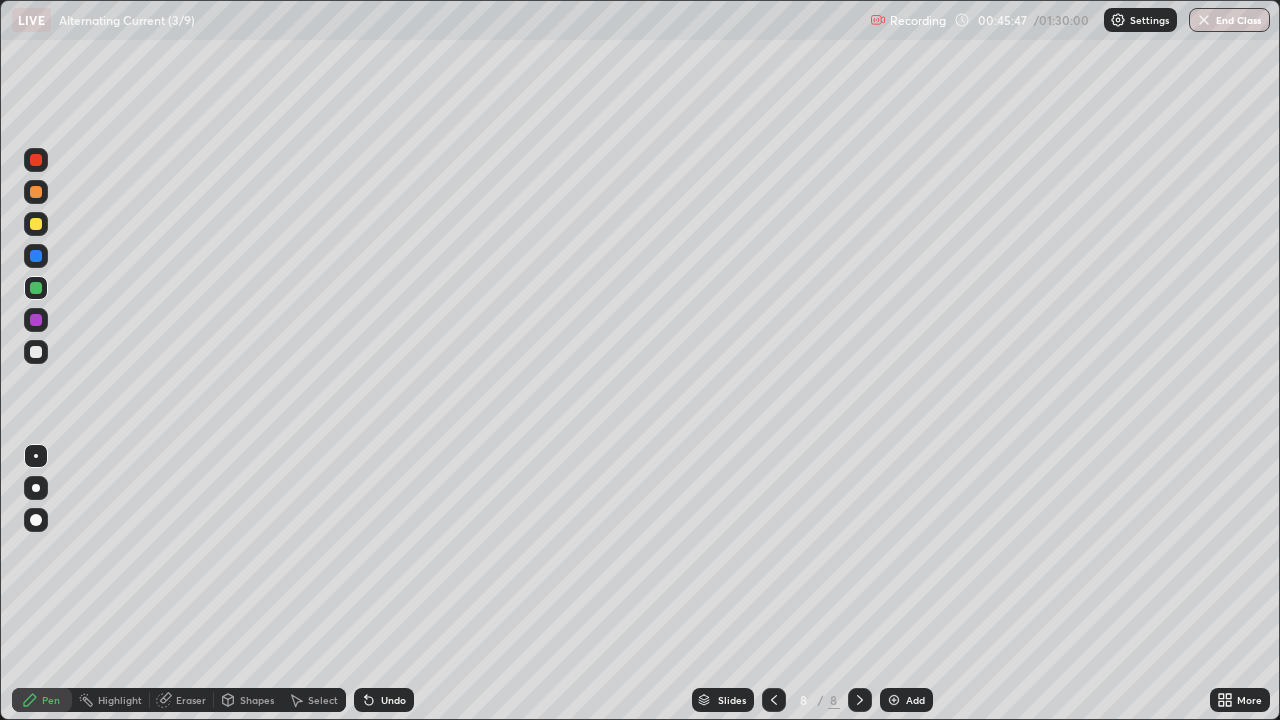 click at bounding box center (36, 288) 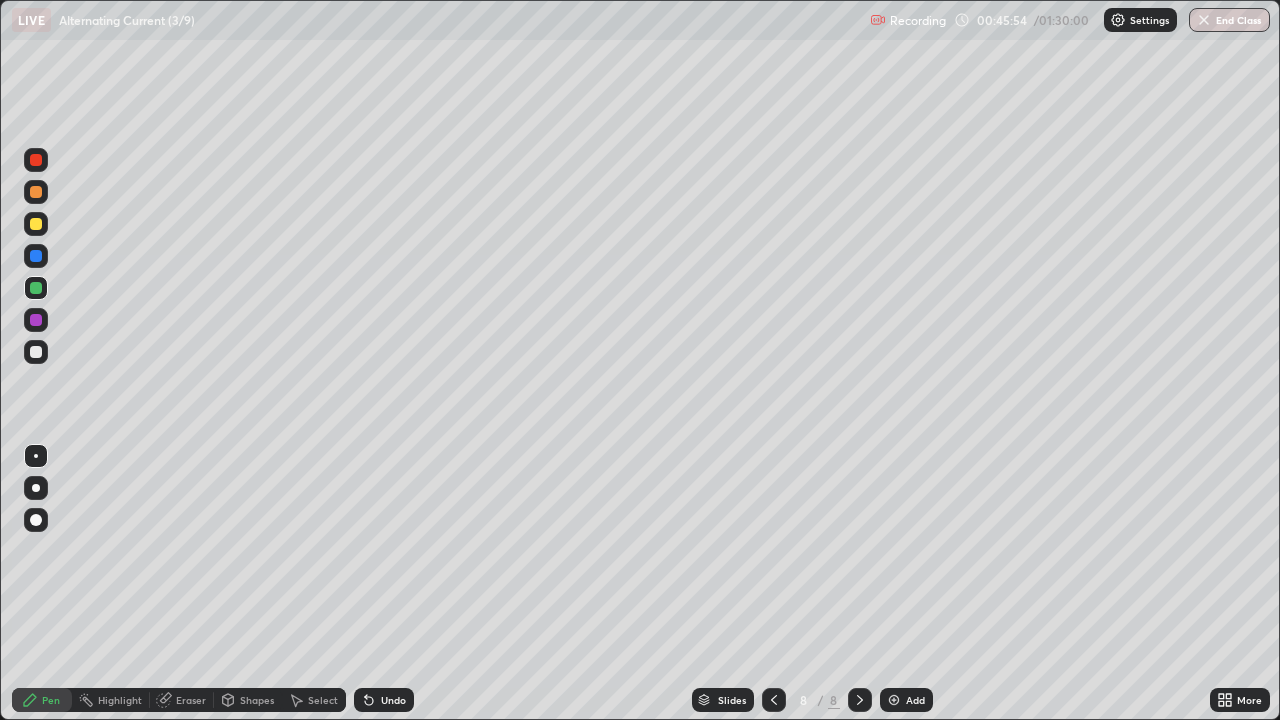 click at bounding box center [36, 160] 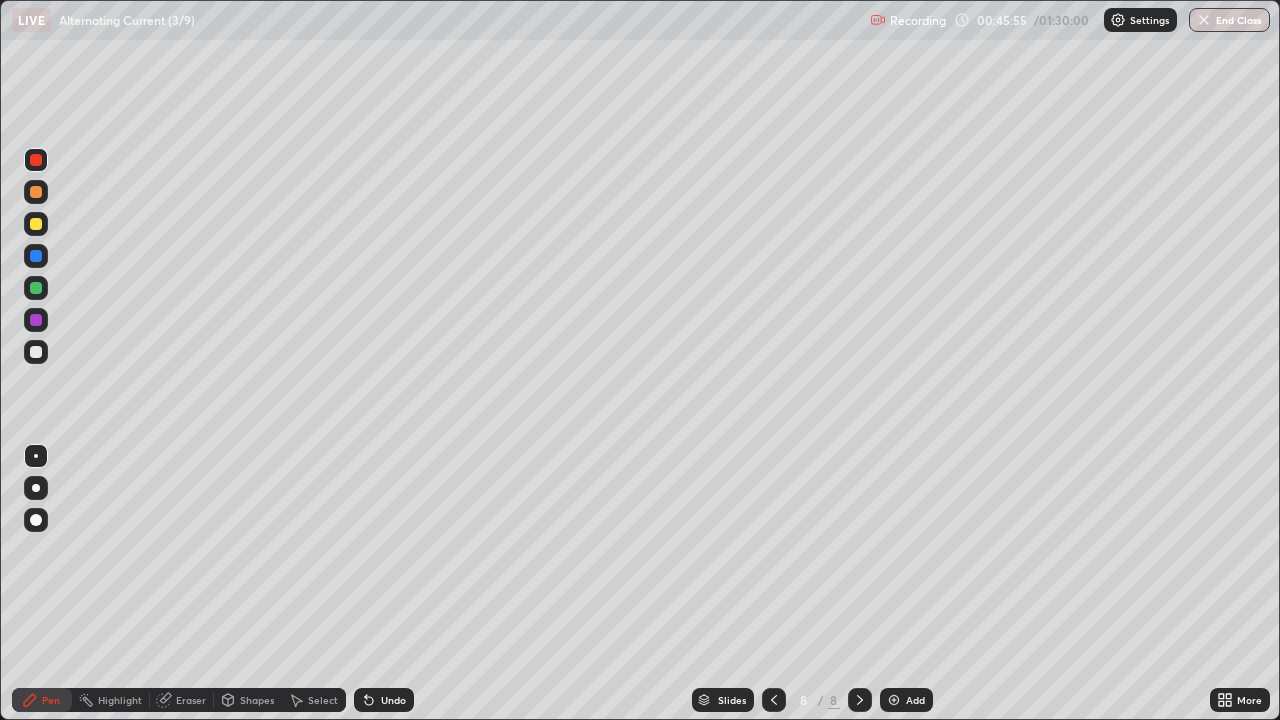 click on "Shapes" at bounding box center (257, 700) 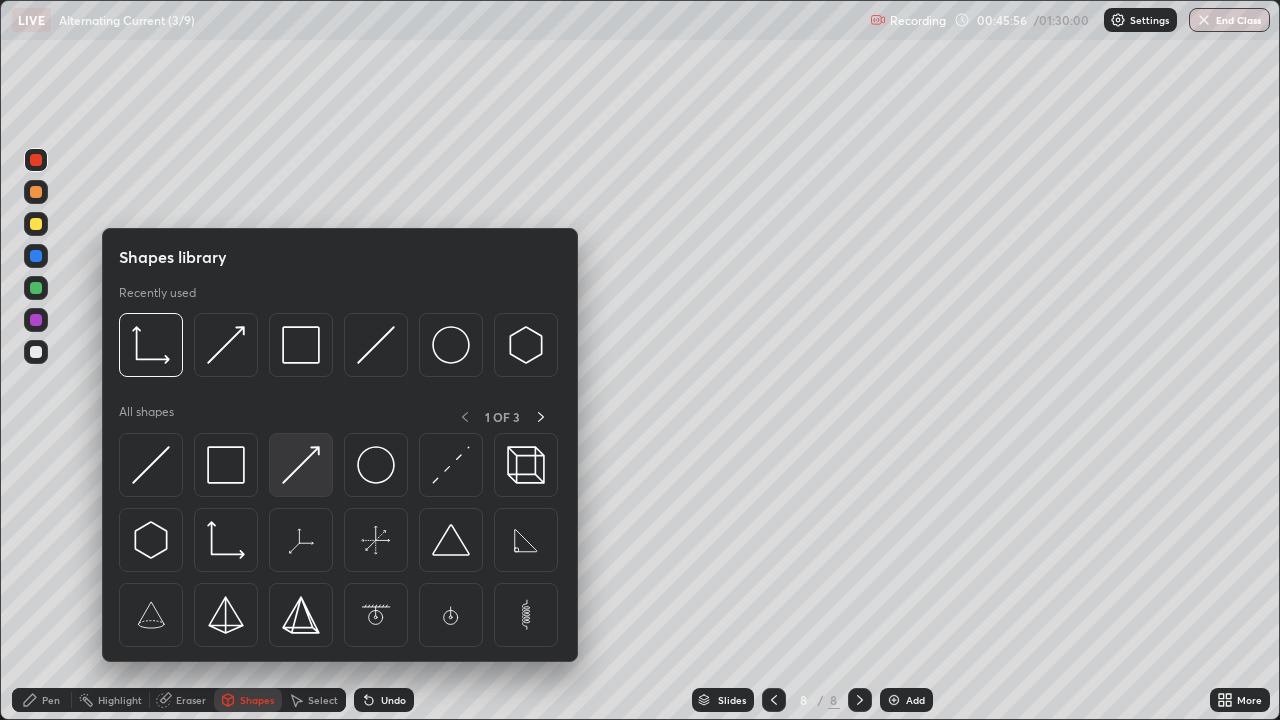 click at bounding box center (301, 465) 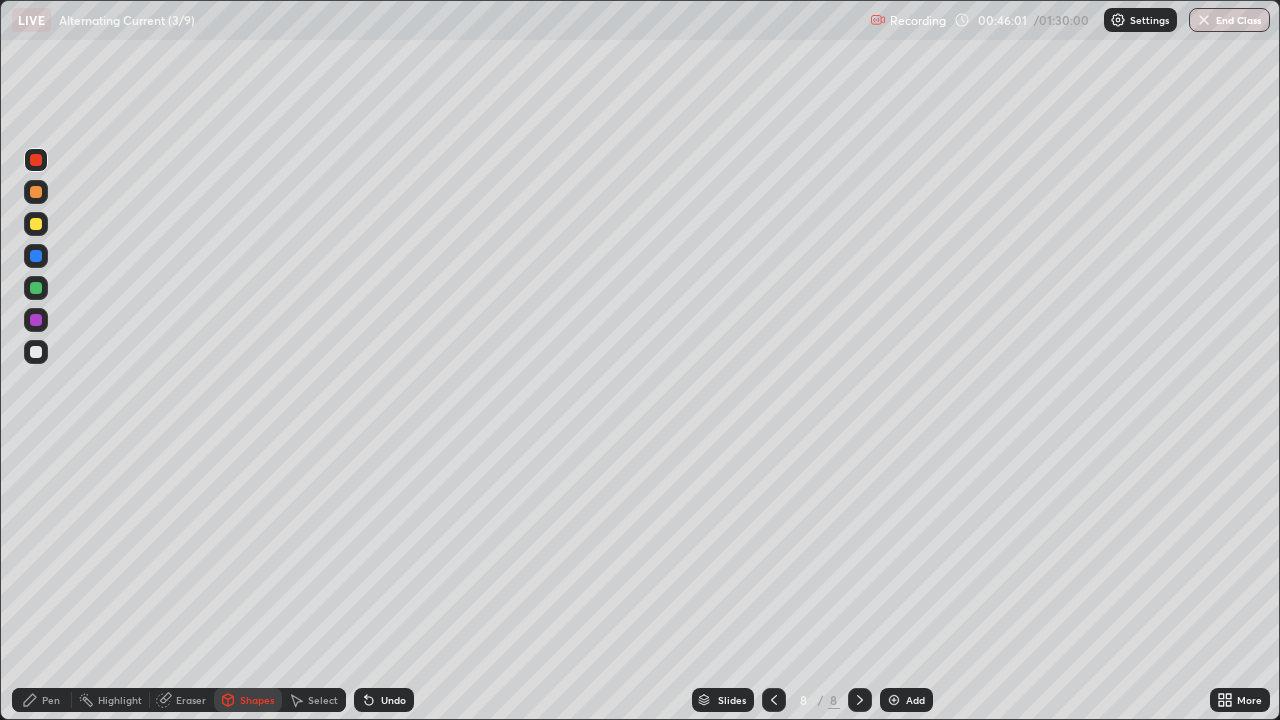 click on "Pen" at bounding box center [51, 700] 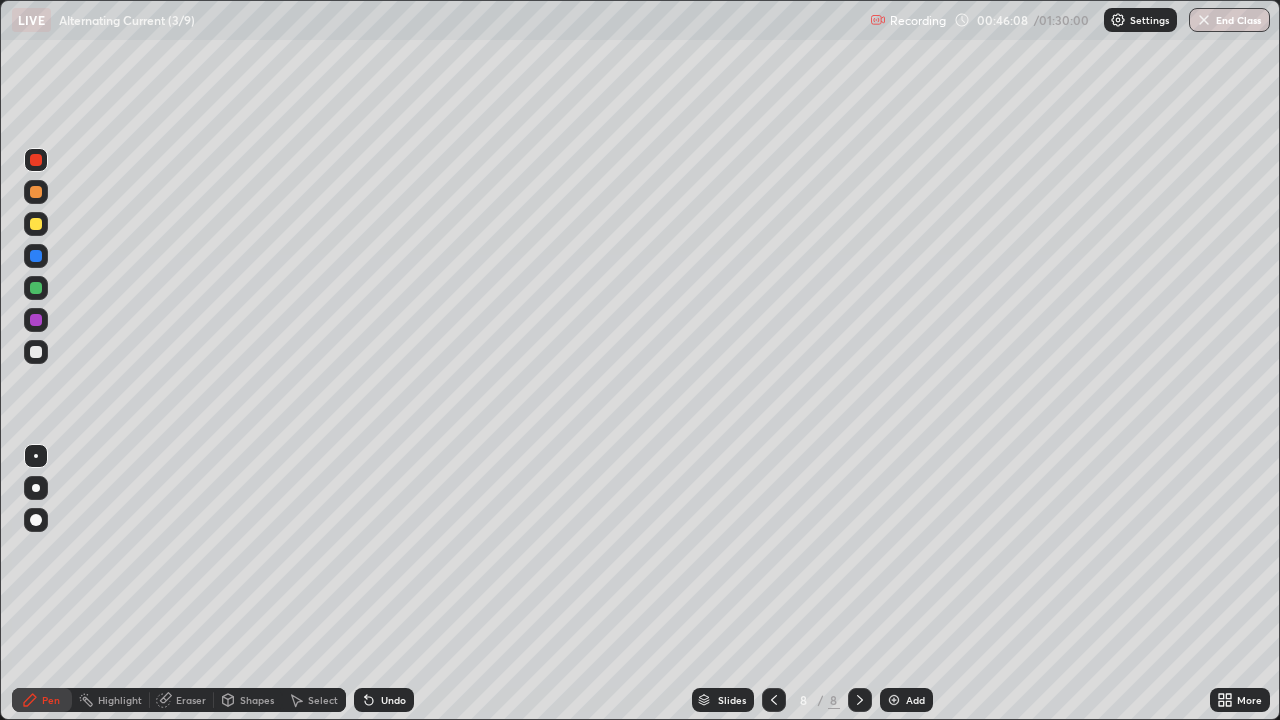 click at bounding box center [36, 352] 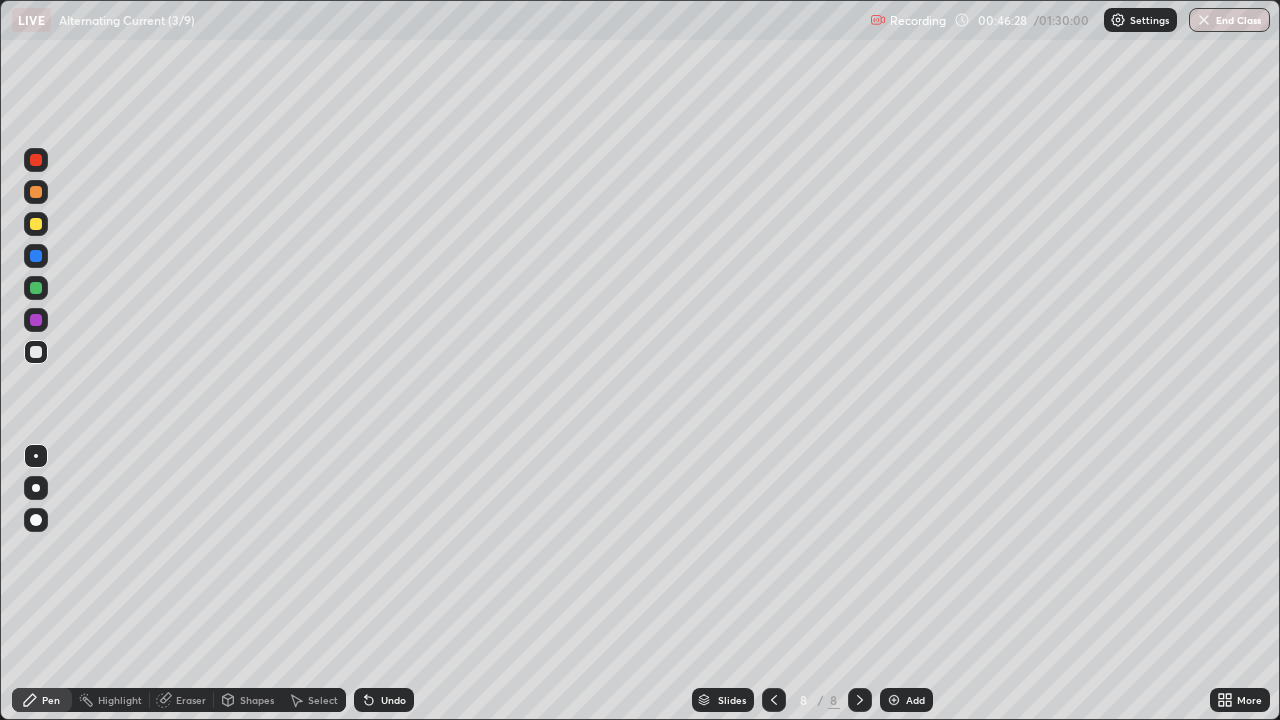 click 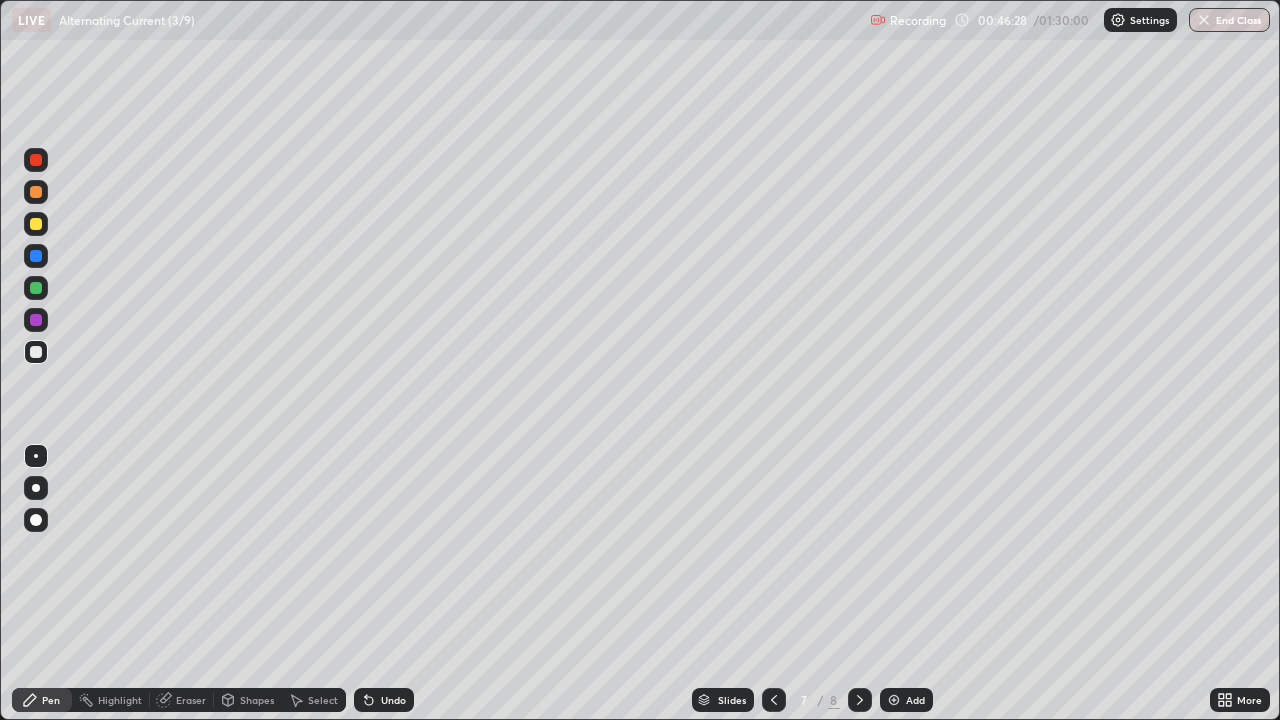 click 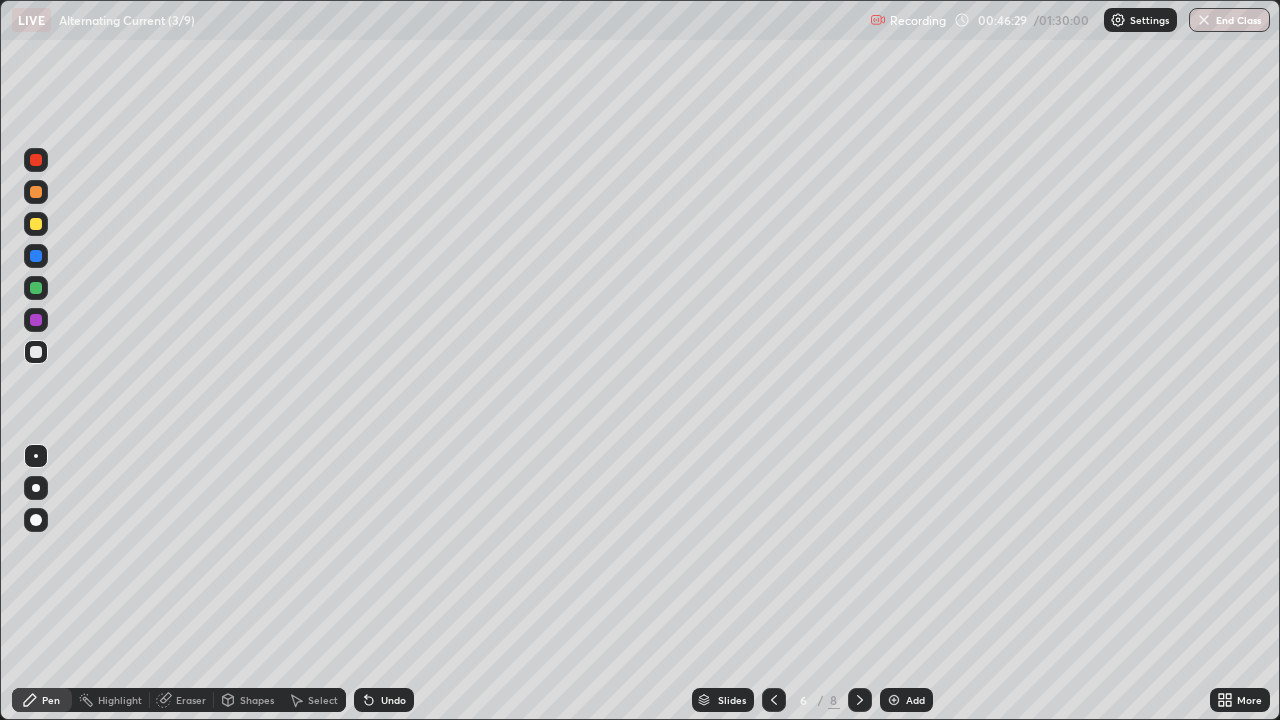 click 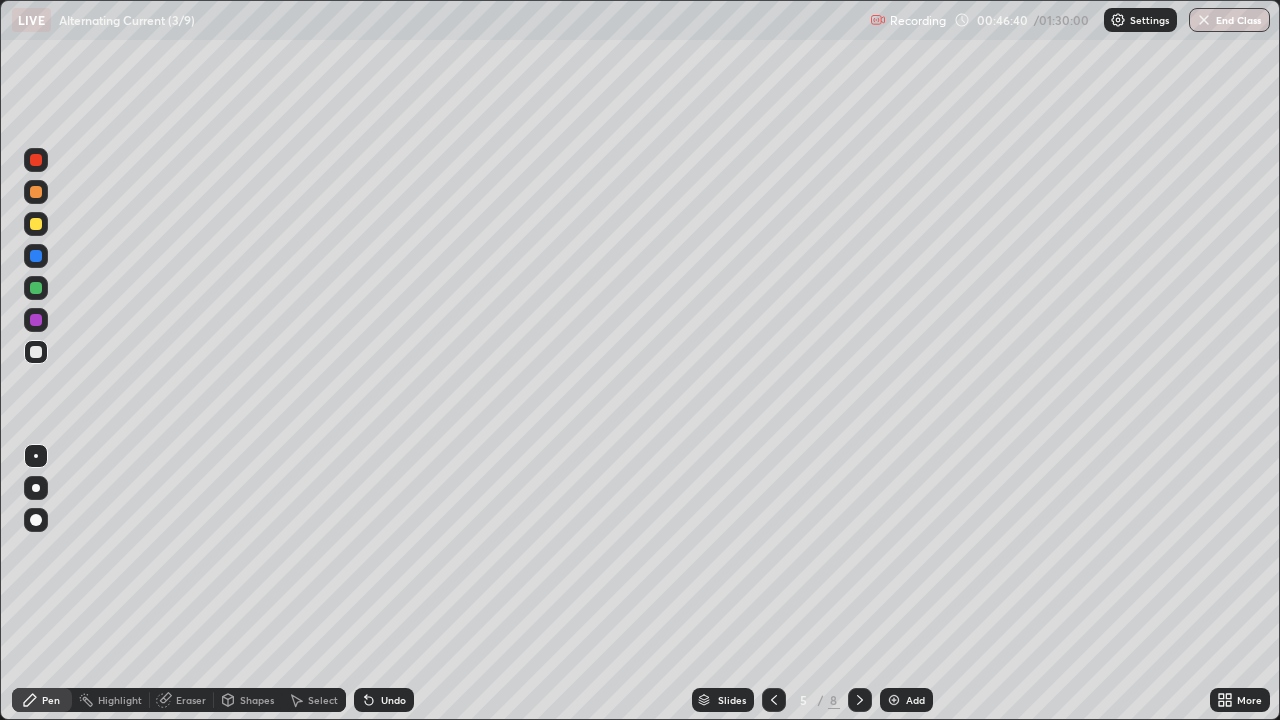 click 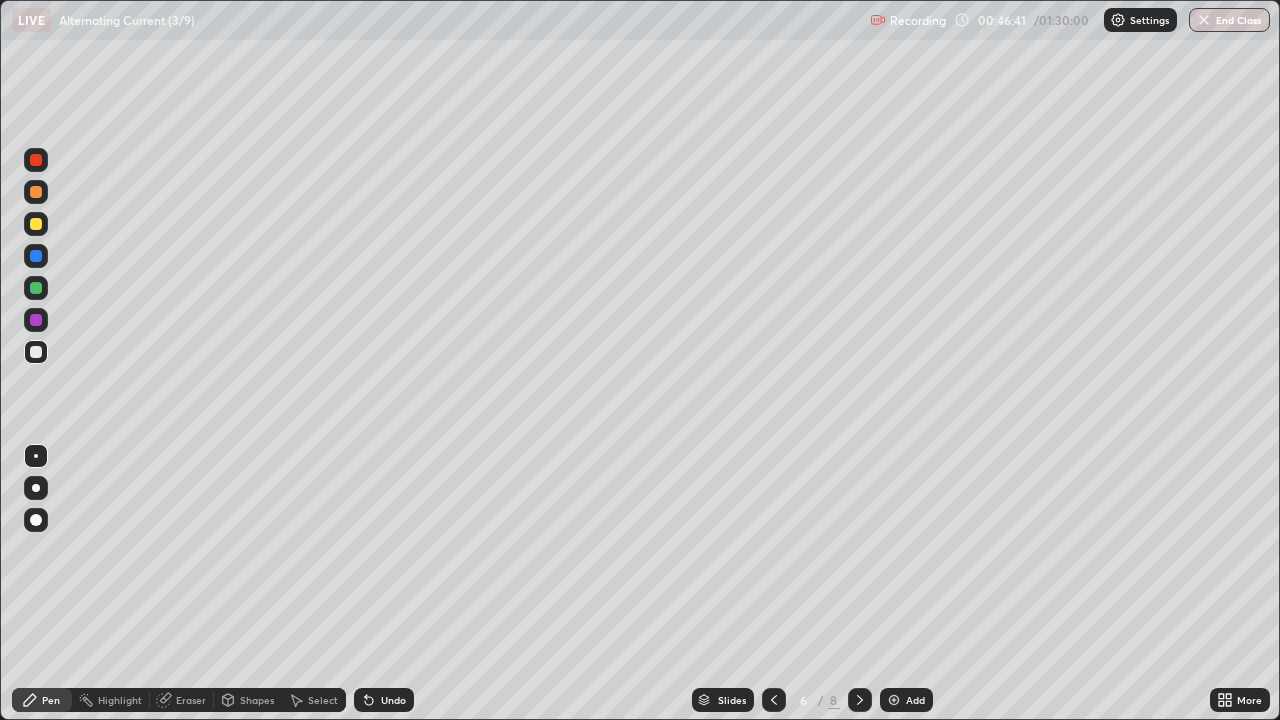click 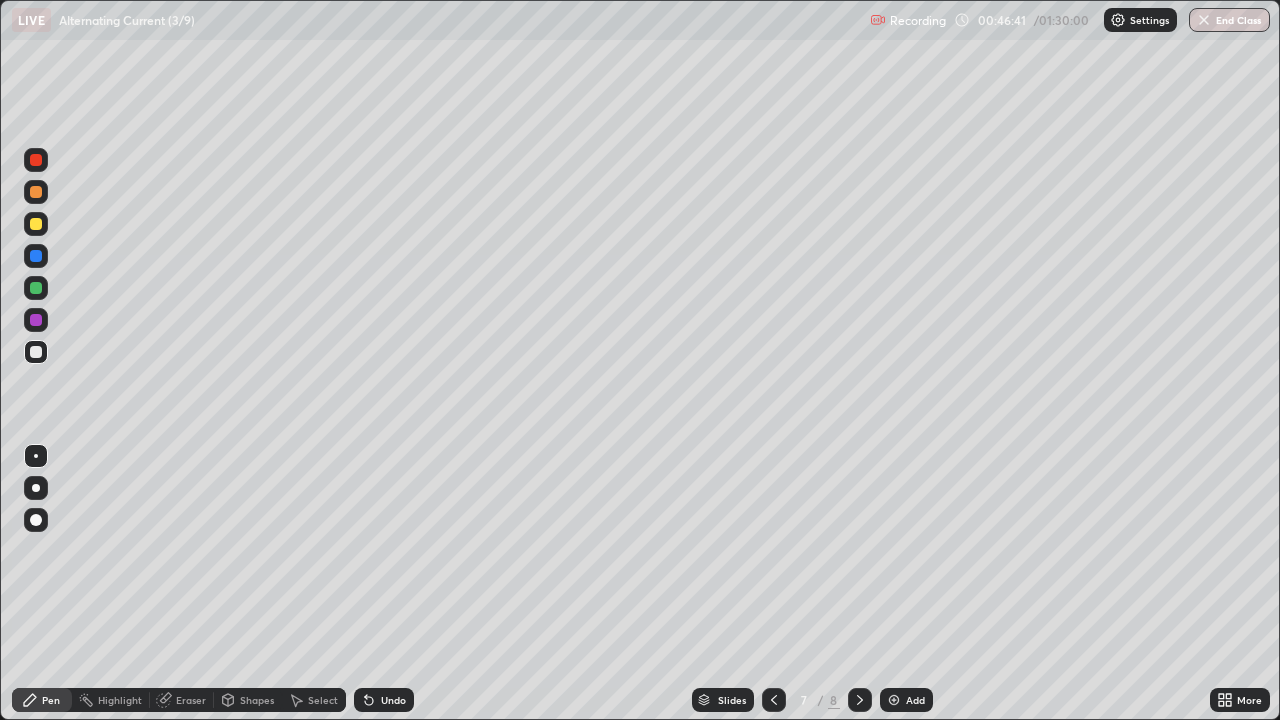 click 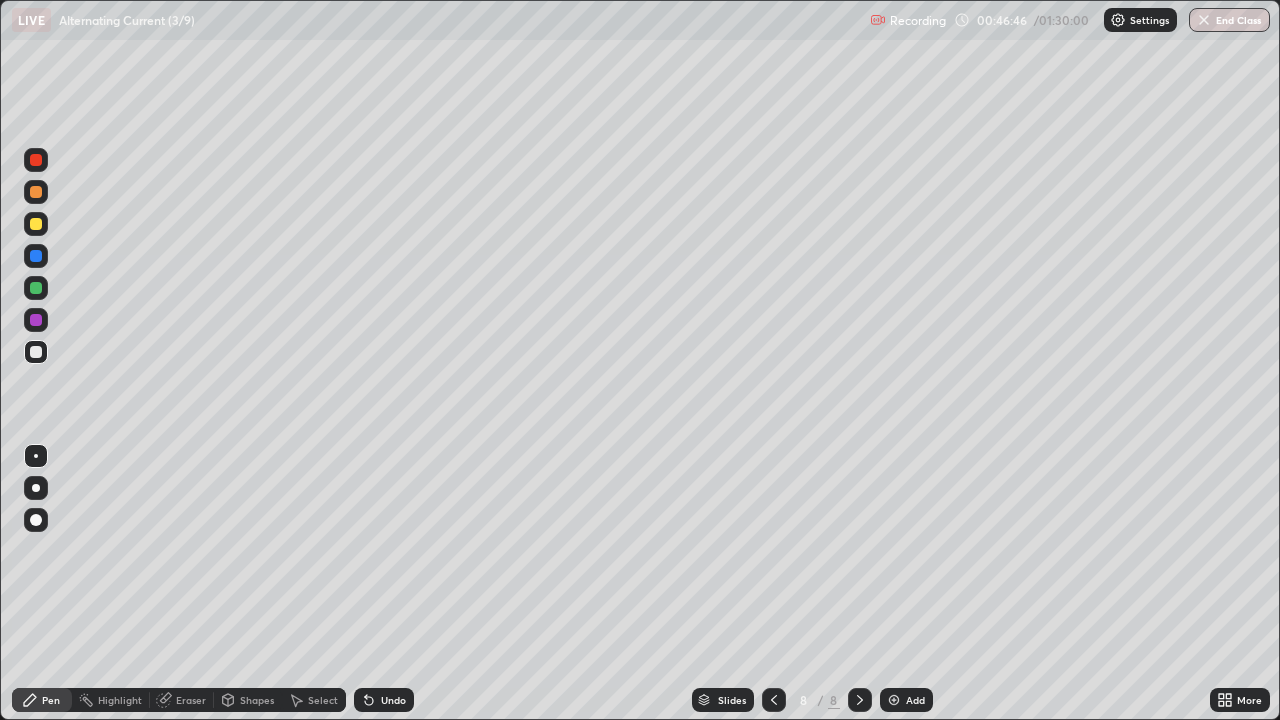 click at bounding box center [36, 288] 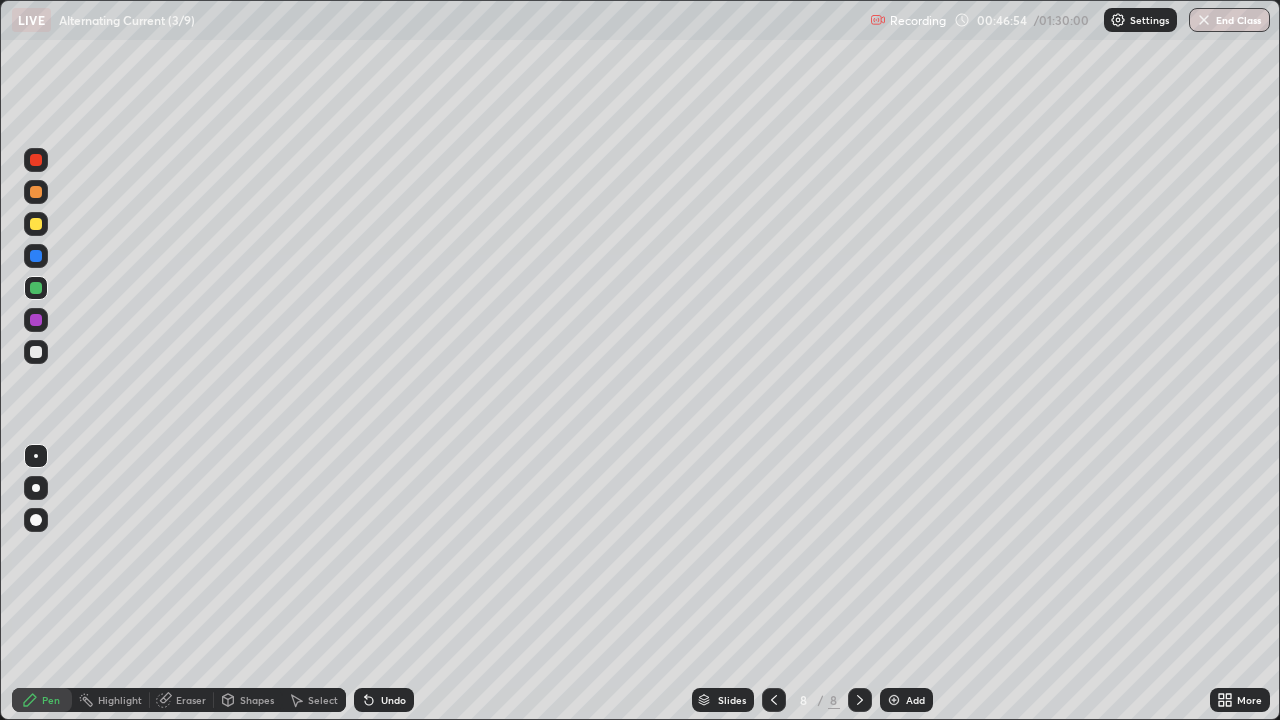 click 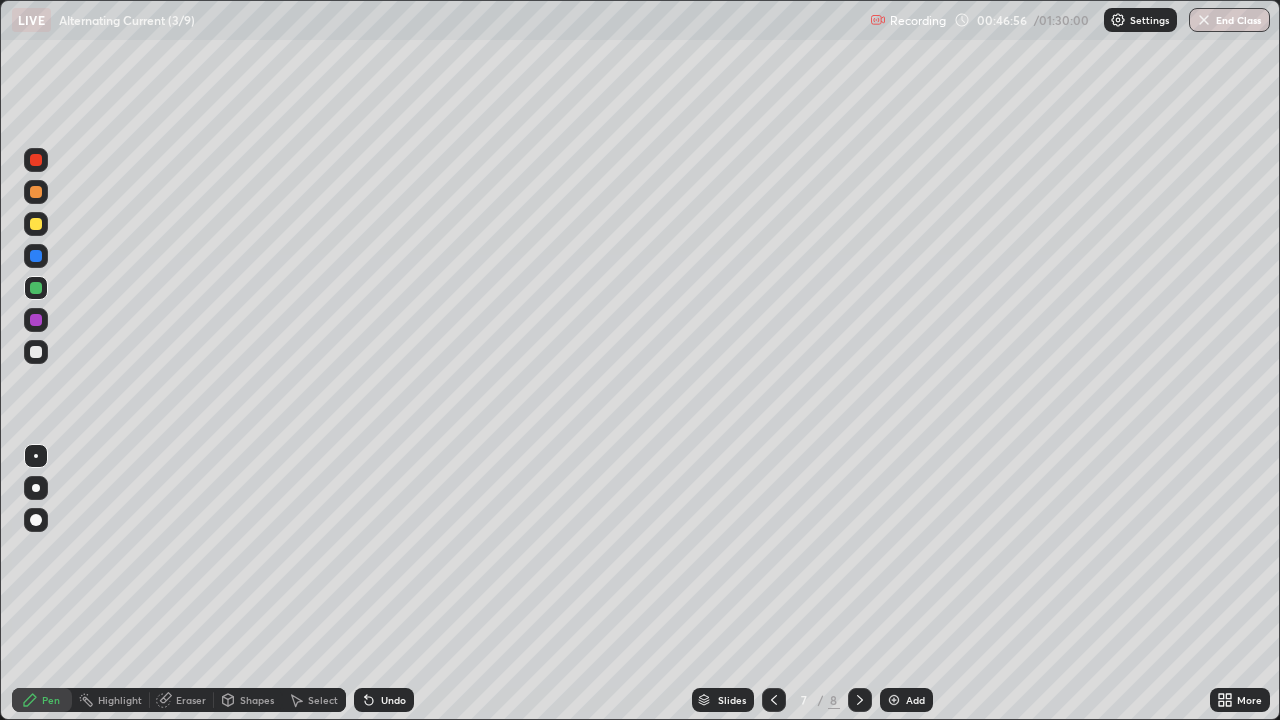 click 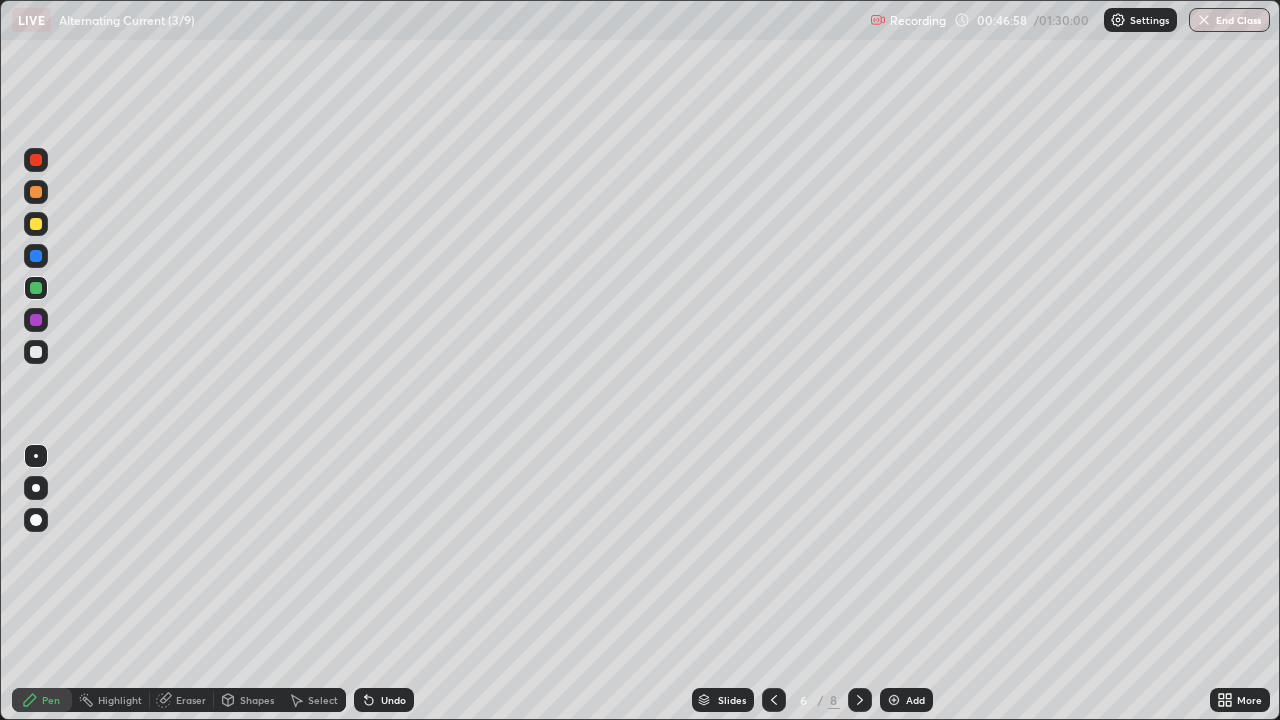 click 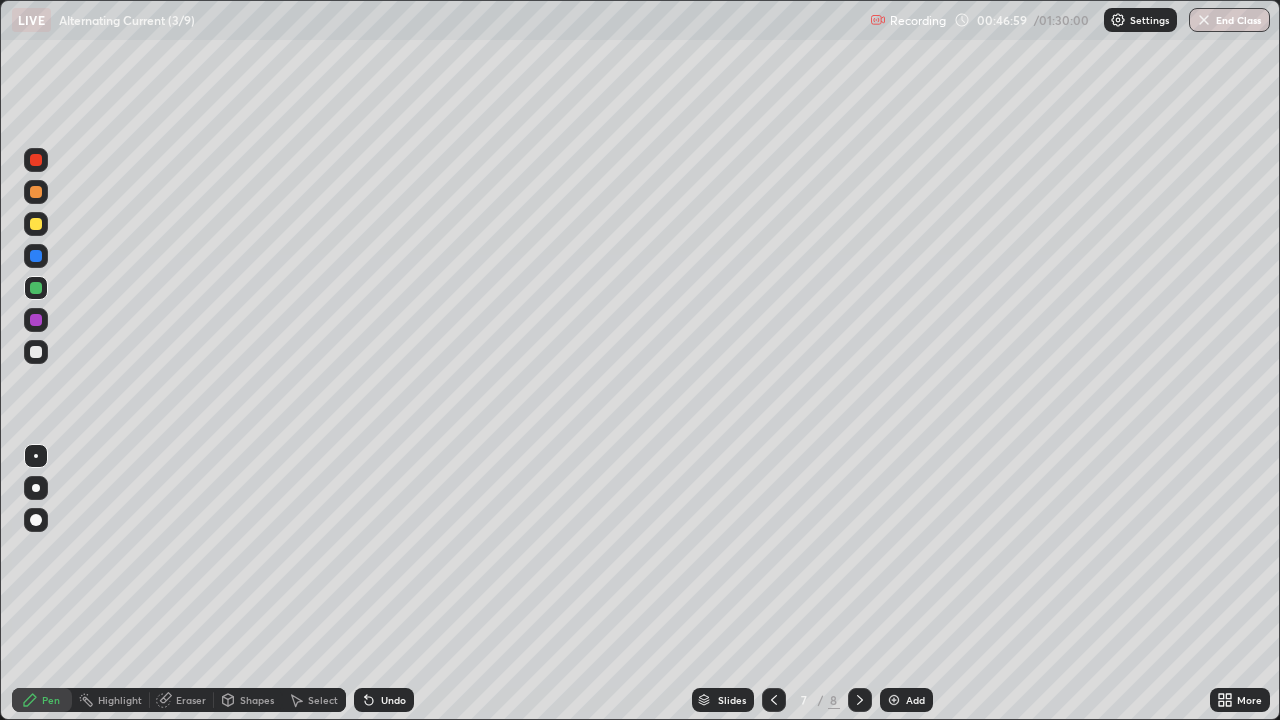 click 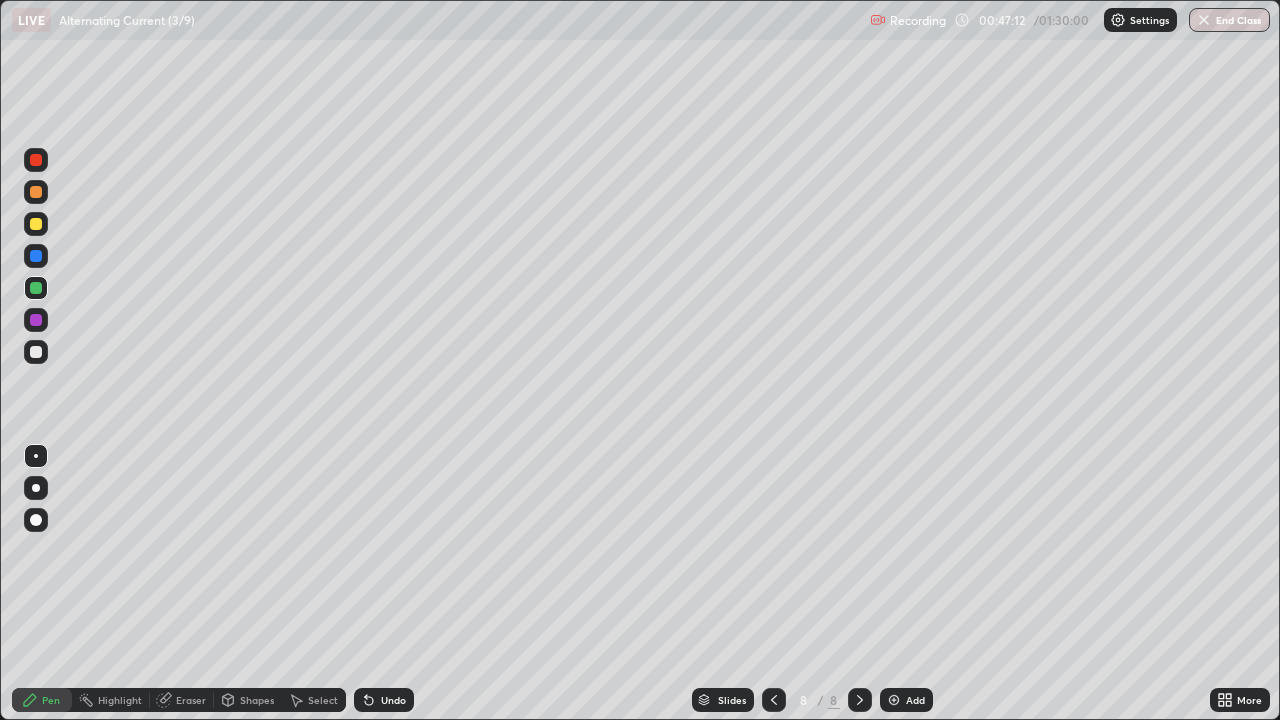 click on "Shapes" at bounding box center [257, 700] 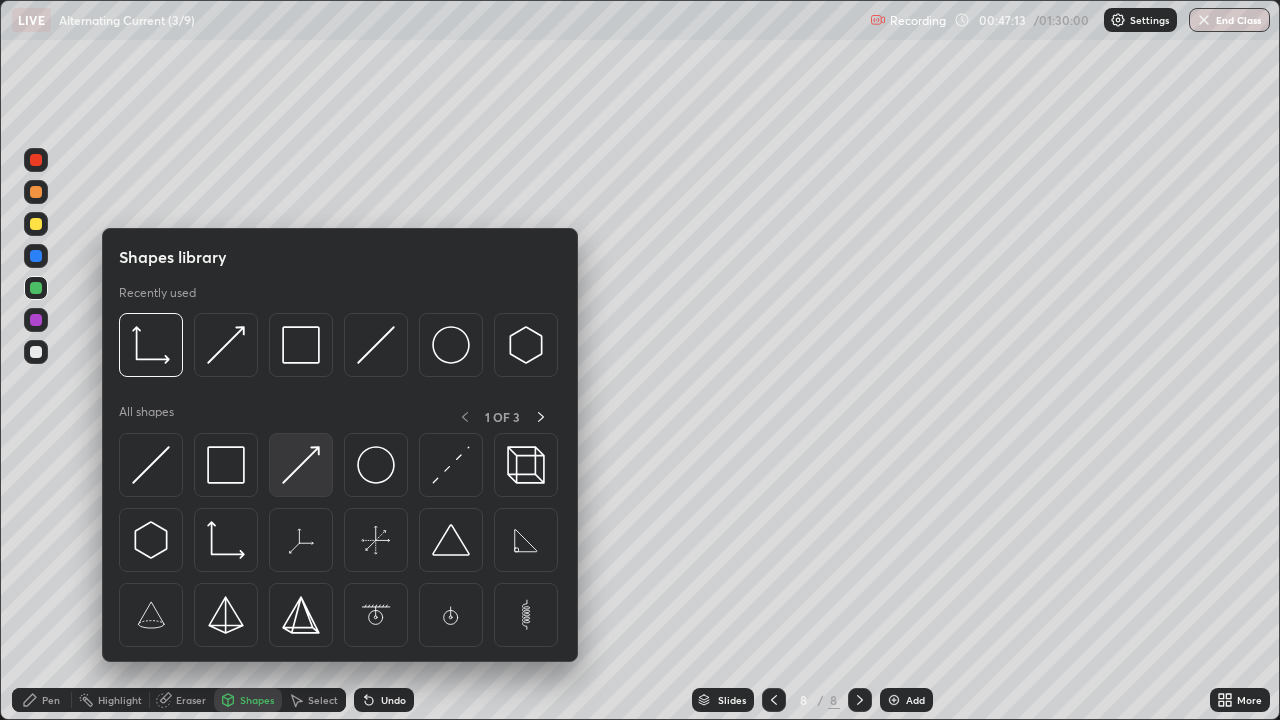 click at bounding box center (301, 465) 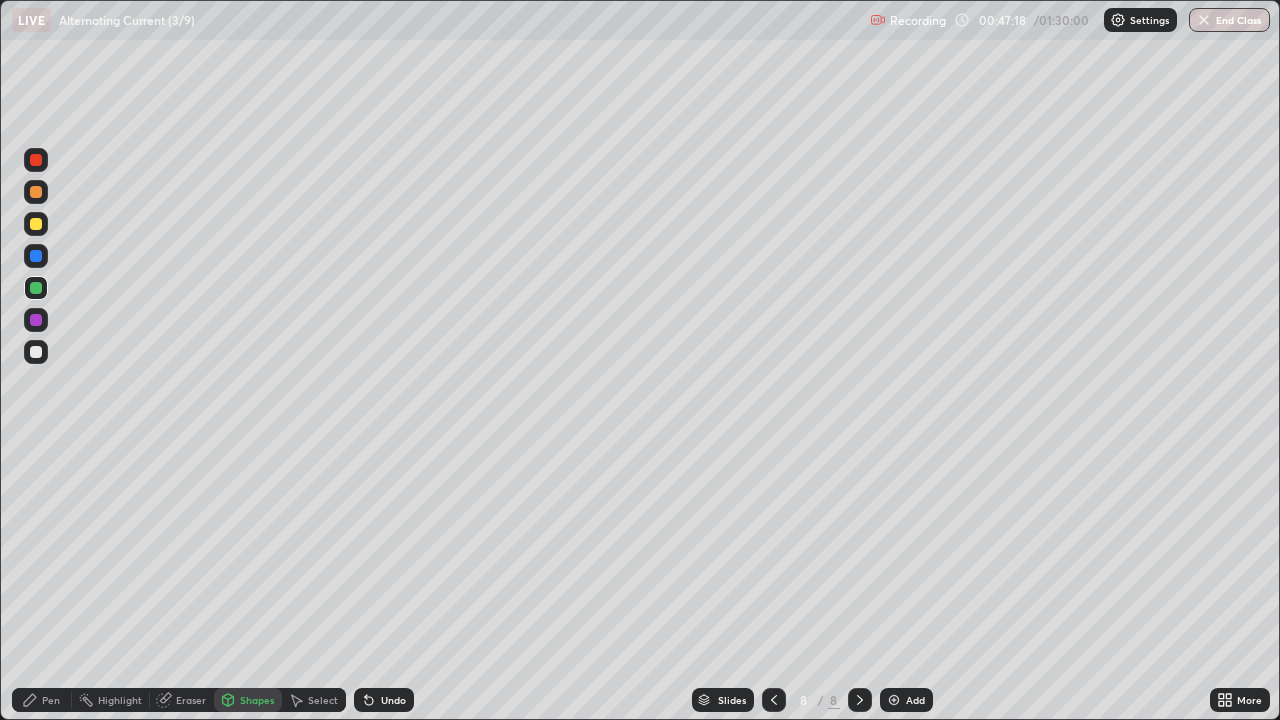 click on "Pen" at bounding box center (51, 700) 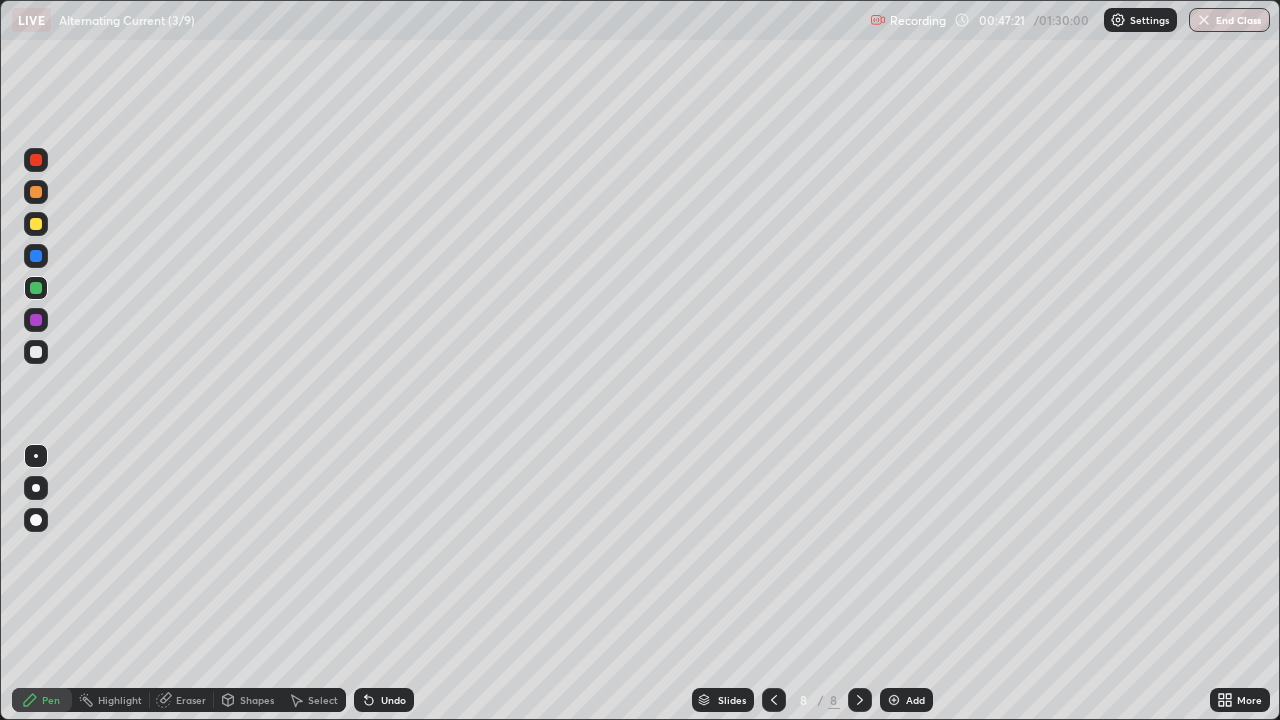 click at bounding box center [36, 320] 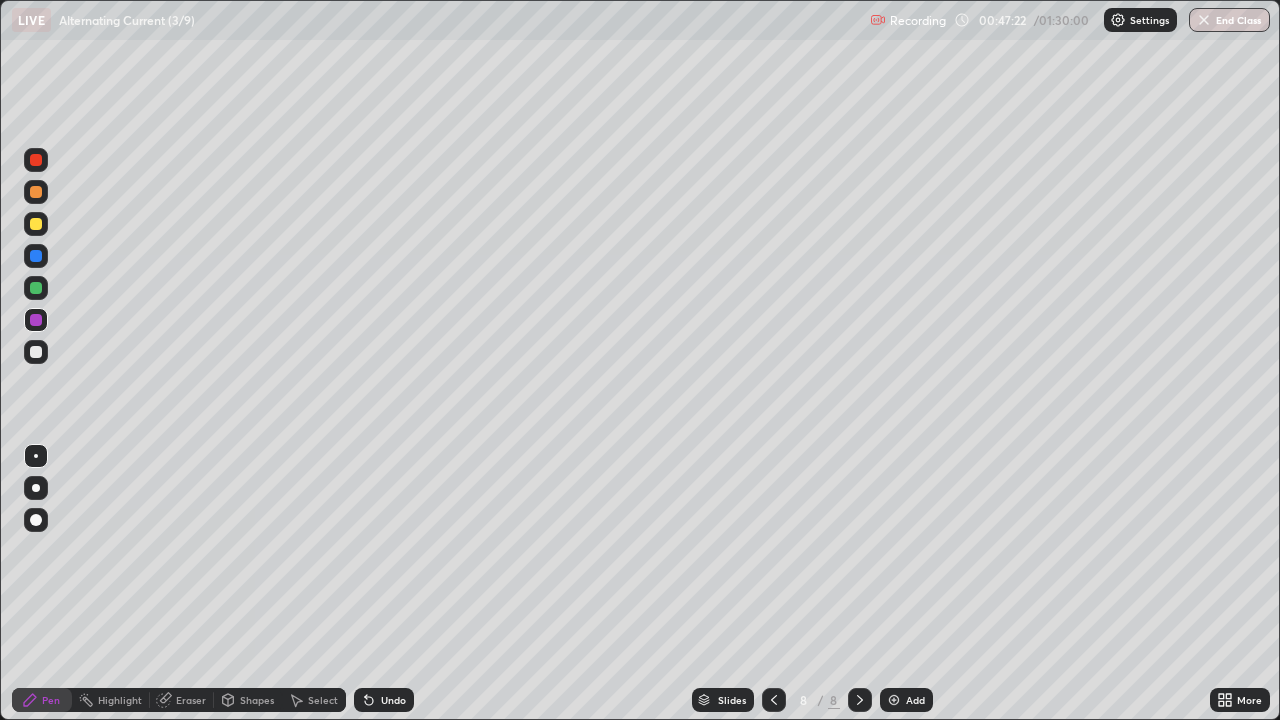 click at bounding box center [36, 288] 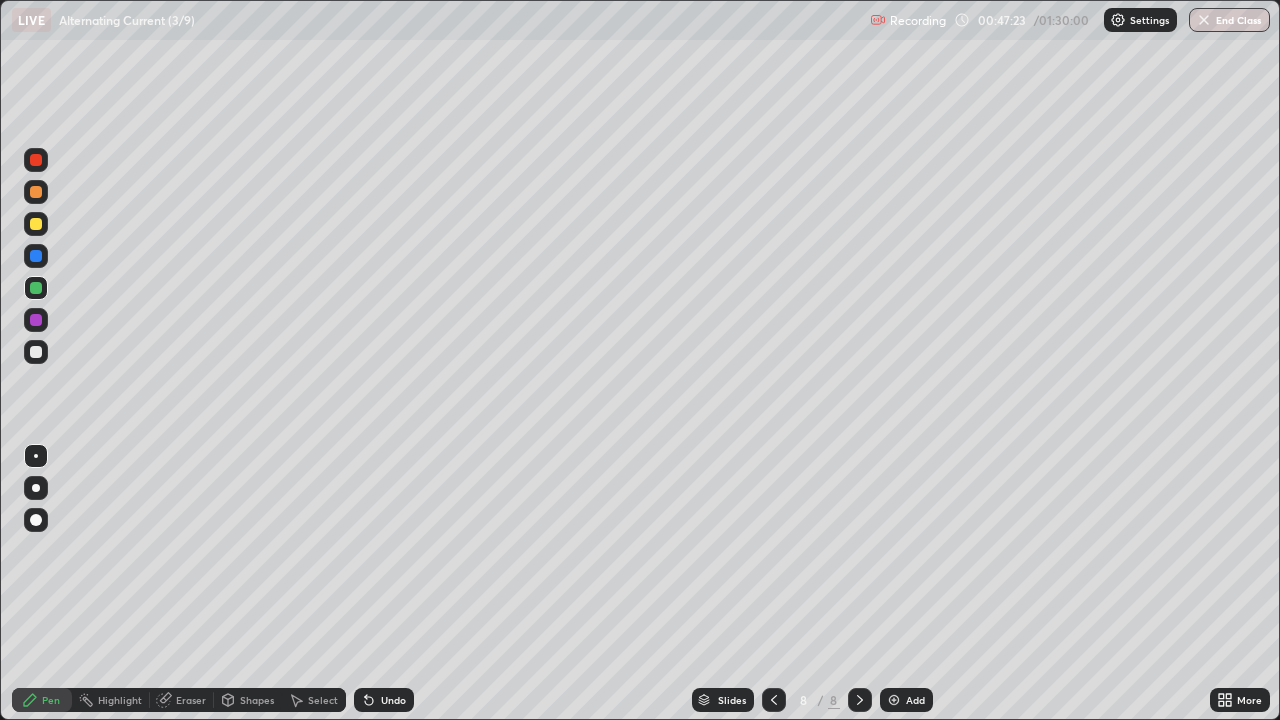 click at bounding box center [36, 288] 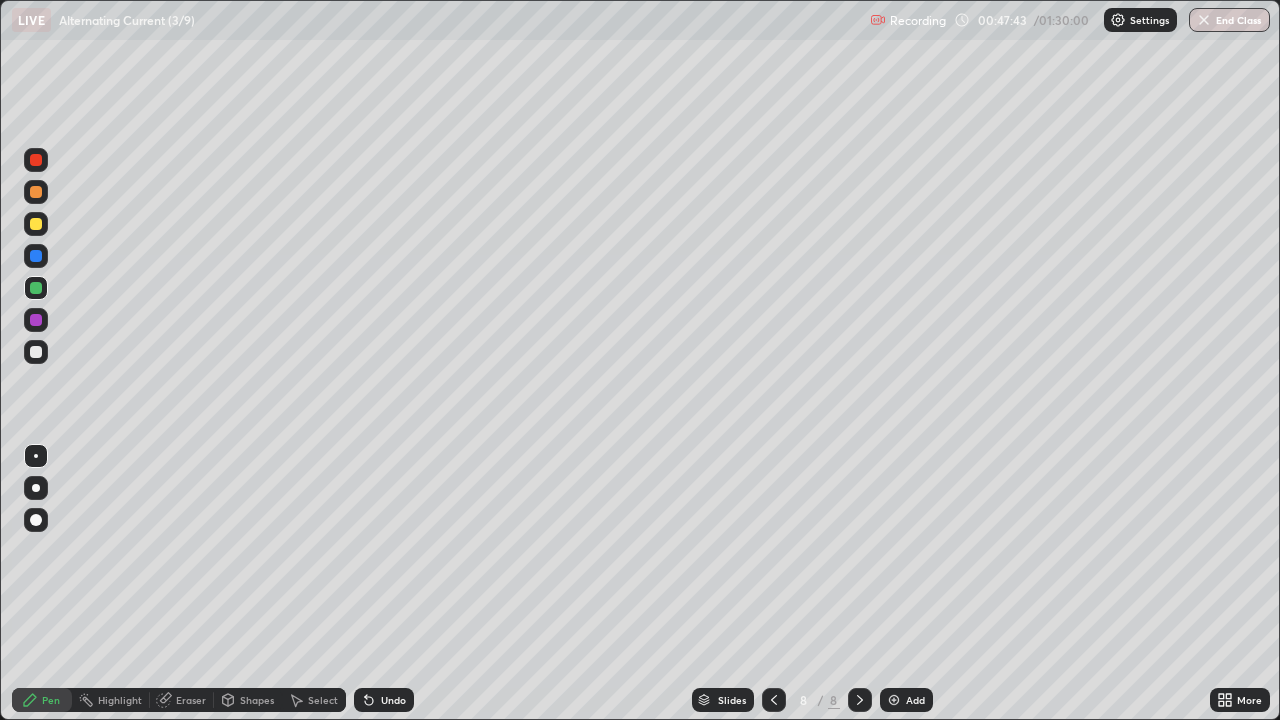 click on "Undo" at bounding box center (393, 700) 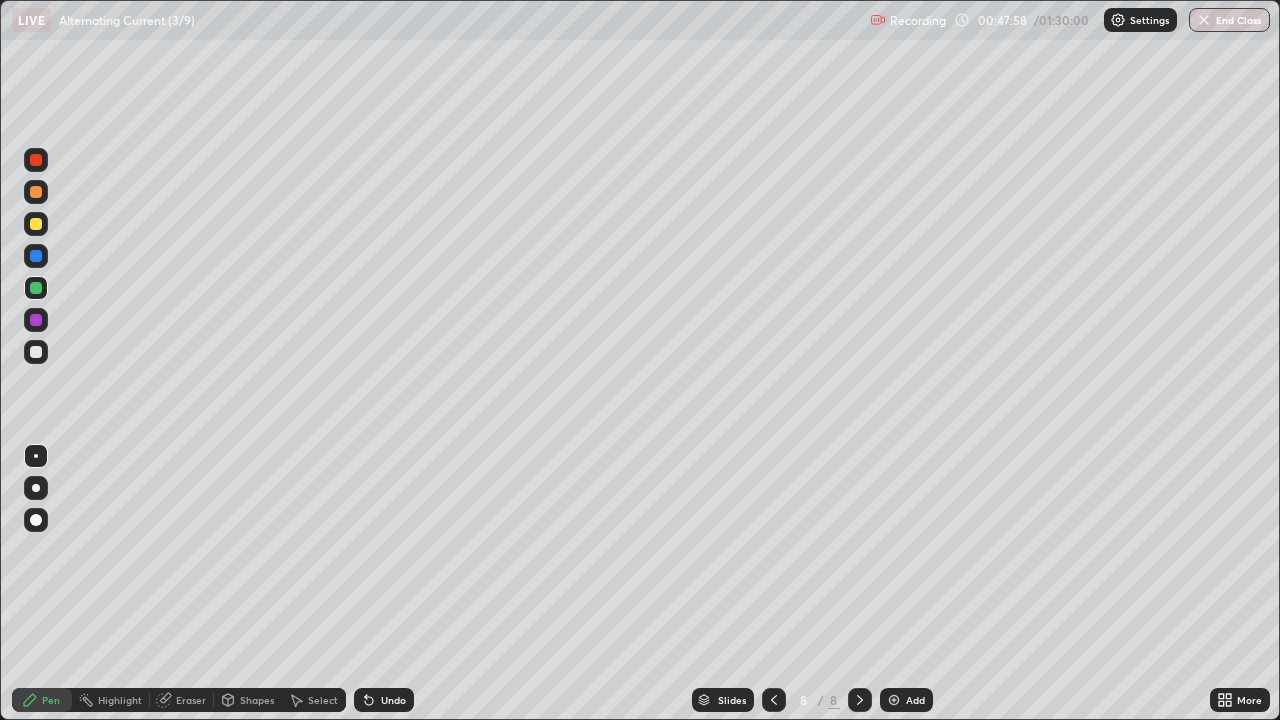 click on "Select" at bounding box center [323, 700] 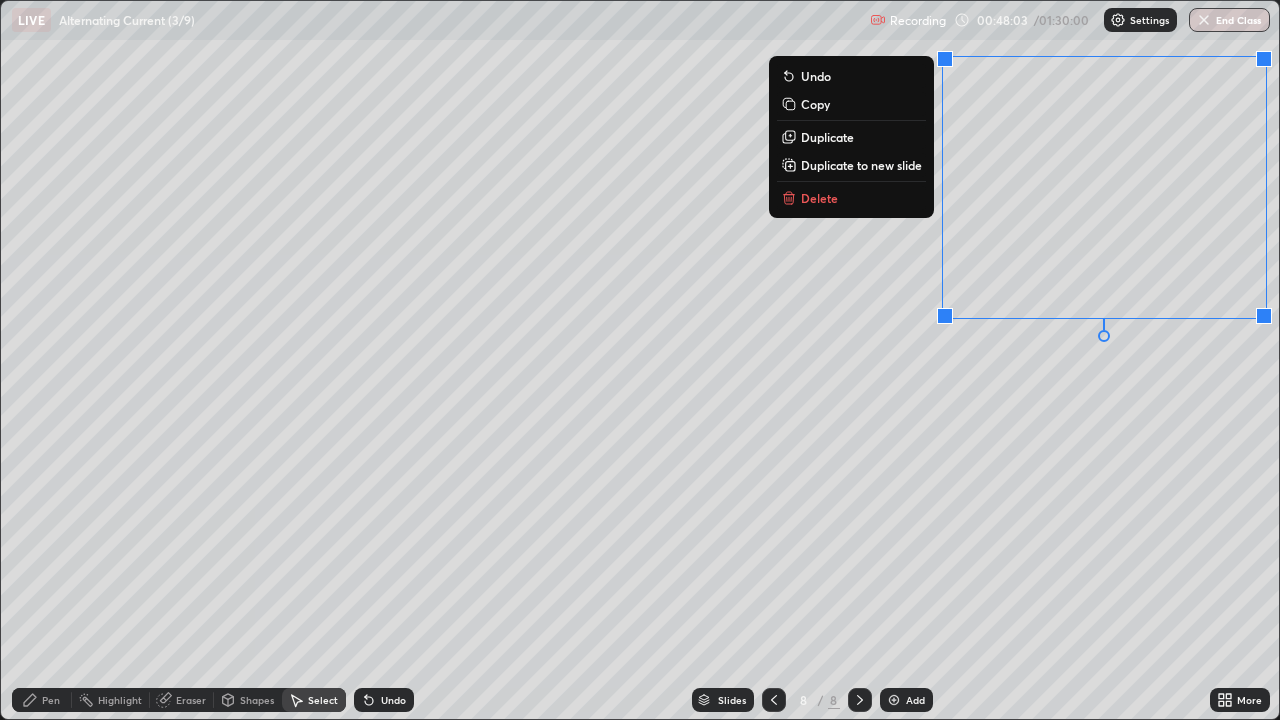 click on "Copy" at bounding box center [851, 104] 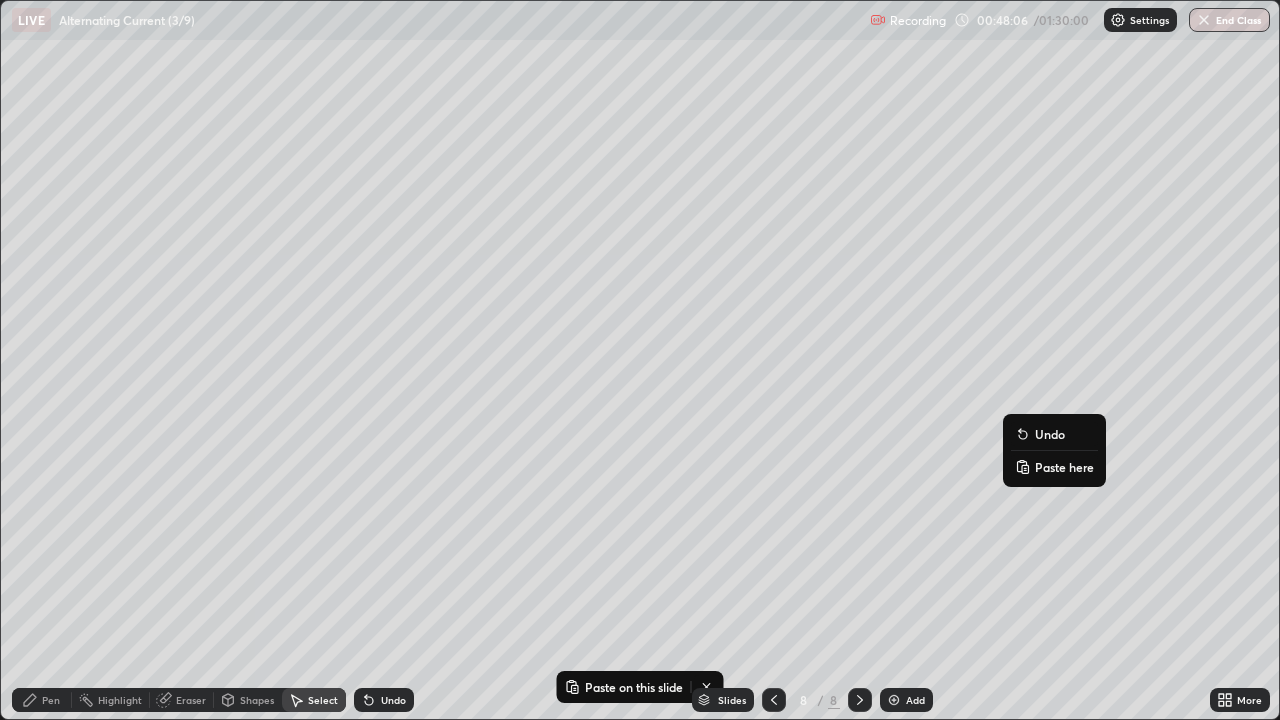click on "Paste here" at bounding box center [1064, 467] 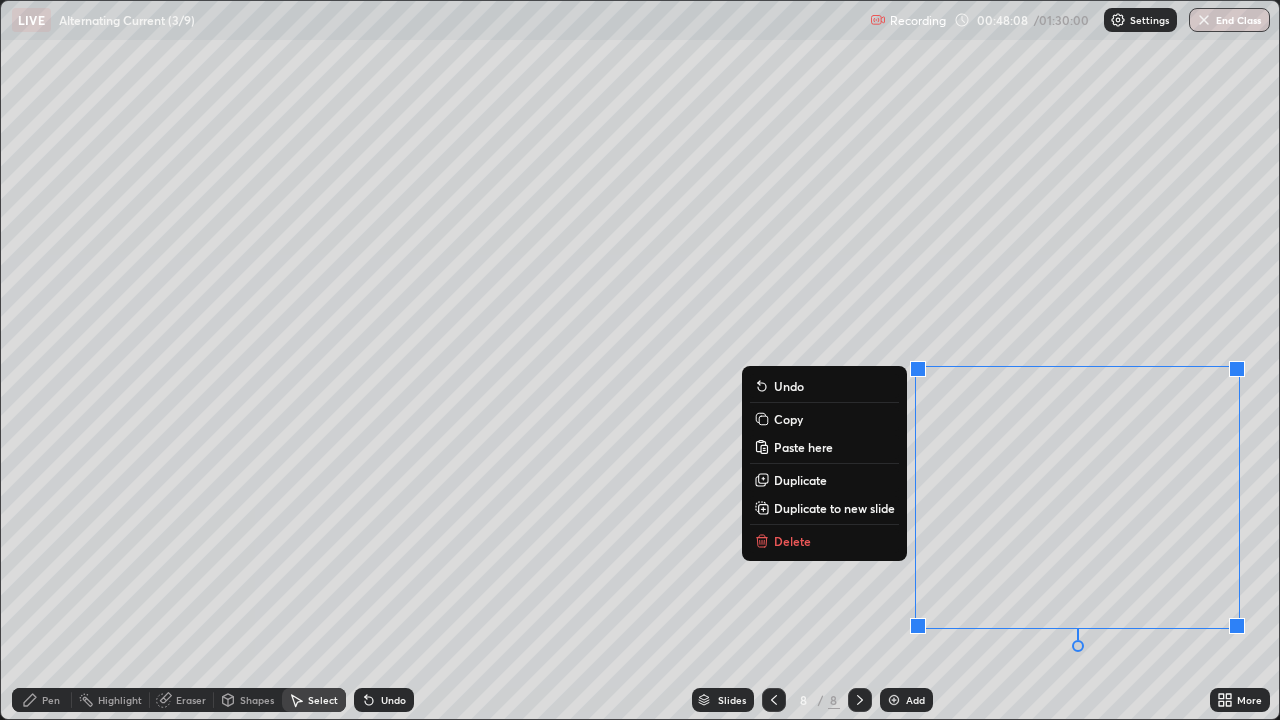 click on "0 ° Undo Copy Paste here Duplicate Duplicate to new slide Delete" at bounding box center (640, 360) 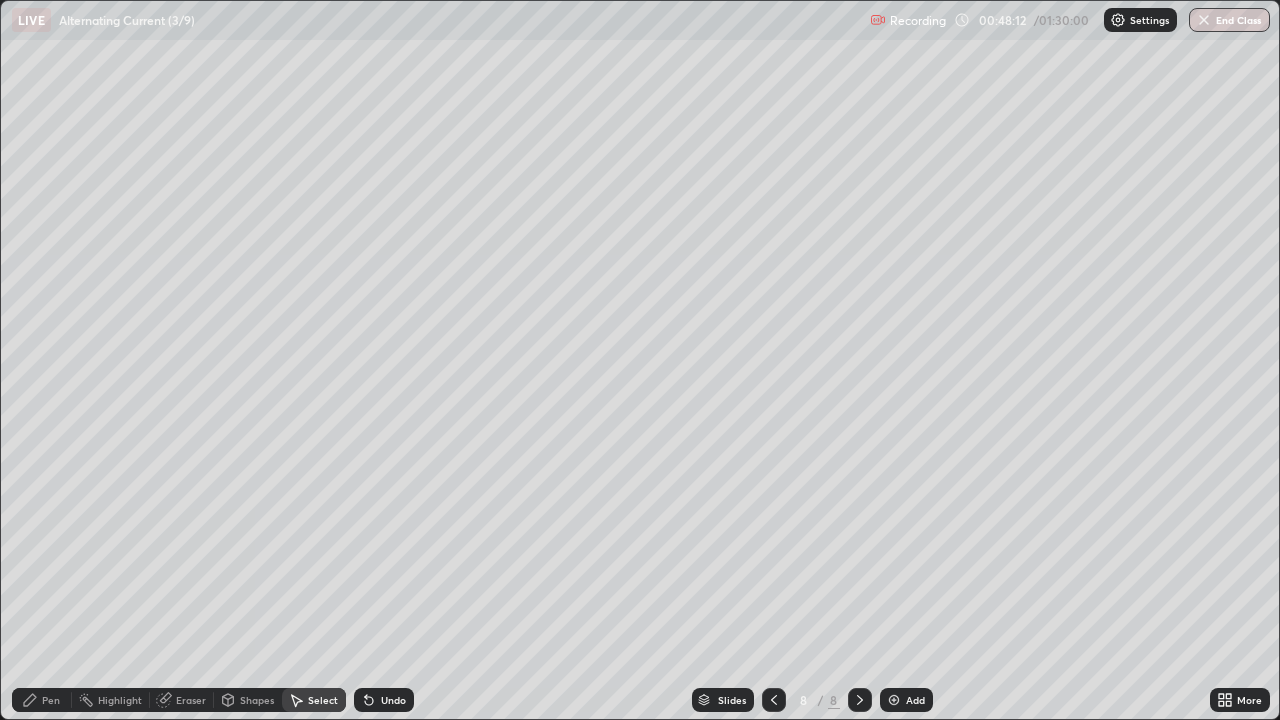 click on "Eraser" at bounding box center [191, 700] 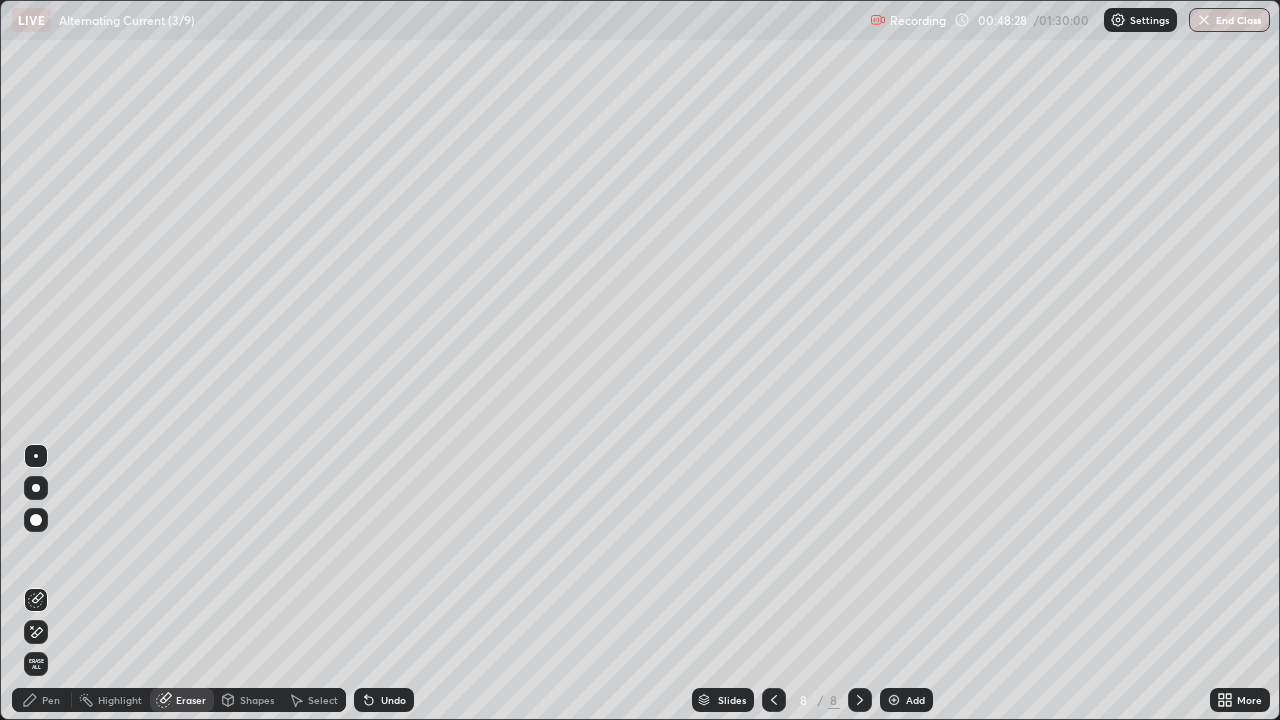 click on "Select" at bounding box center [323, 700] 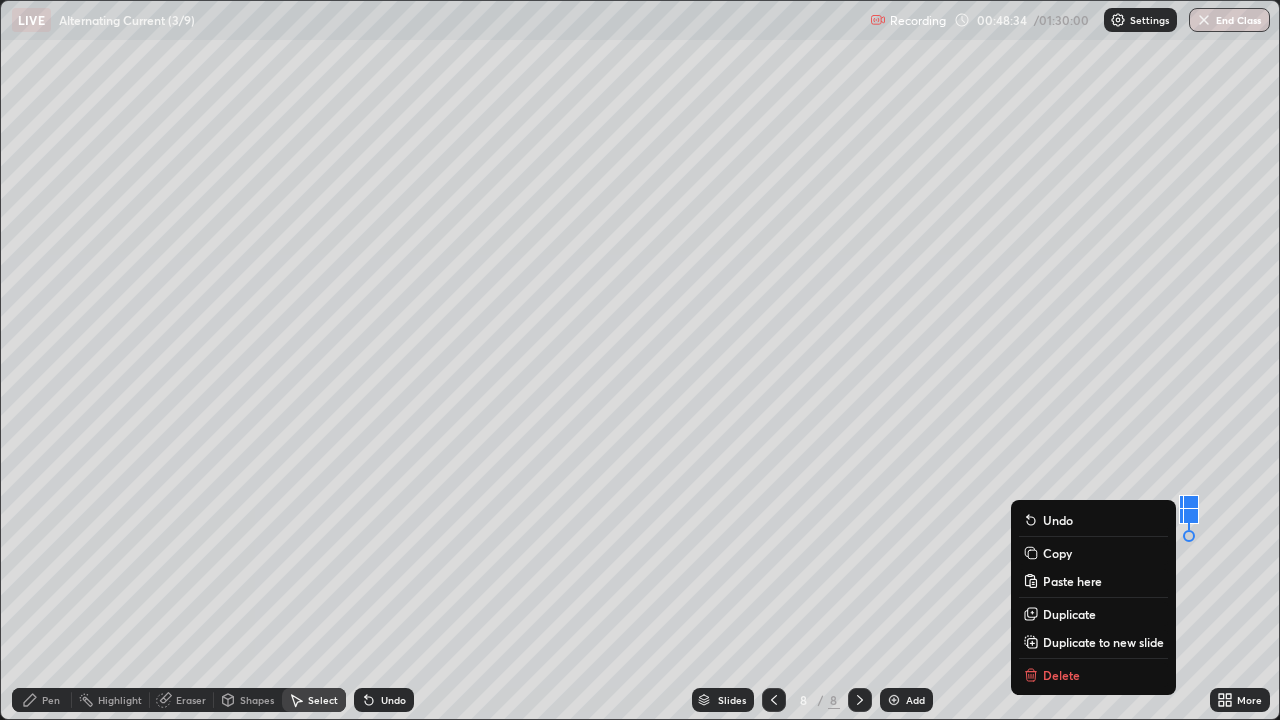 click on "Delete" at bounding box center [1061, 675] 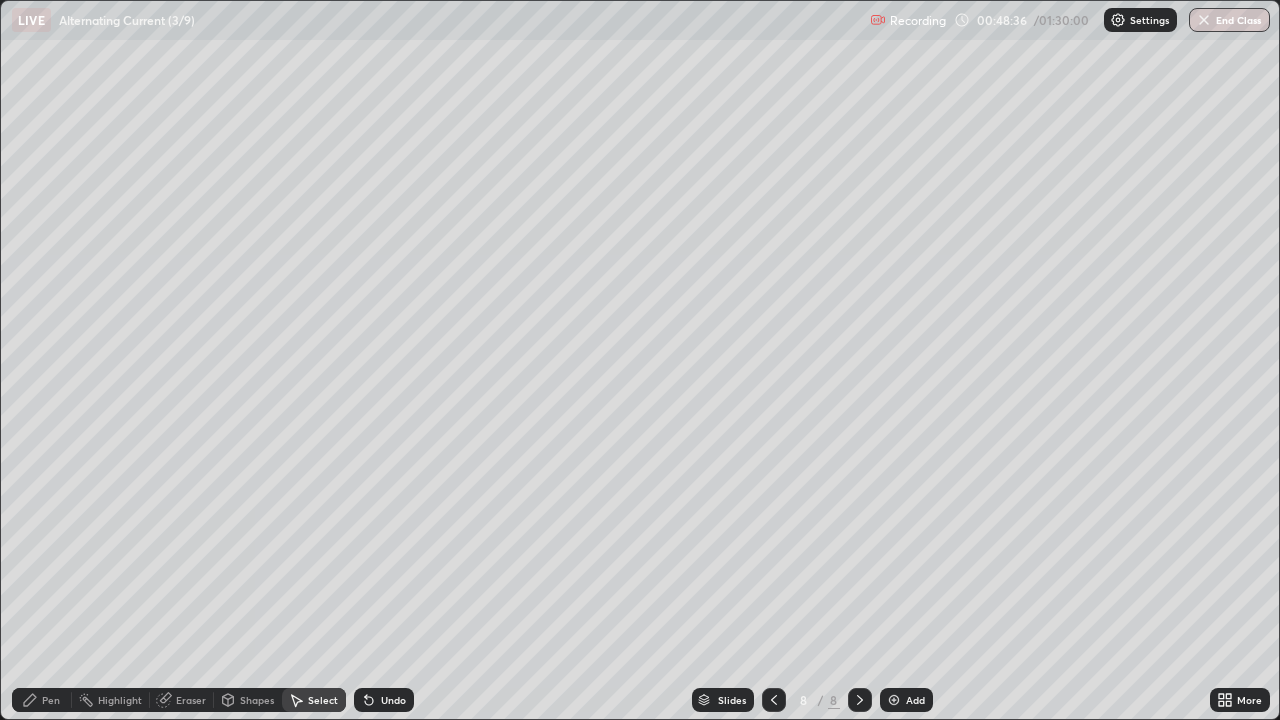 click on "Pen" at bounding box center (51, 700) 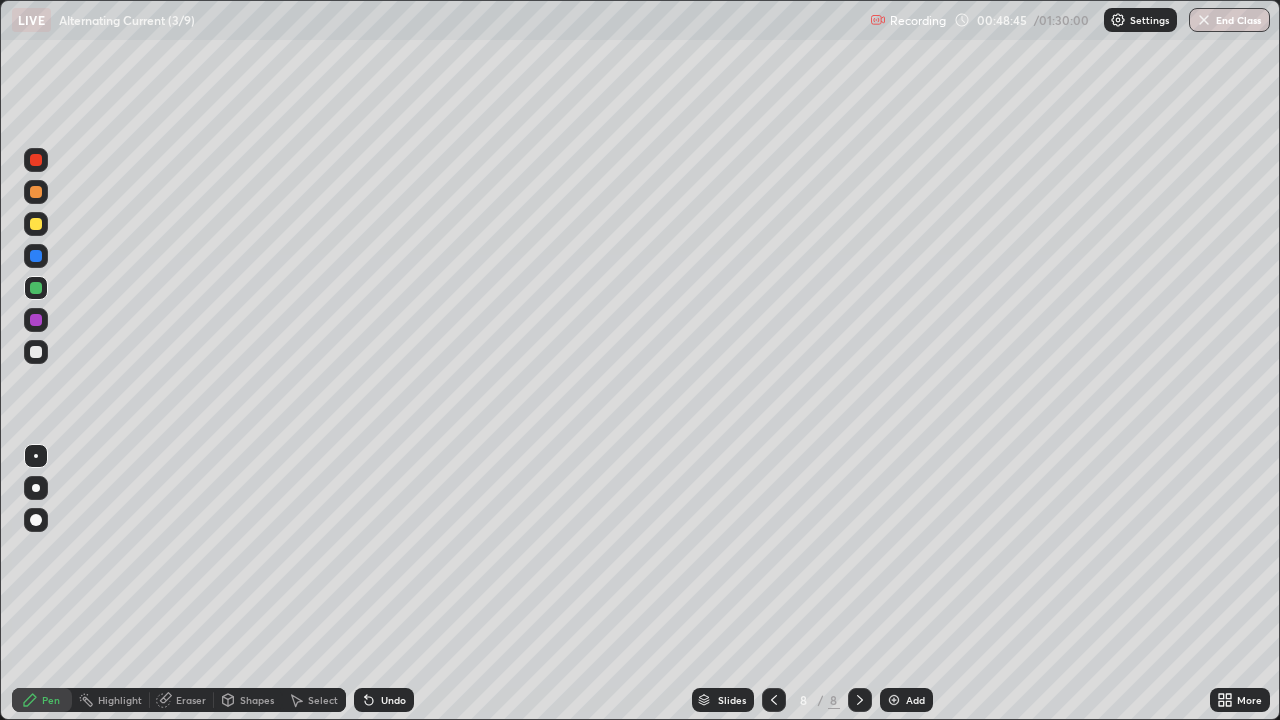 click on "Eraser" at bounding box center (191, 700) 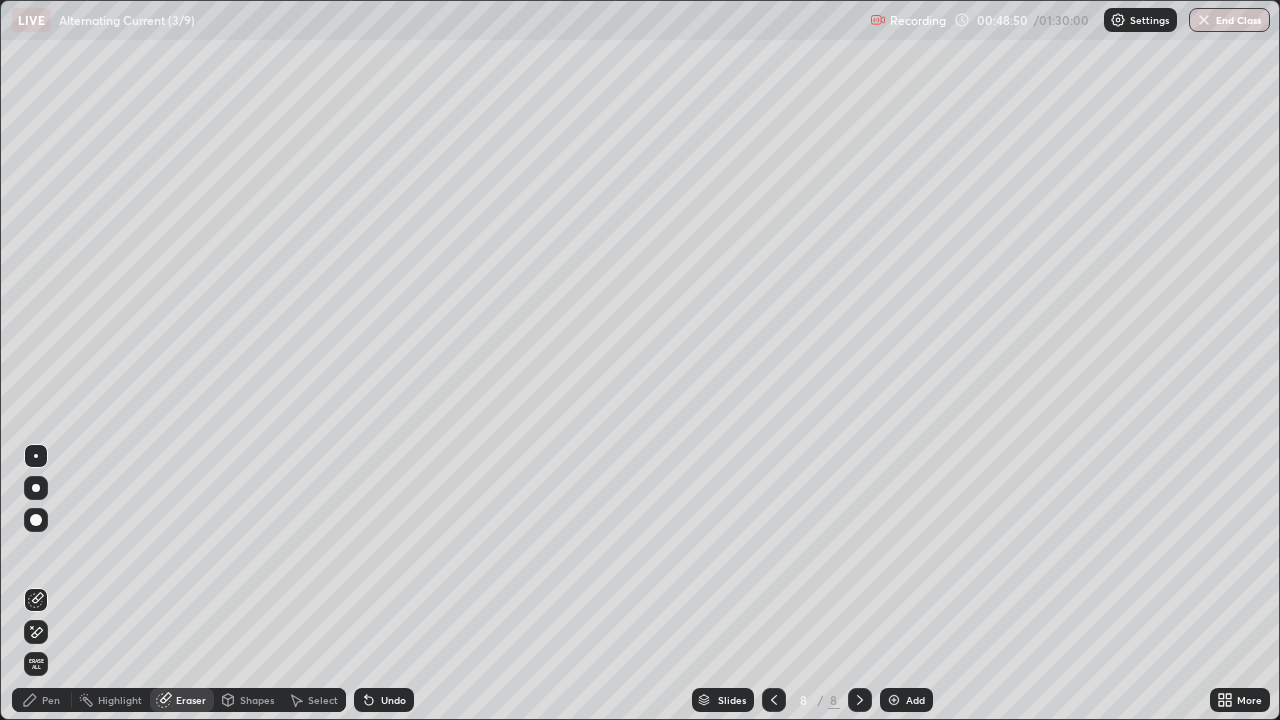 click on "Pen" at bounding box center (51, 700) 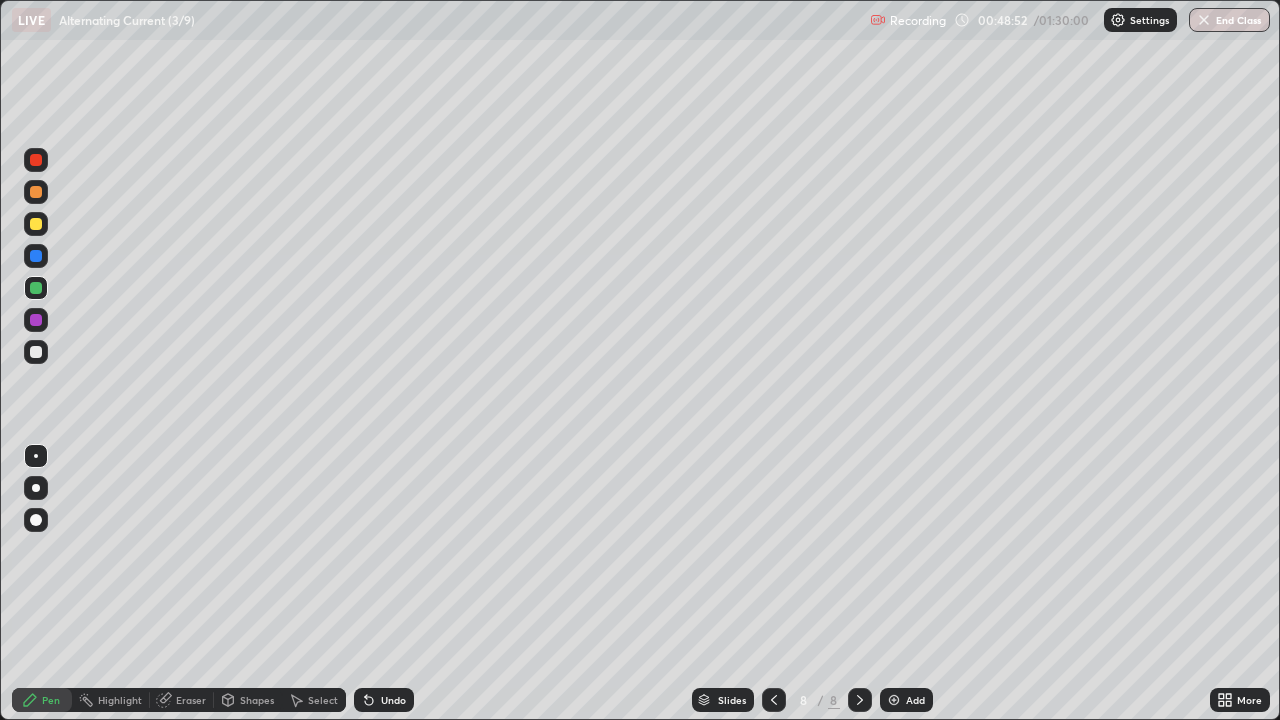 click on "Select" at bounding box center [323, 700] 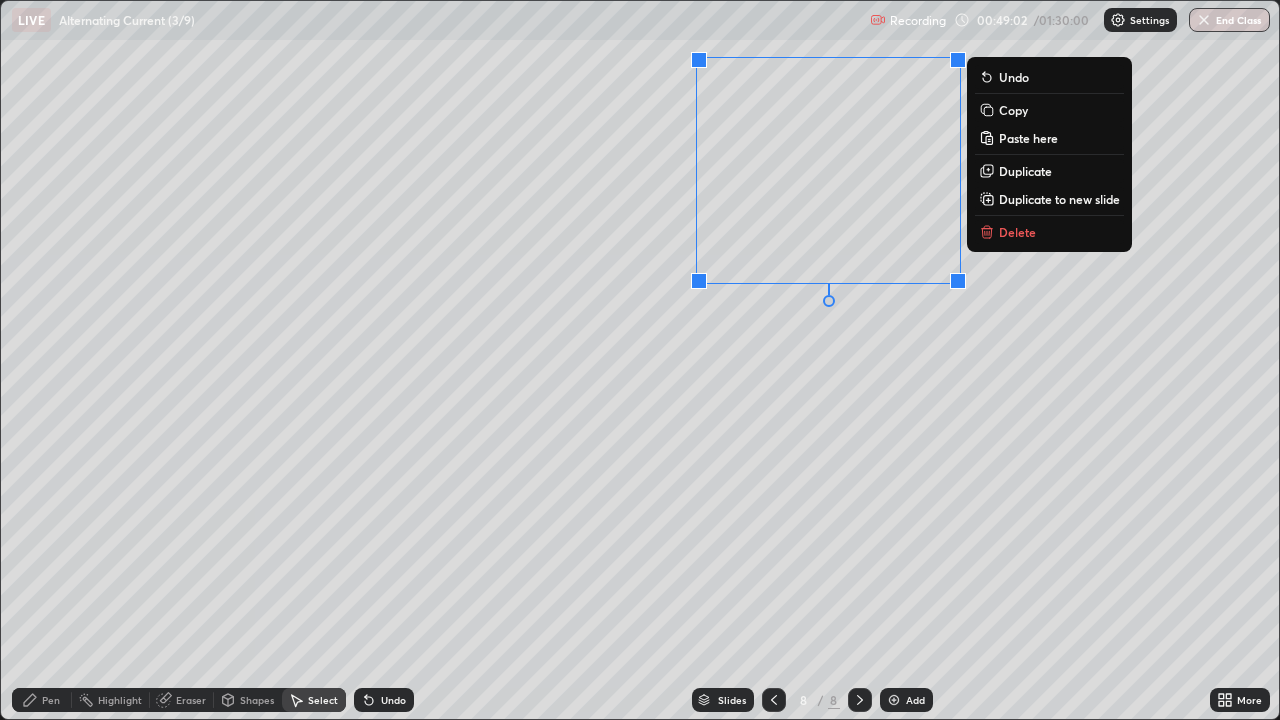 click on "0 ° Undo Copy Paste here Duplicate Duplicate to new slide Delete" at bounding box center (640, 360) 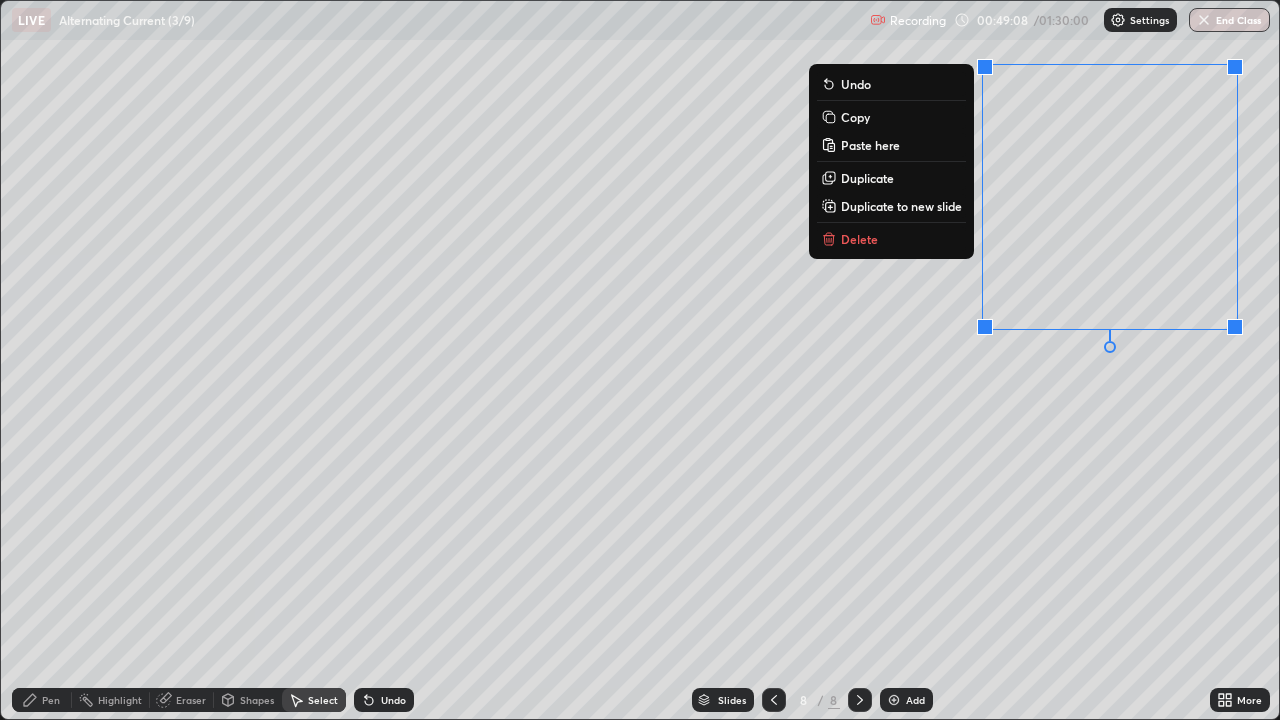 click on "0 ° Undo Copy Paste here Duplicate Duplicate to new slide Delete" at bounding box center (640, 360) 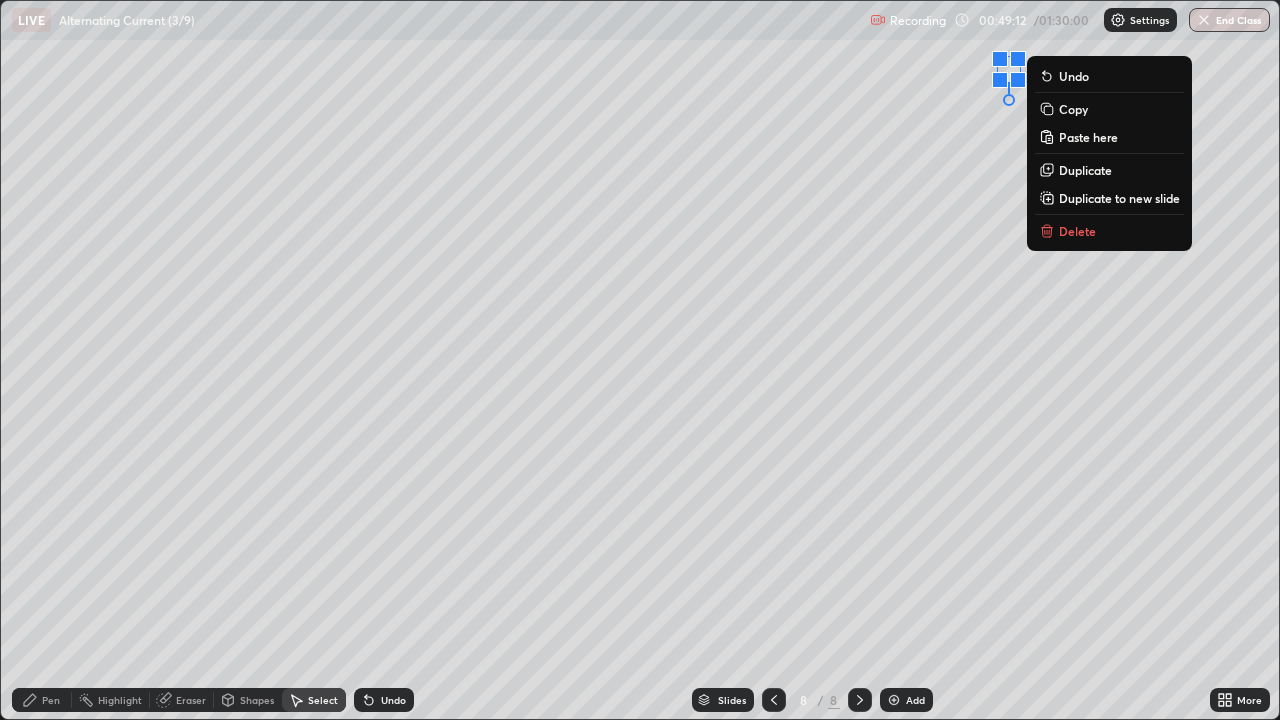 click on "Delete" at bounding box center (1077, 231) 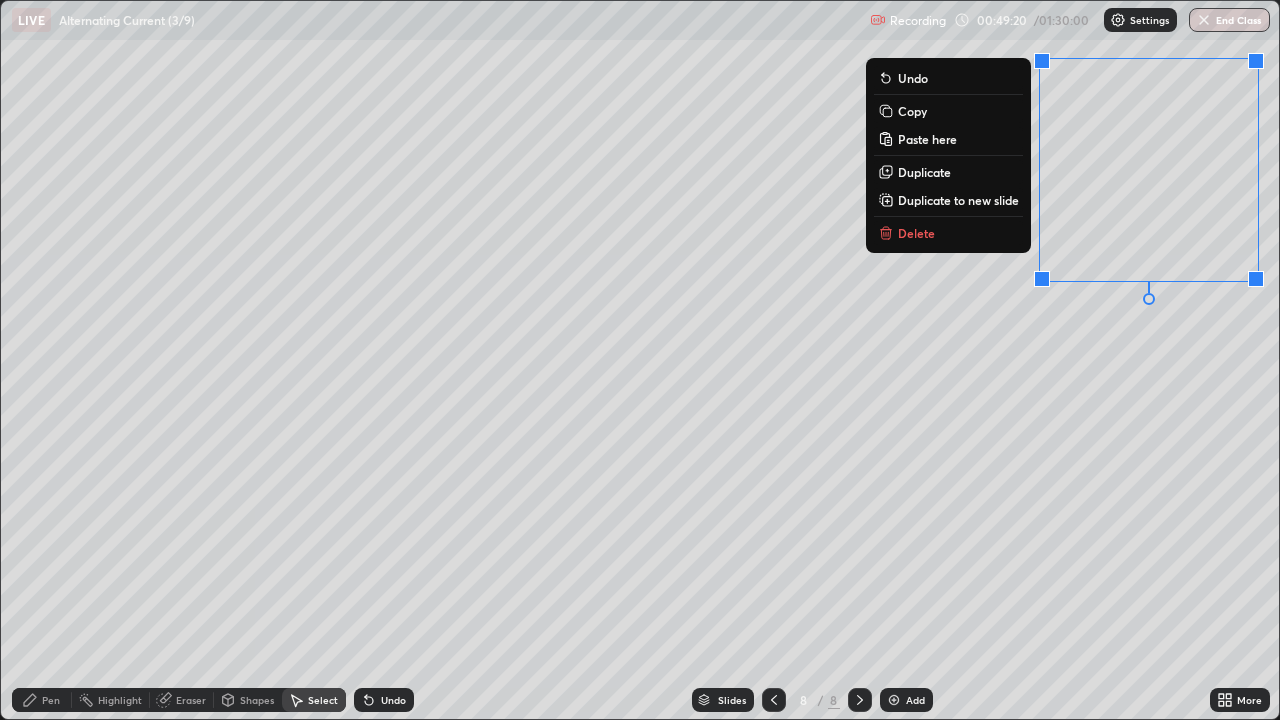 click on "0 ° Undo Copy Paste here Duplicate Duplicate to new slide Delete" at bounding box center [640, 360] 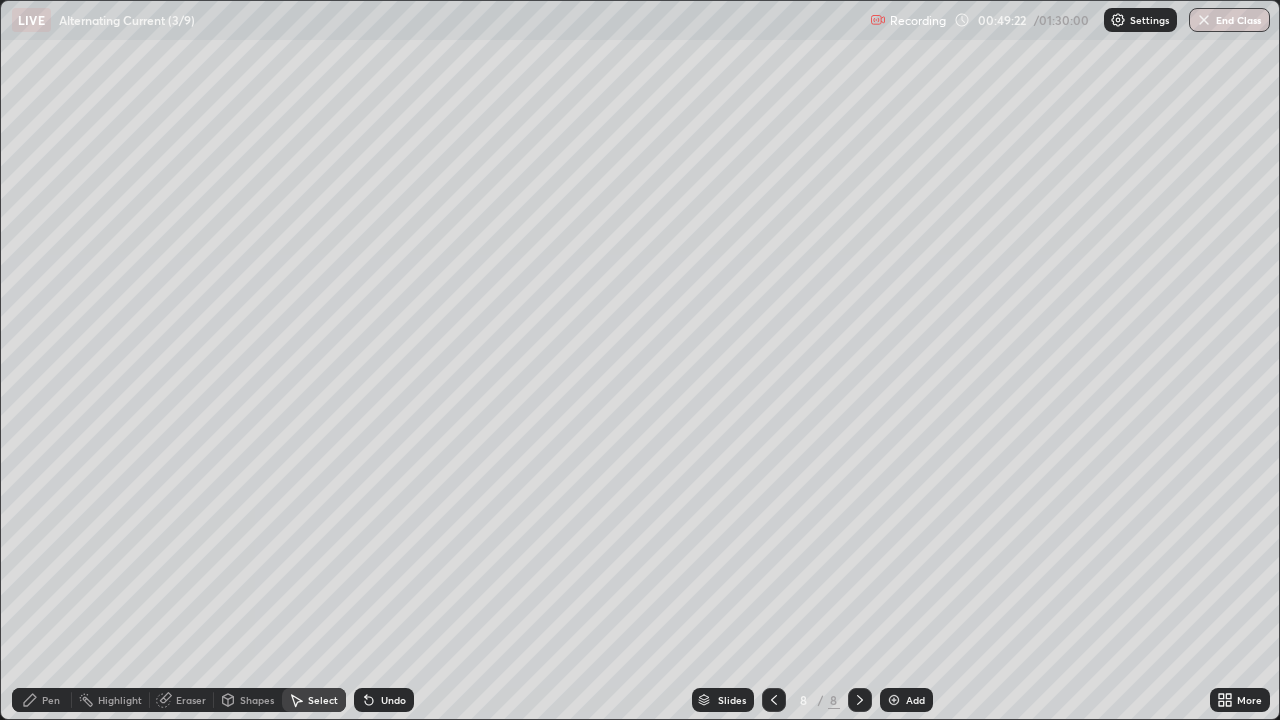 click on "Pen" at bounding box center (42, 700) 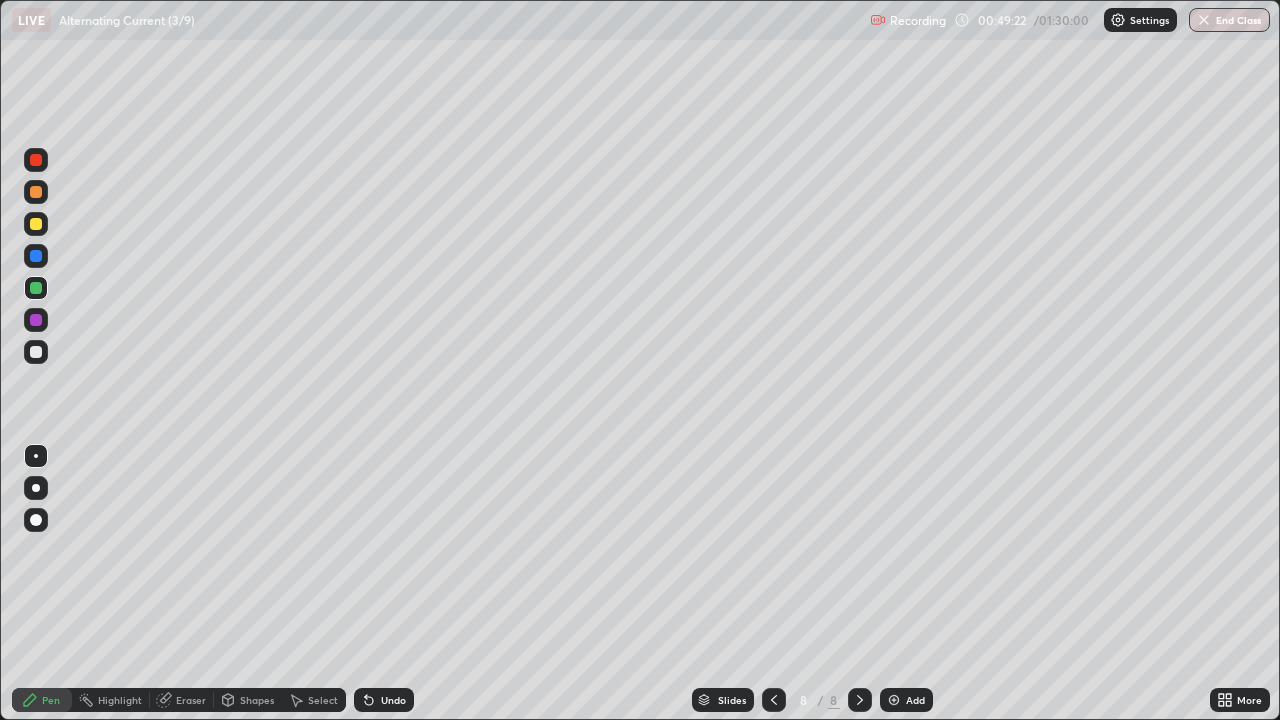 click at bounding box center [36, 352] 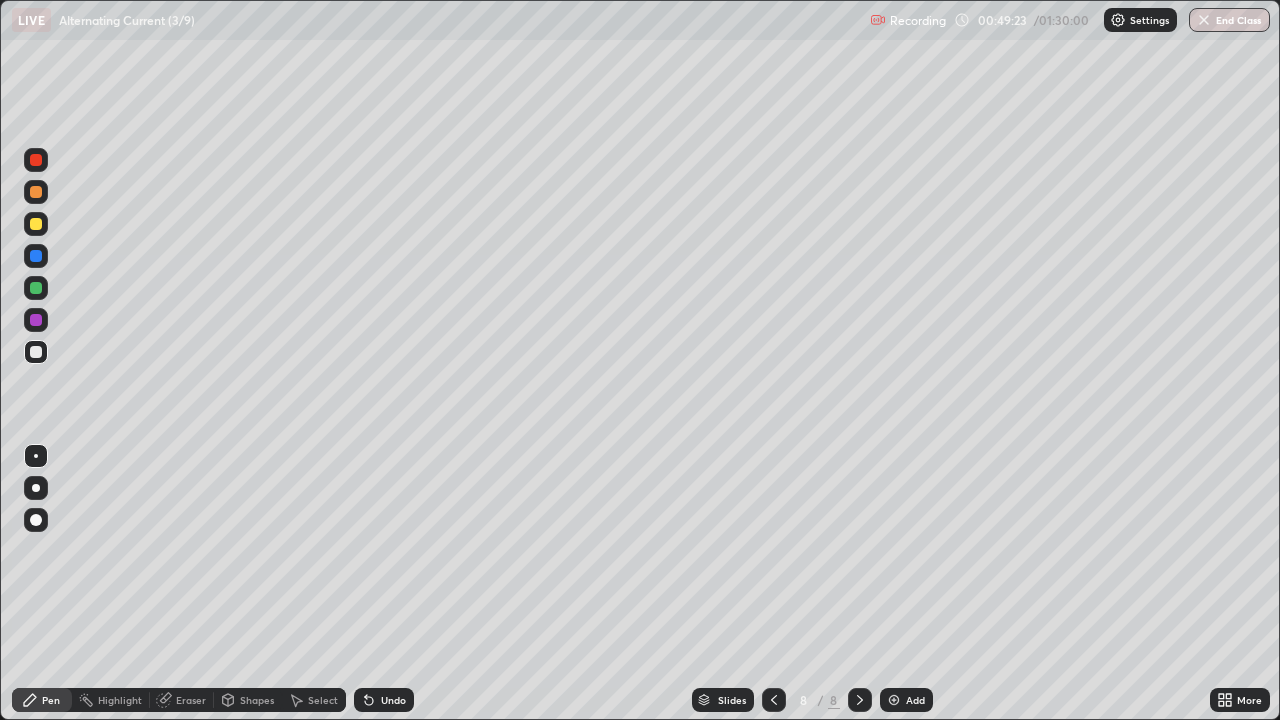click at bounding box center (36, 352) 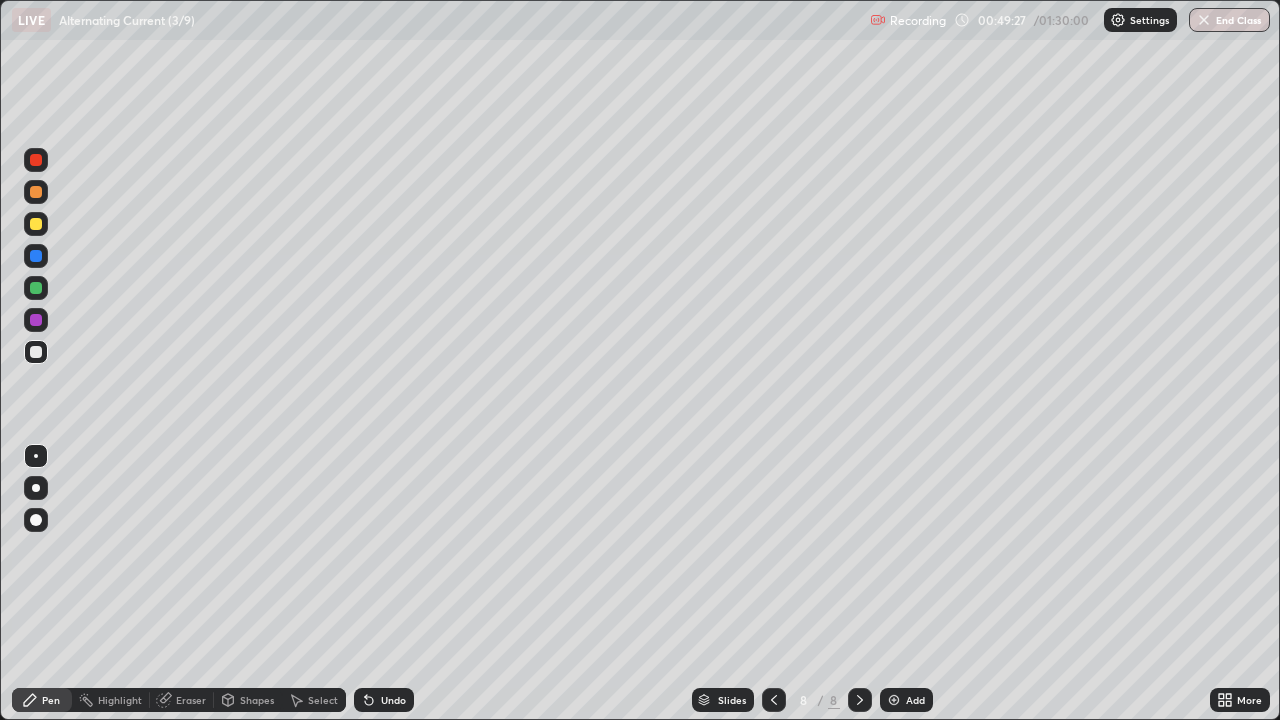 click at bounding box center [36, 288] 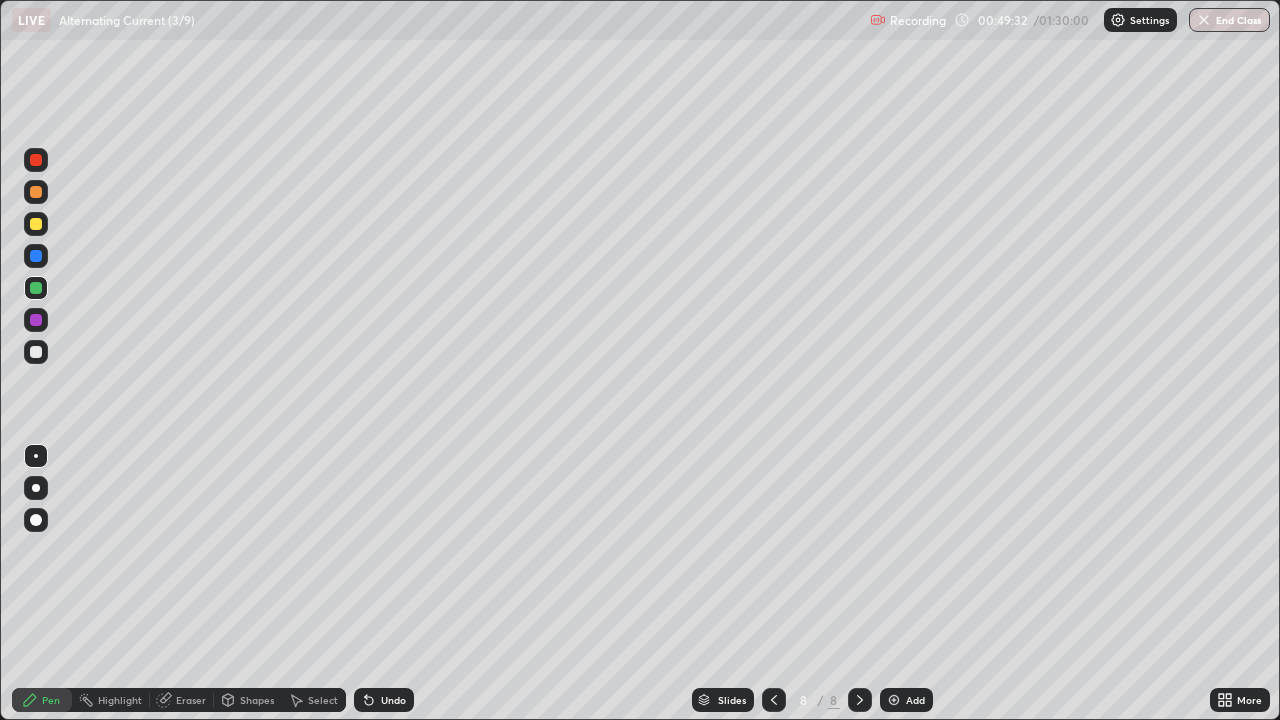 click on "Shapes" at bounding box center (257, 700) 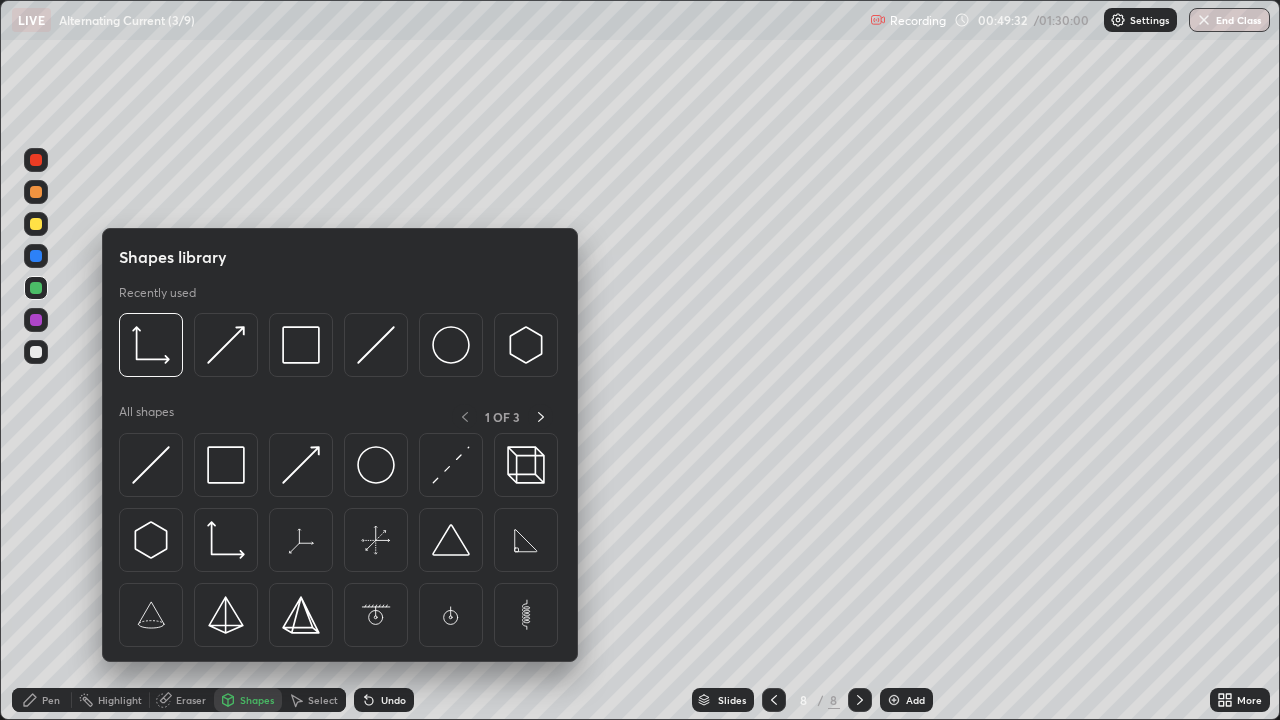 click on "Shapes" at bounding box center [248, 700] 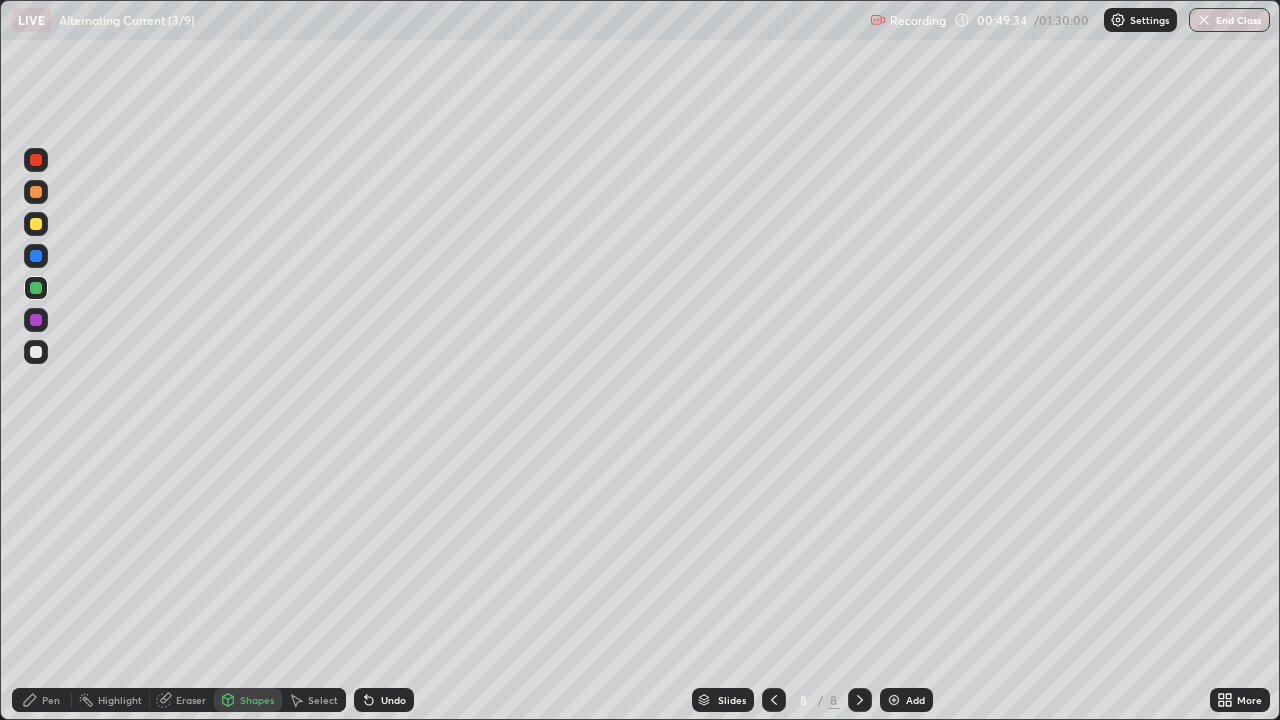 click on "Select" at bounding box center (314, 700) 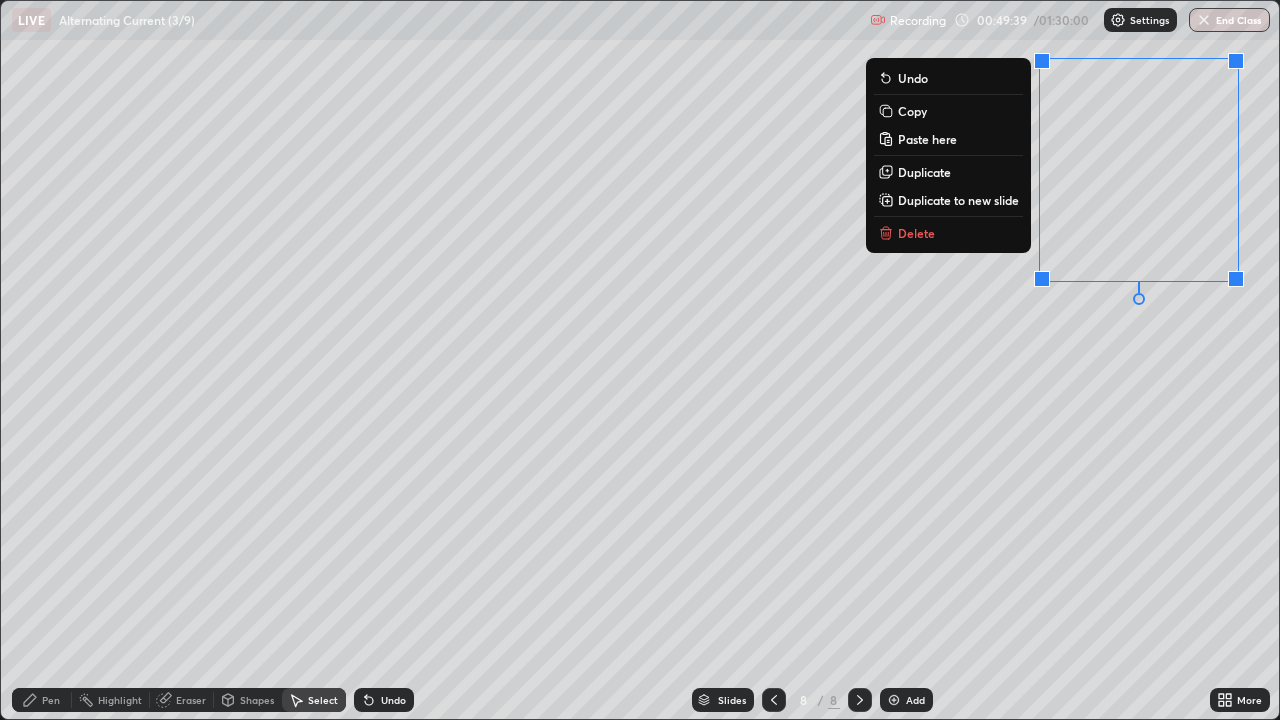 click on "Copy" at bounding box center [912, 111] 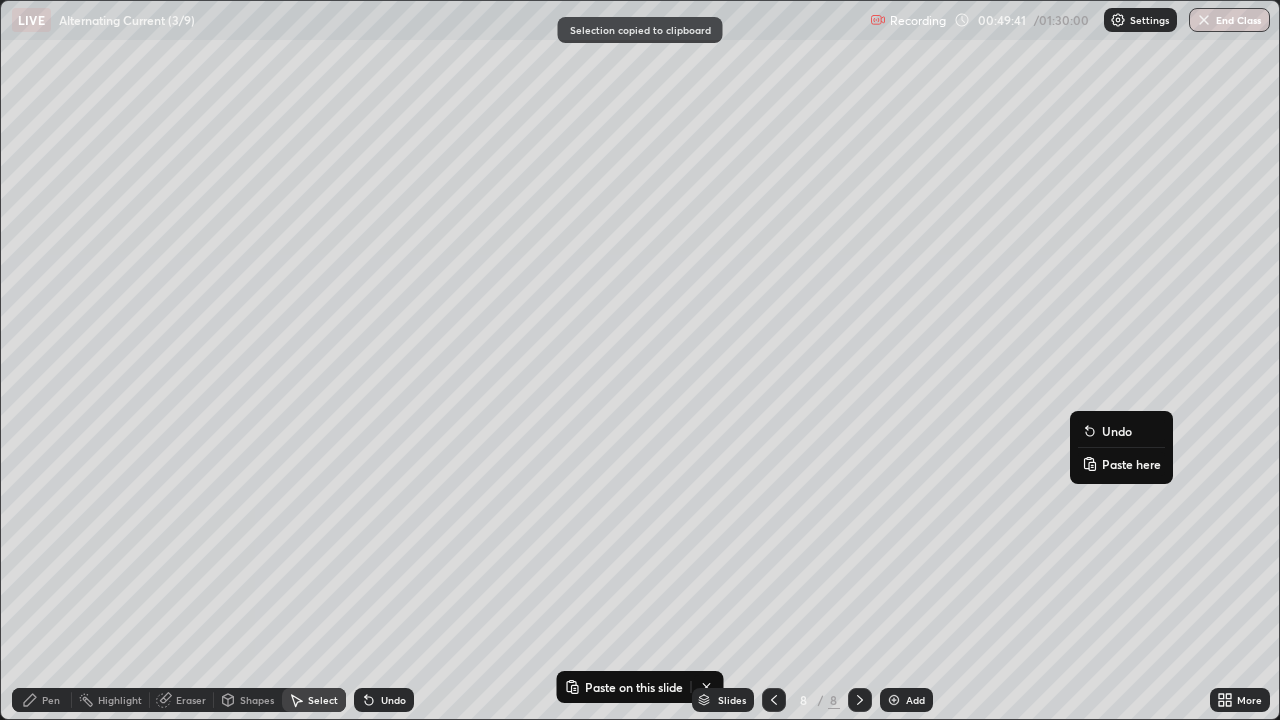 click on "Paste here" at bounding box center (1131, 464) 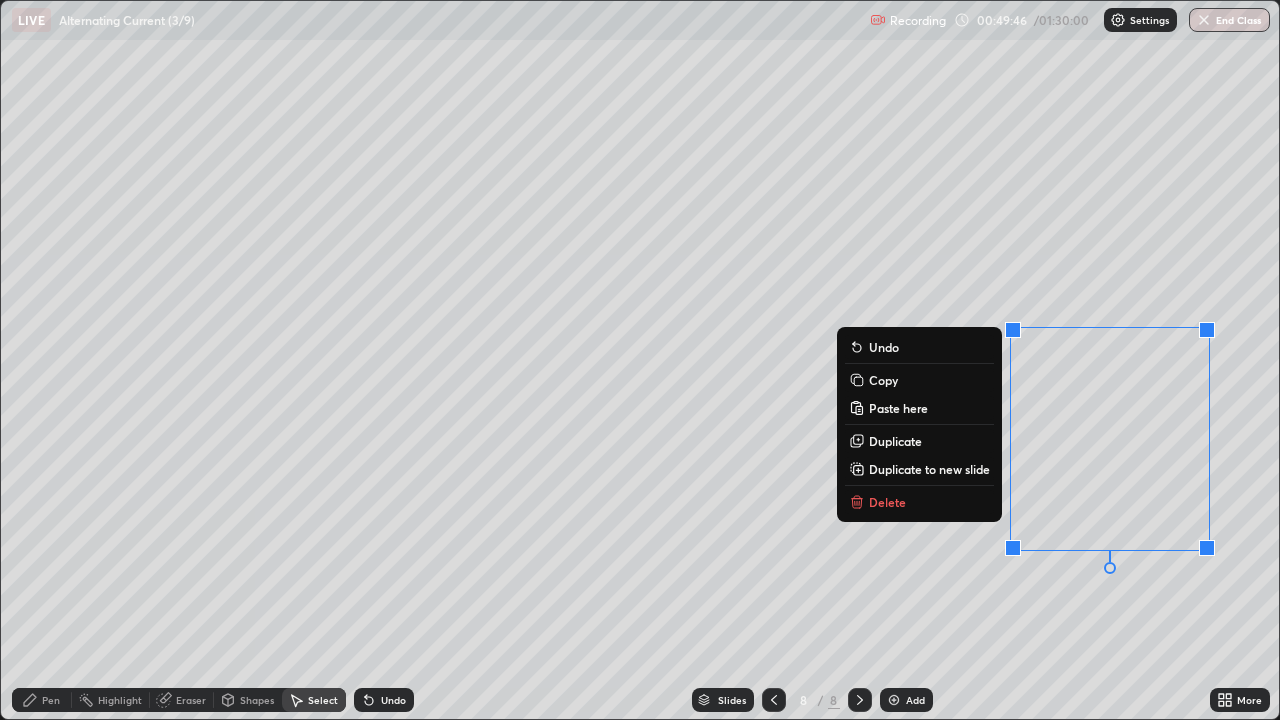 click on "0 ° Undo Copy Paste here Duplicate Duplicate to new slide Delete" at bounding box center [640, 360] 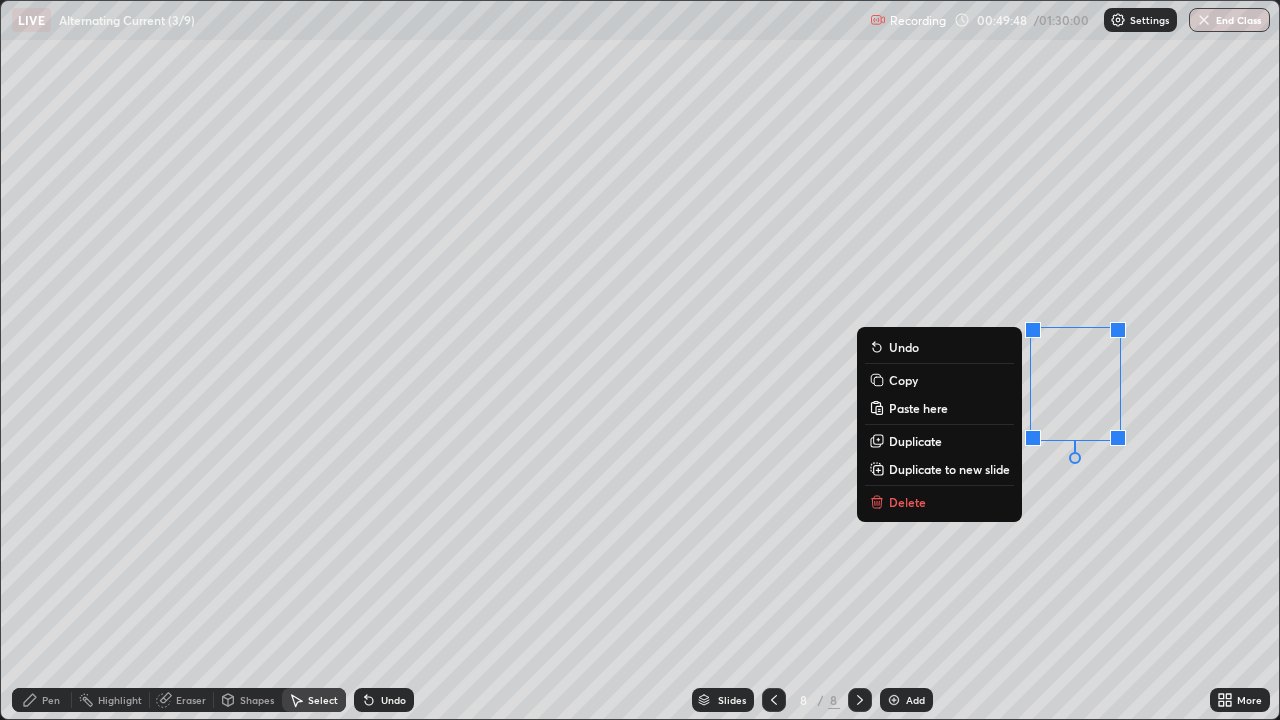 click on "Delete" at bounding box center [907, 502] 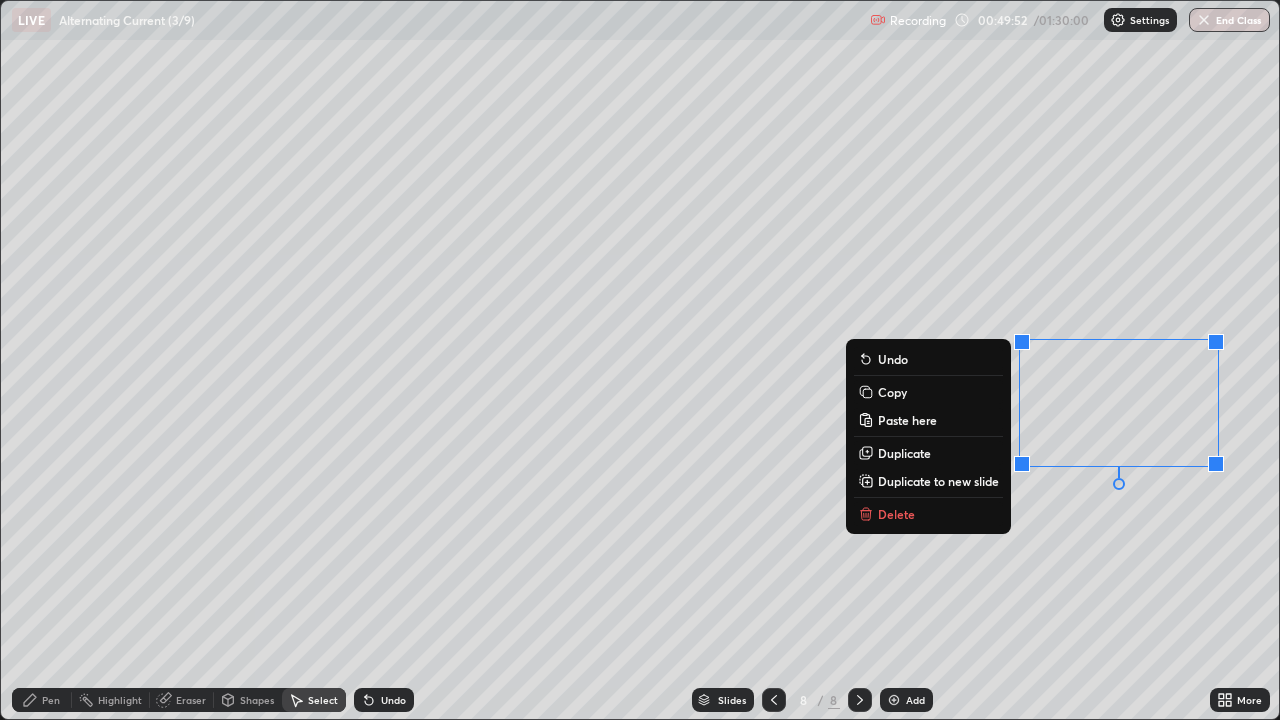click on "0 ° Undo Copy Paste here Duplicate Duplicate to new slide Delete" at bounding box center [640, 360] 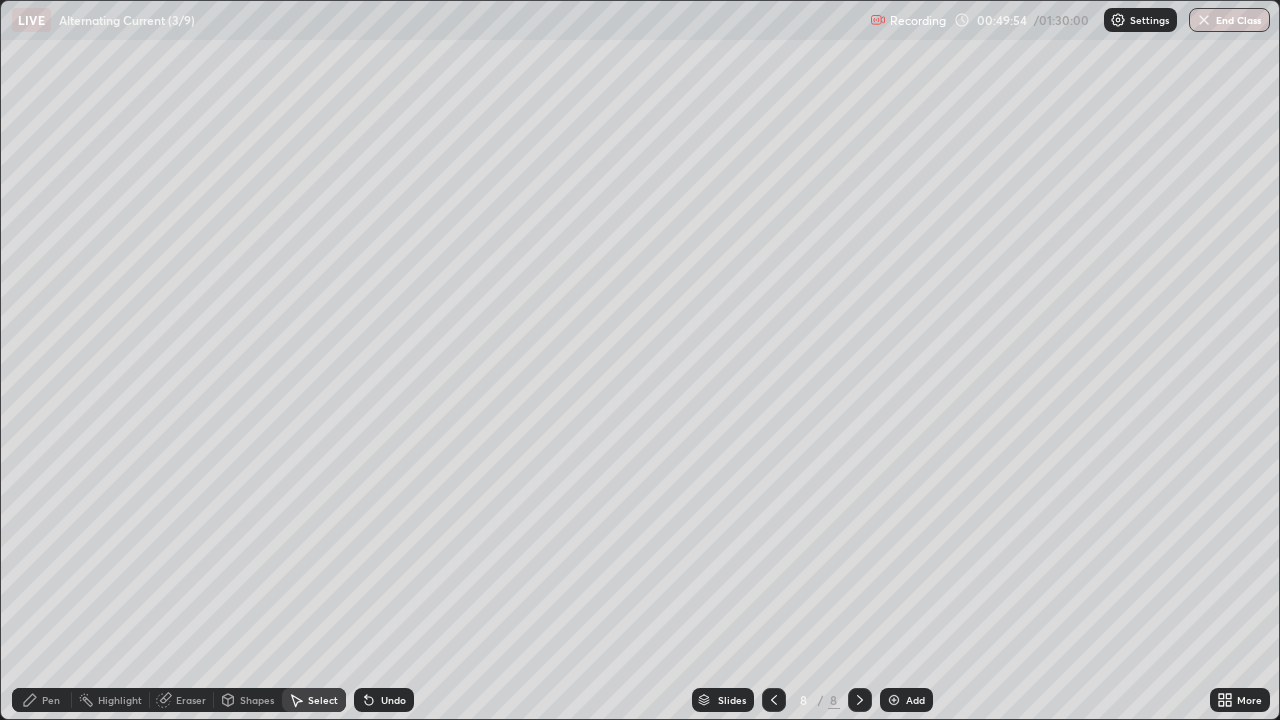 click on "Pen" at bounding box center (51, 700) 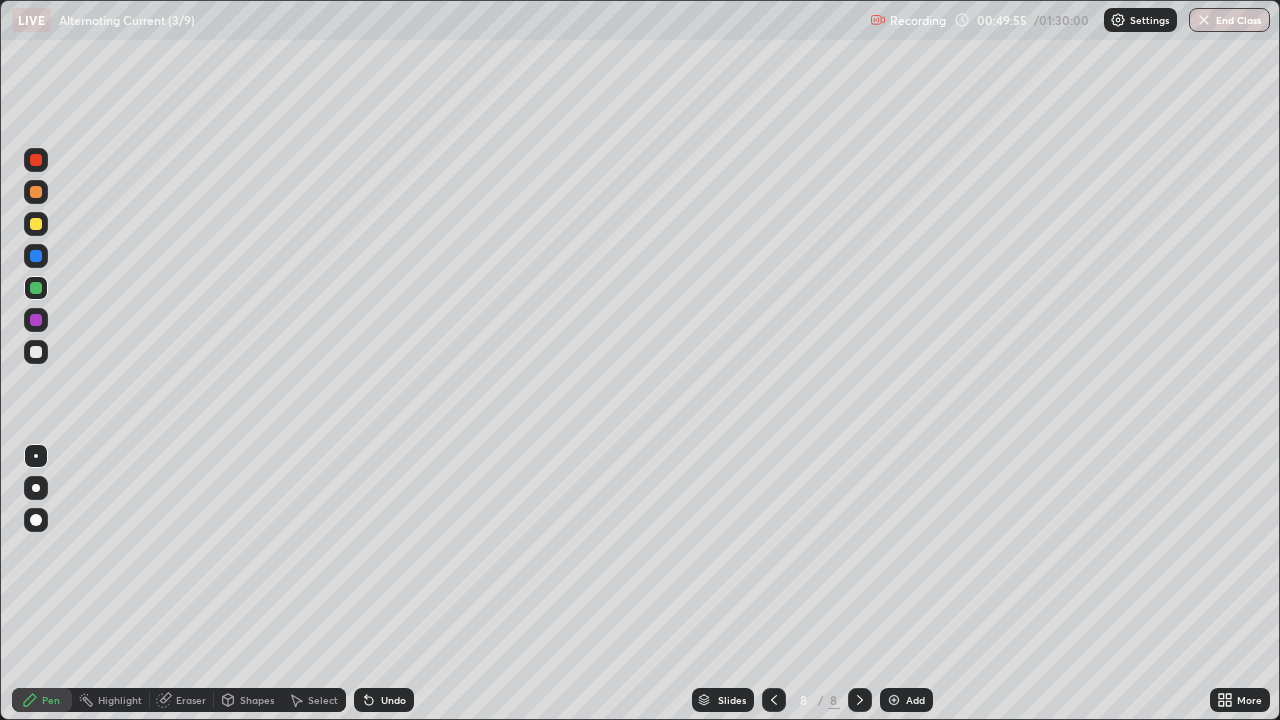 click at bounding box center (36, 224) 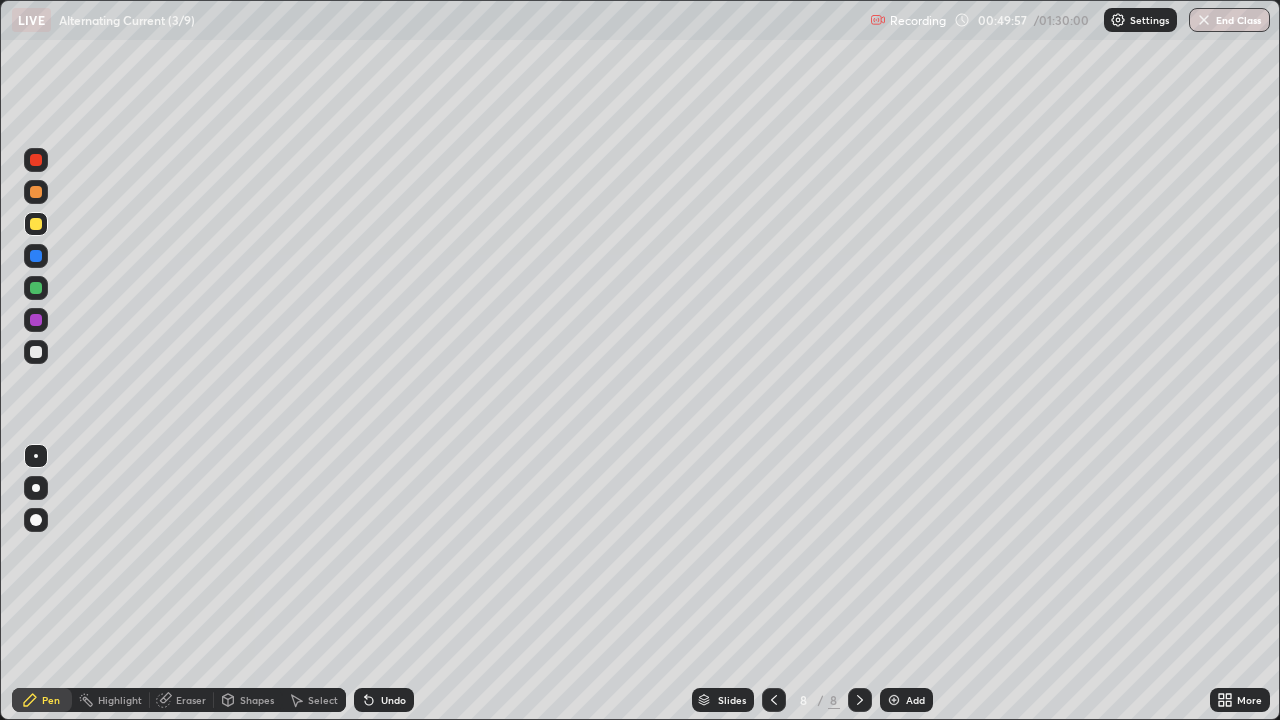 click at bounding box center (36, 288) 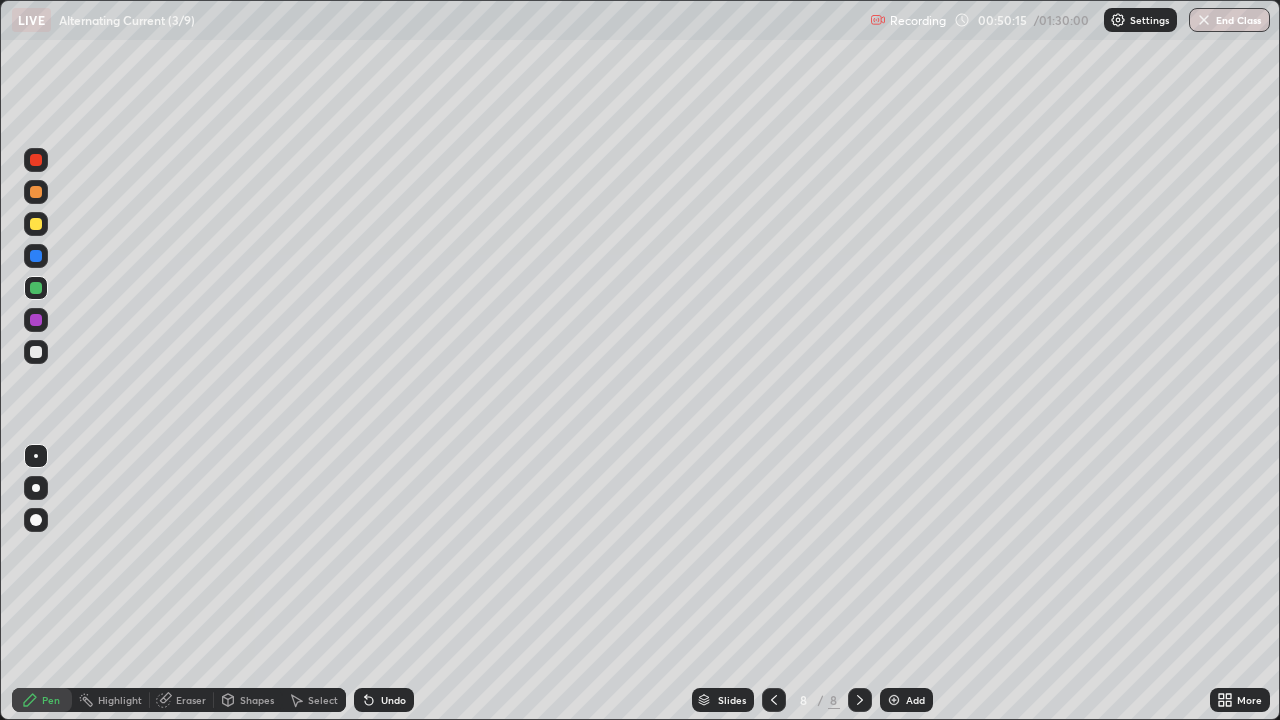 click at bounding box center (36, 352) 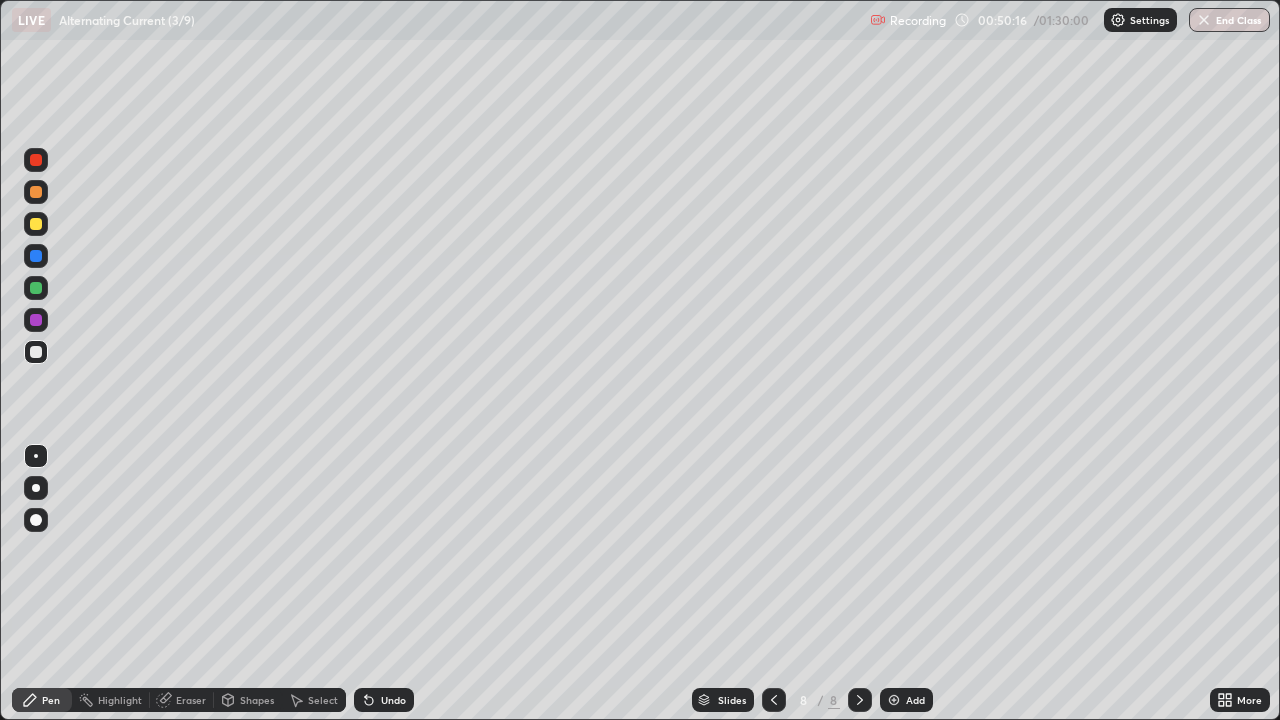 click on "Shapes" at bounding box center (257, 700) 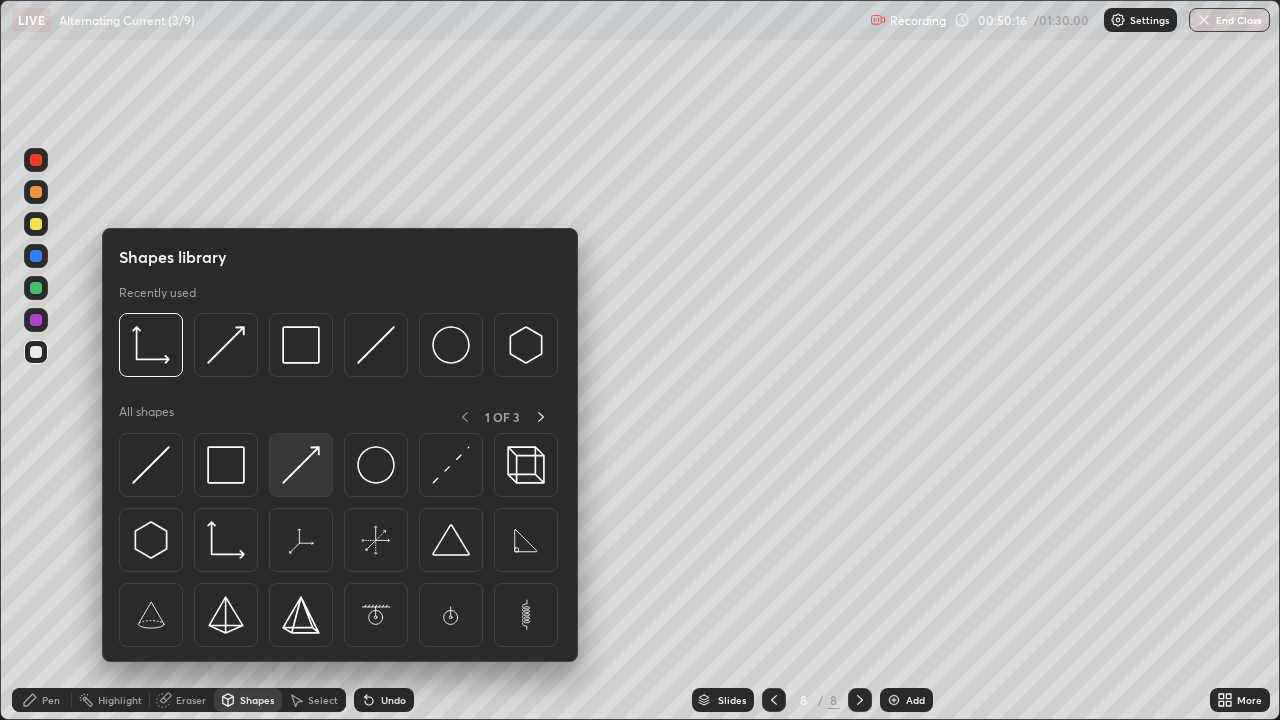 click at bounding box center [301, 465] 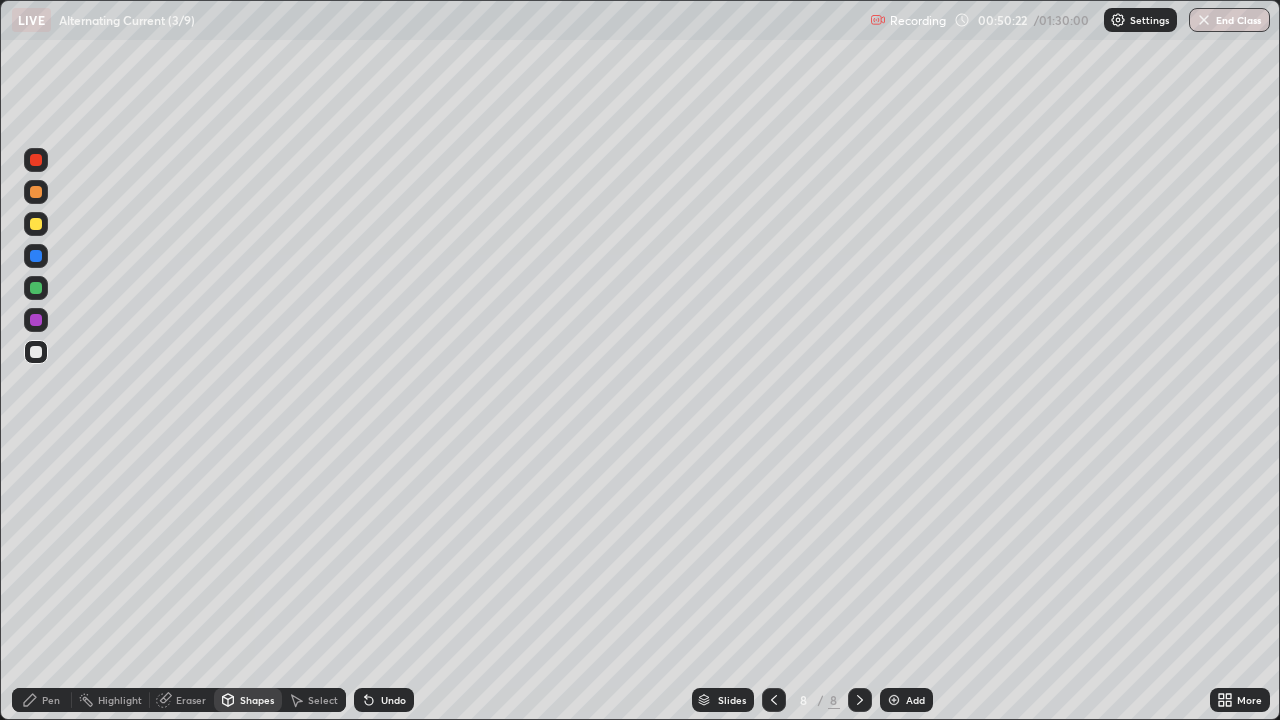 click on "Pen" at bounding box center [51, 700] 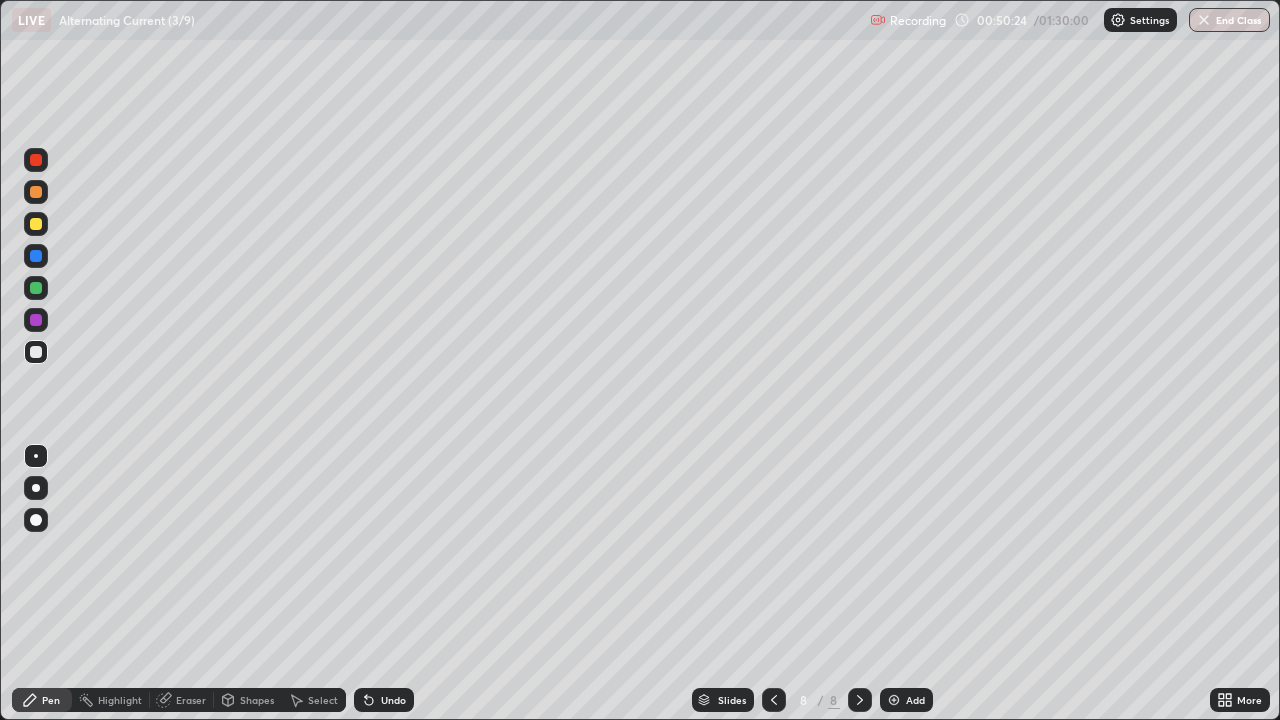 click at bounding box center [36, 288] 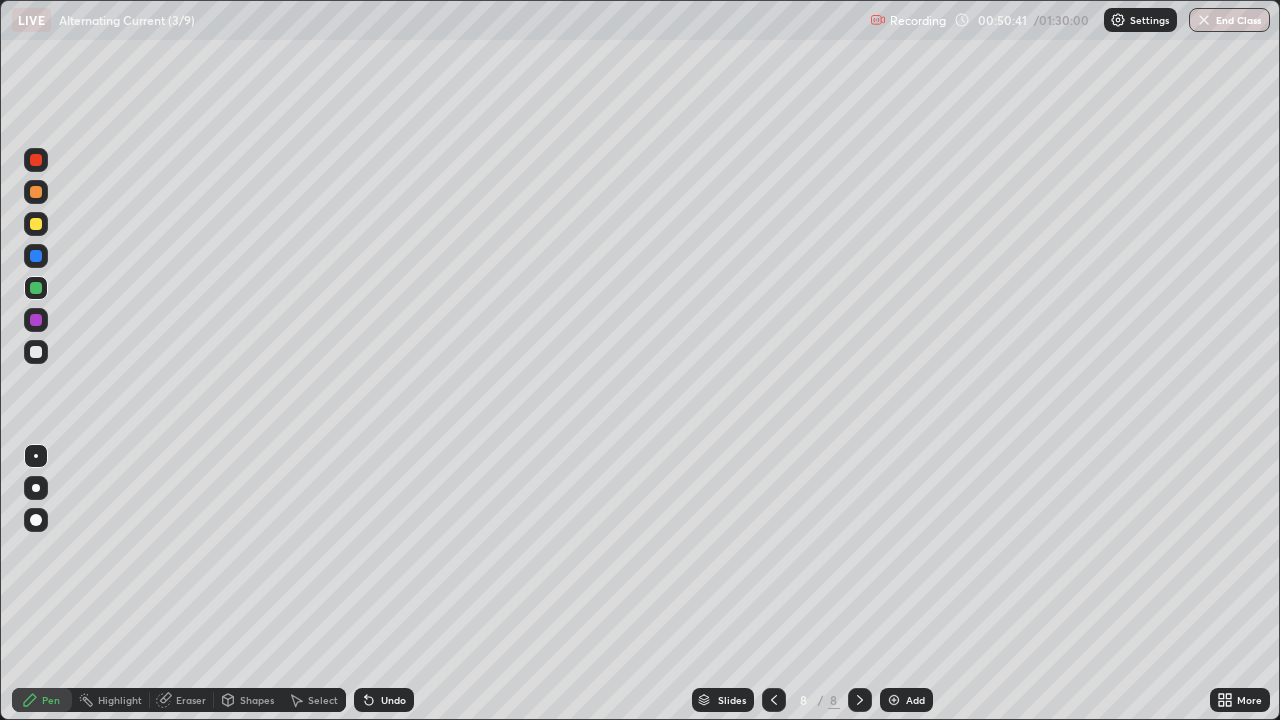 click at bounding box center (36, 320) 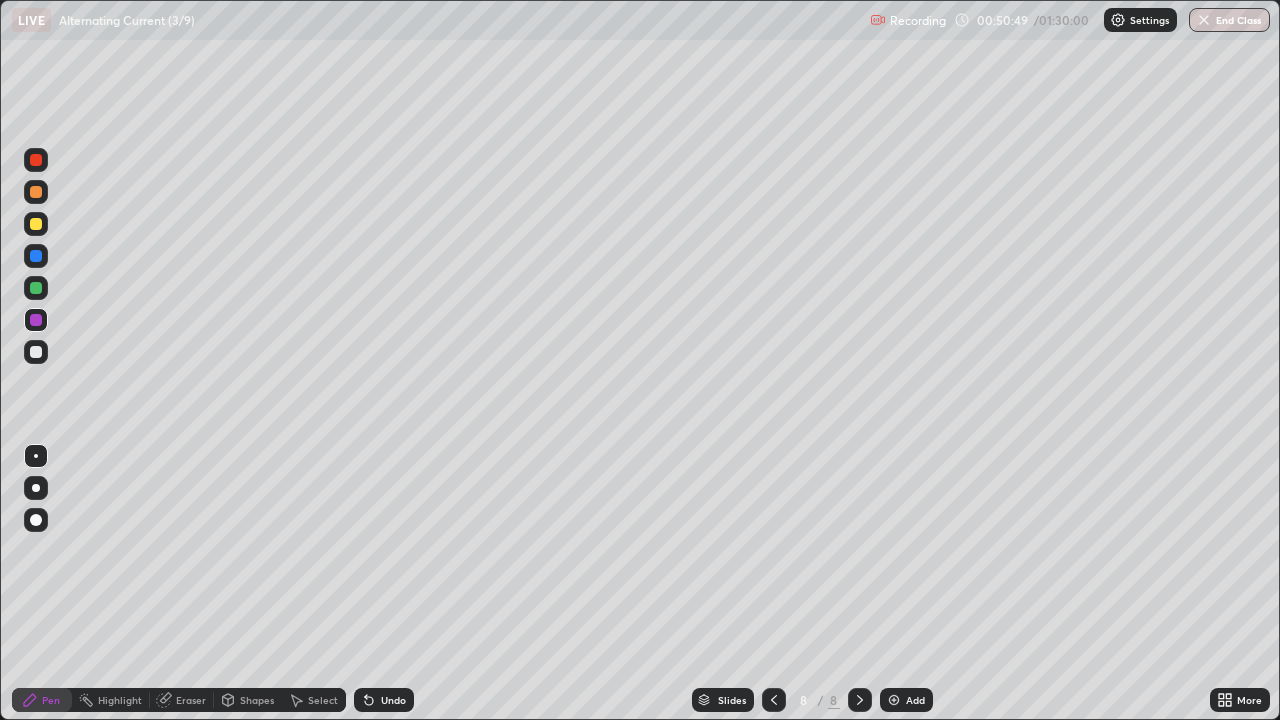 click on "Shapes" at bounding box center [257, 700] 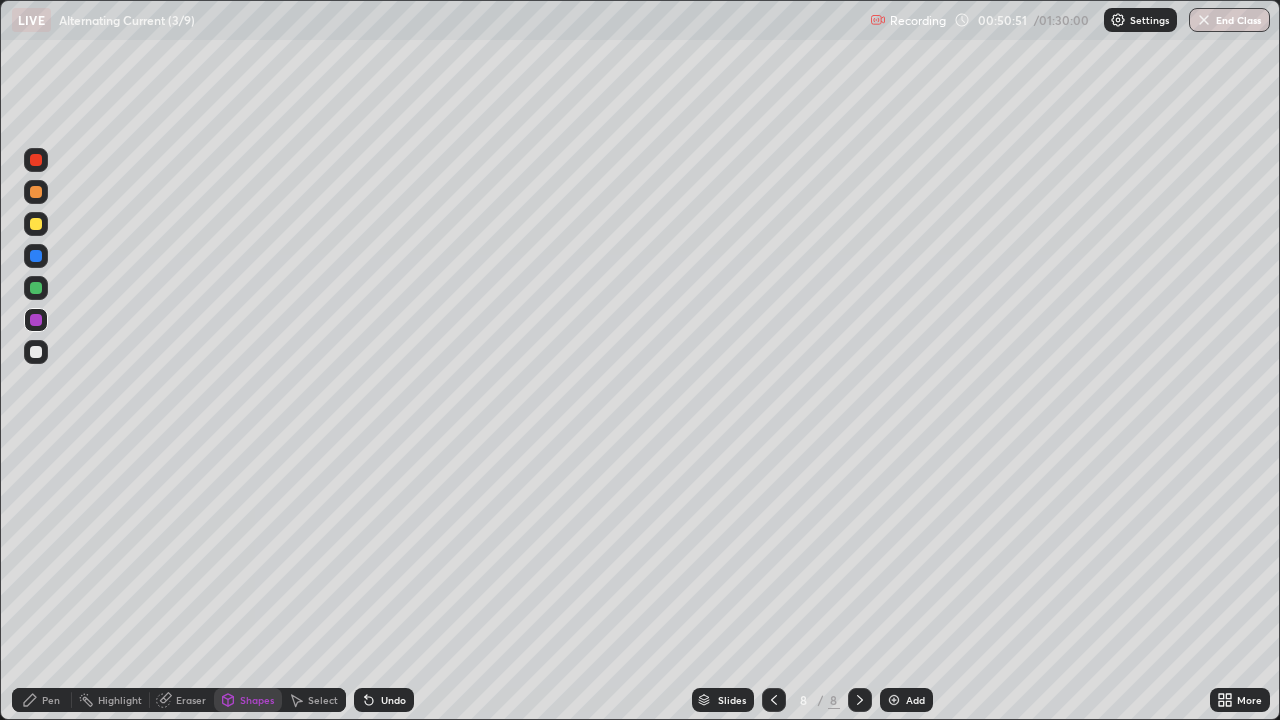 click at bounding box center (36, 224) 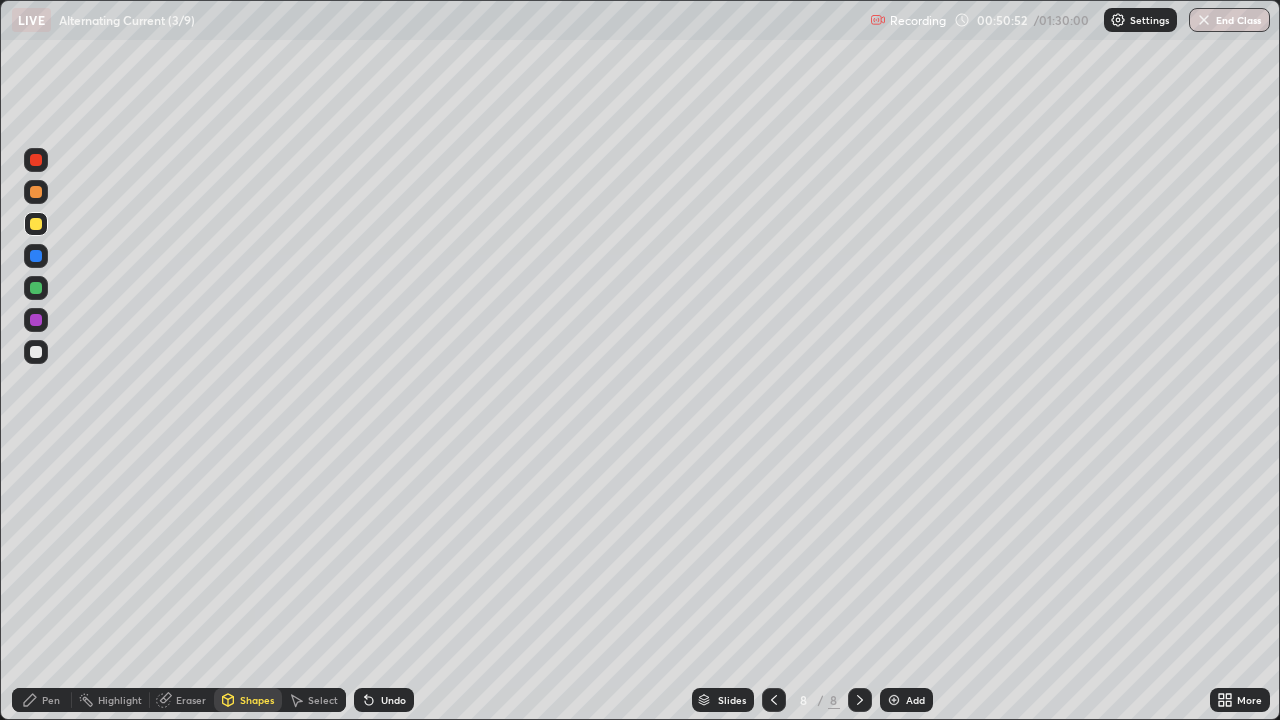 click at bounding box center (36, 224) 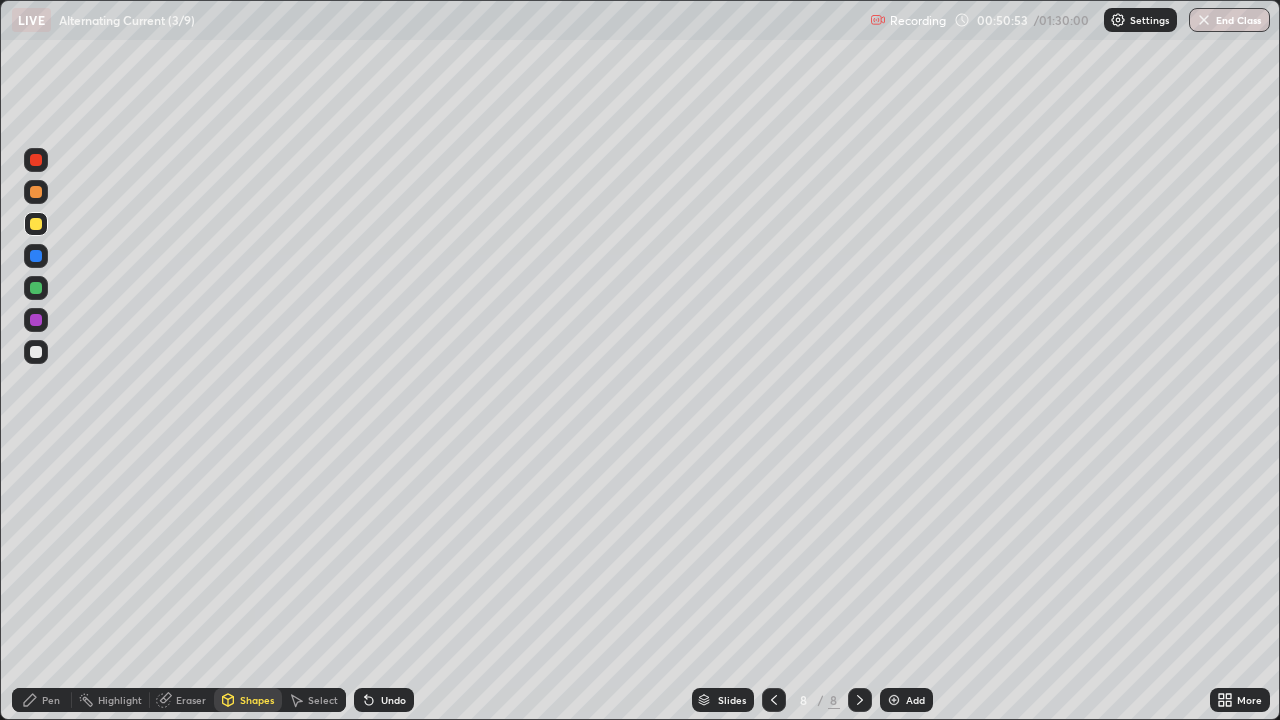 click 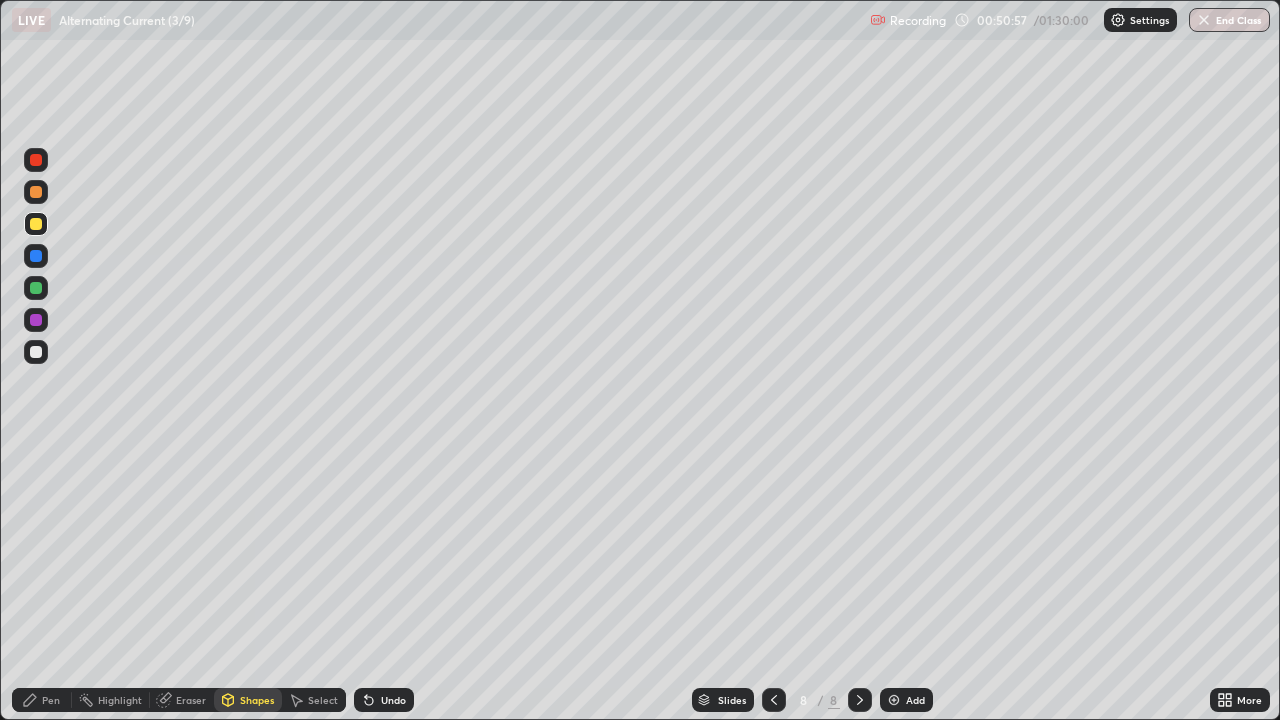 click on "Undo" at bounding box center (384, 700) 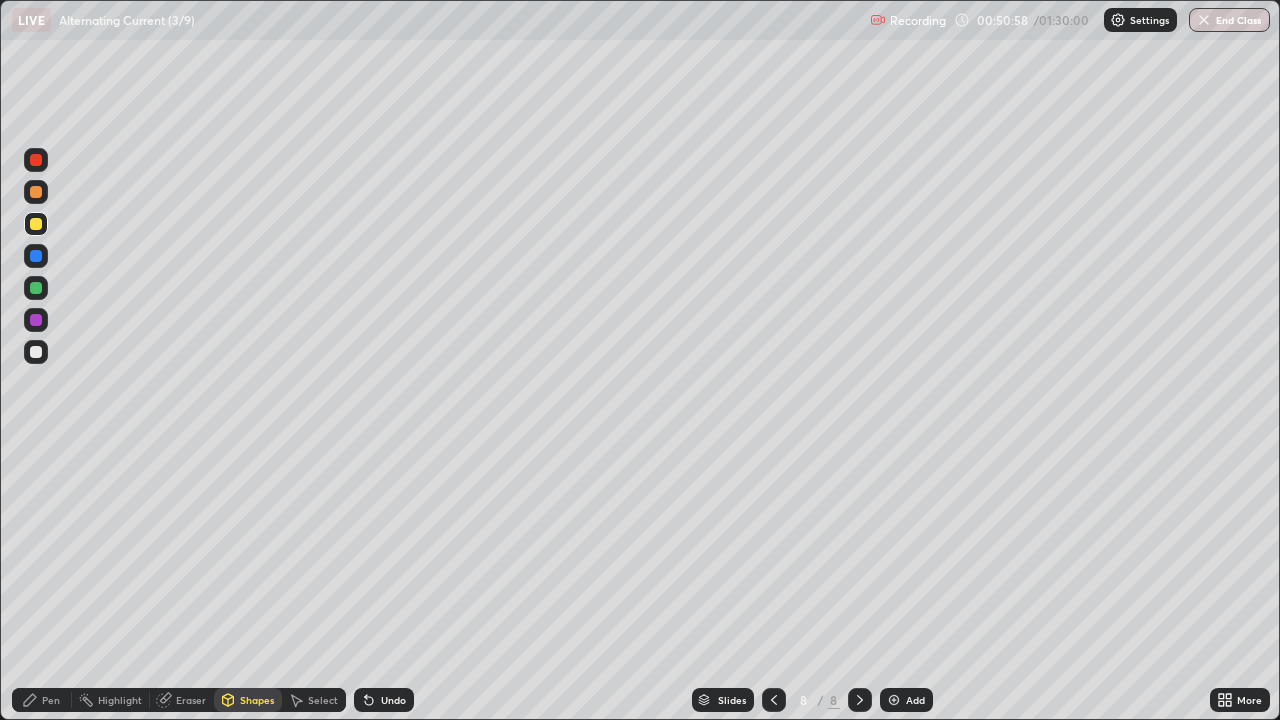 click on "Pen" at bounding box center [42, 700] 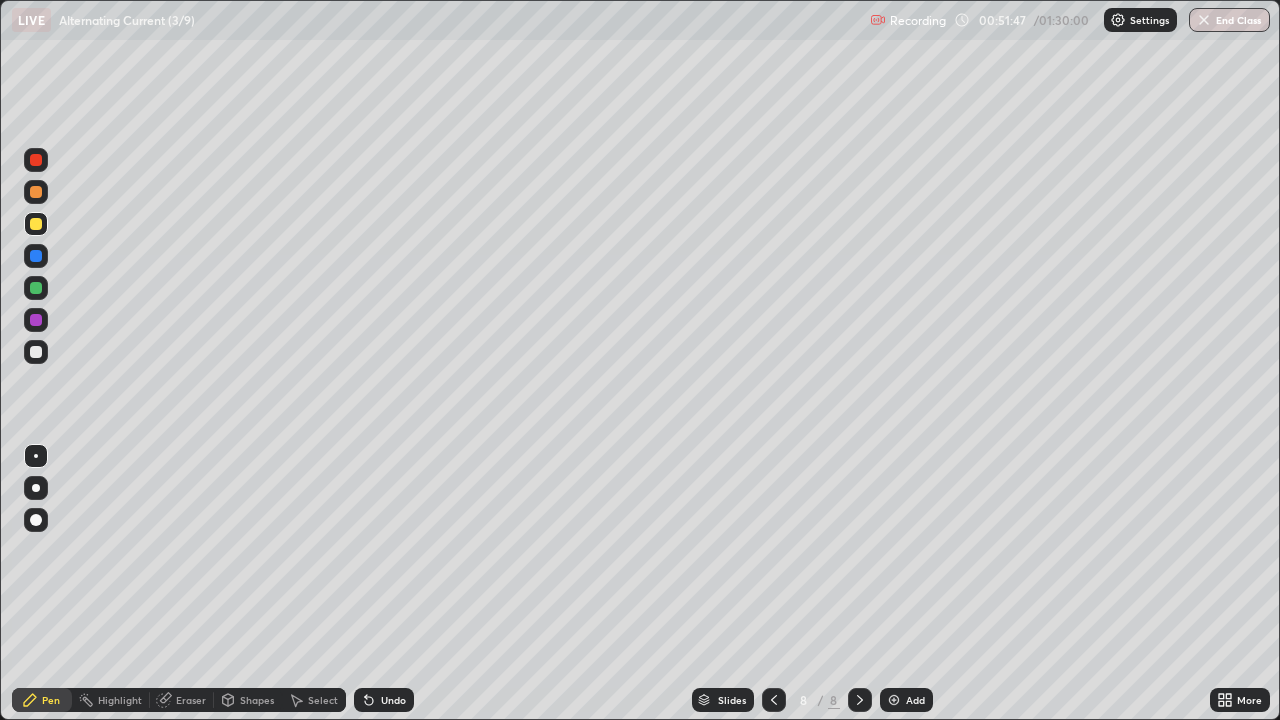 click 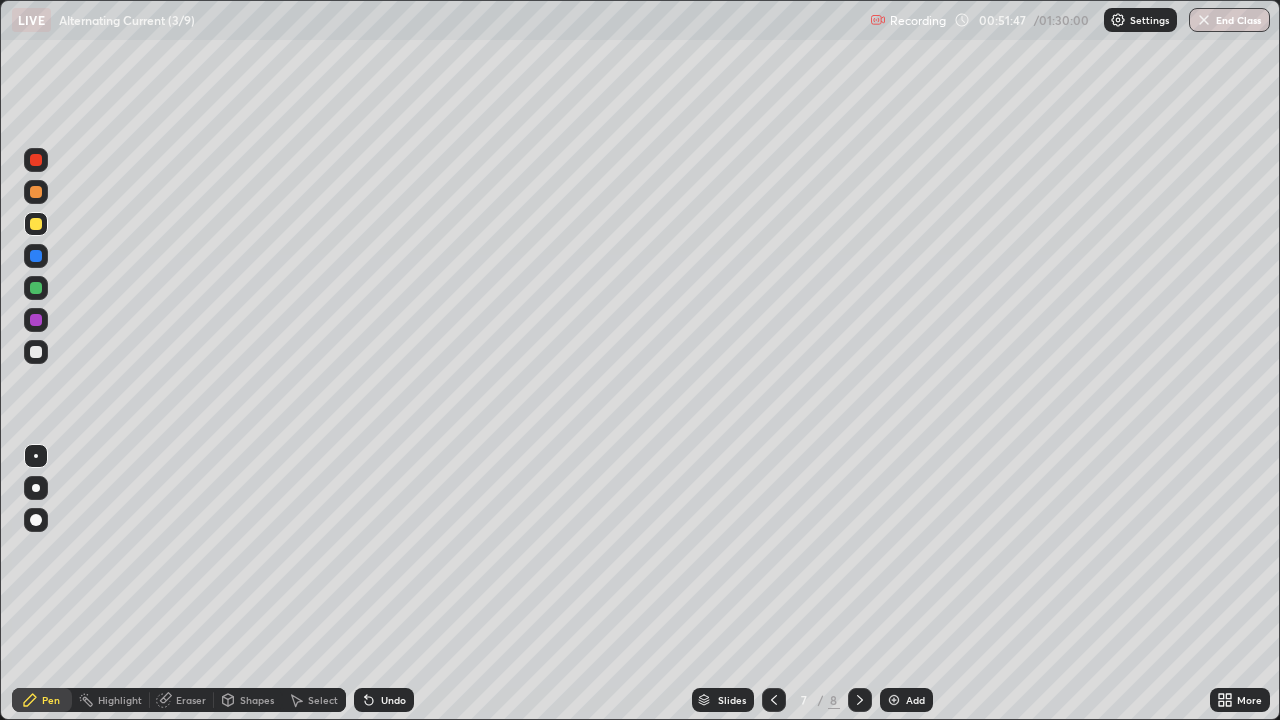 click 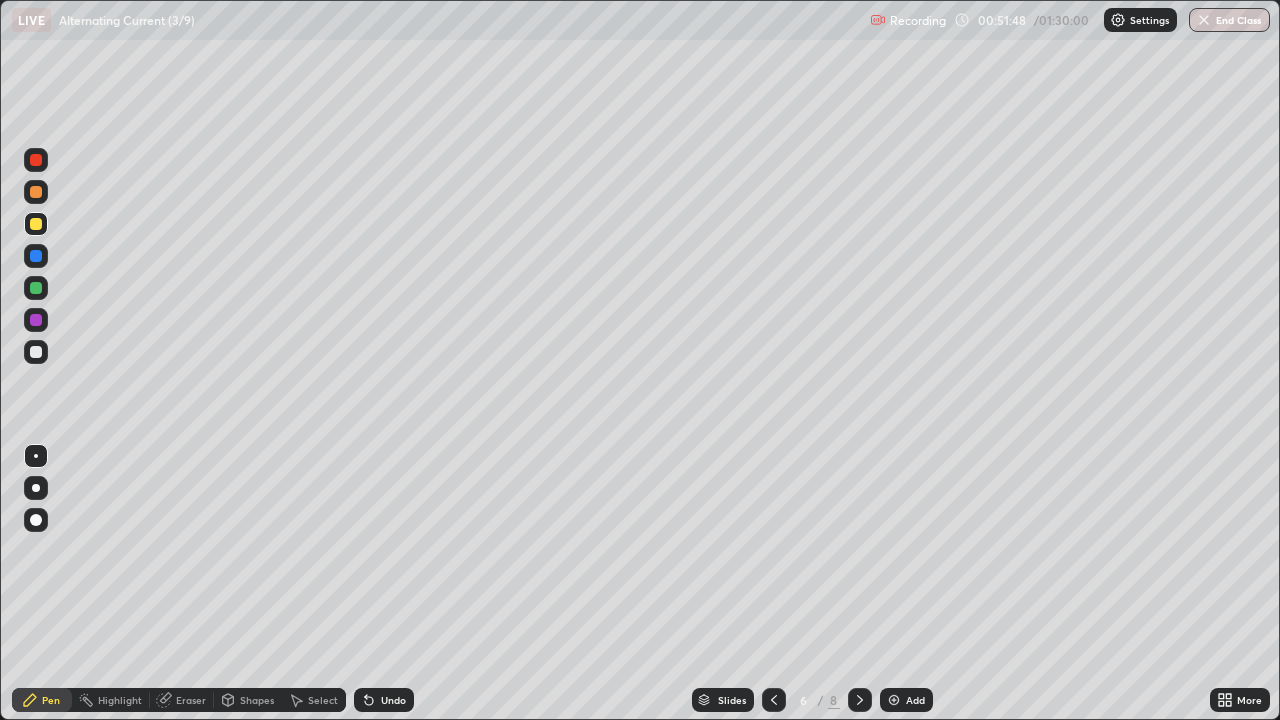 click 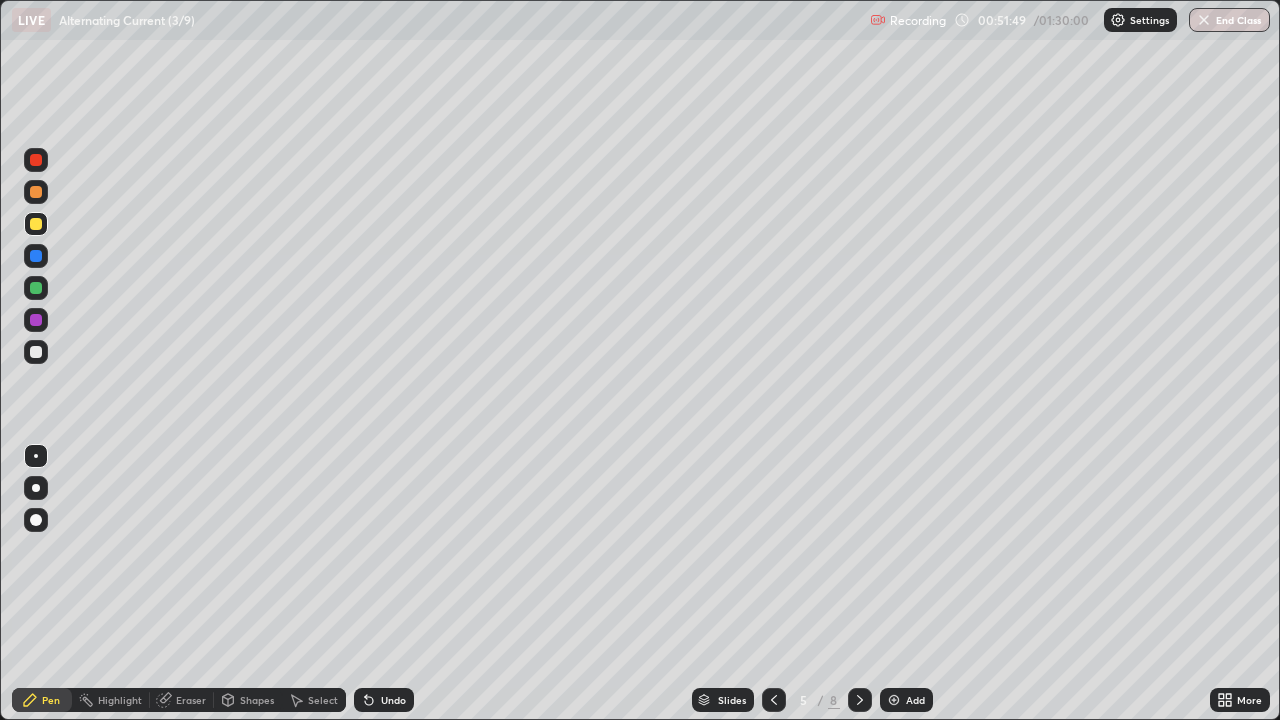 click 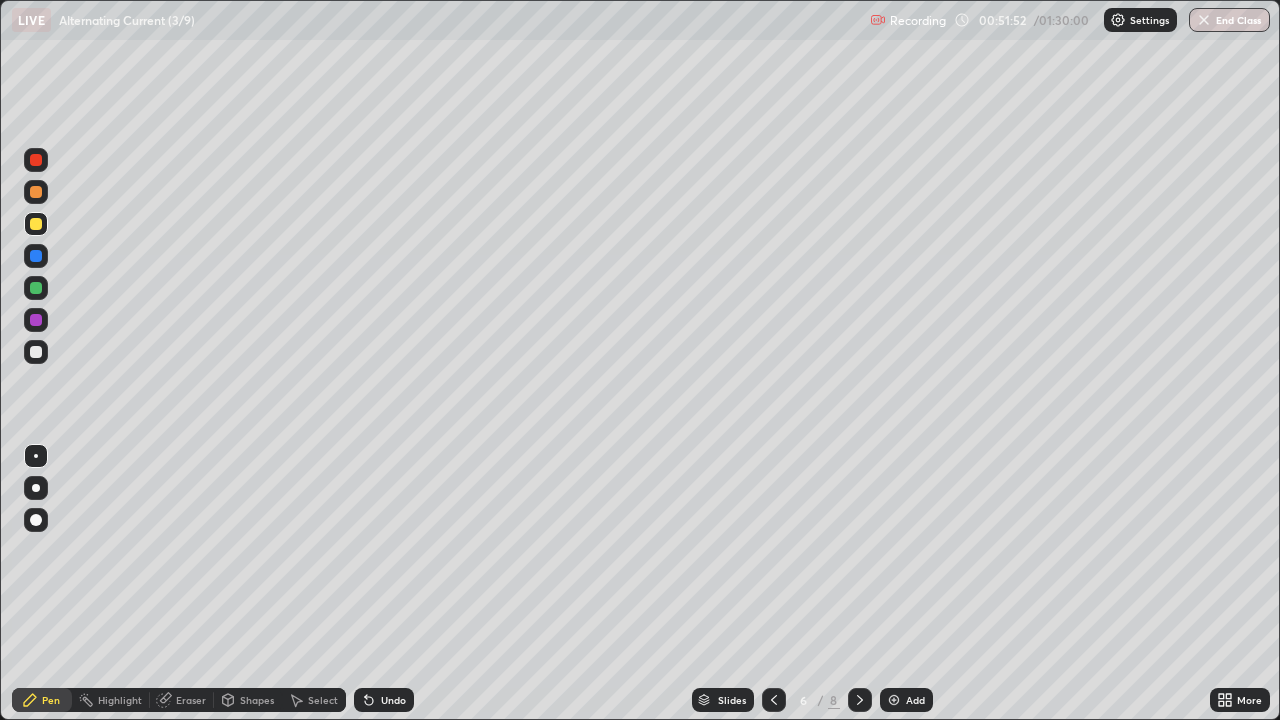 click 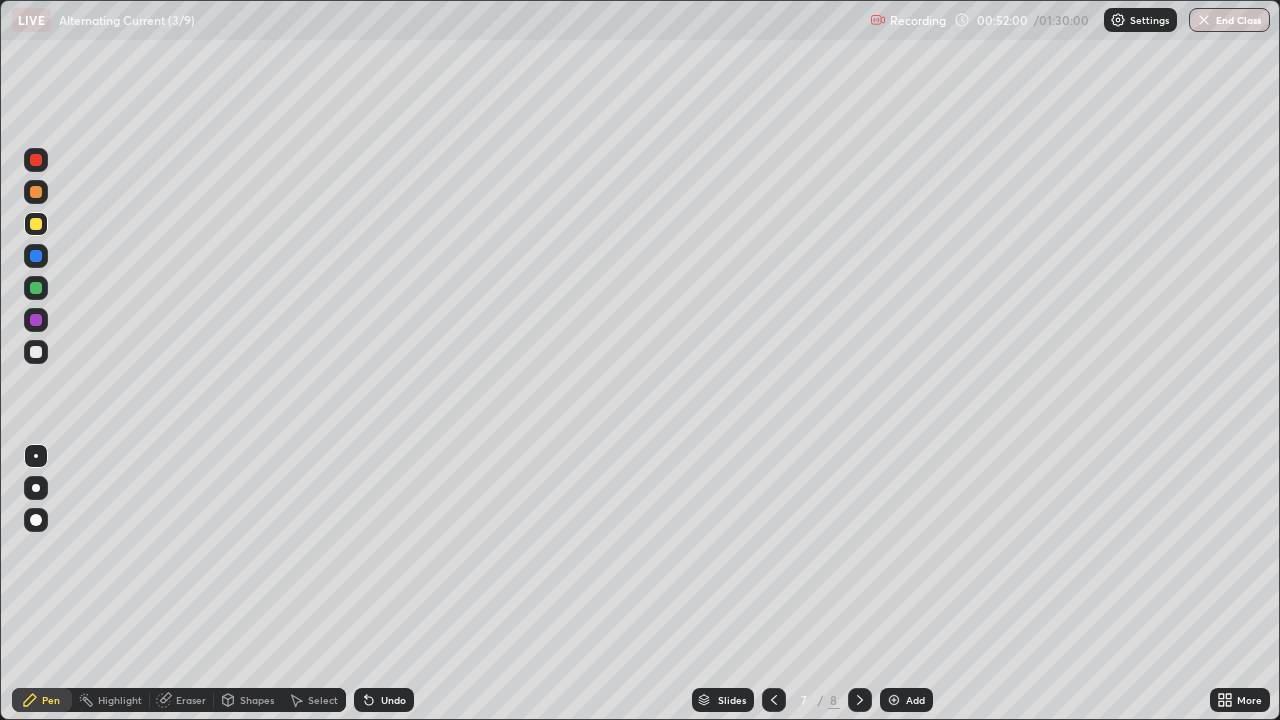 click on "7 / 8" at bounding box center (817, 700) 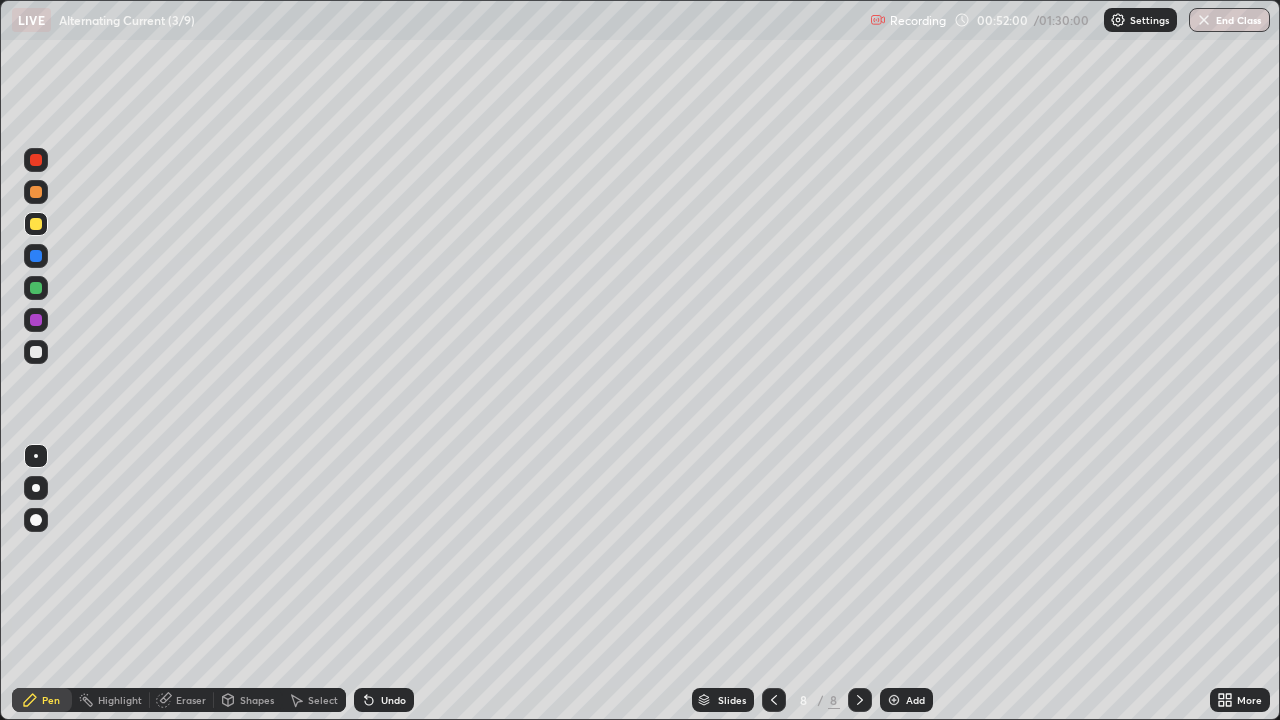 click 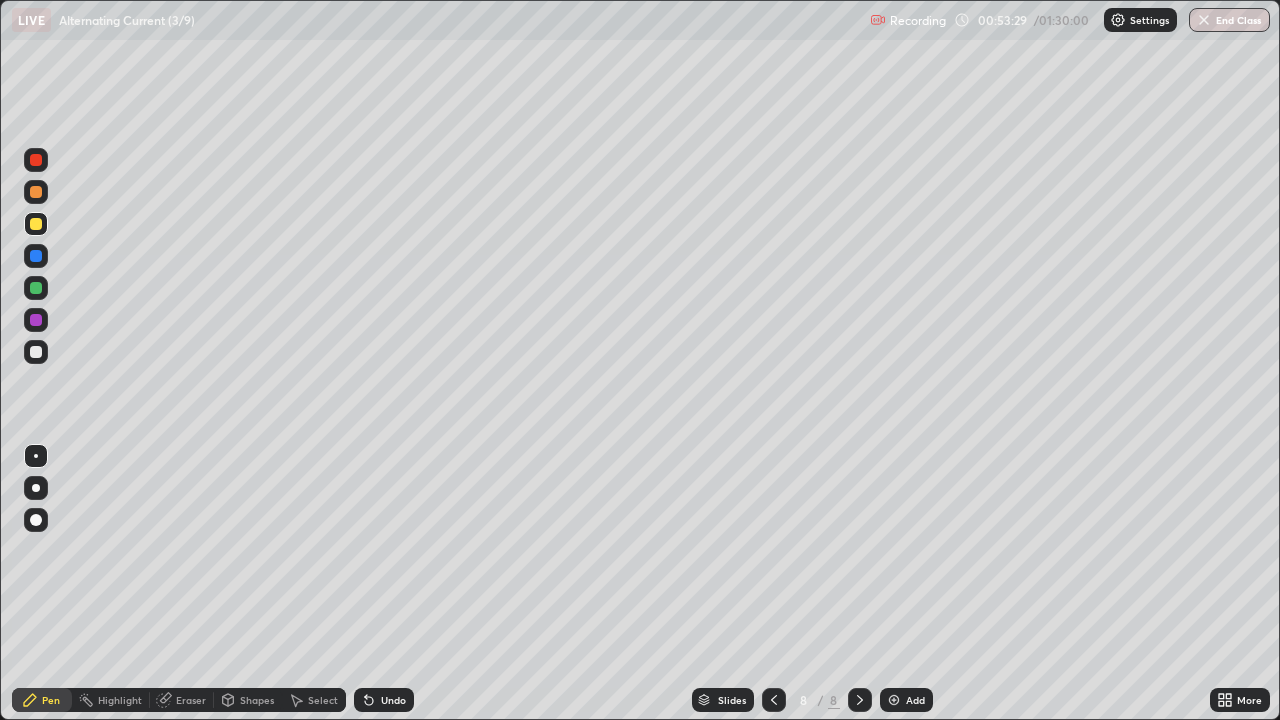 click on "Shapes" at bounding box center (257, 700) 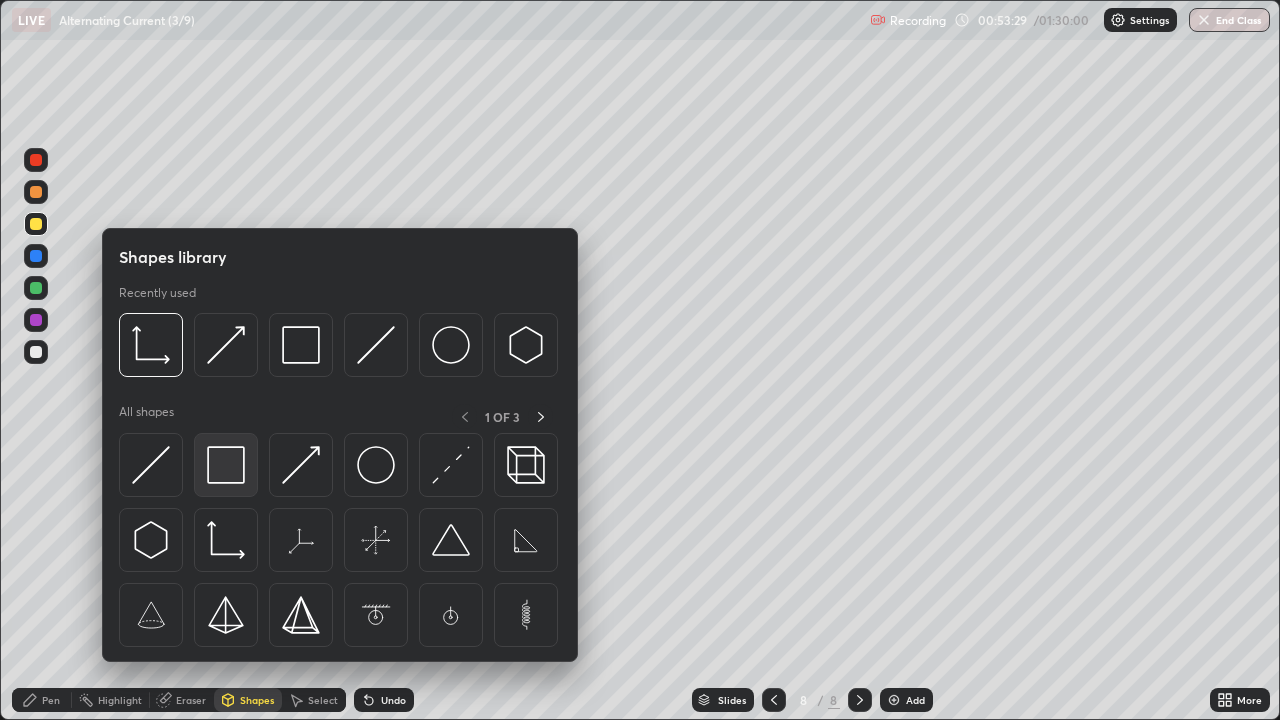 click at bounding box center [226, 465] 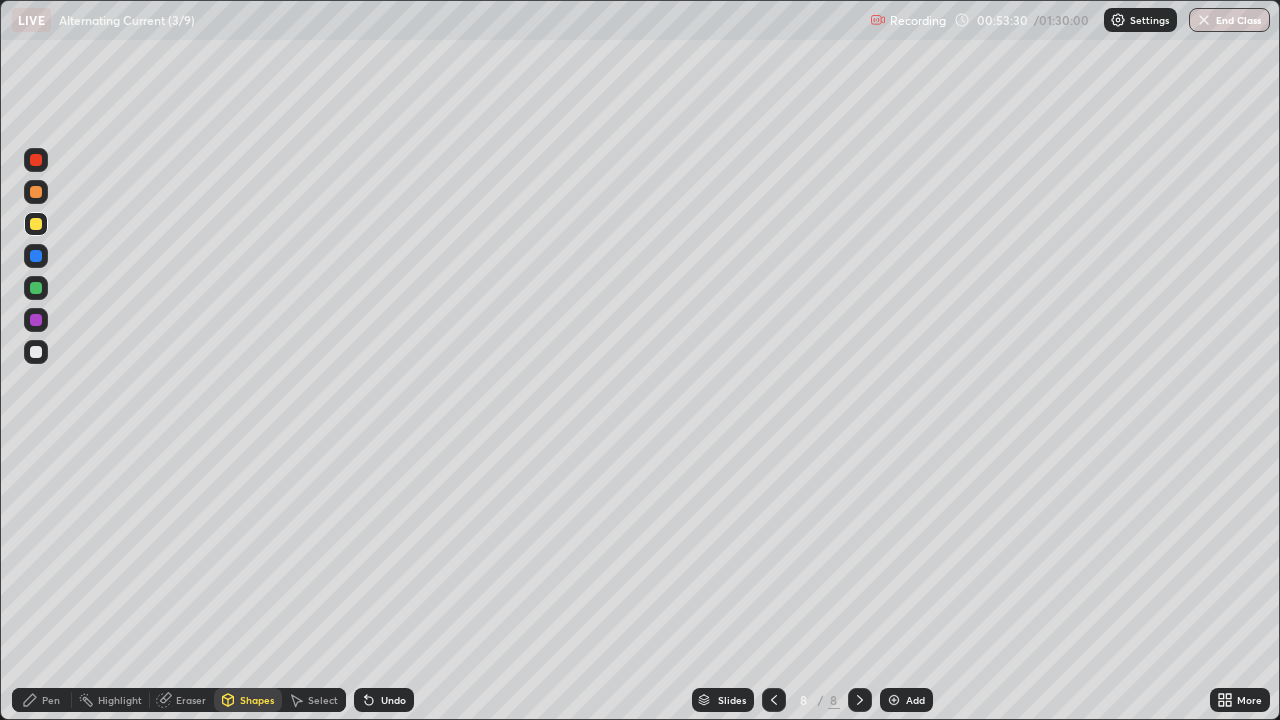 click at bounding box center [36, 320] 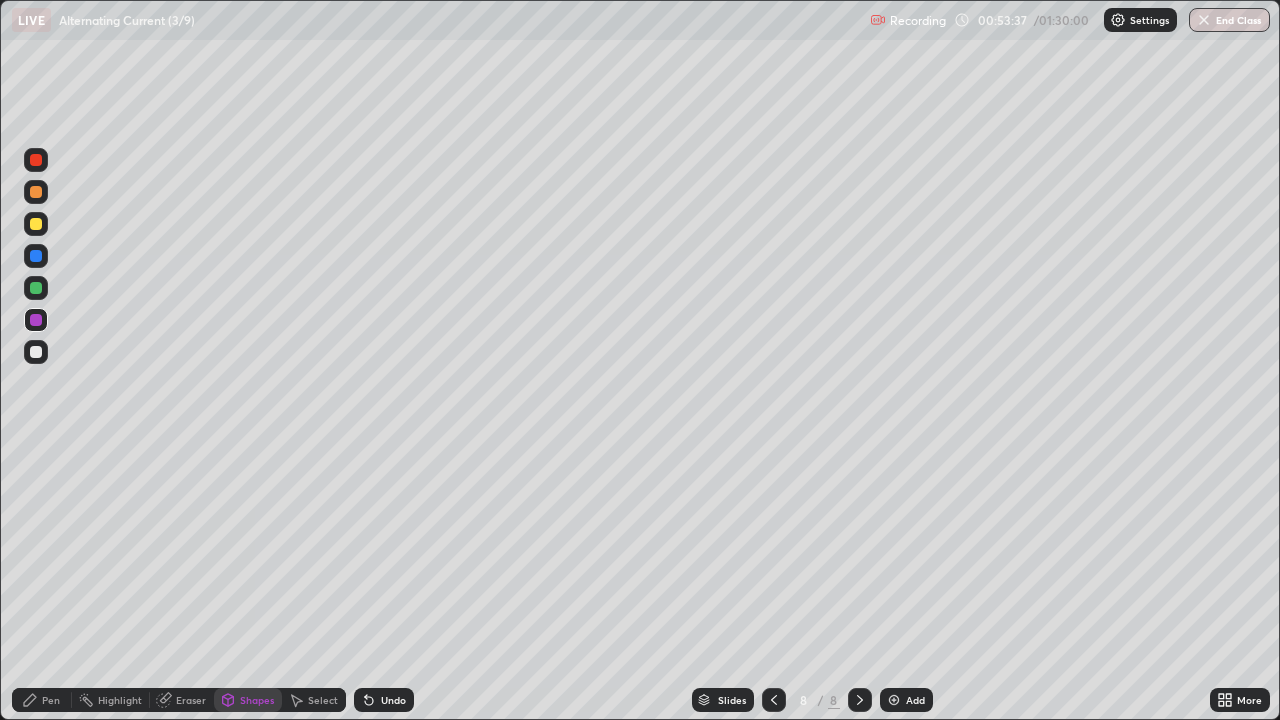 click on "Undo" at bounding box center (393, 700) 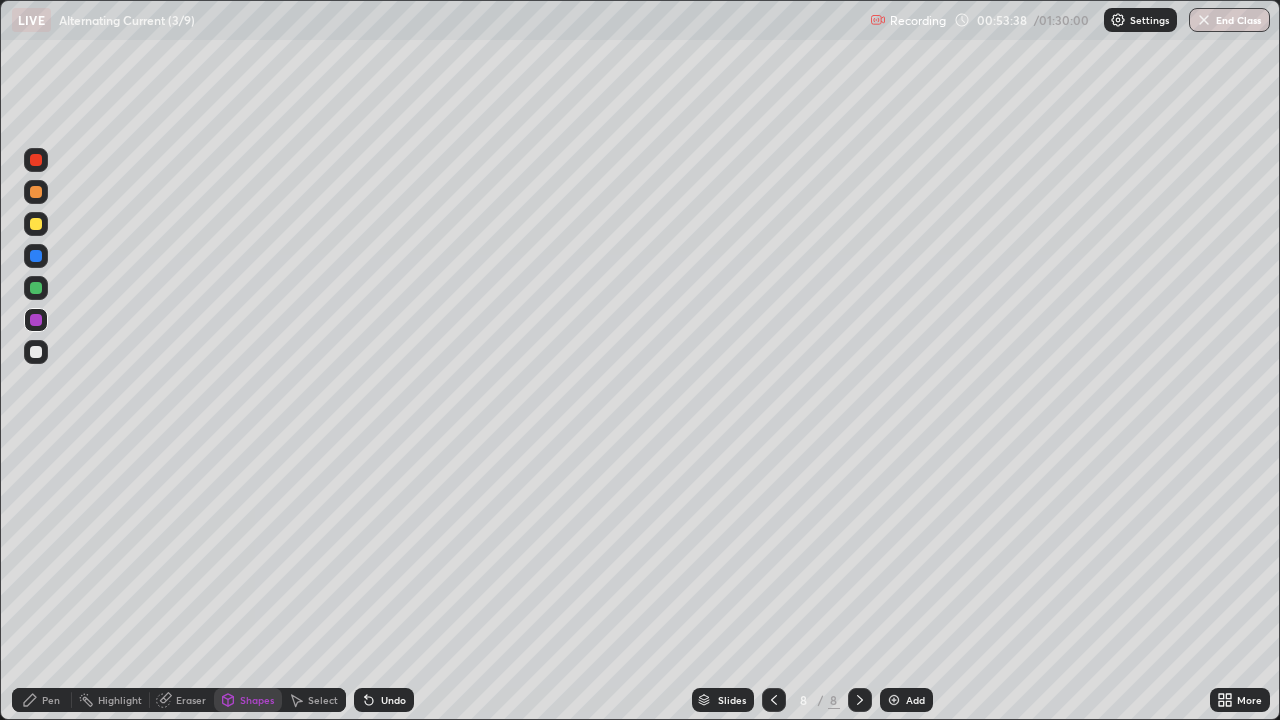 click on "Undo" at bounding box center (384, 700) 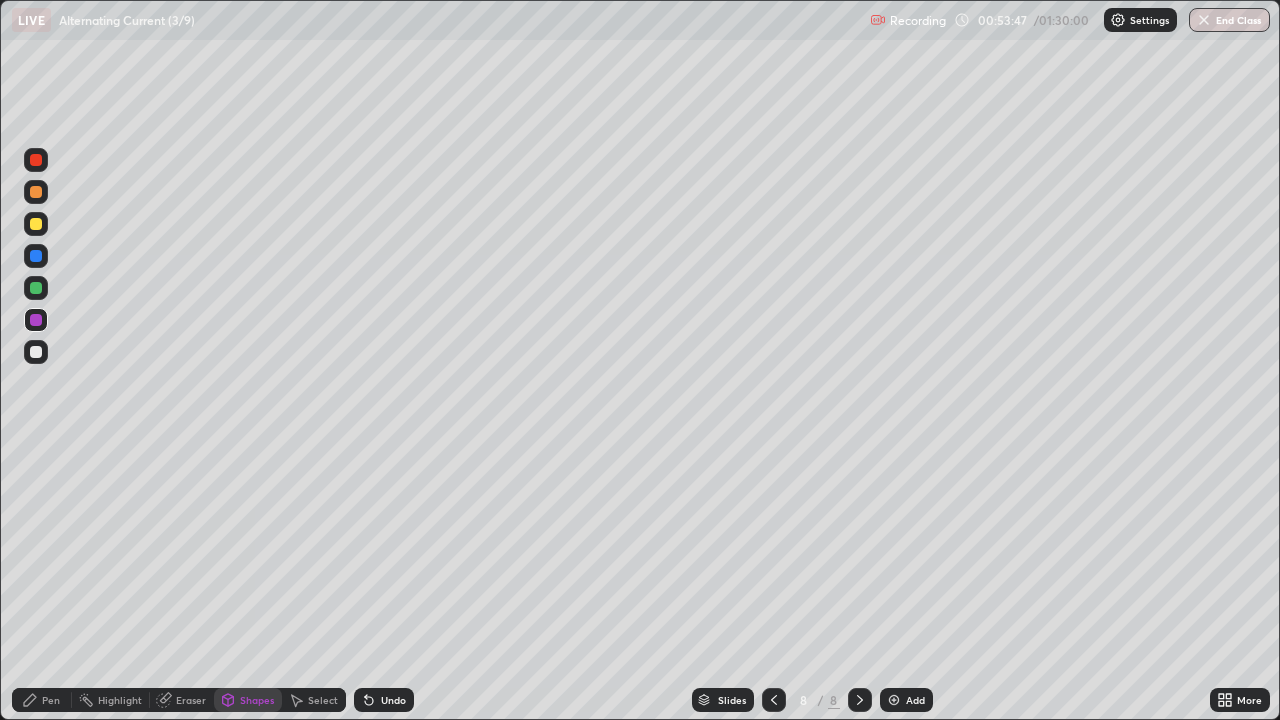 click on "Pen" at bounding box center (51, 700) 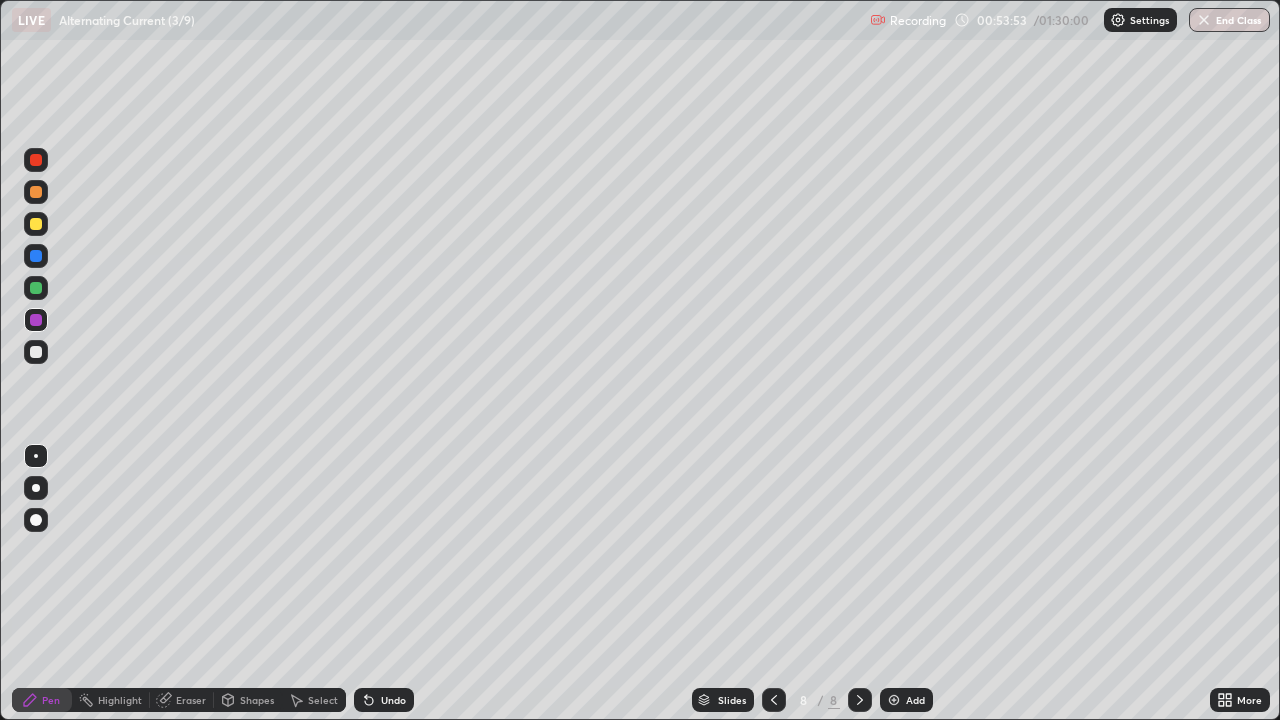 click on "Undo" at bounding box center [384, 700] 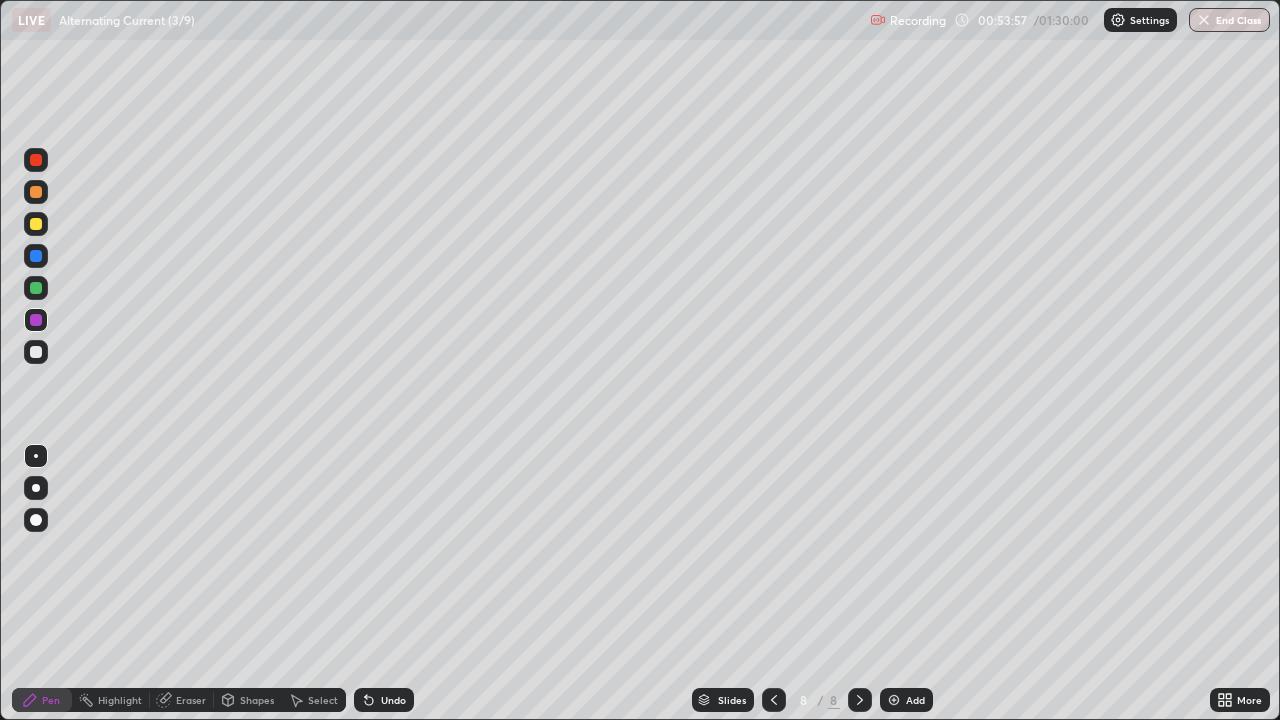 click on "Undo" at bounding box center [380, 700] 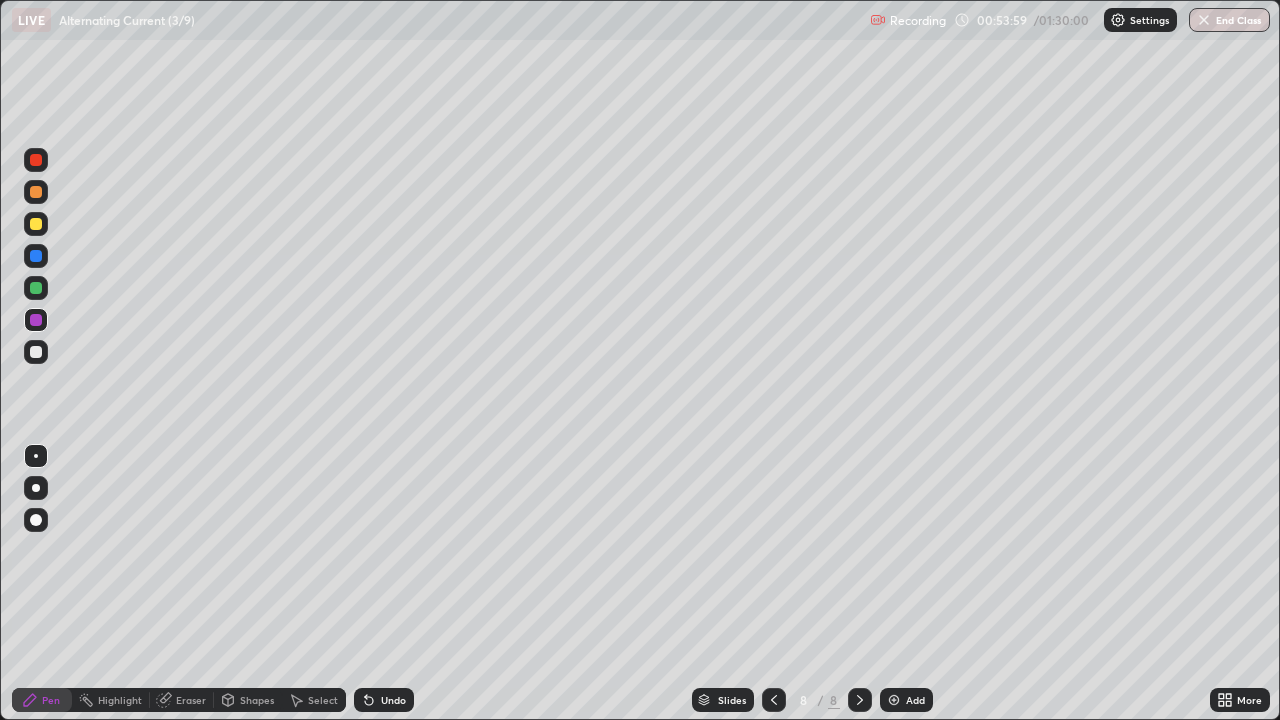 click at bounding box center (36, 224) 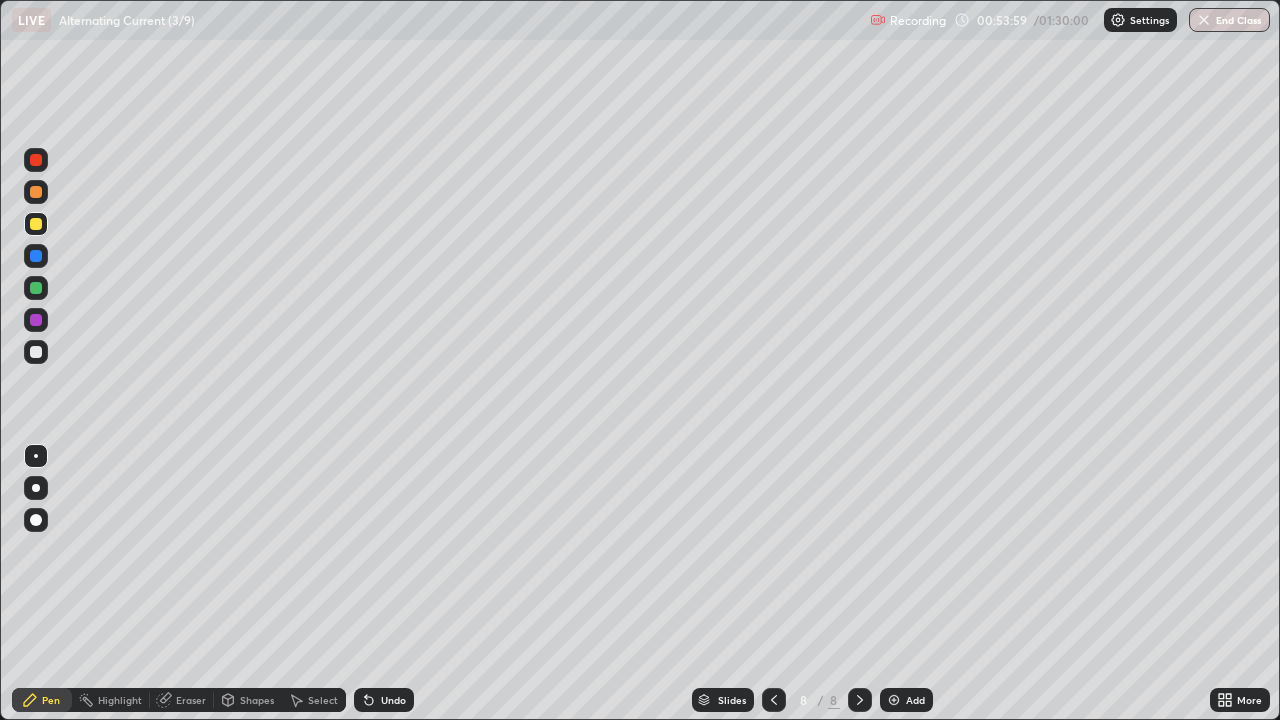click at bounding box center [36, 224] 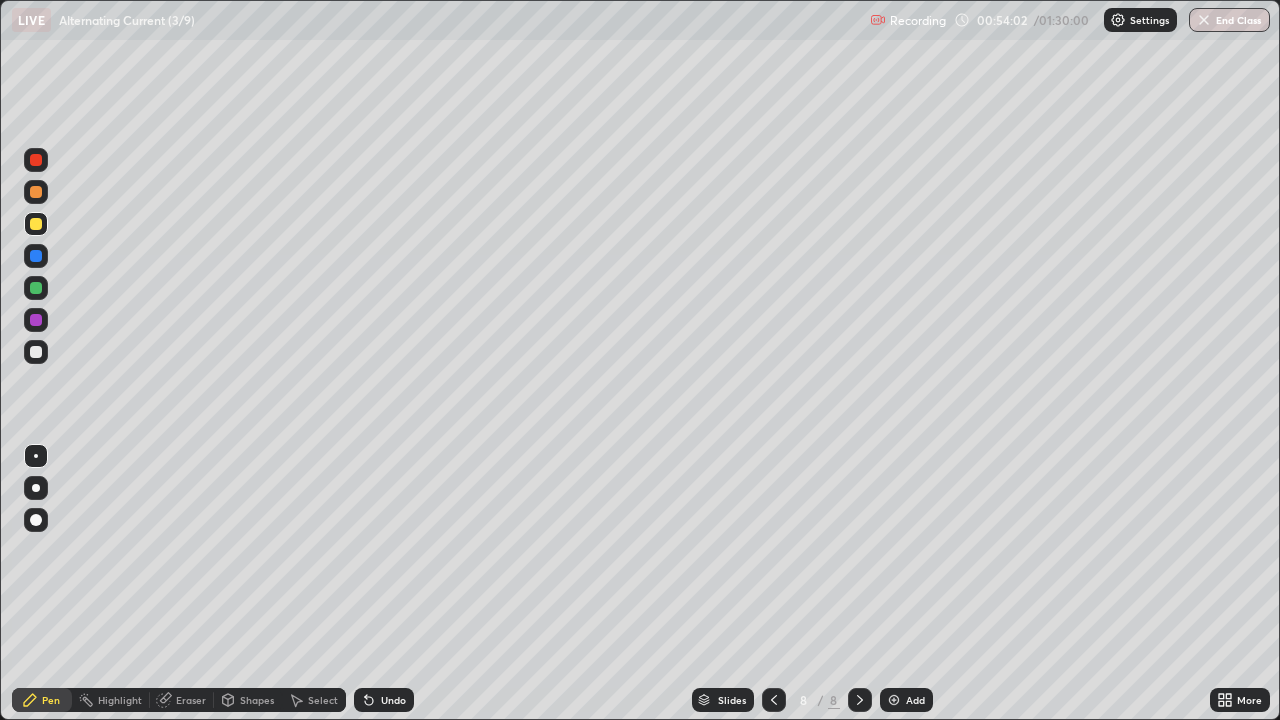 click on "Shapes" at bounding box center [257, 700] 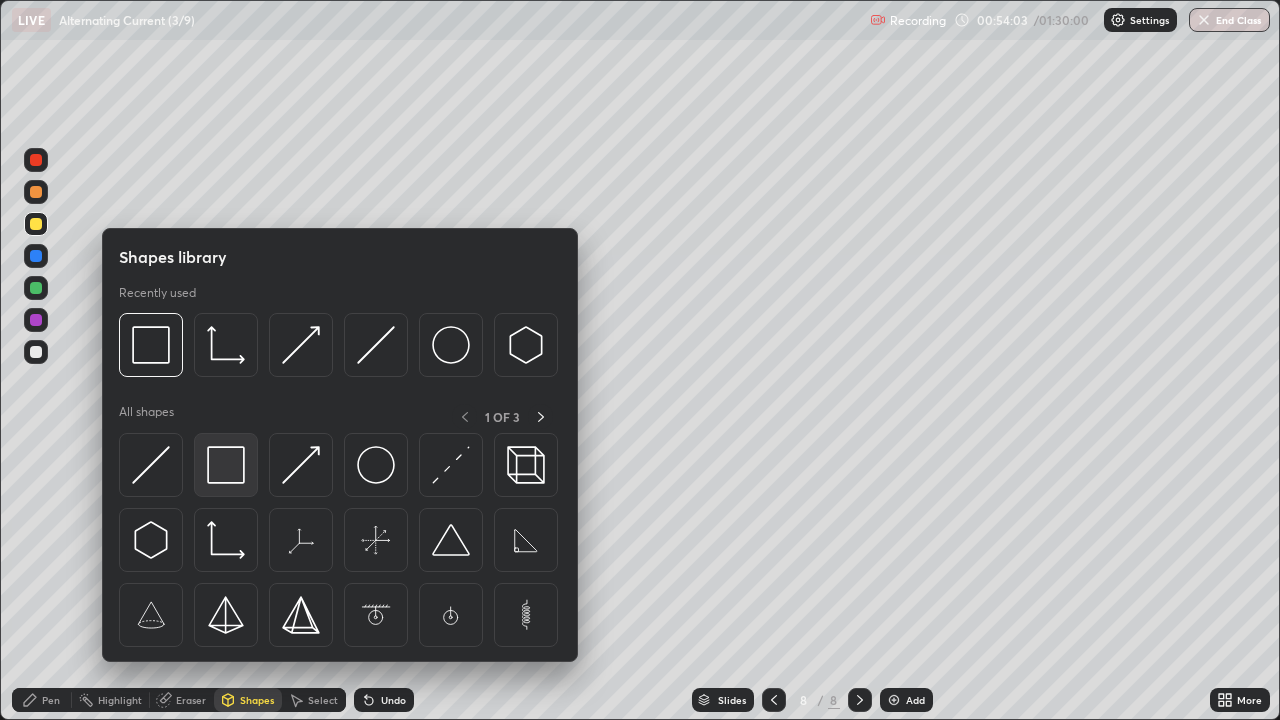 click at bounding box center (226, 465) 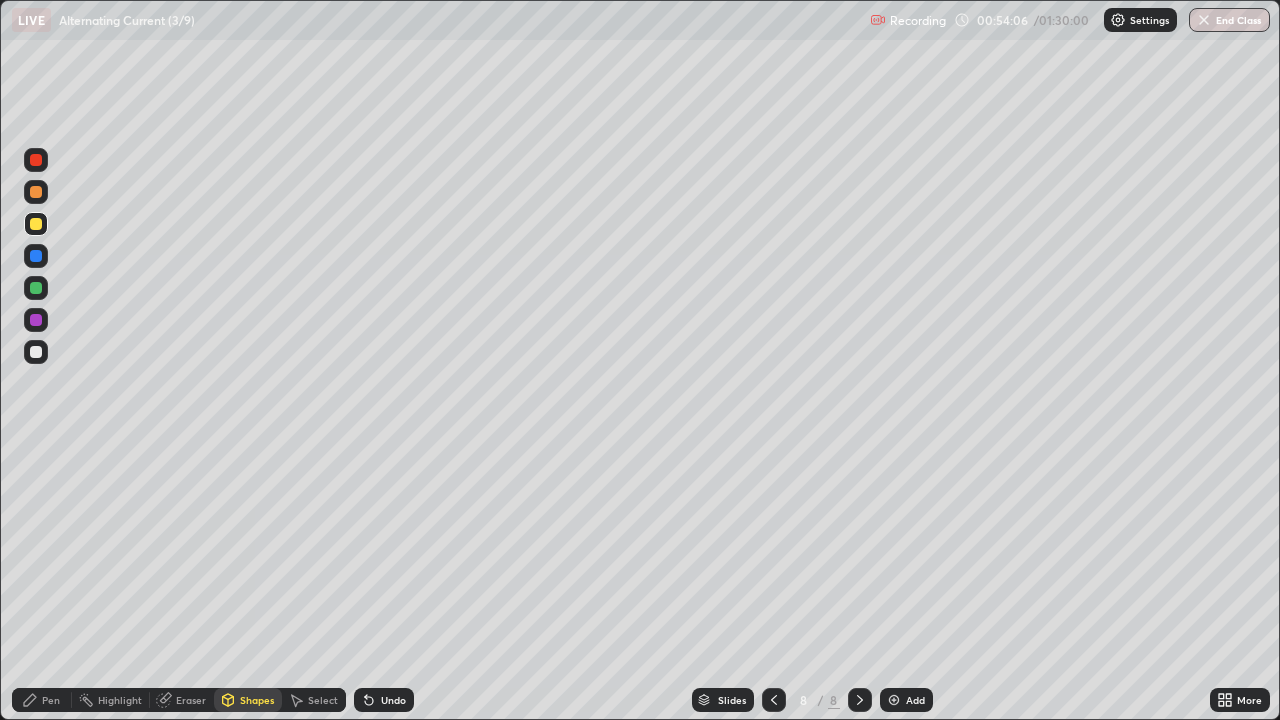 click 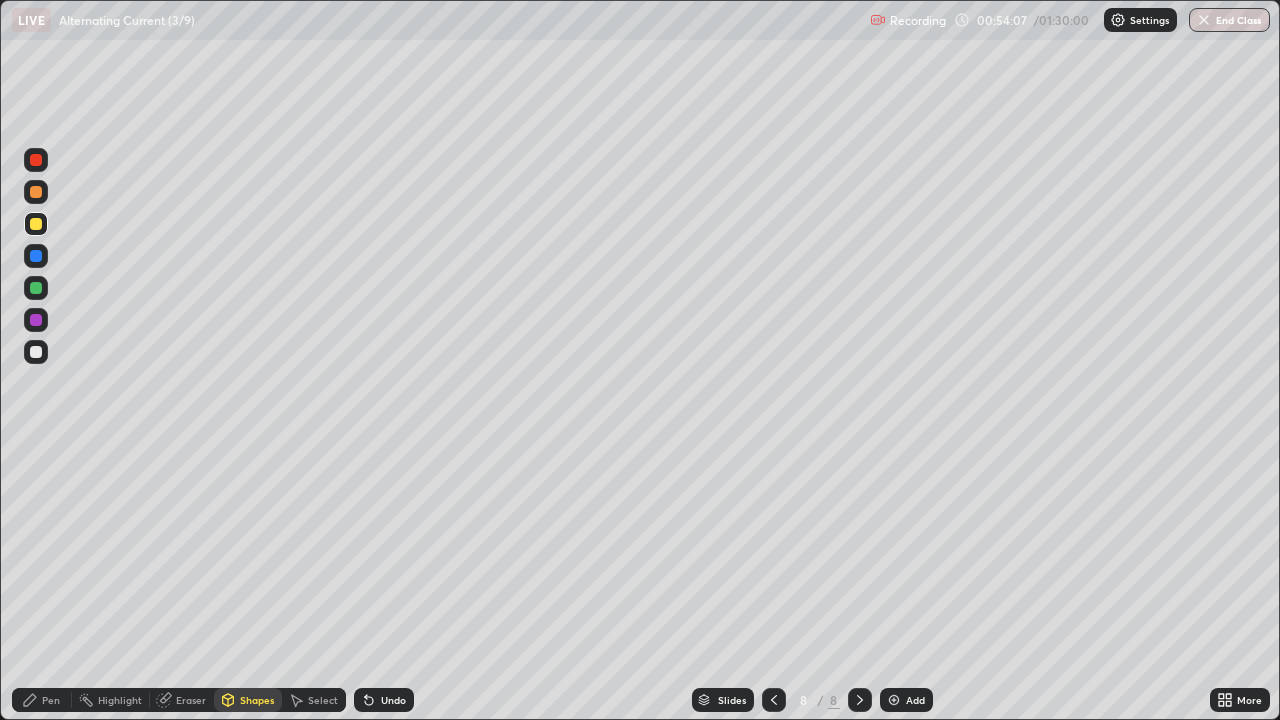 click at bounding box center (36, 320) 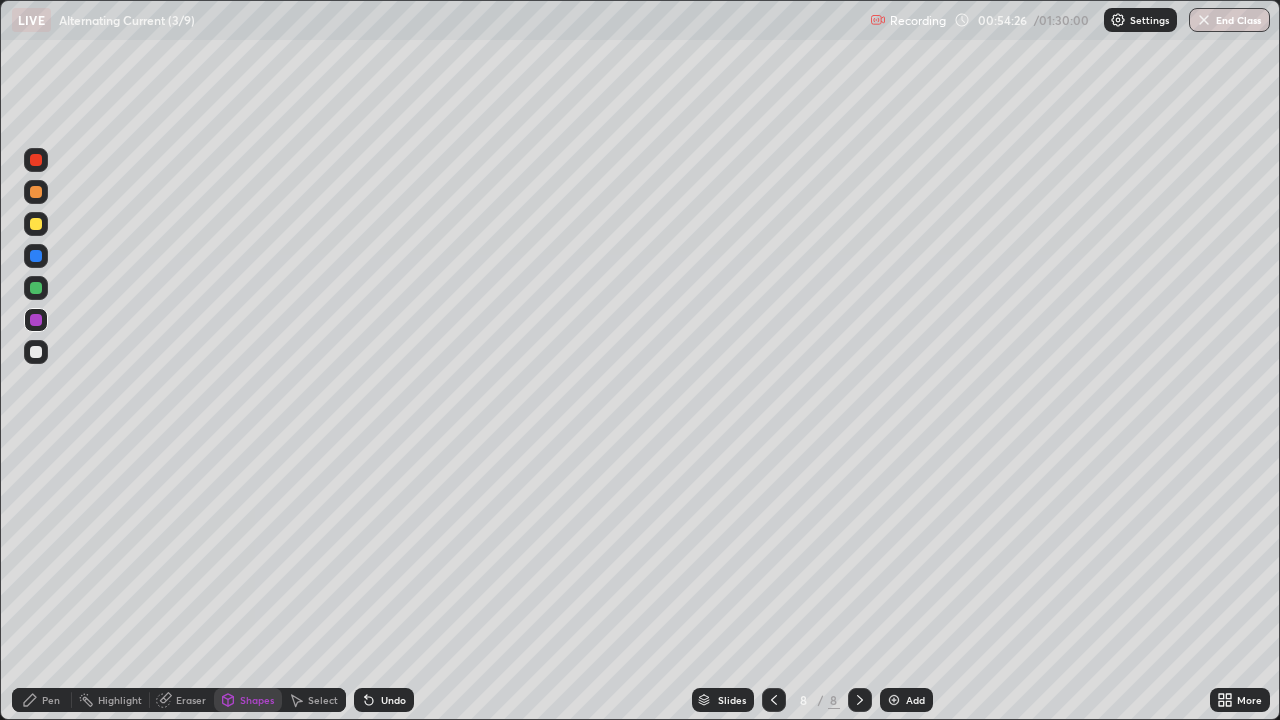 click at bounding box center (36, 352) 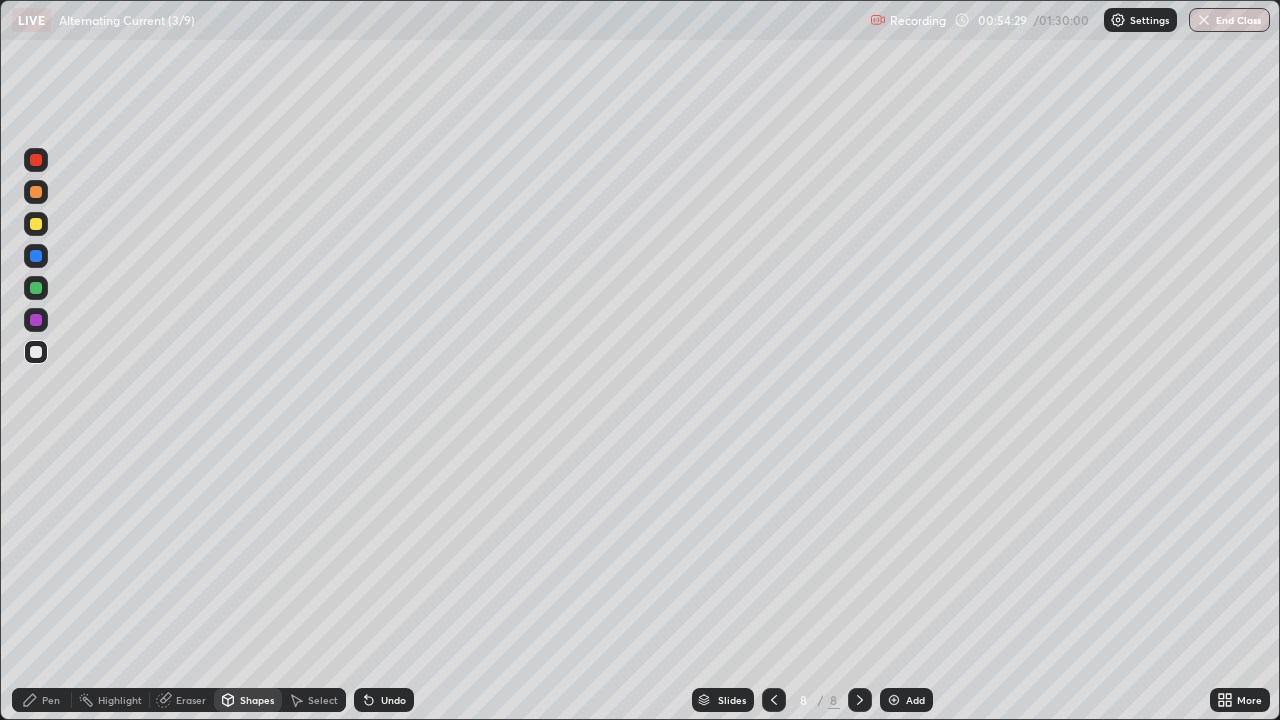 click on "Undo" at bounding box center [393, 700] 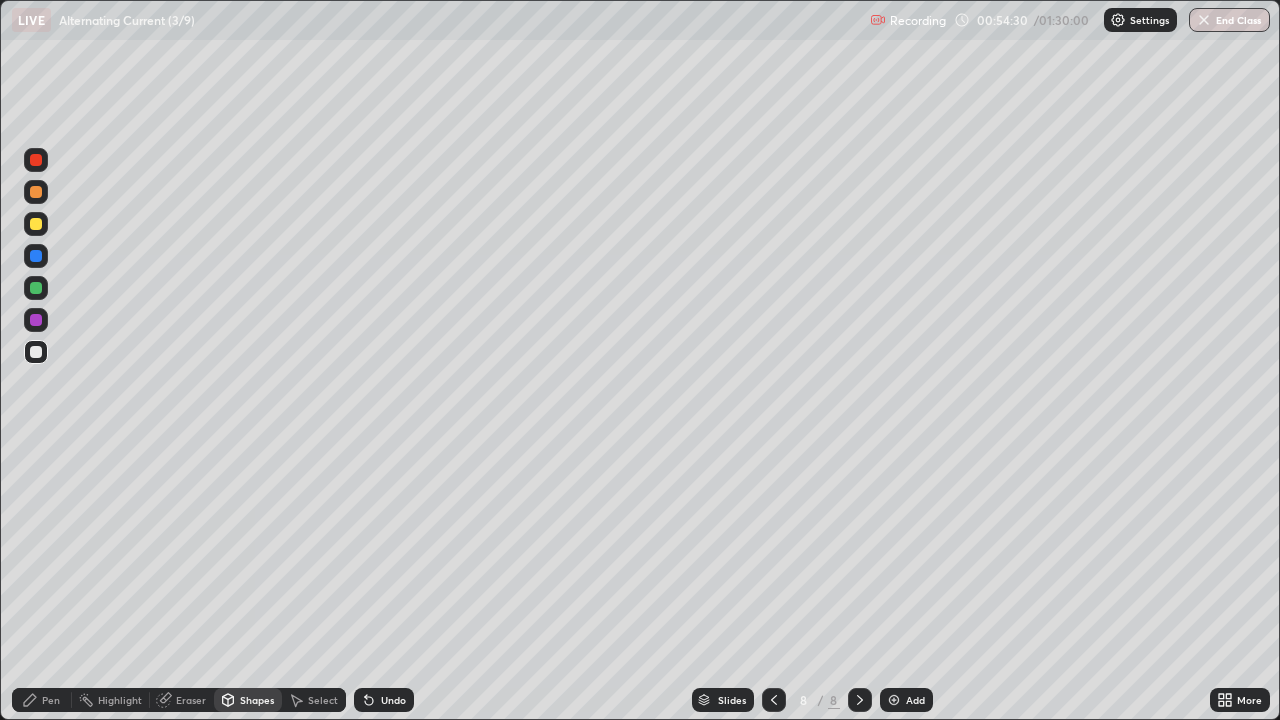 click on "Pen" at bounding box center [42, 700] 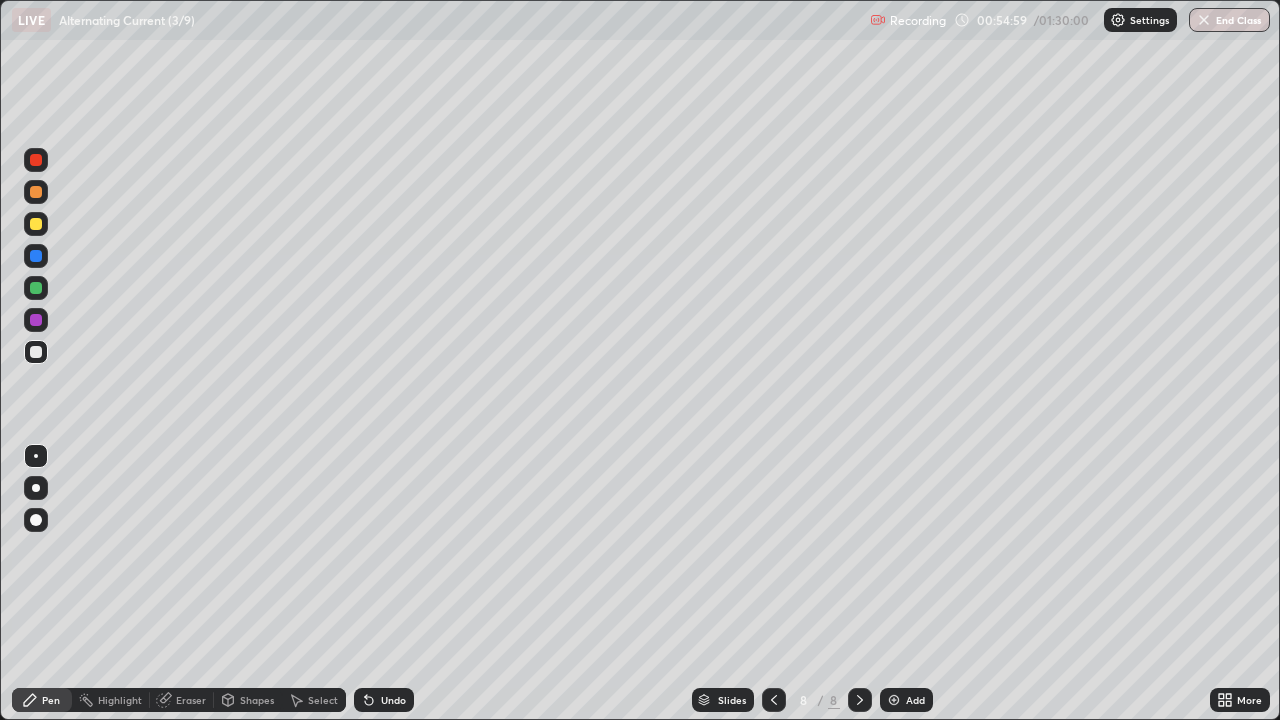 click on "Shapes" at bounding box center (257, 700) 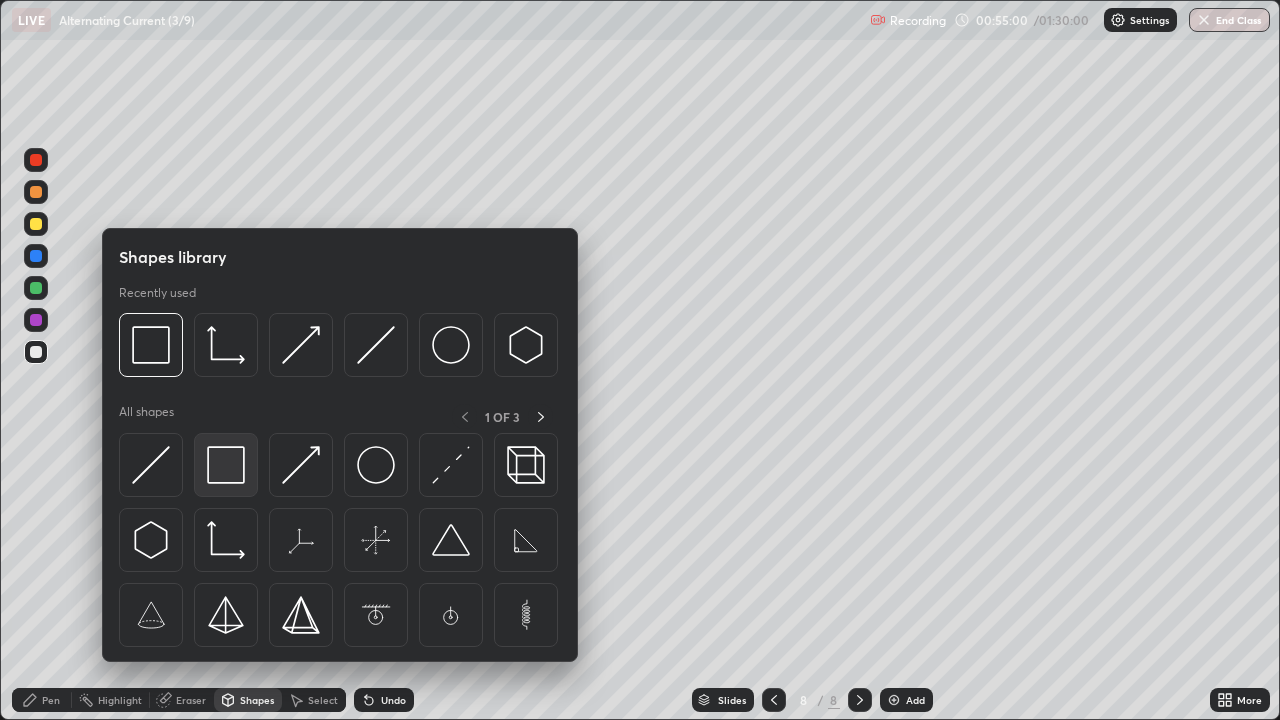click at bounding box center [226, 465] 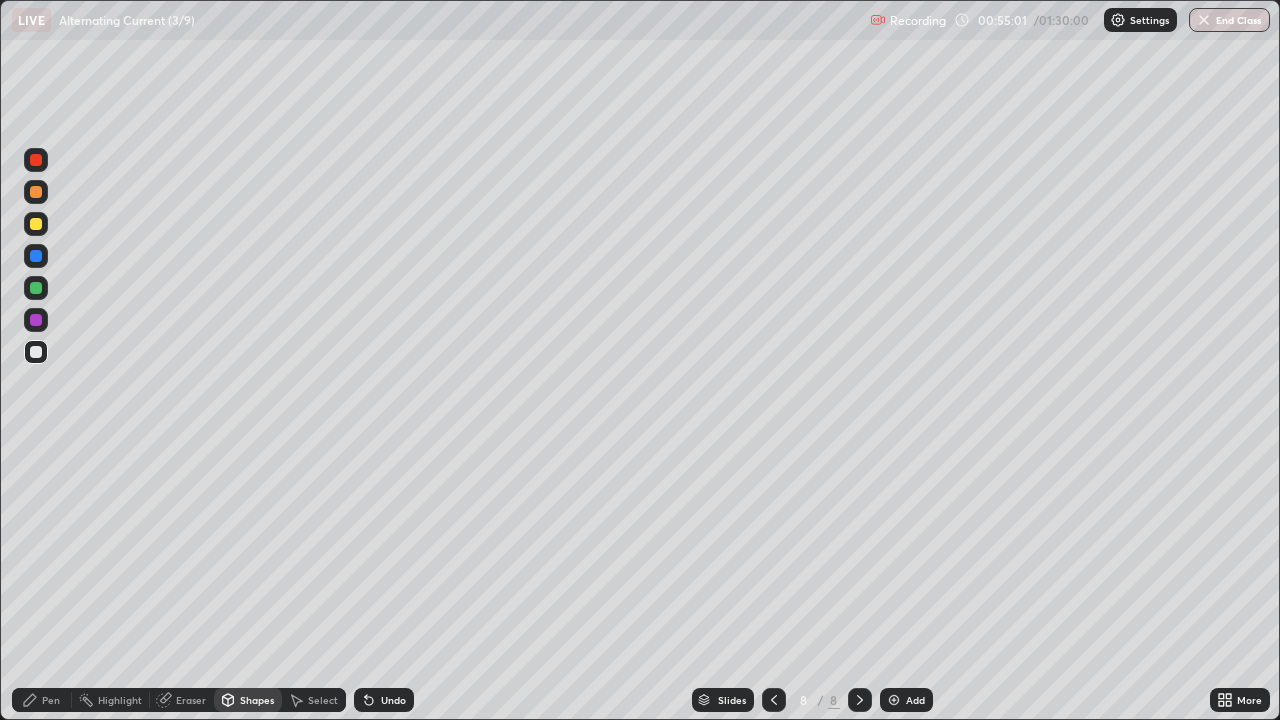 click at bounding box center (36, 256) 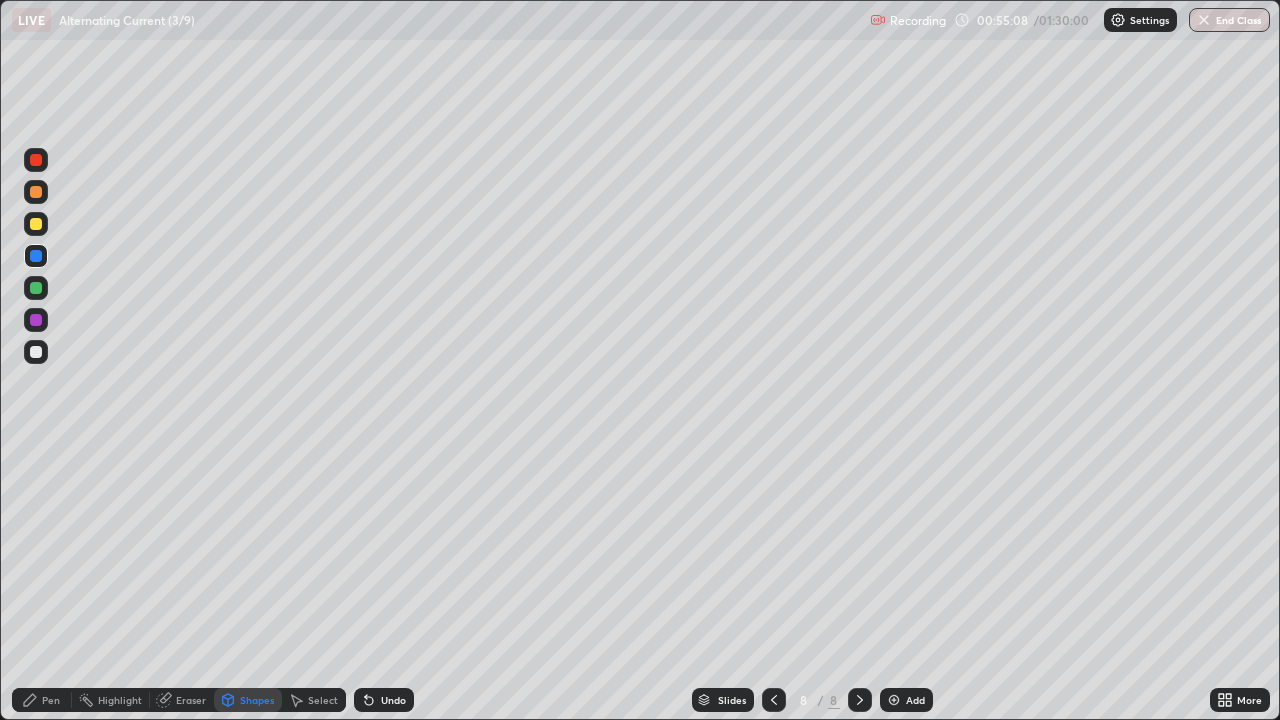 click on "Select" at bounding box center [323, 700] 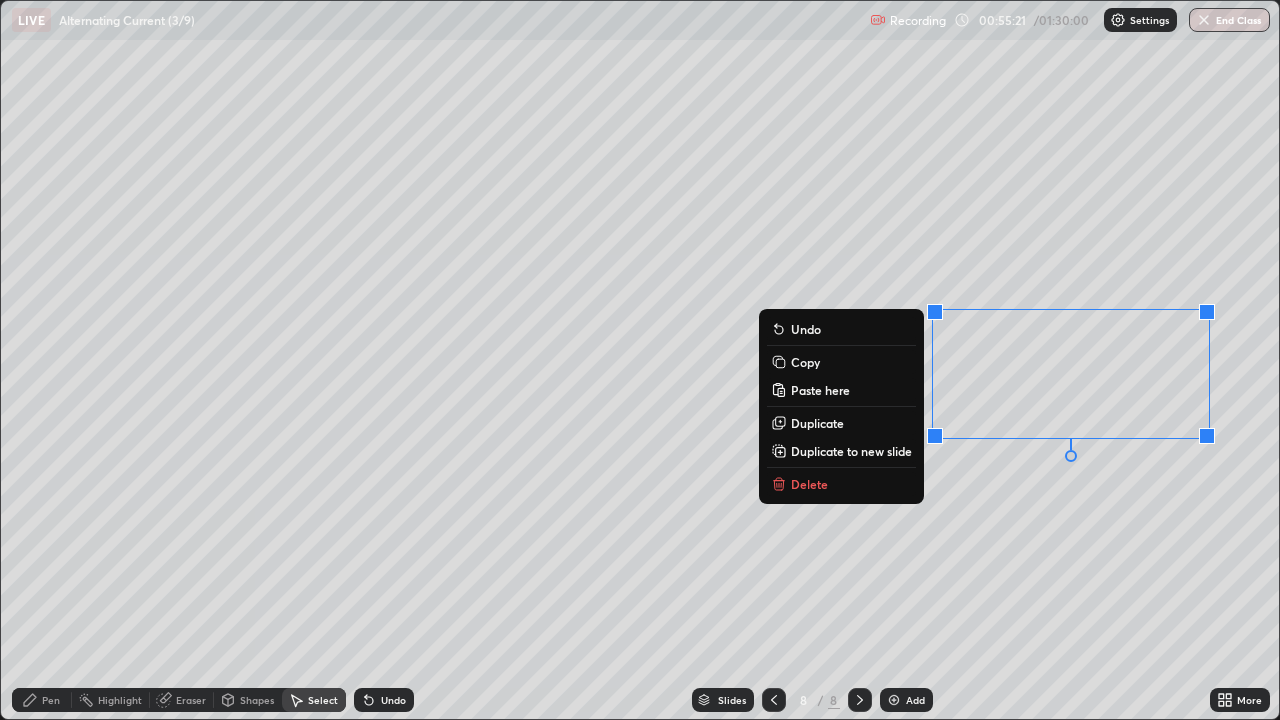 click on "Paste here" at bounding box center (841, 390) 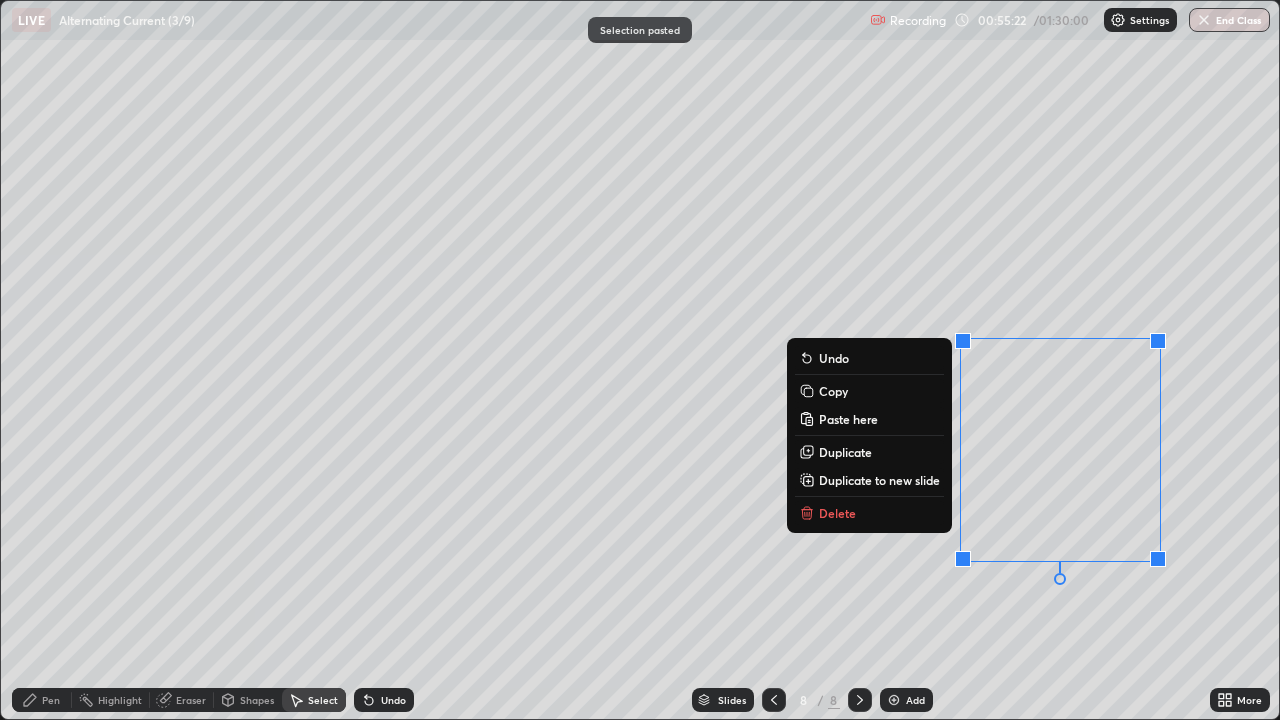 click on "0 ° Undo Copy Paste here Duplicate Duplicate to new slide Delete" at bounding box center (640, 360) 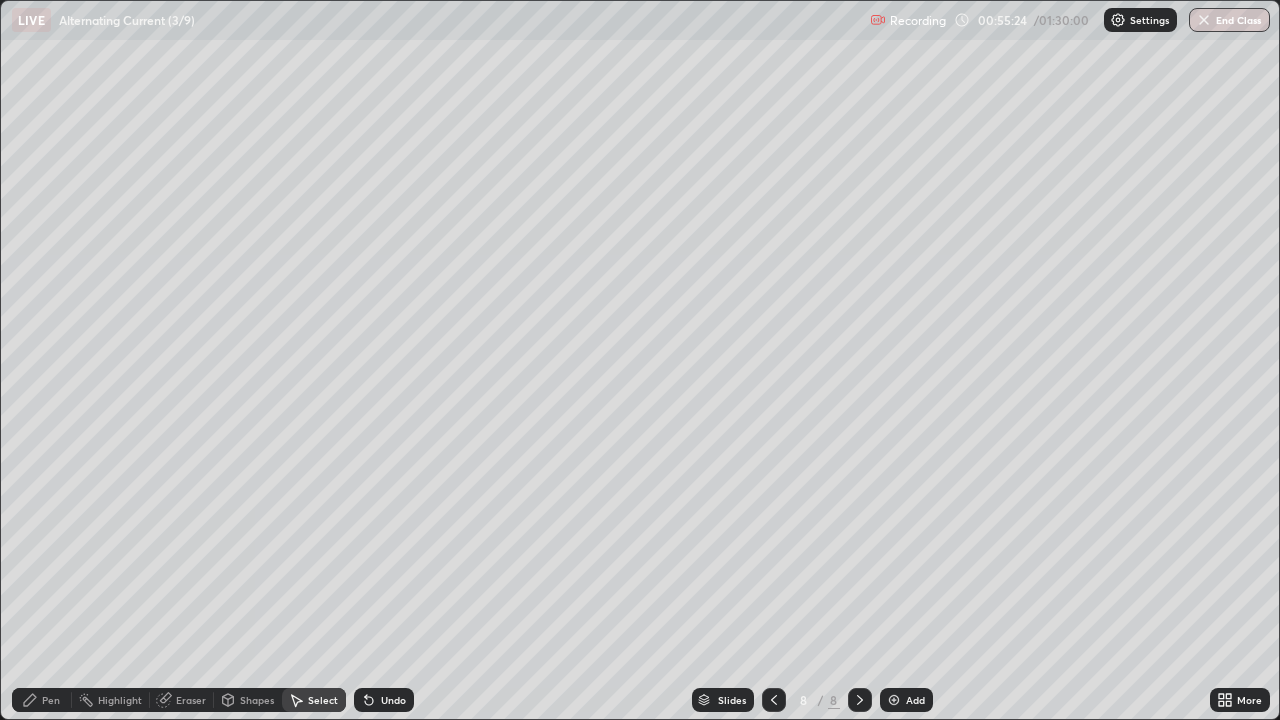 click on "Undo" at bounding box center [393, 700] 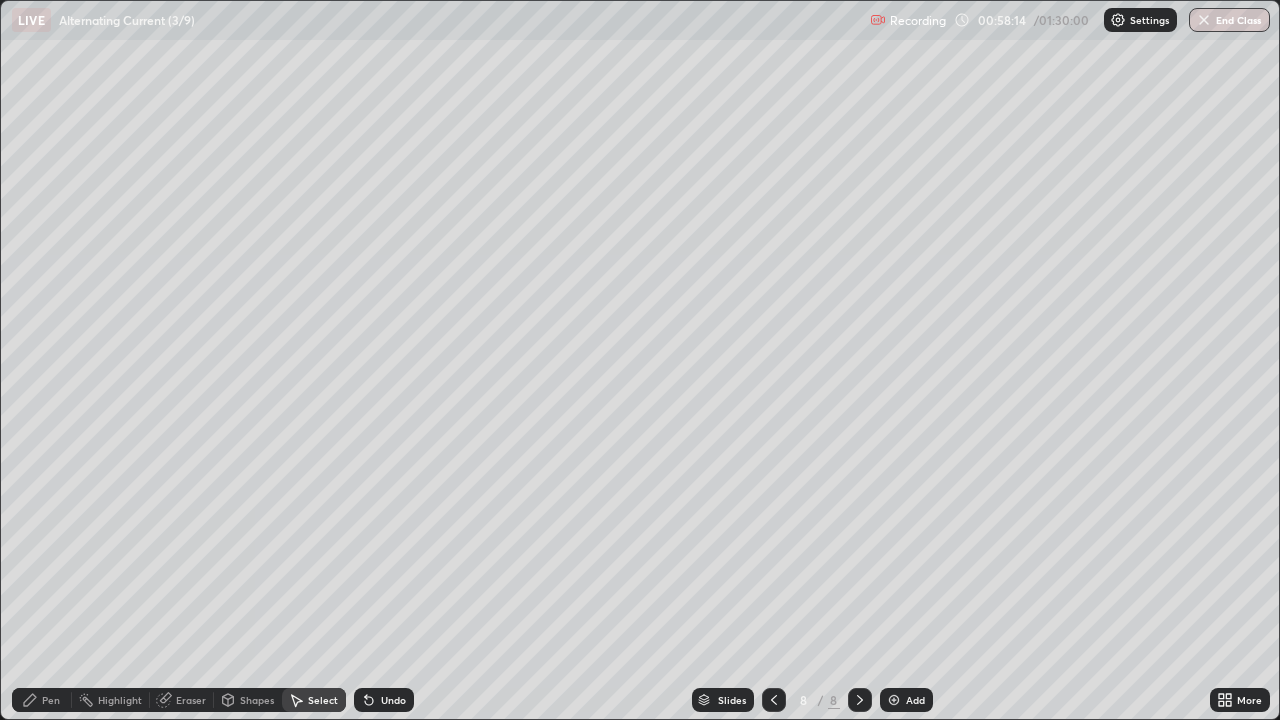 click on "0 ° Undo Copy Paste here Duplicate Duplicate to new slide Delete" at bounding box center (640, 360) 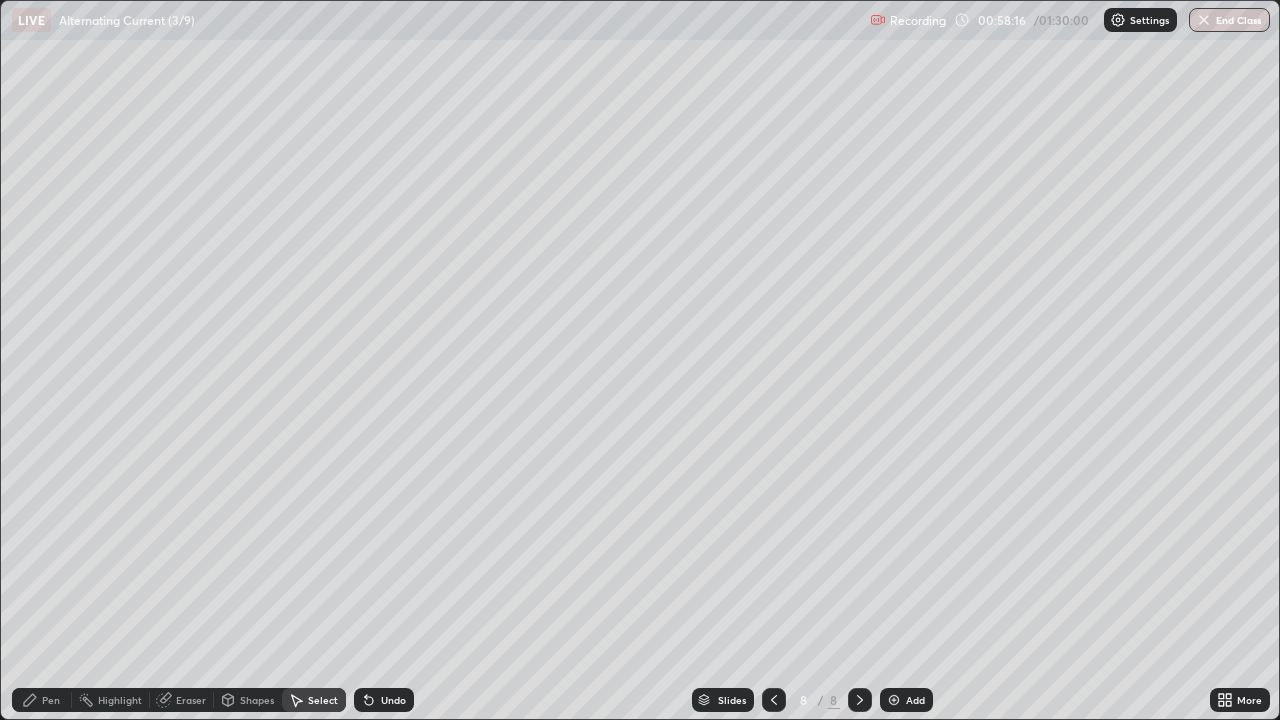 click on "Pen" at bounding box center [51, 700] 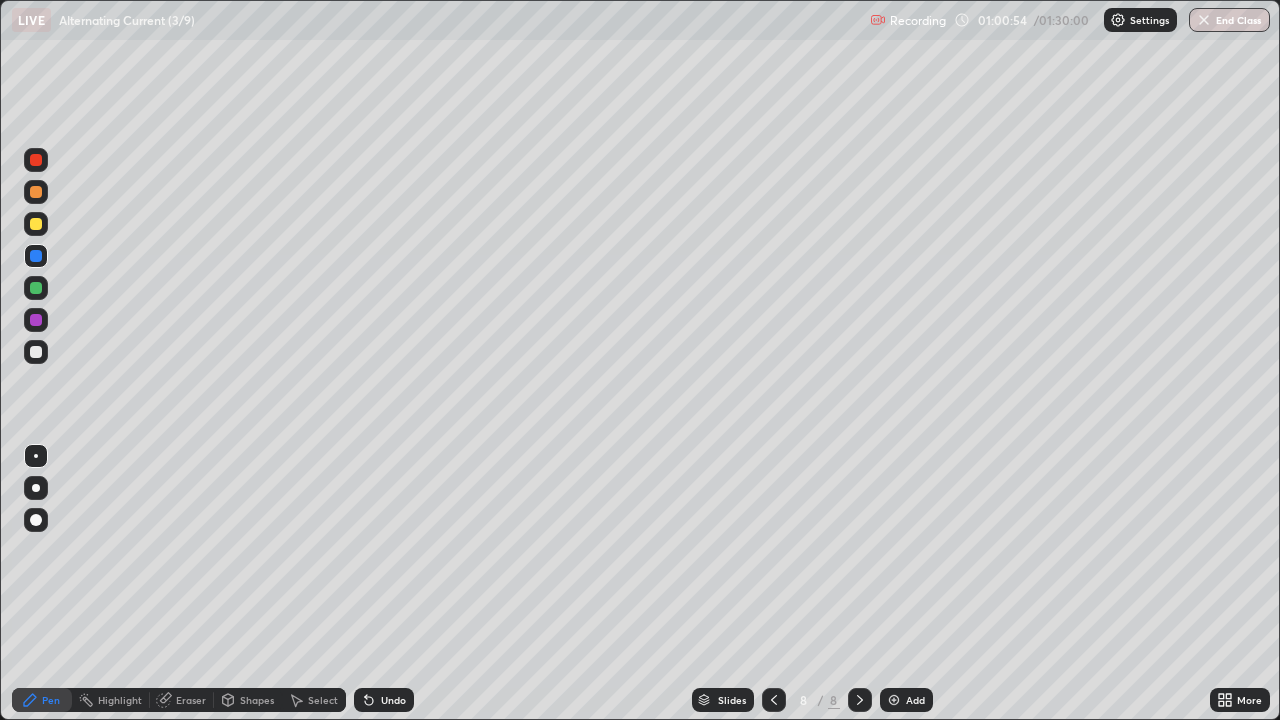 click at bounding box center [36, 320] 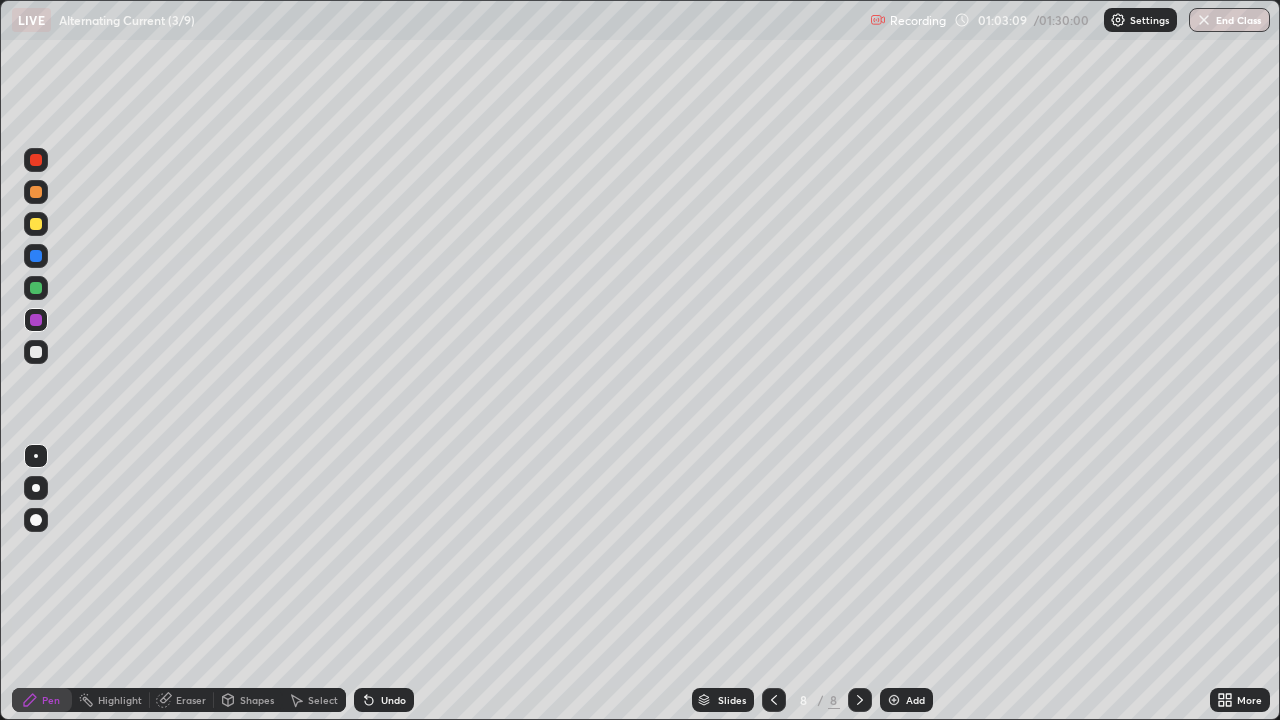 click on "Select" at bounding box center [323, 700] 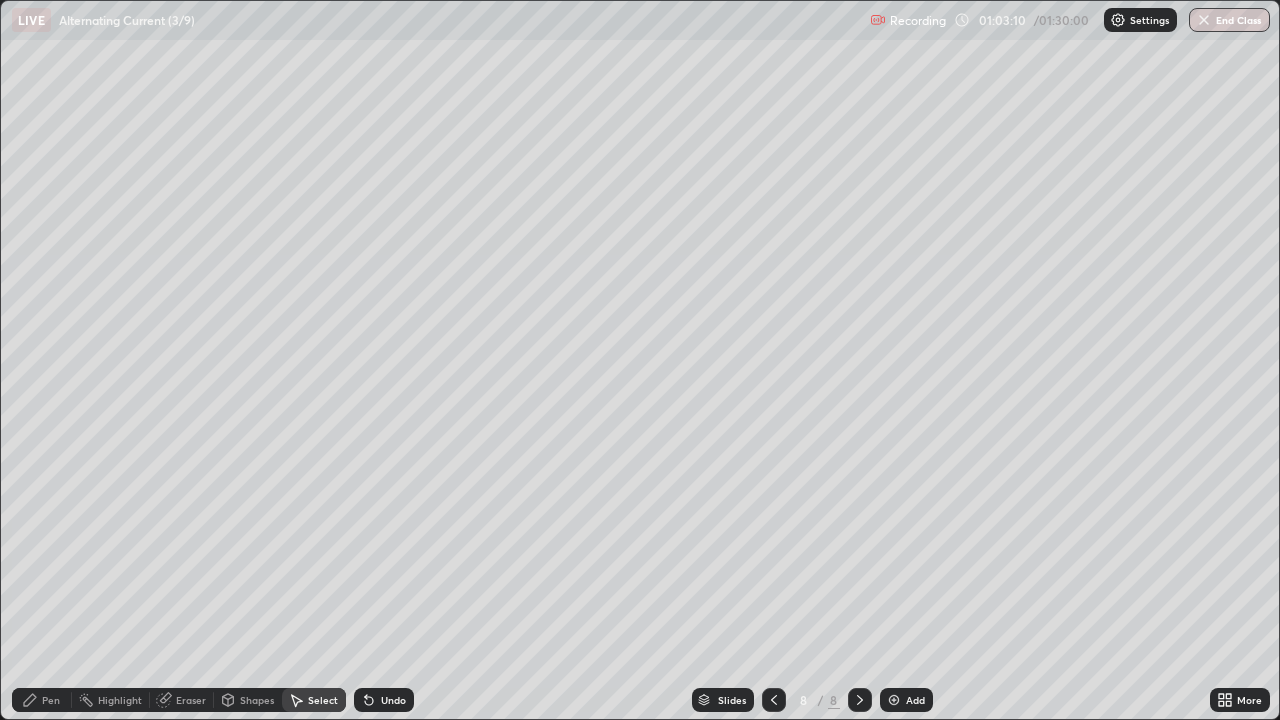 click on "Select" at bounding box center (323, 700) 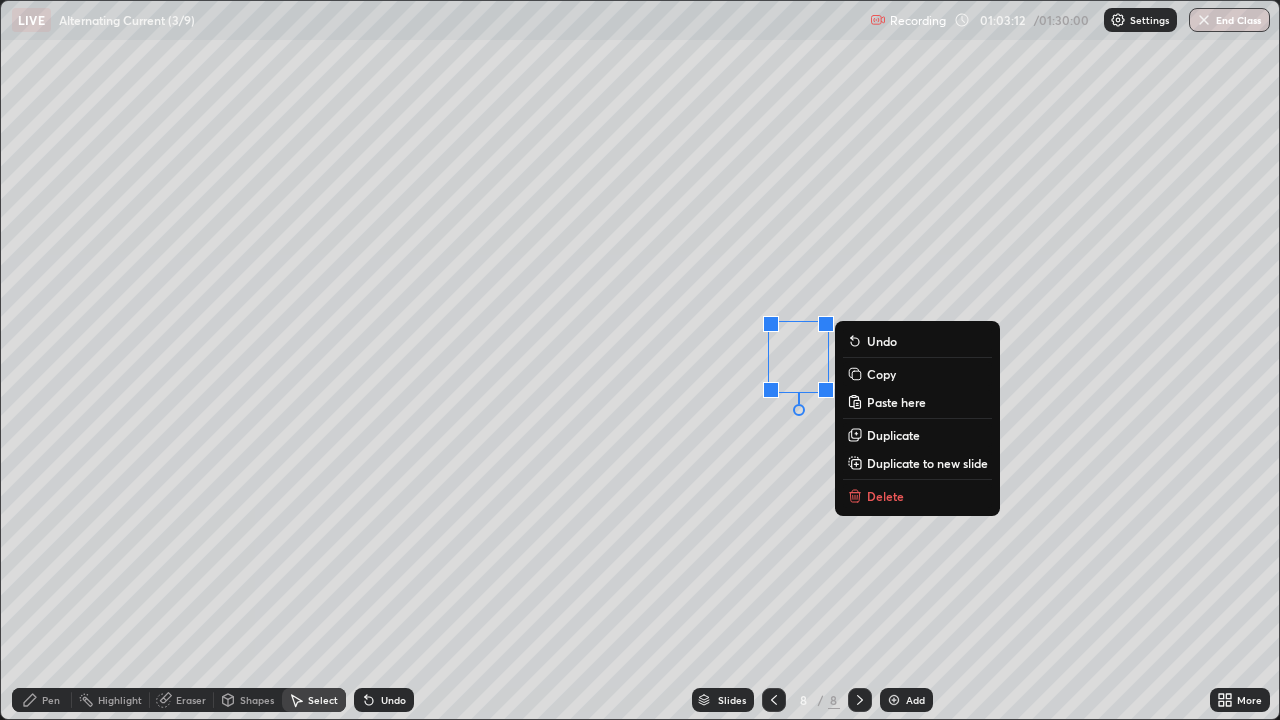 click on "Delete" at bounding box center (885, 496) 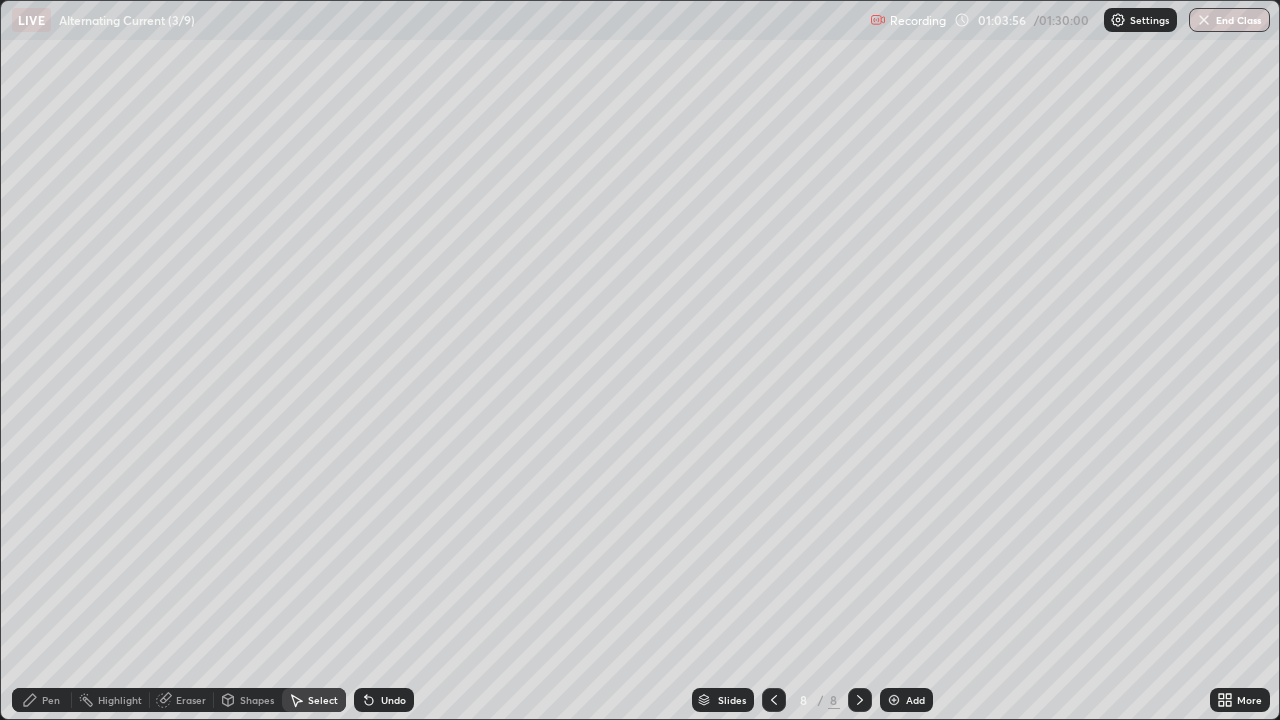click at bounding box center (894, 700) 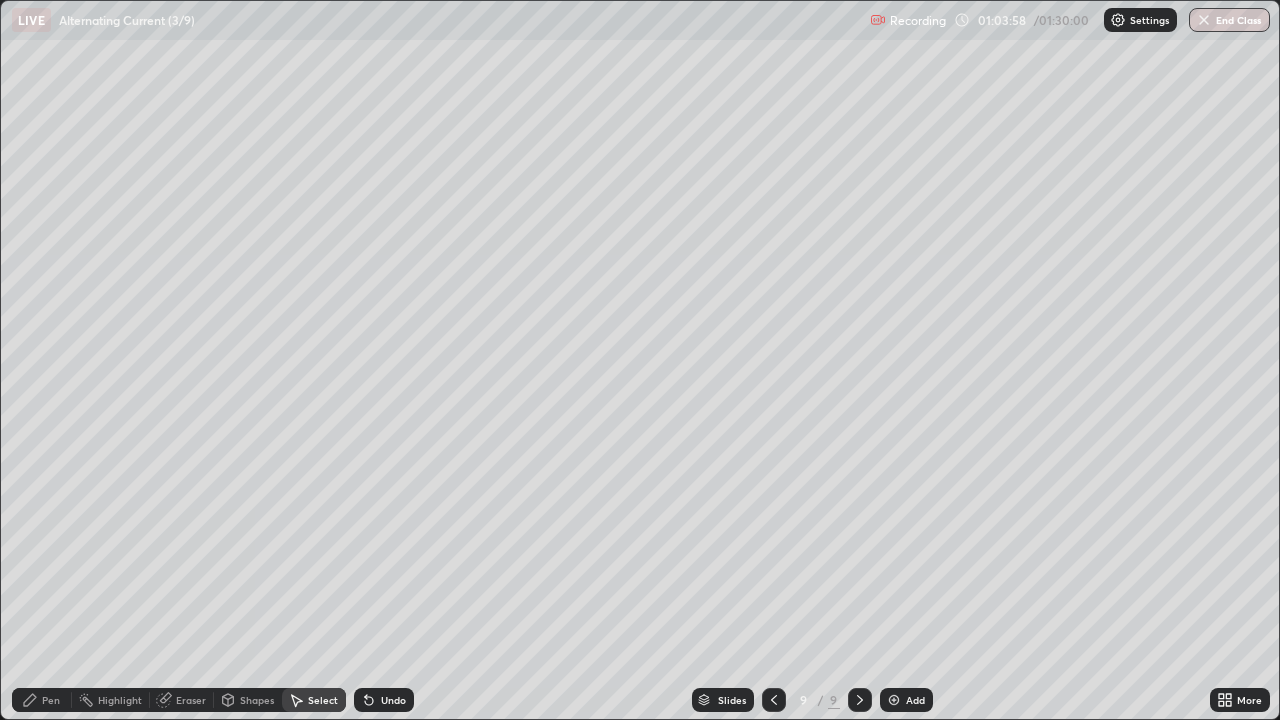 click on "Pen" at bounding box center (42, 700) 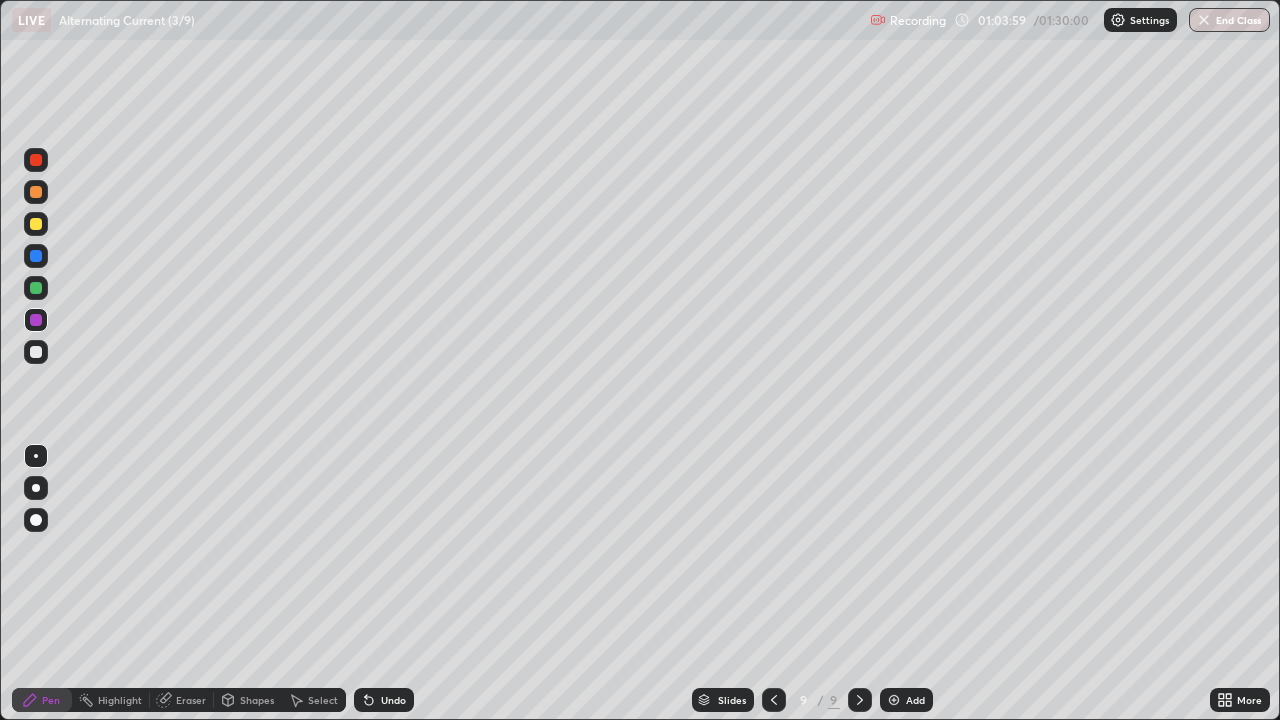 click at bounding box center (36, 224) 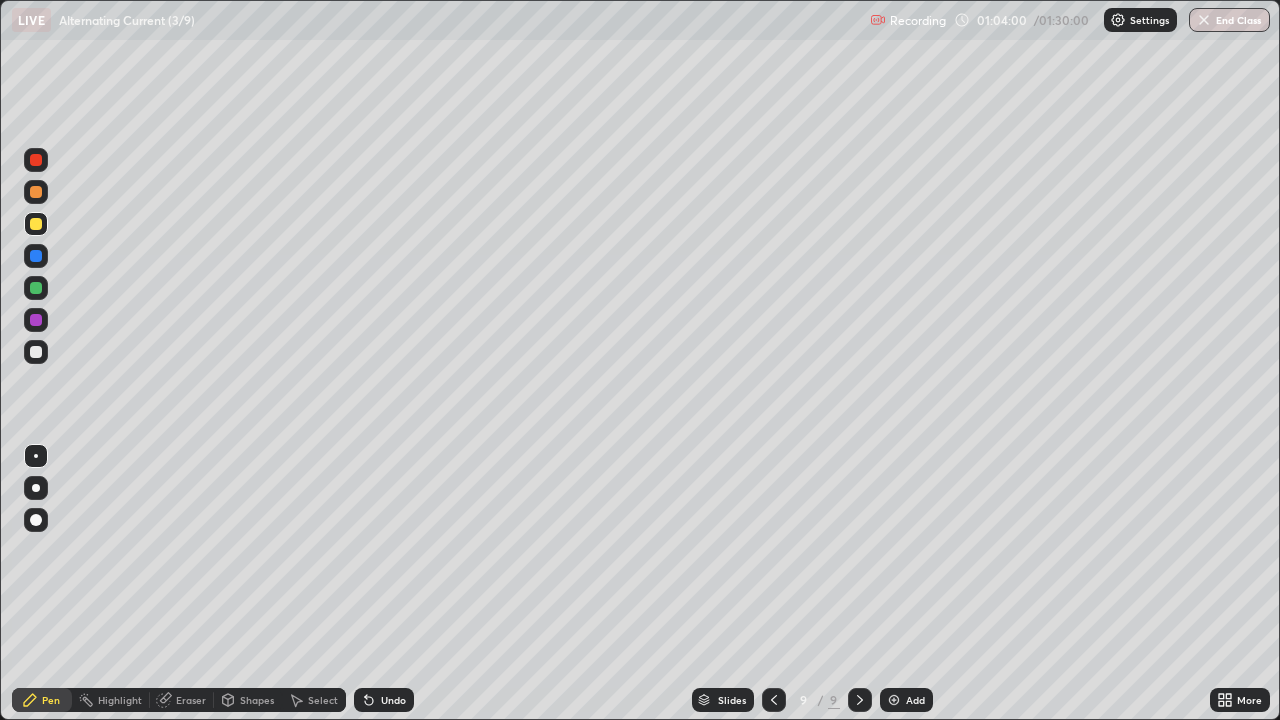 click at bounding box center [36, 224] 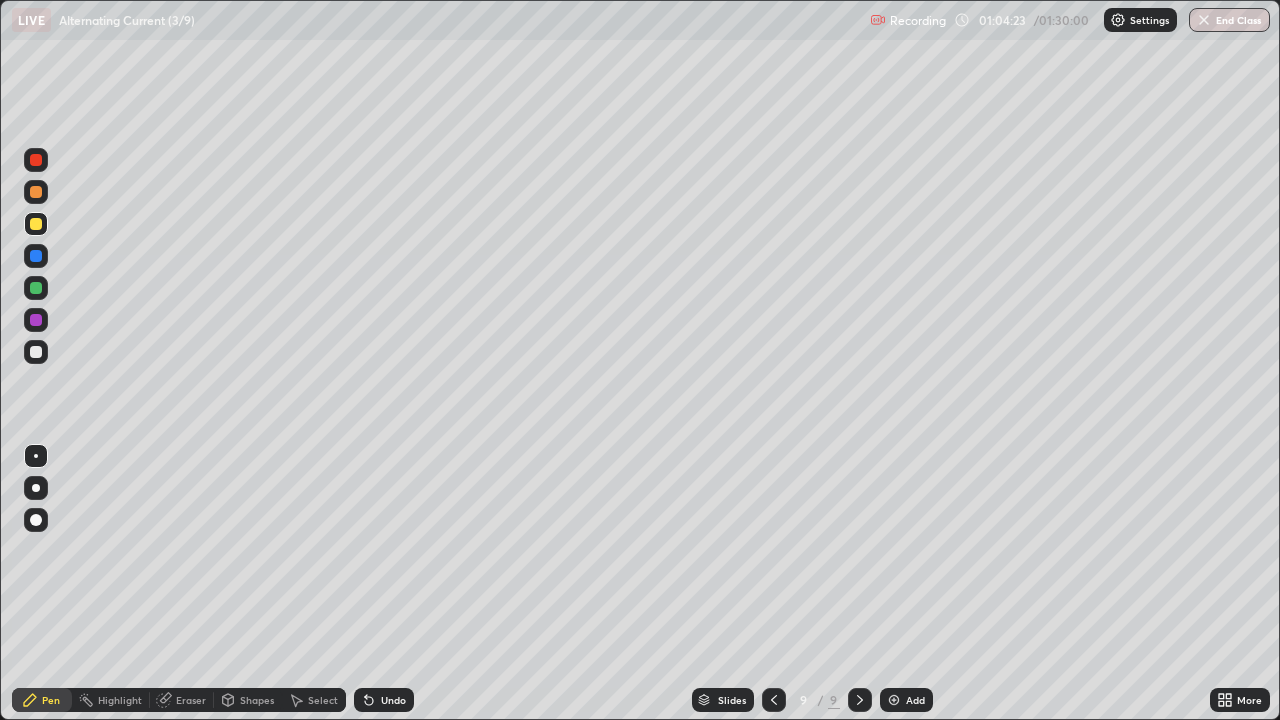 click at bounding box center [36, 288] 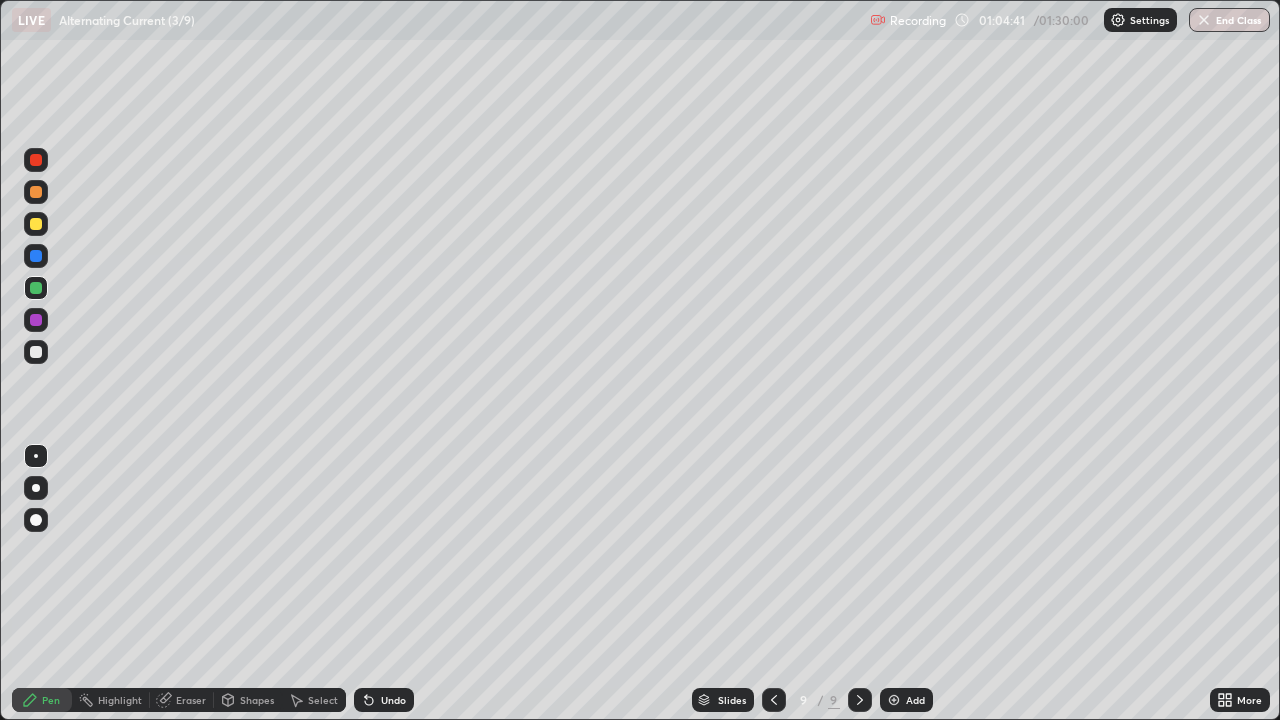 click at bounding box center (36, 352) 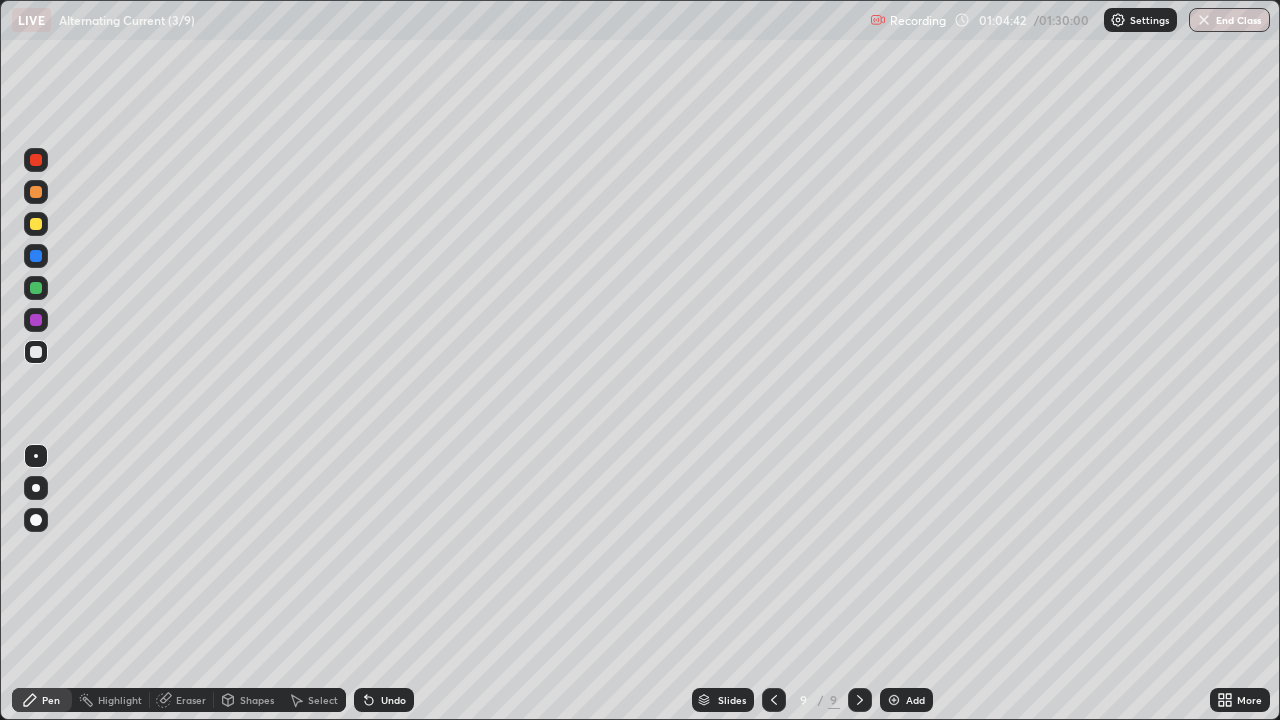 click at bounding box center (36, 352) 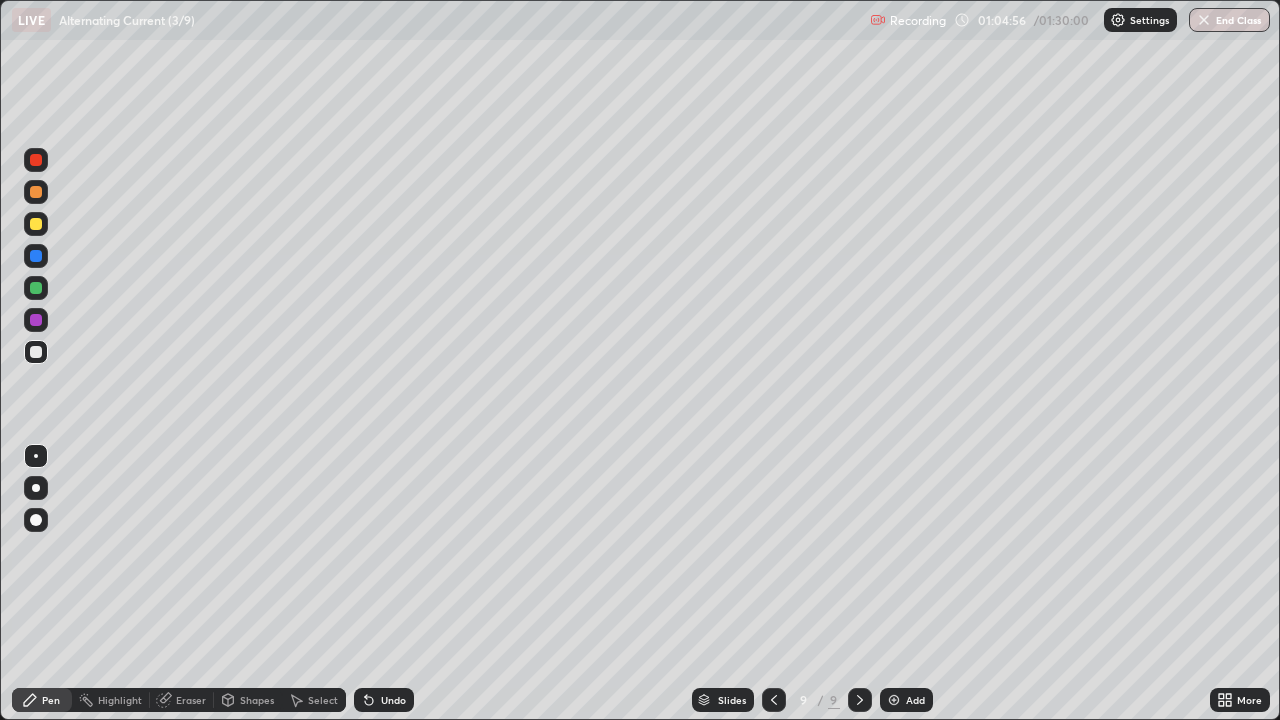 click at bounding box center [36, 256] 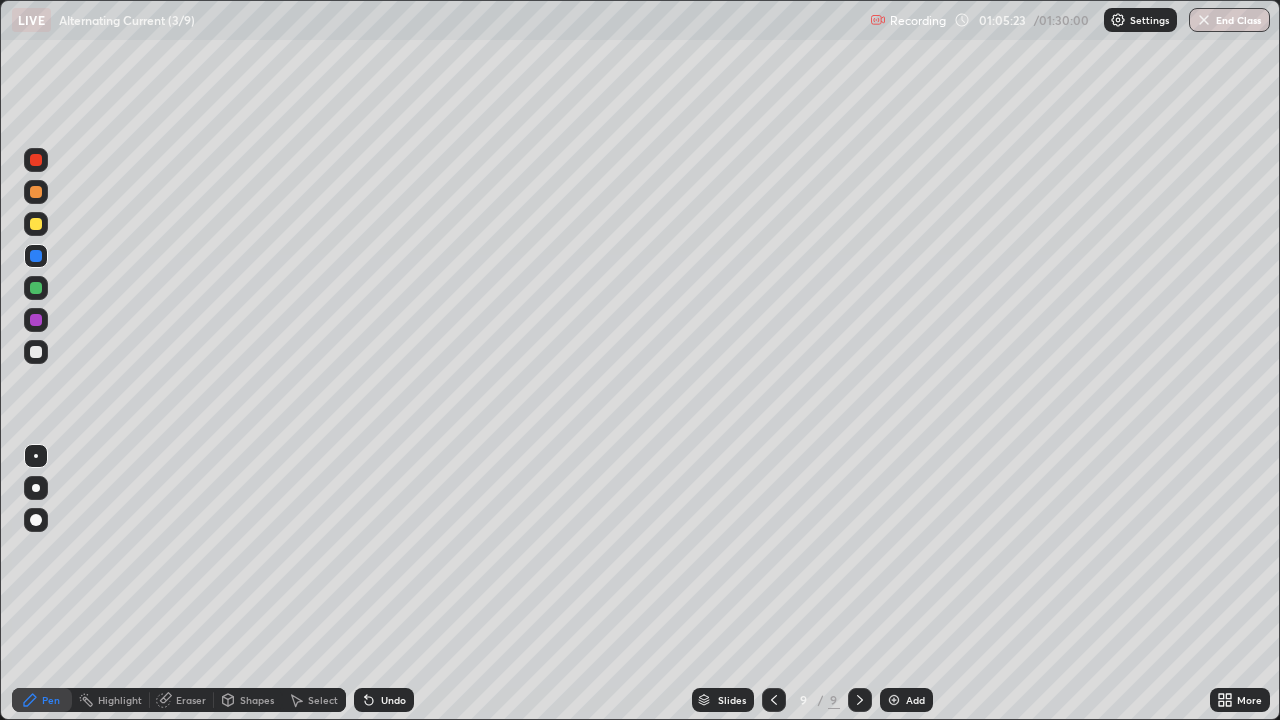 click at bounding box center [36, 352] 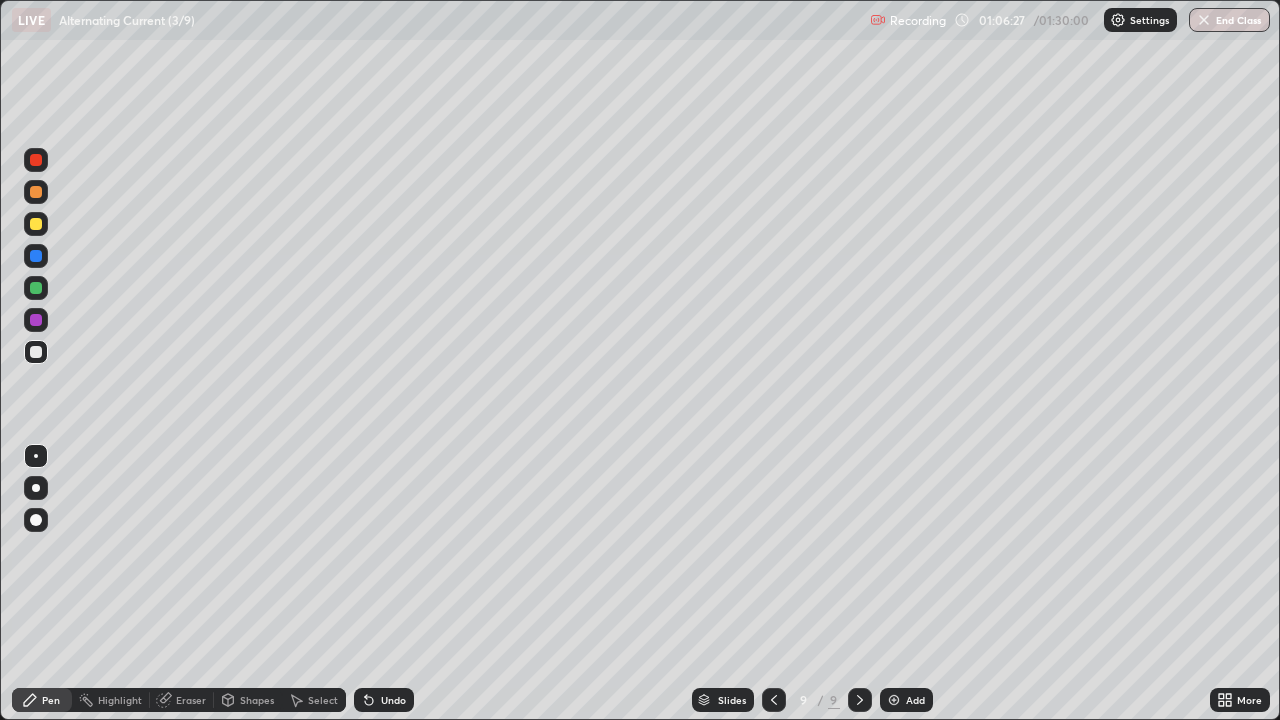 click on "Shapes" at bounding box center (257, 700) 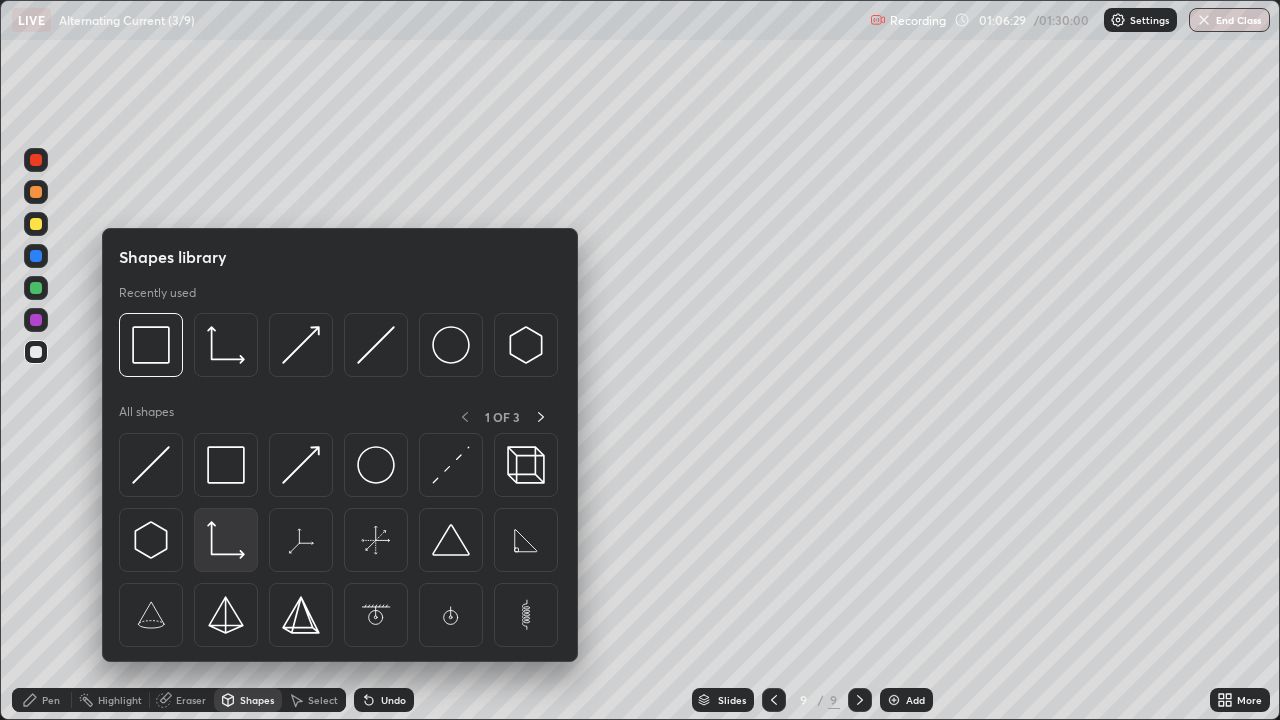 click at bounding box center (226, 540) 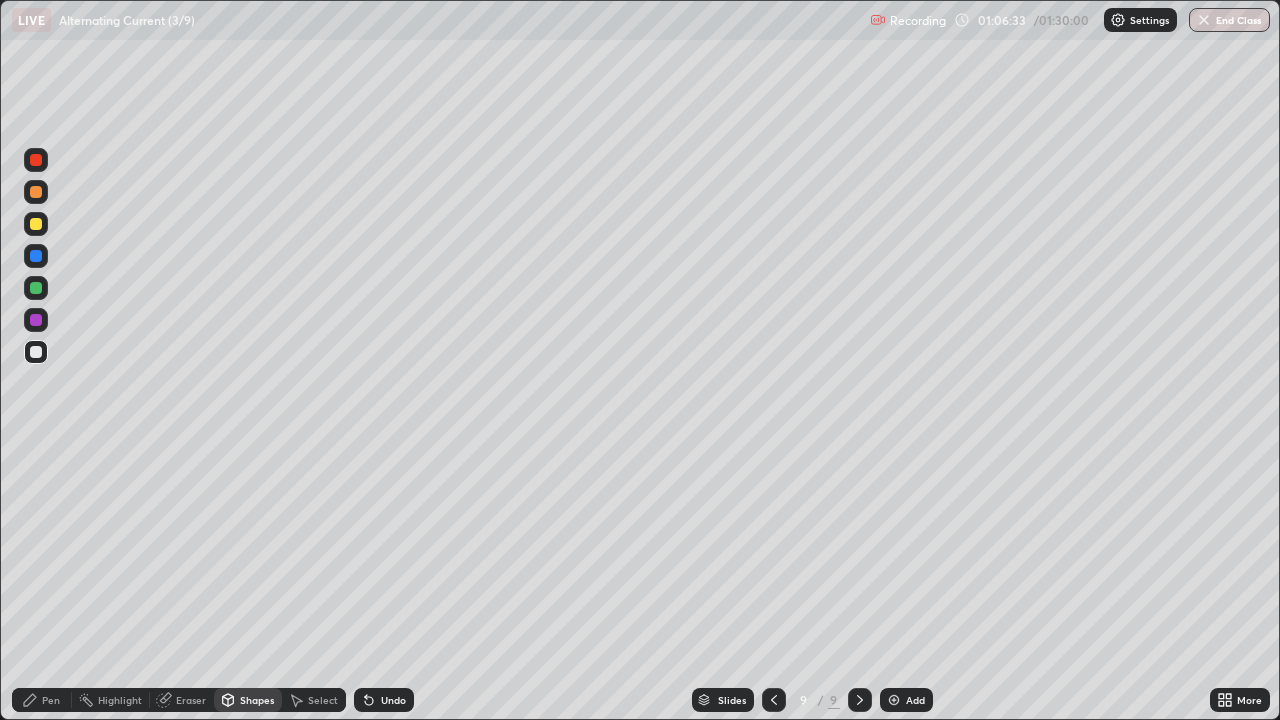 click at bounding box center (36, 224) 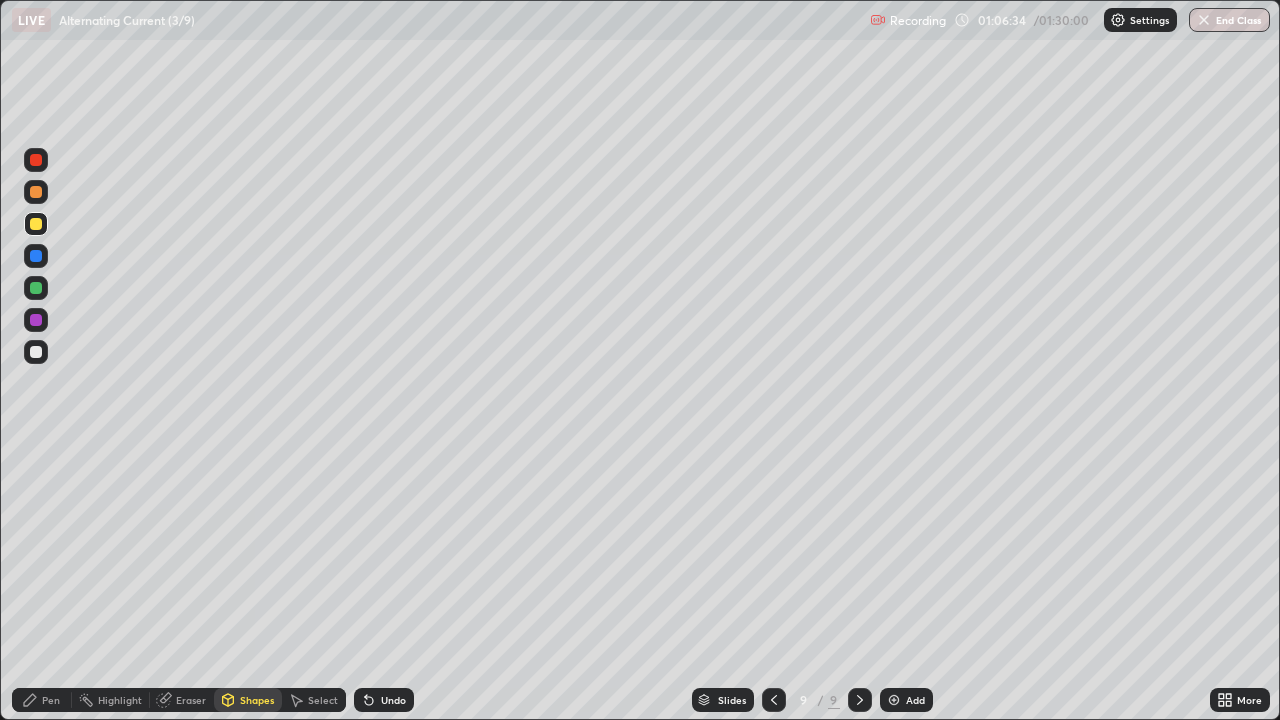 click on "Pen" at bounding box center [51, 700] 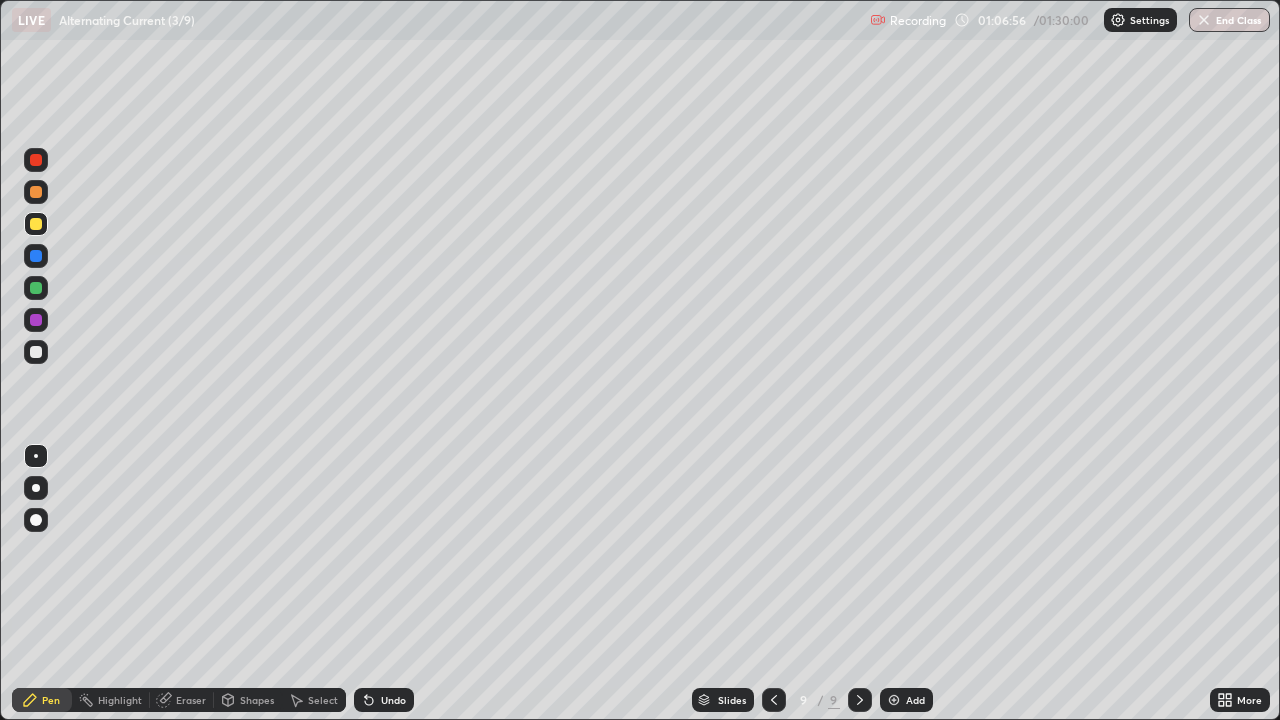 click 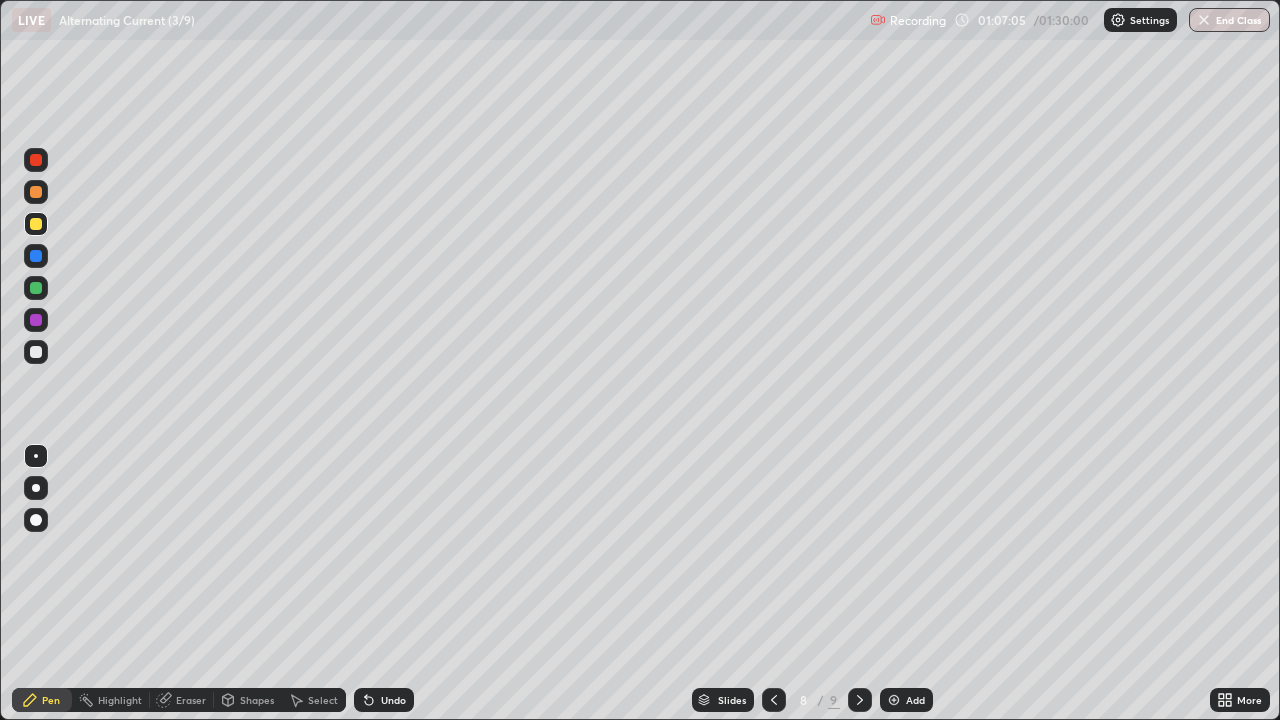 click 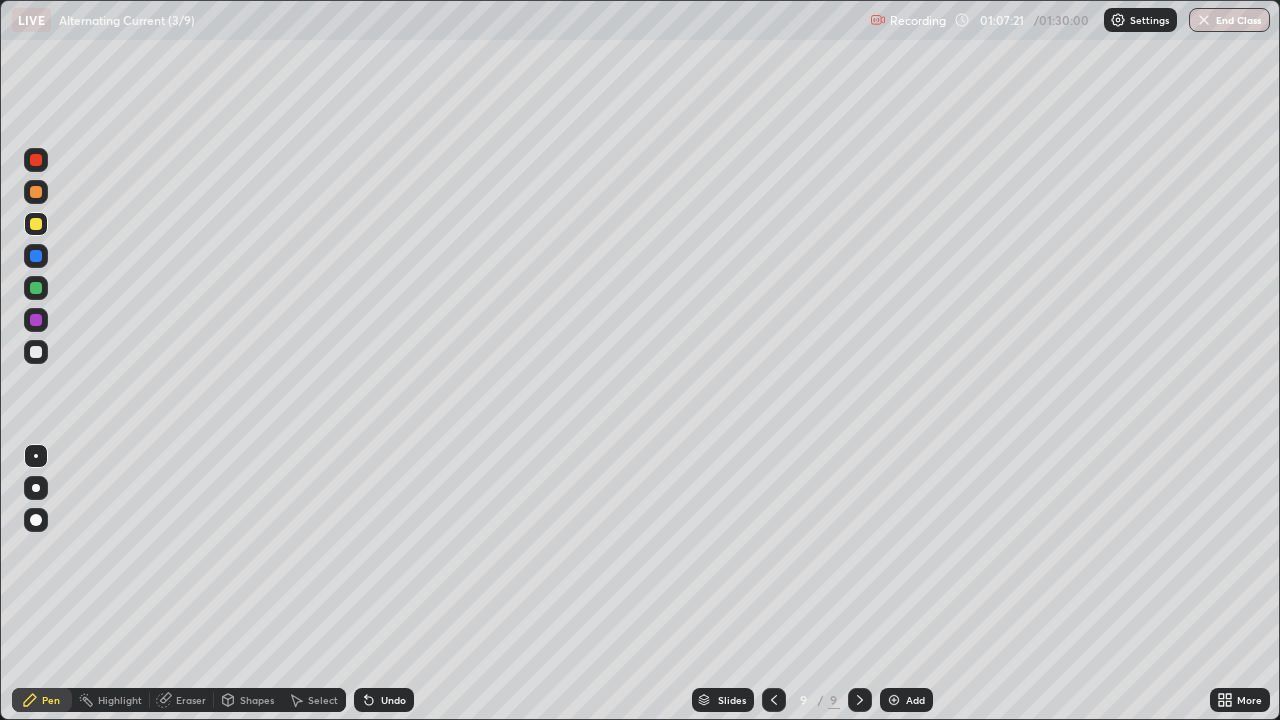 click on "Eraser" at bounding box center (191, 700) 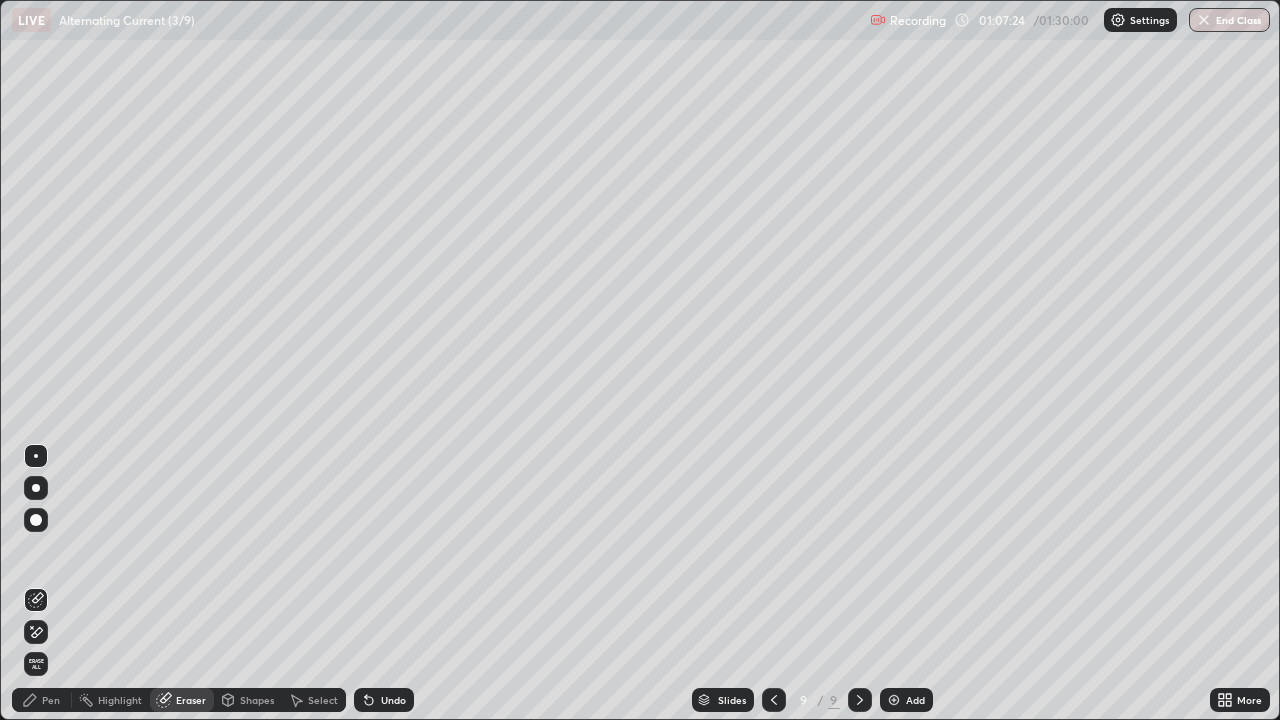 click on "Pen" at bounding box center (42, 700) 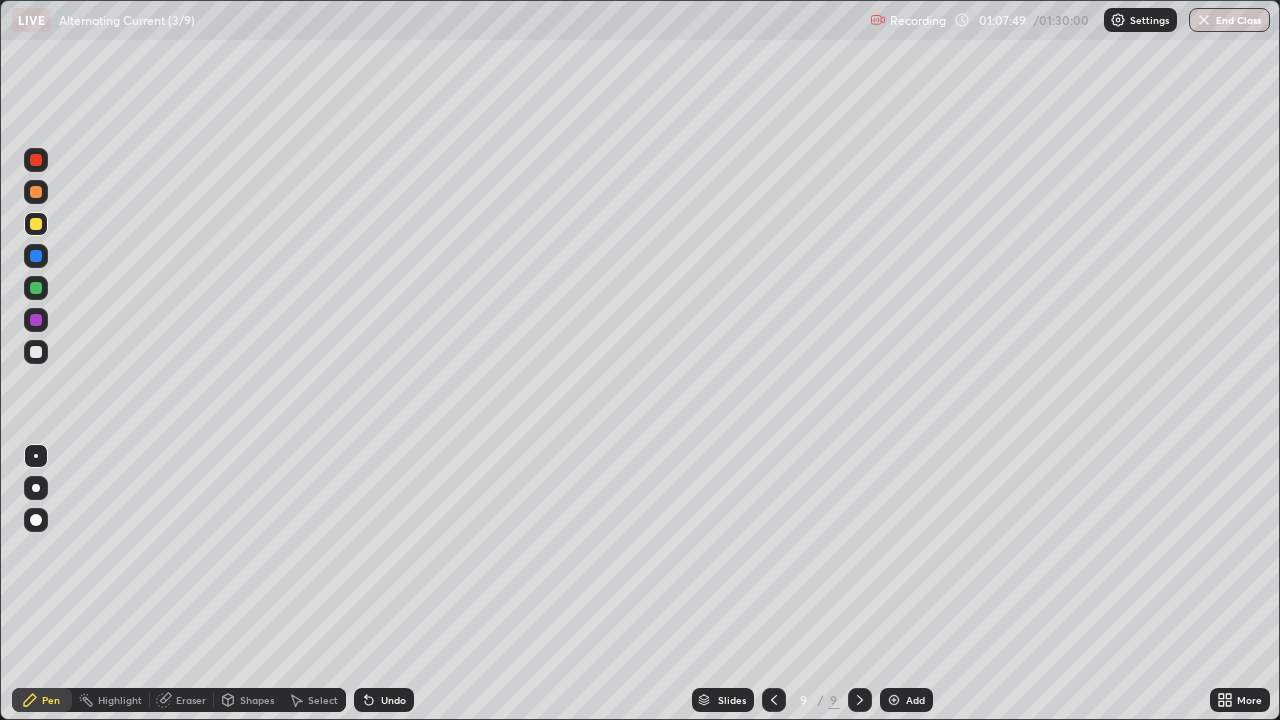 click 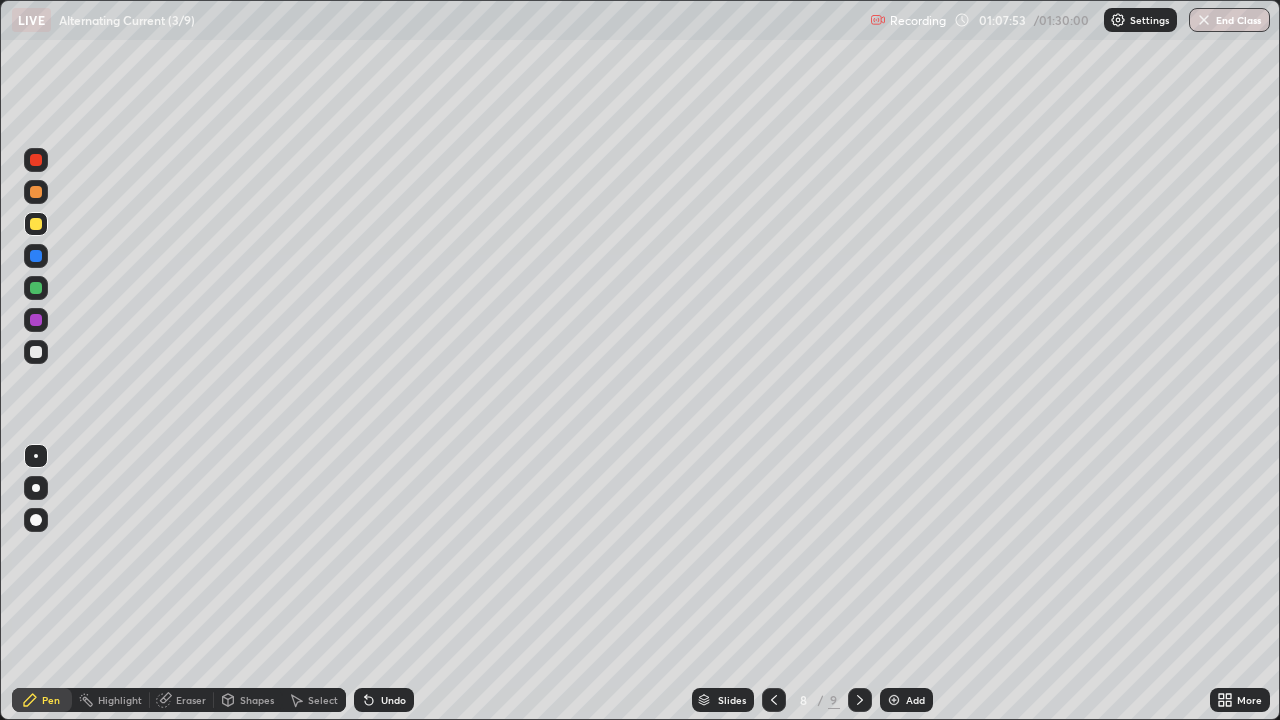 click 